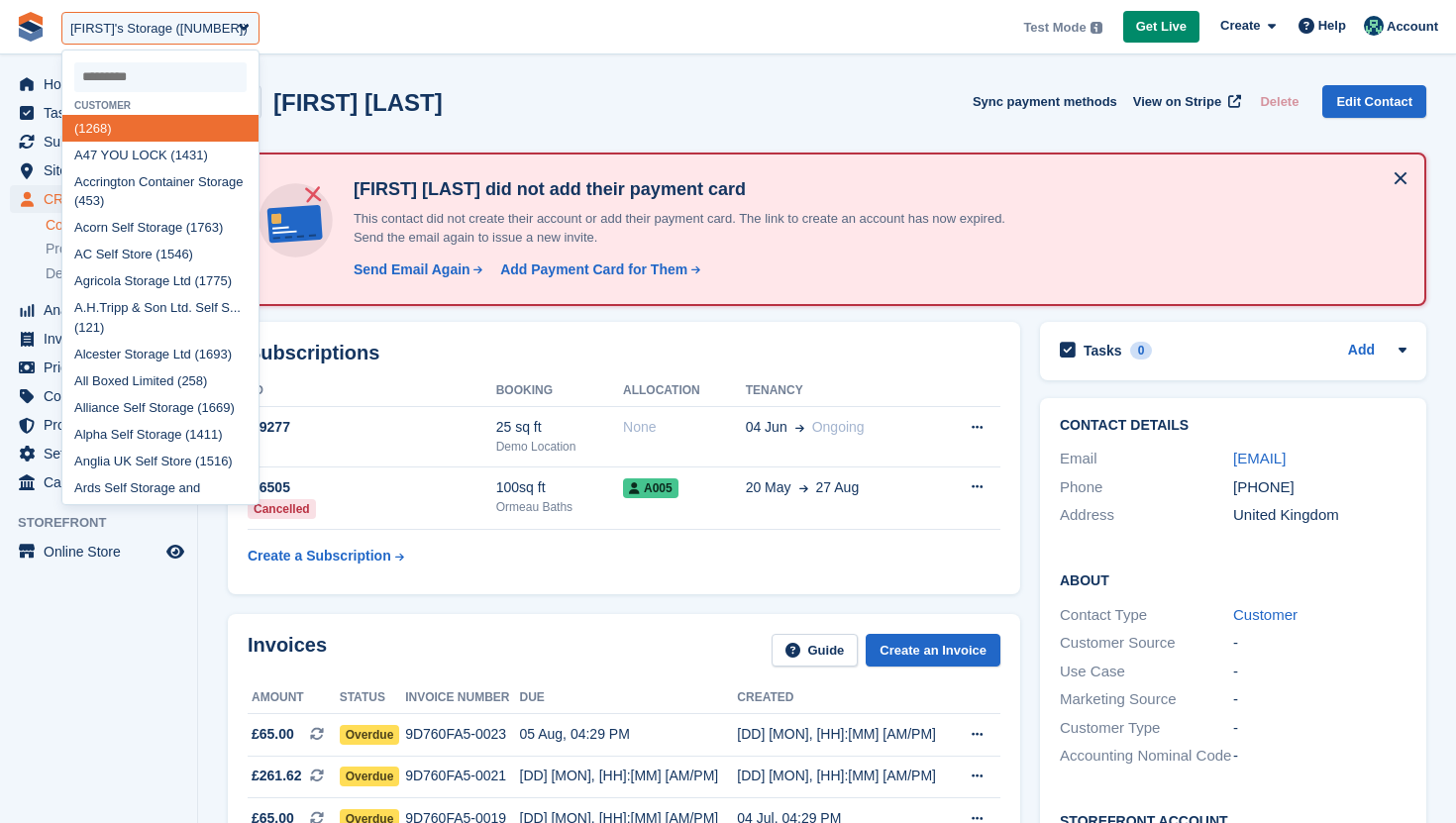 scroll, scrollTop: 173, scrollLeft: 0, axis: vertical 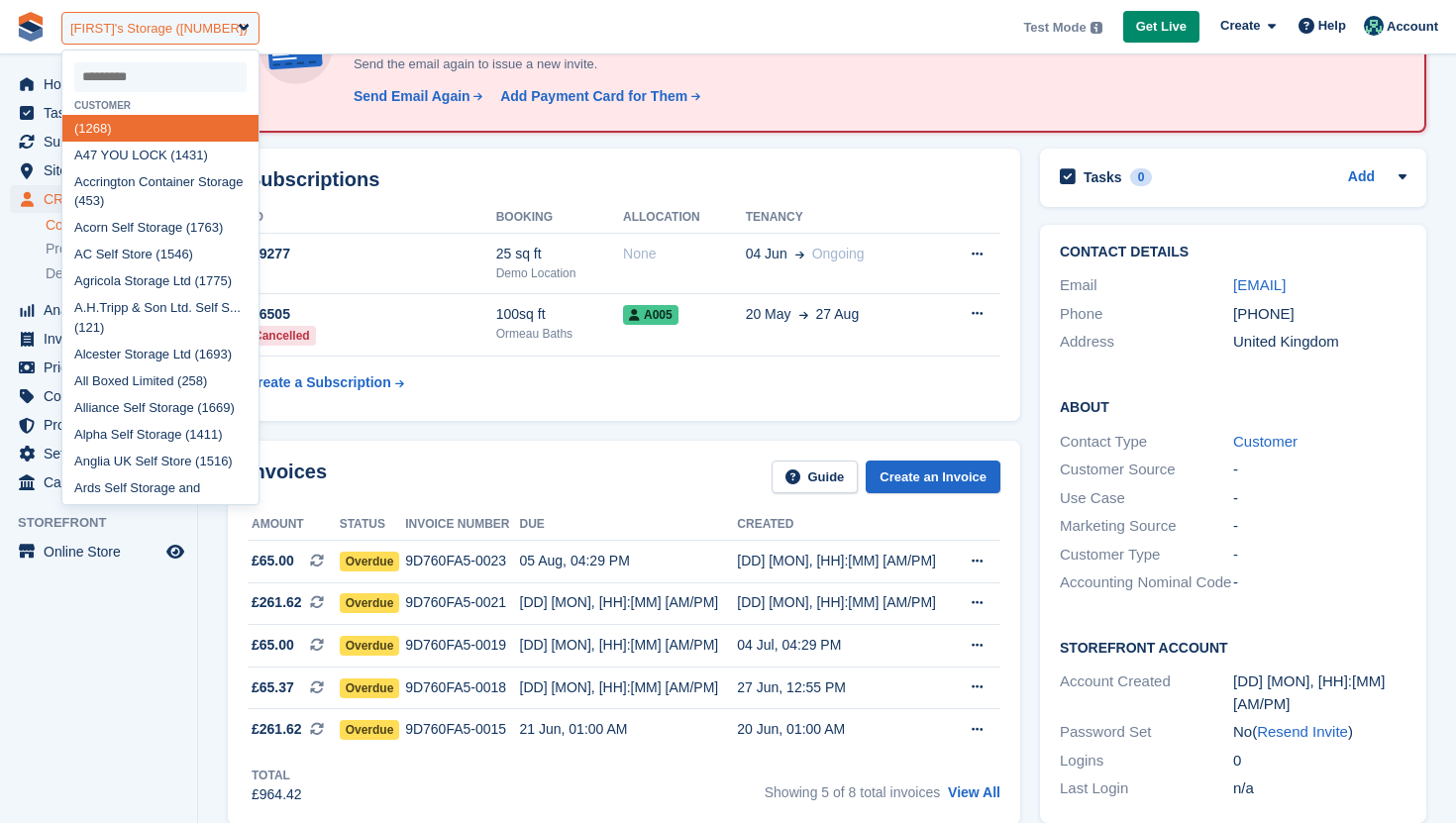 type on "*" 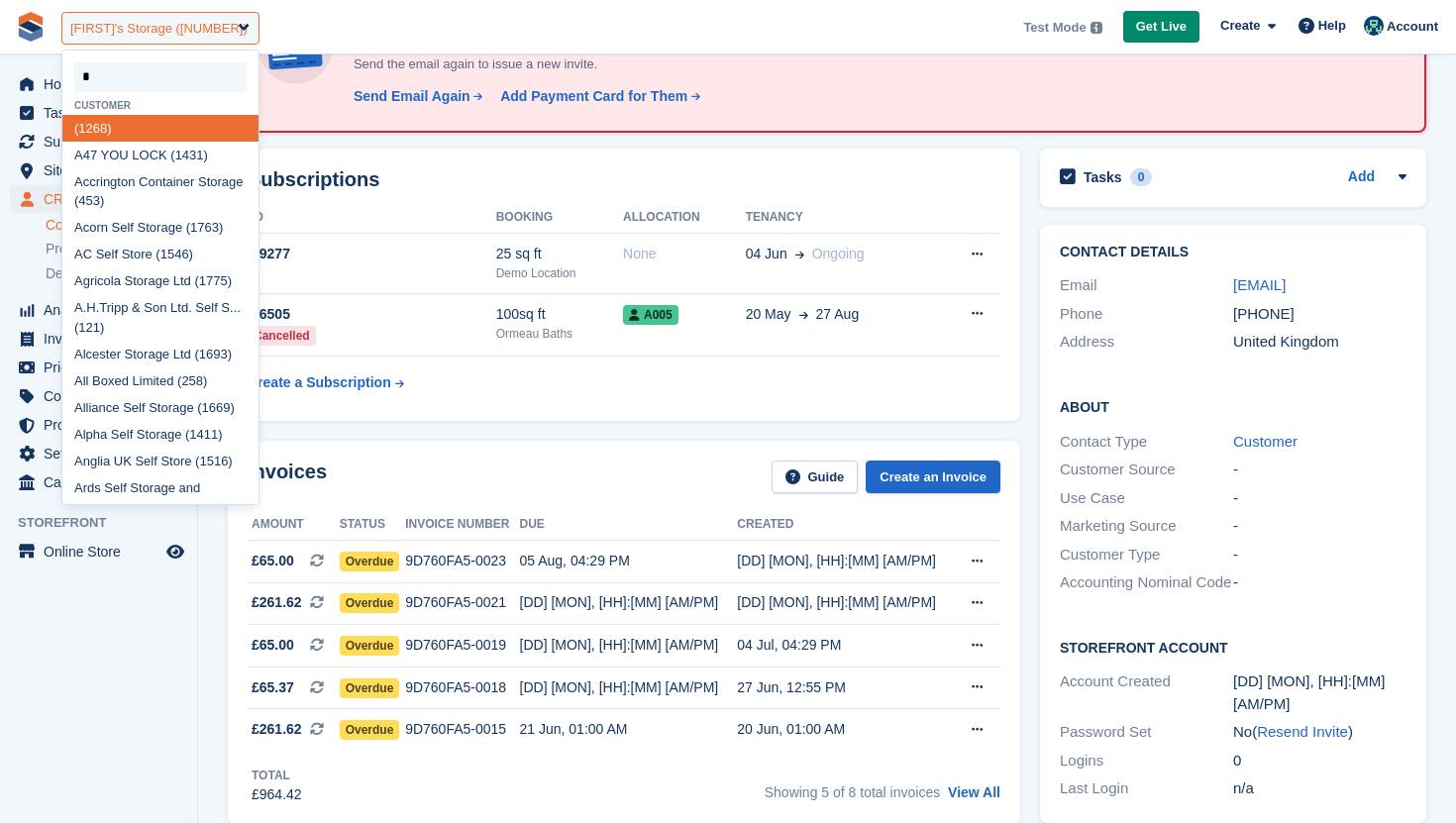select 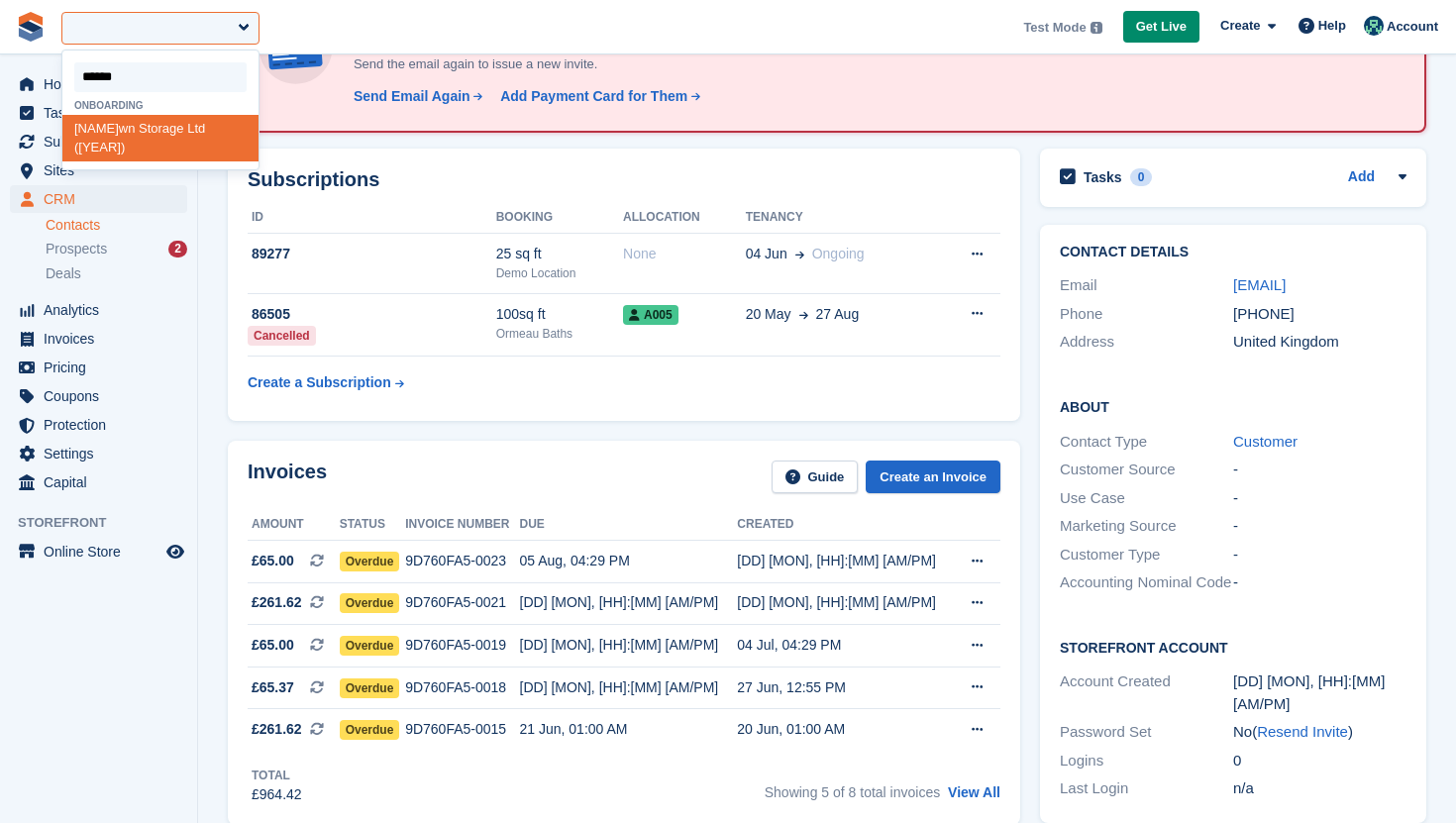 type on "*******" 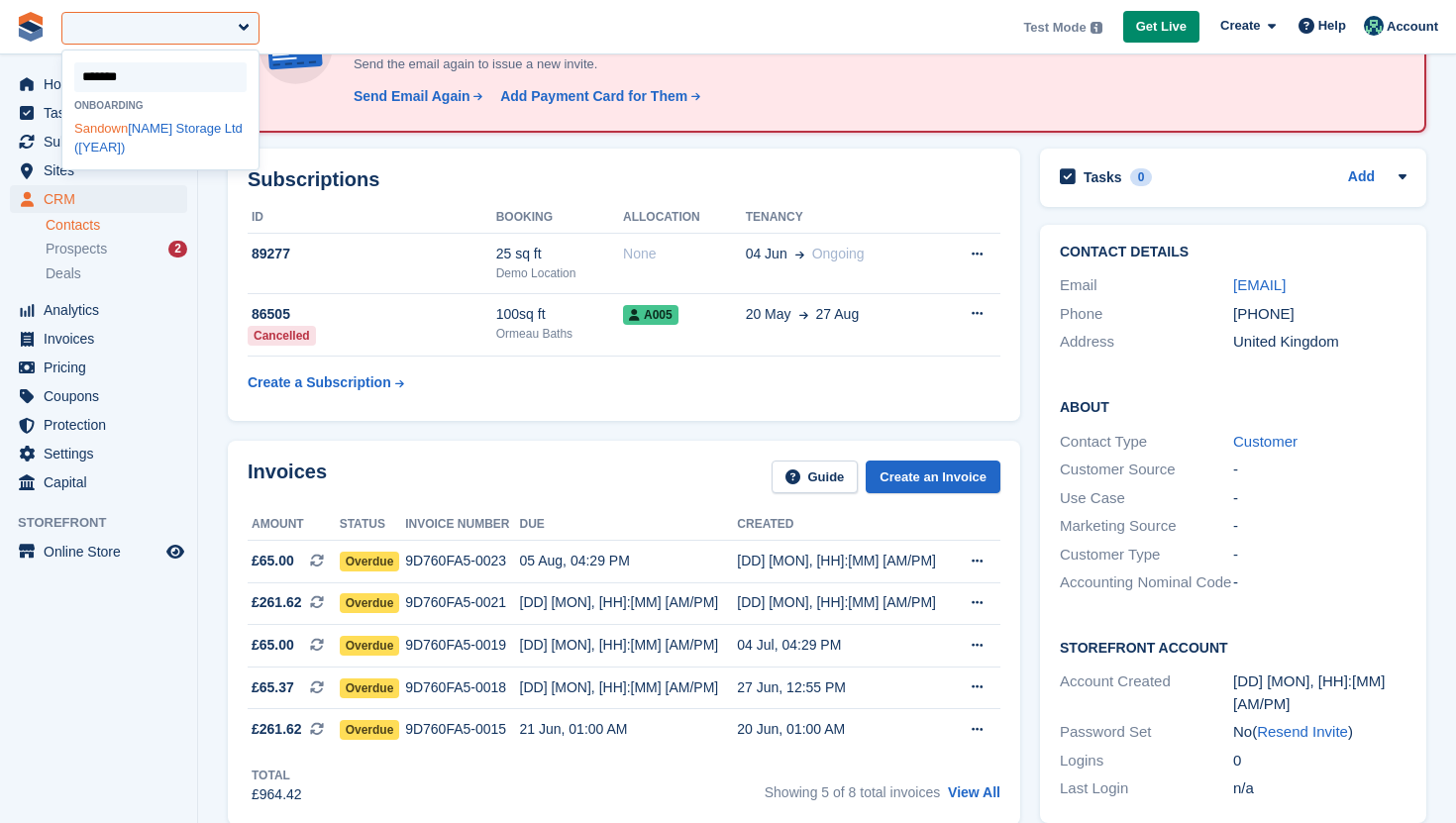 click on "Sandown  Storage Ltd (1957)" at bounding box center (160, 138) 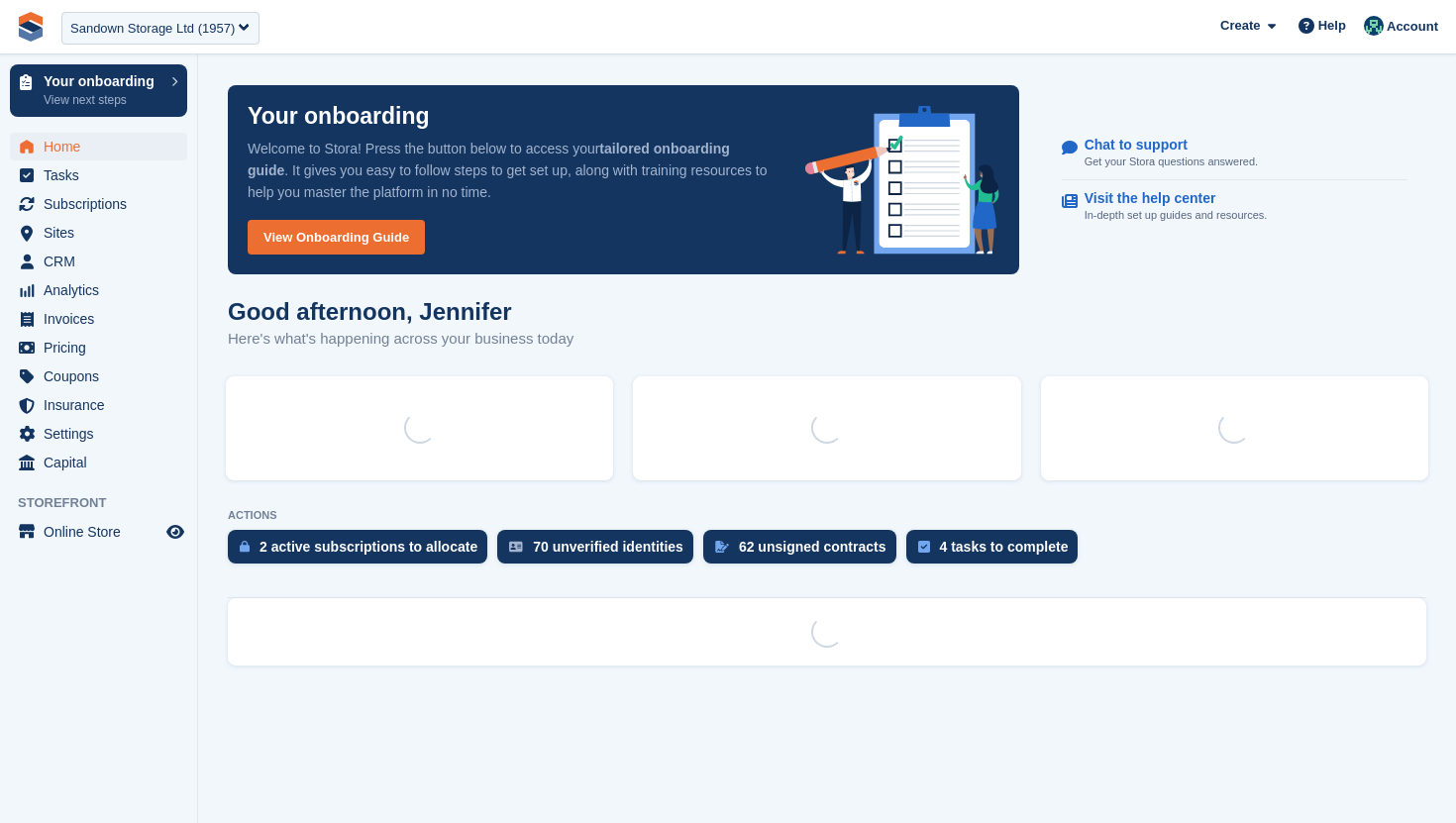 click on "Home
Tasks
Subscriptions
Subscriptions
Subscriptions
Contracts
Price increases
NEW
Contracts
Price increases
NEW
Sites
Sites
Sites
[COMPANY]" at bounding box center [98, 301] 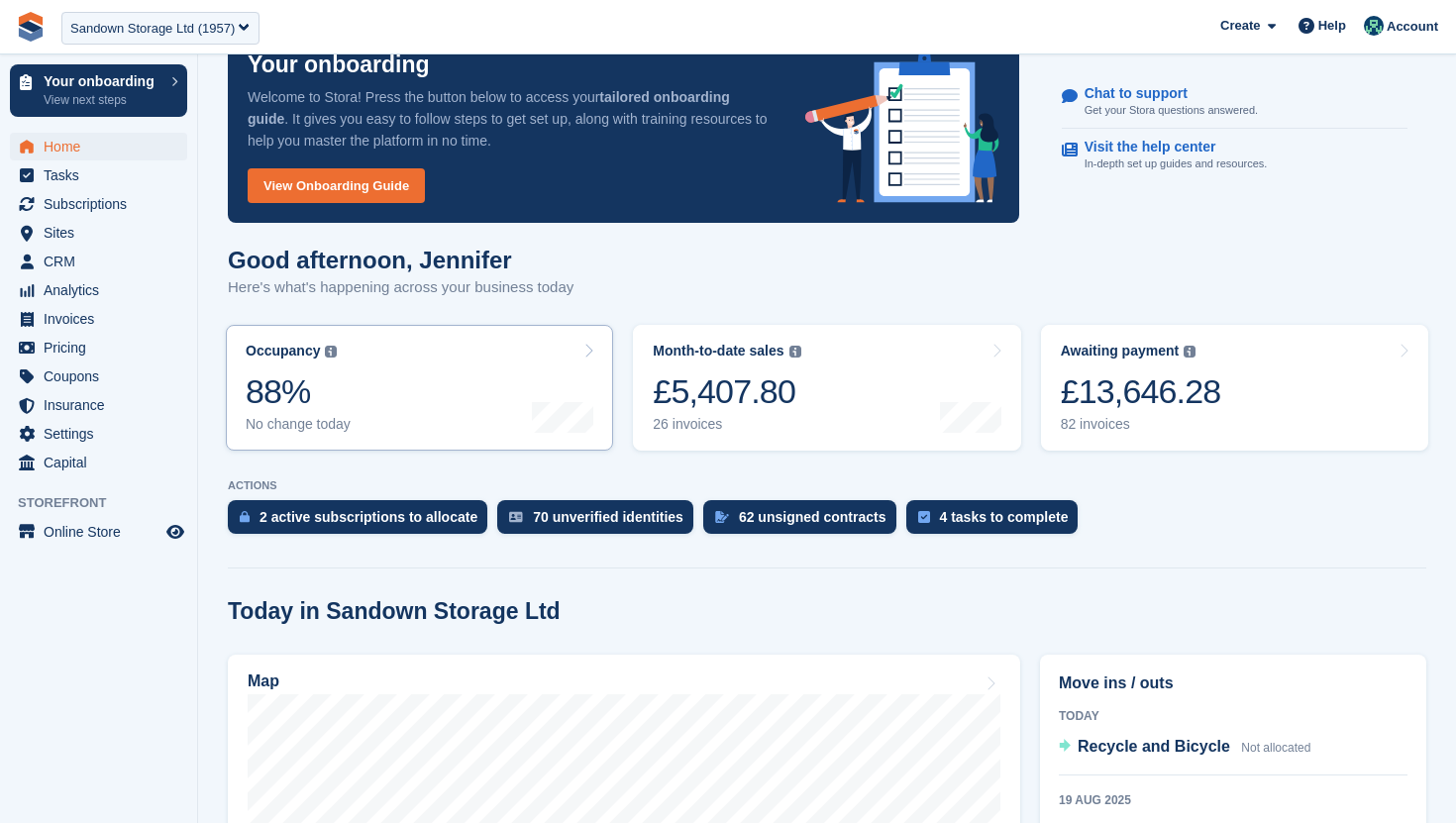 scroll, scrollTop: 55, scrollLeft: 0, axis: vertical 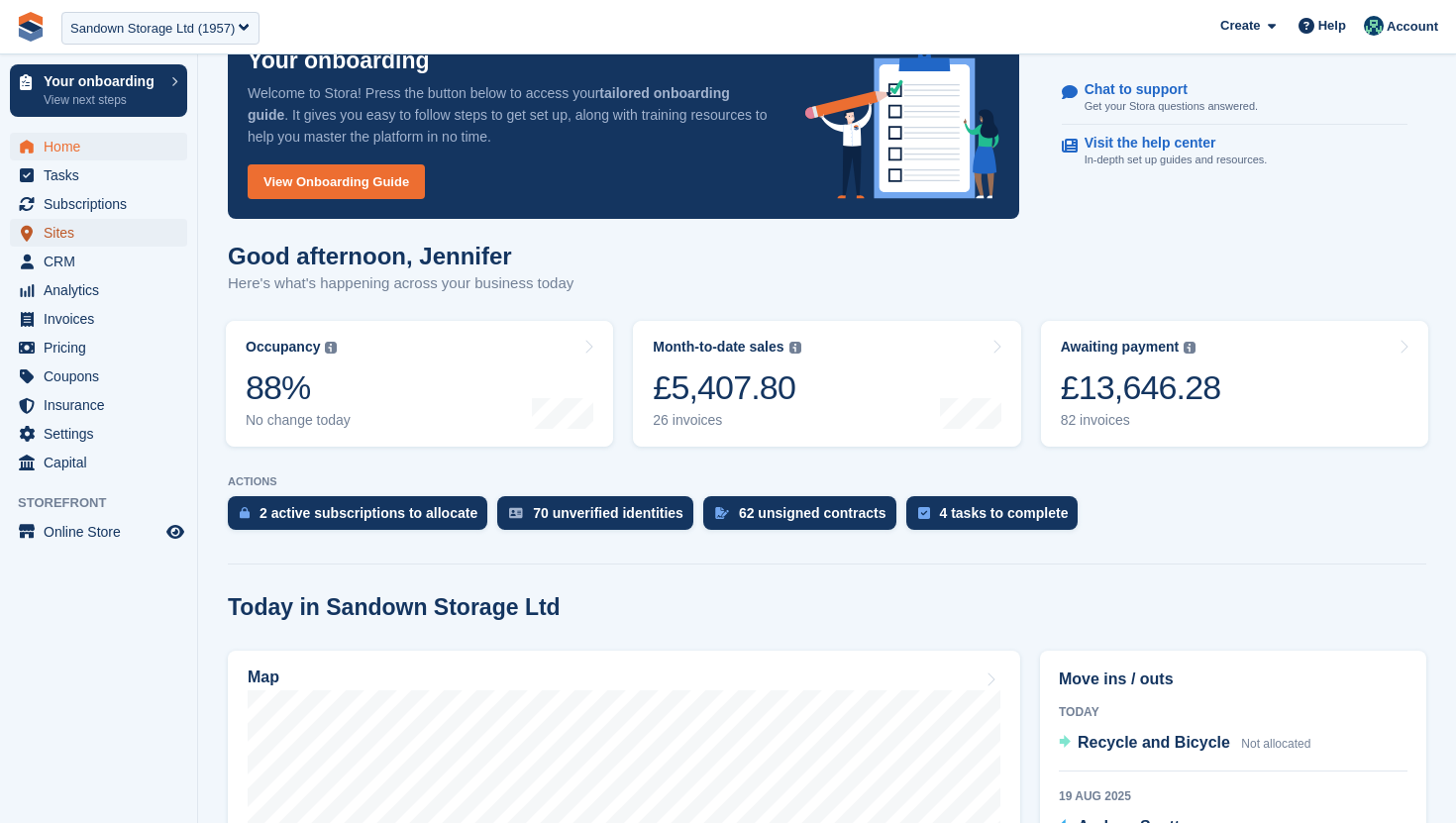 click on "Sites" at bounding box center [103, 233] 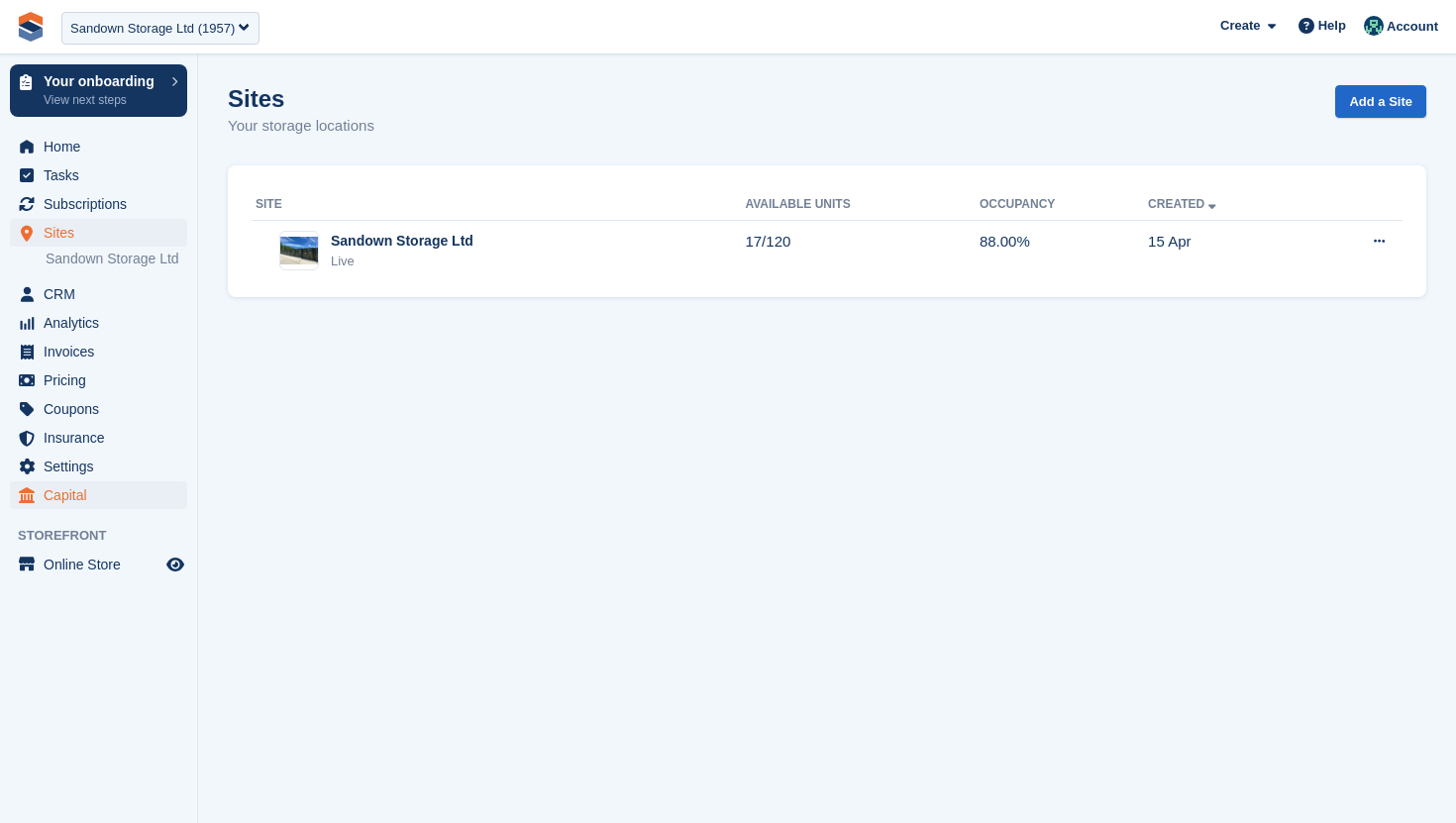 scroll, scrollTop: 0, scrollLeft: 0, axis: both 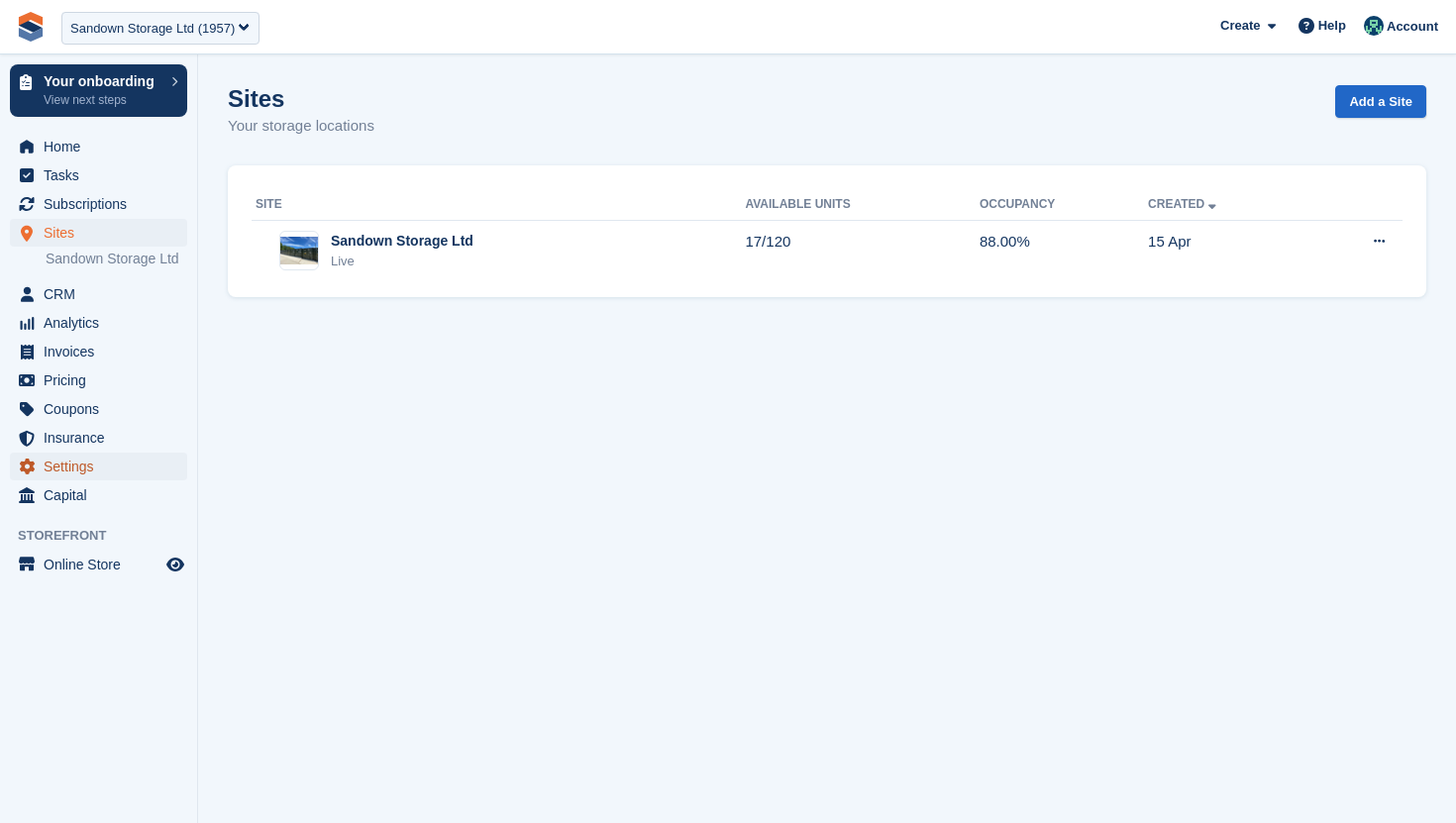 click on "Settings" at bounding box center [103, 466] 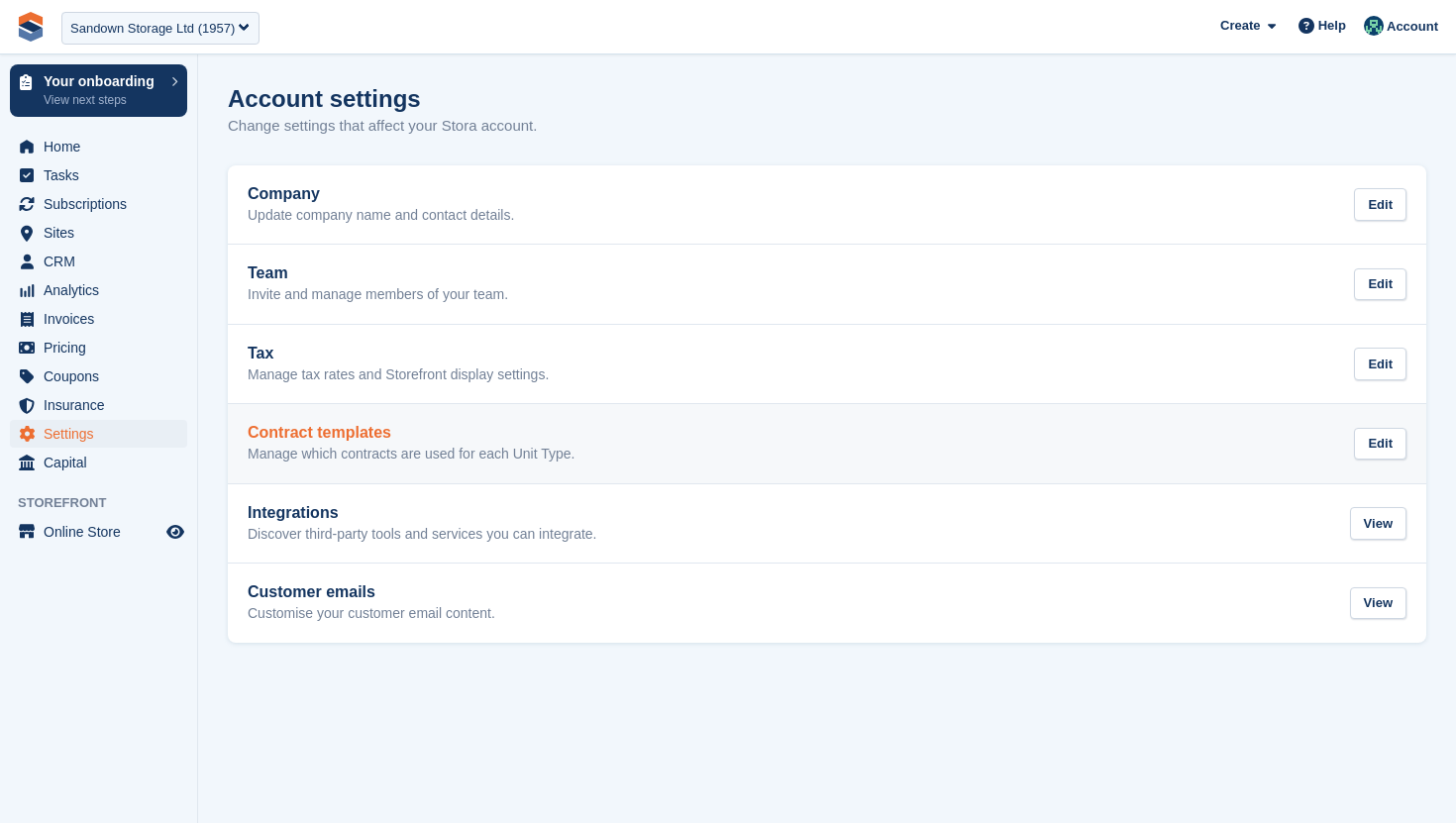 click on "Contract templates
Manage which contracts are used for each Unit Type.
Edit" at bounding box center [827, 444] 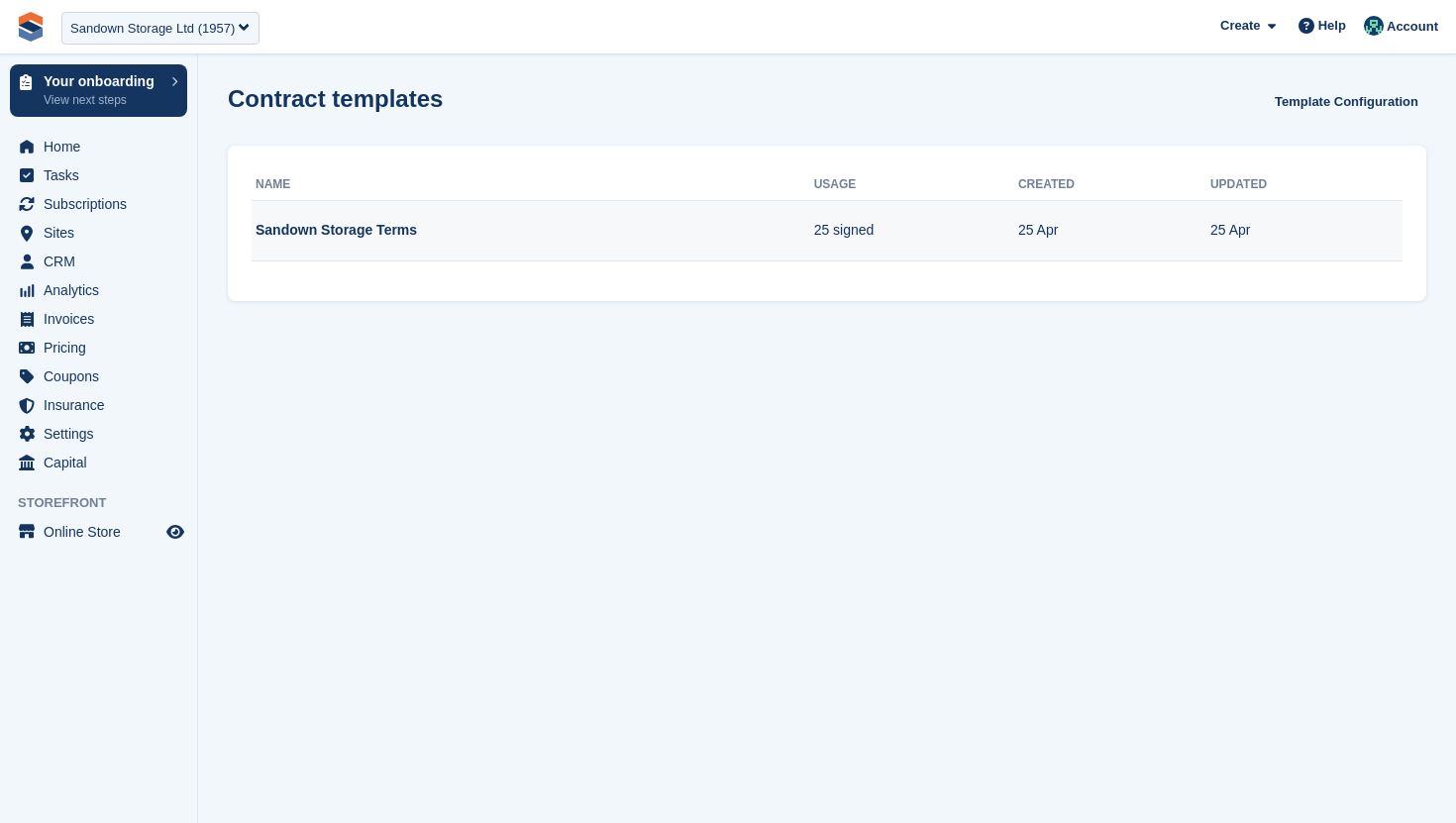 click on "Sandown Storage Terms" at bounding box center (533, 231) 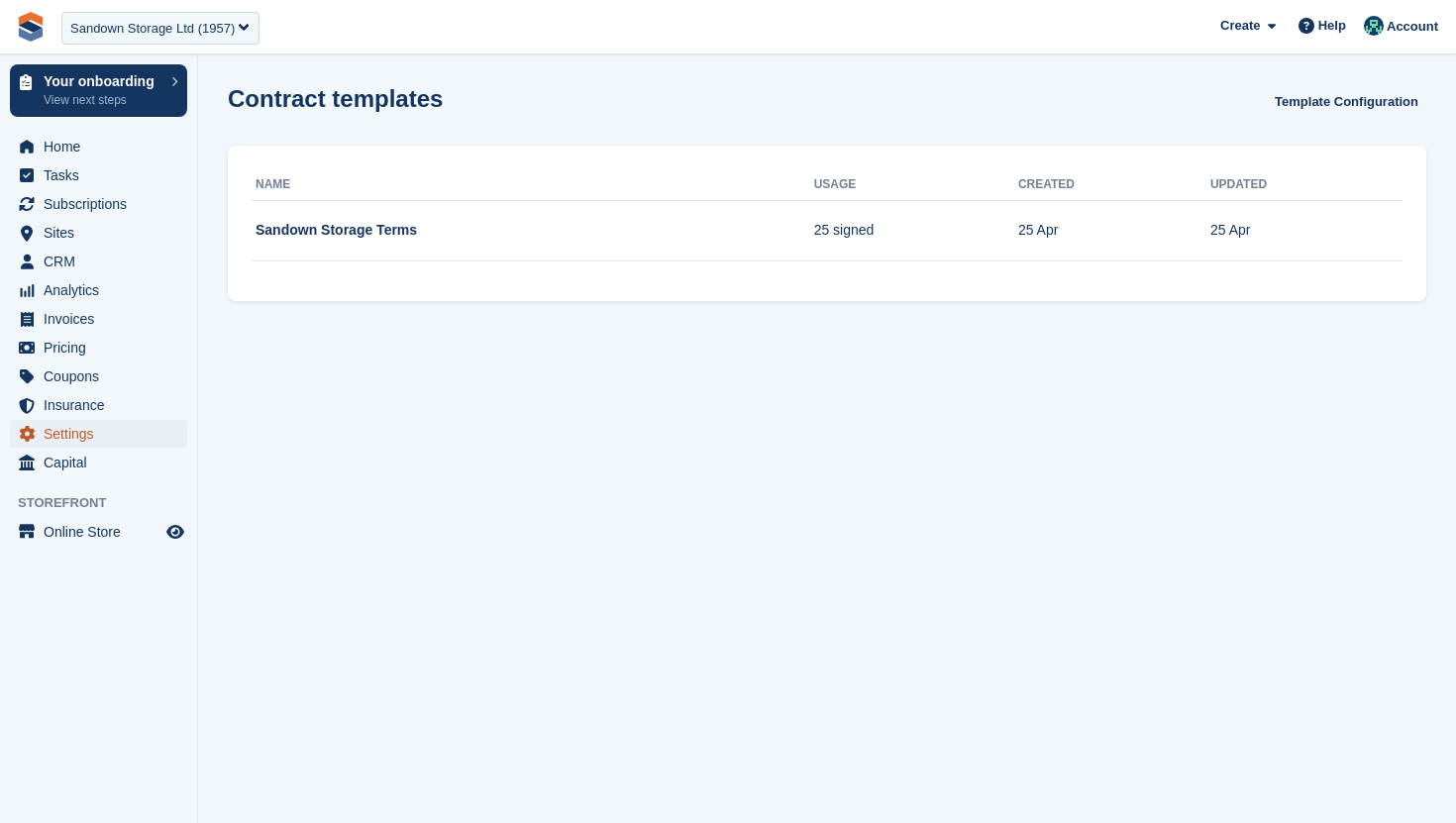 click on "Settings" at bounding box center (103, 434) 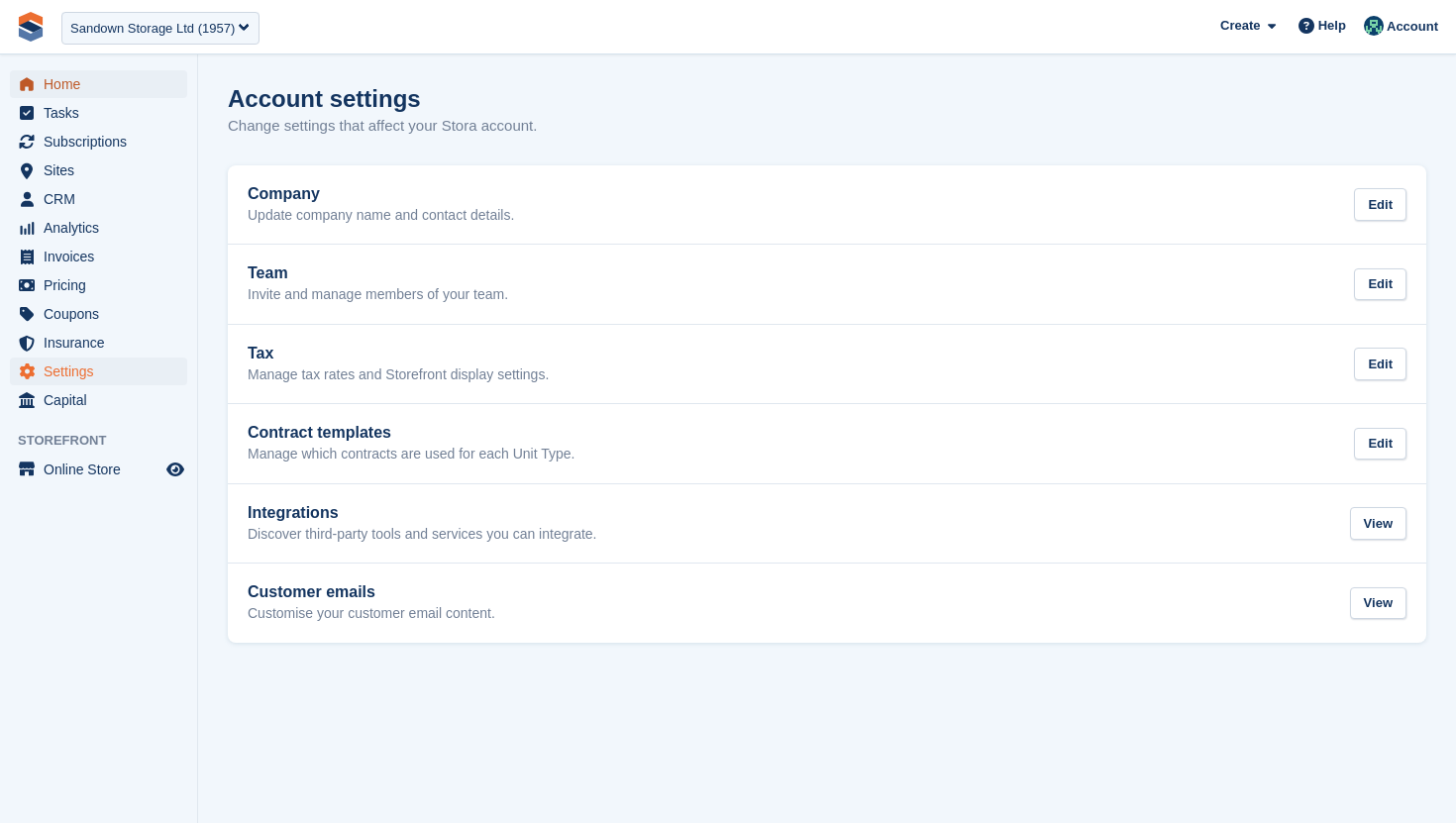 click on "Home" at bounding box center (103, 84) 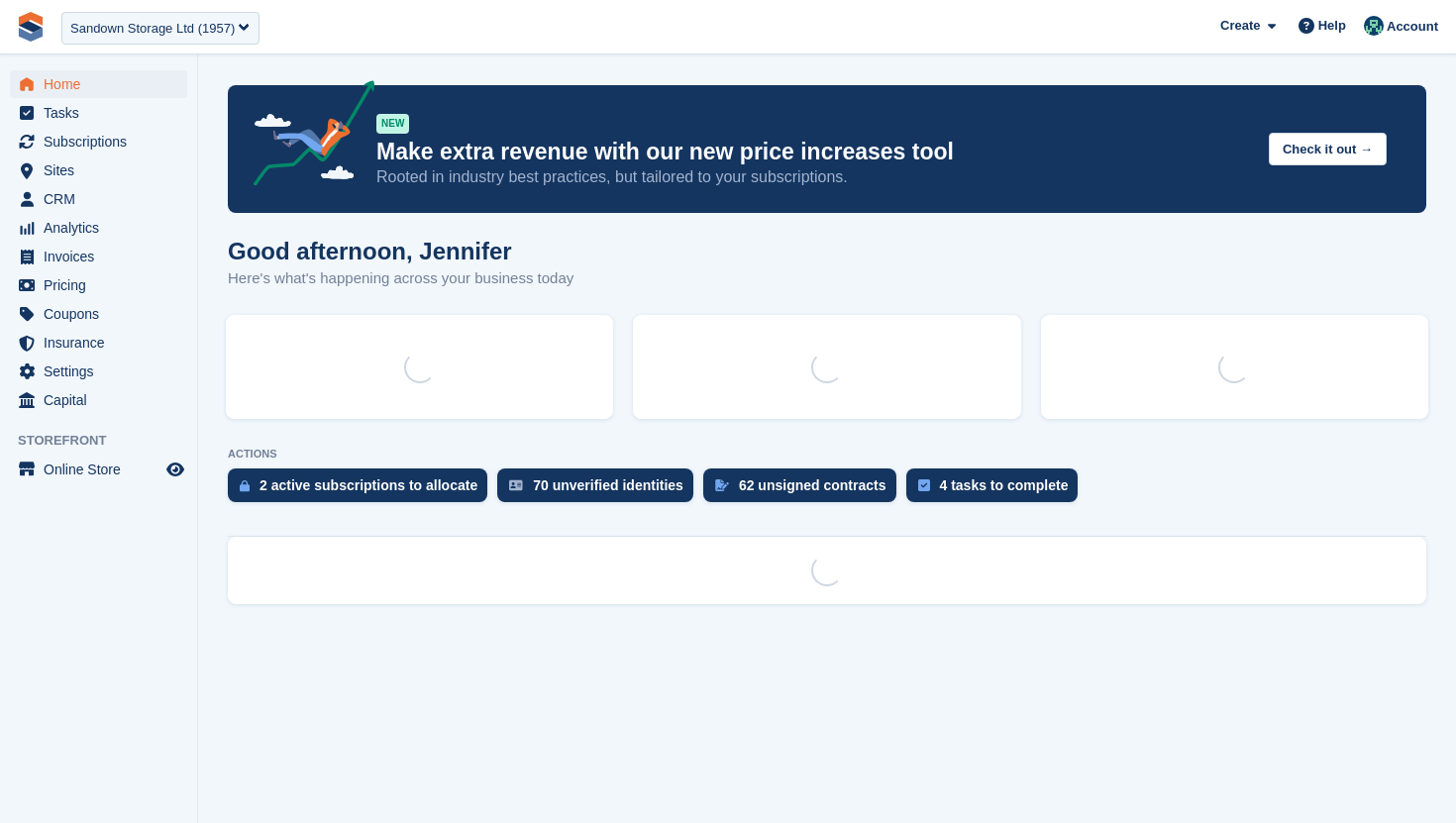 scroll, scrollTop: 0, scrollLeft: 0, axis: both 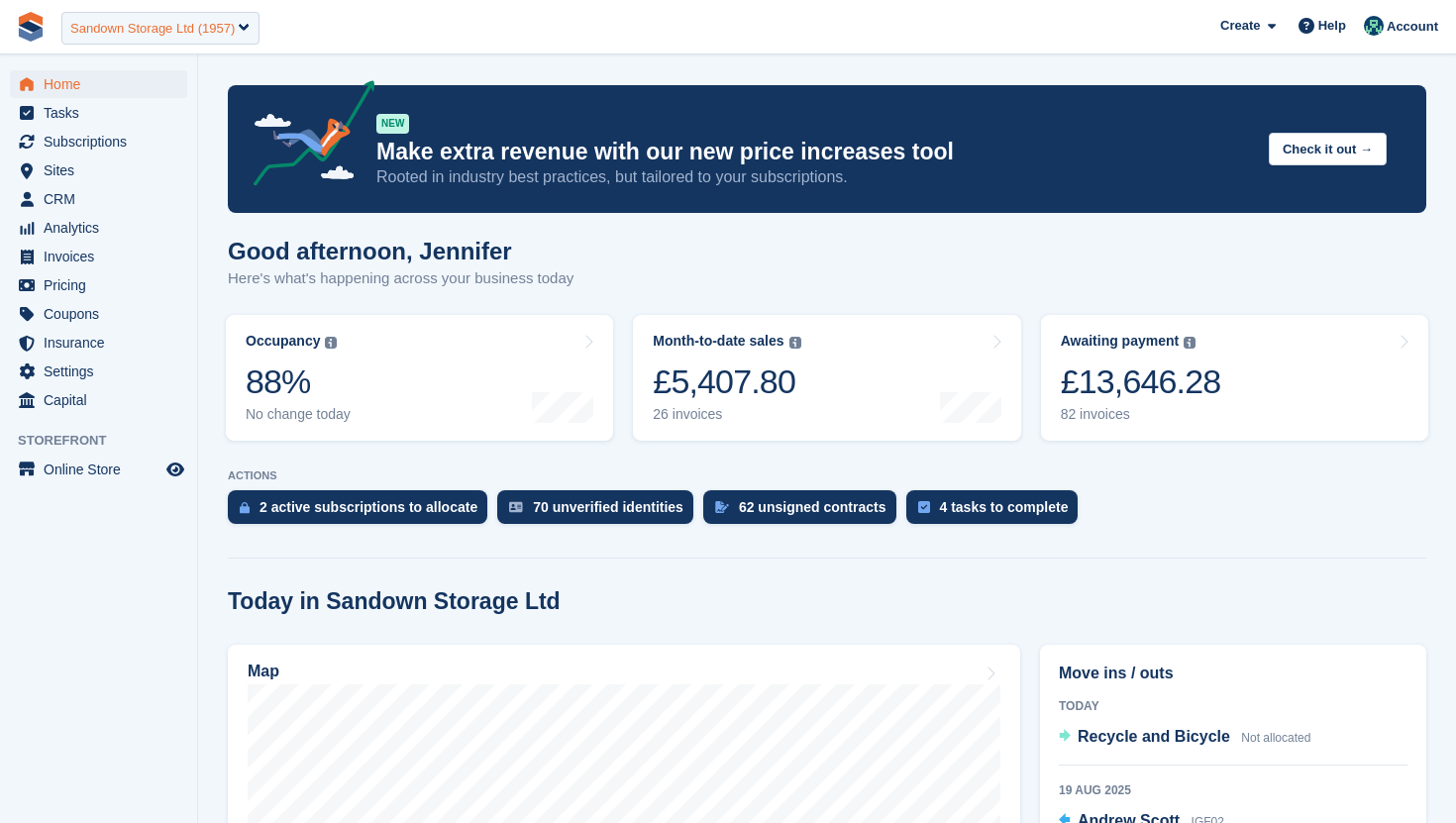 click on "Sandown Storage Ltd (1957)" at bounding box center [153, 29] 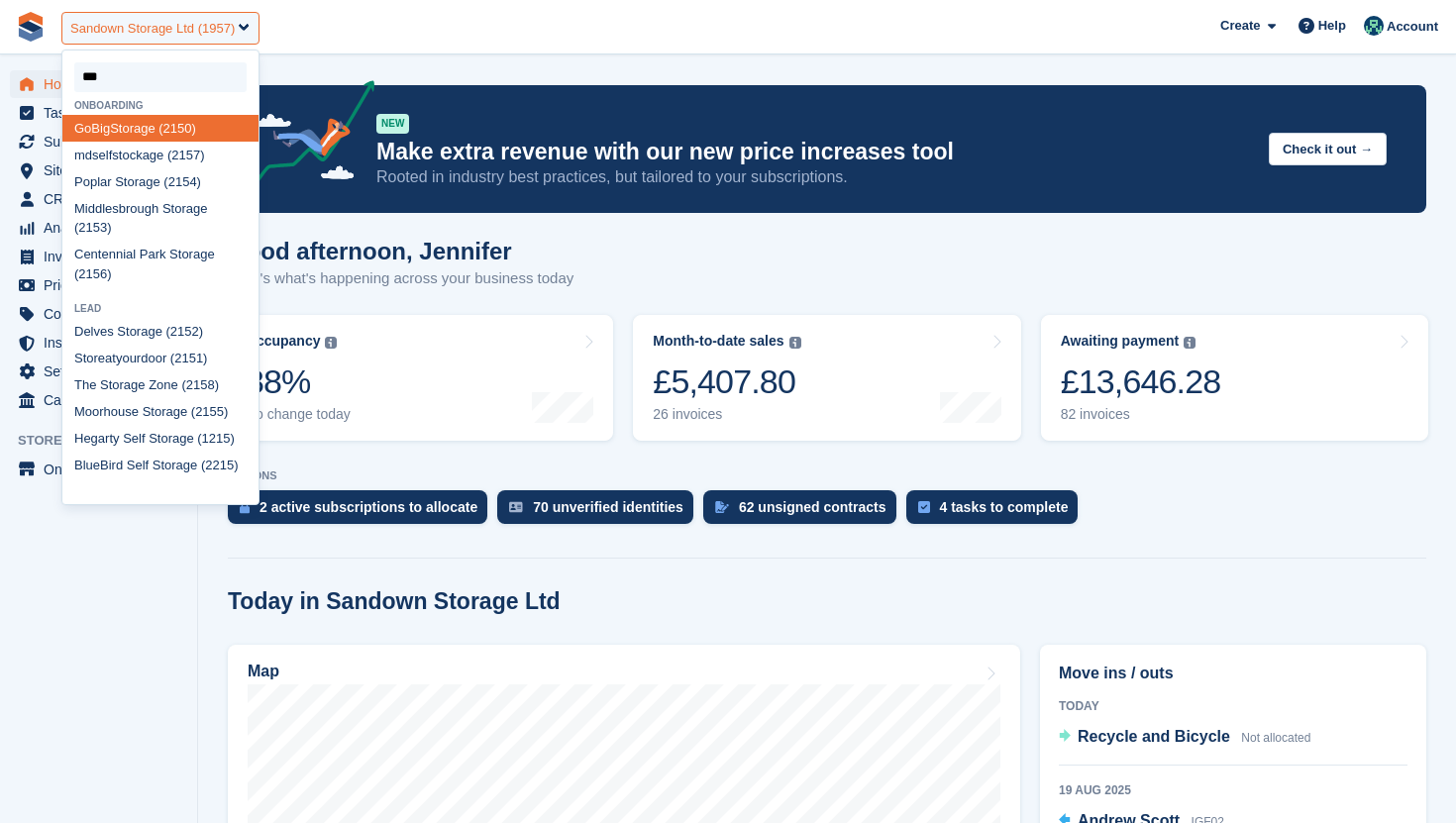 type on "****" 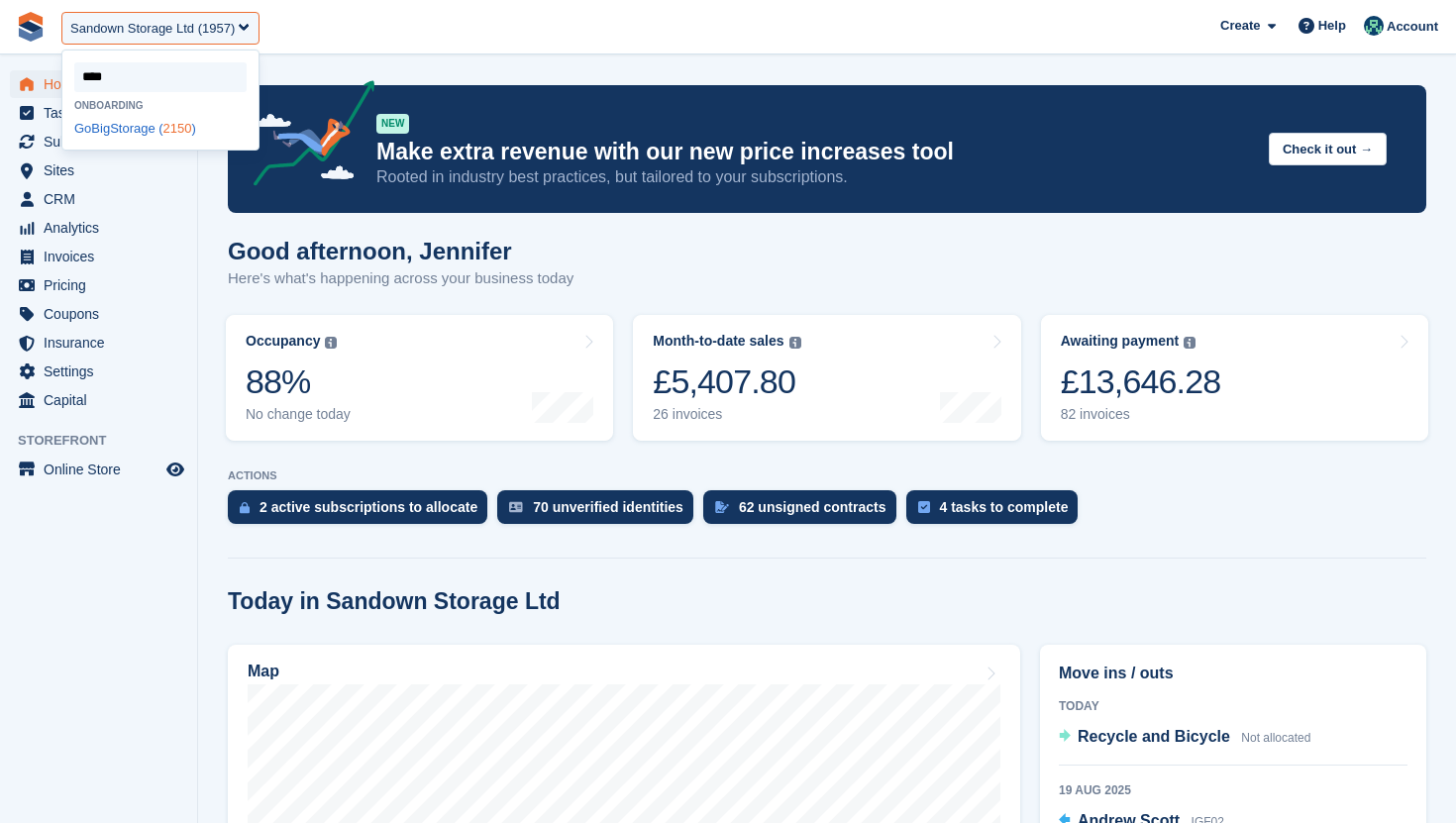 click on "GoBigStorage ( 2150 )" at bounding box center (160, 128) 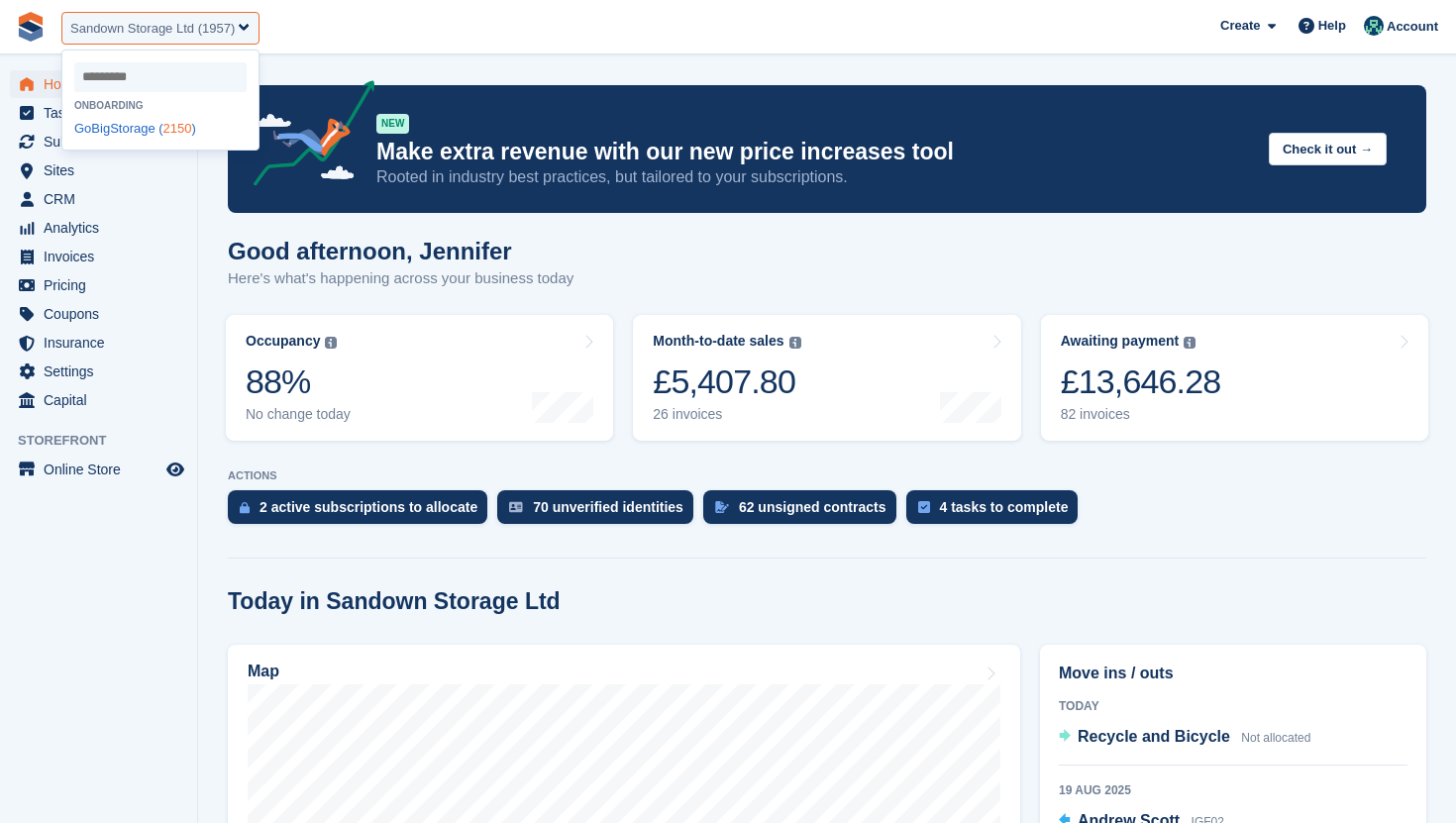 select on "****" 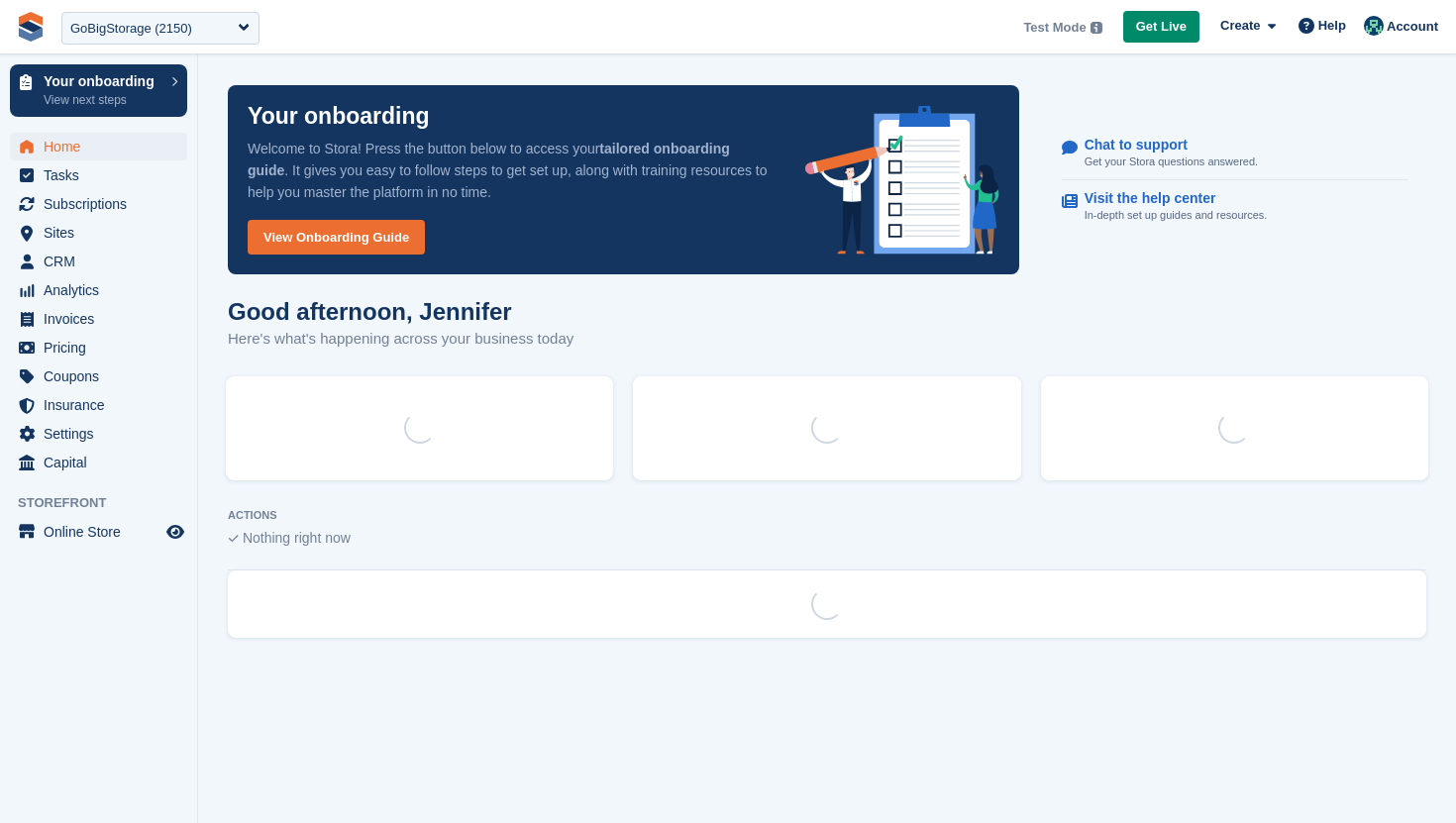 scroll, scrollTop: 0, scrollLeft: 0, axis: both 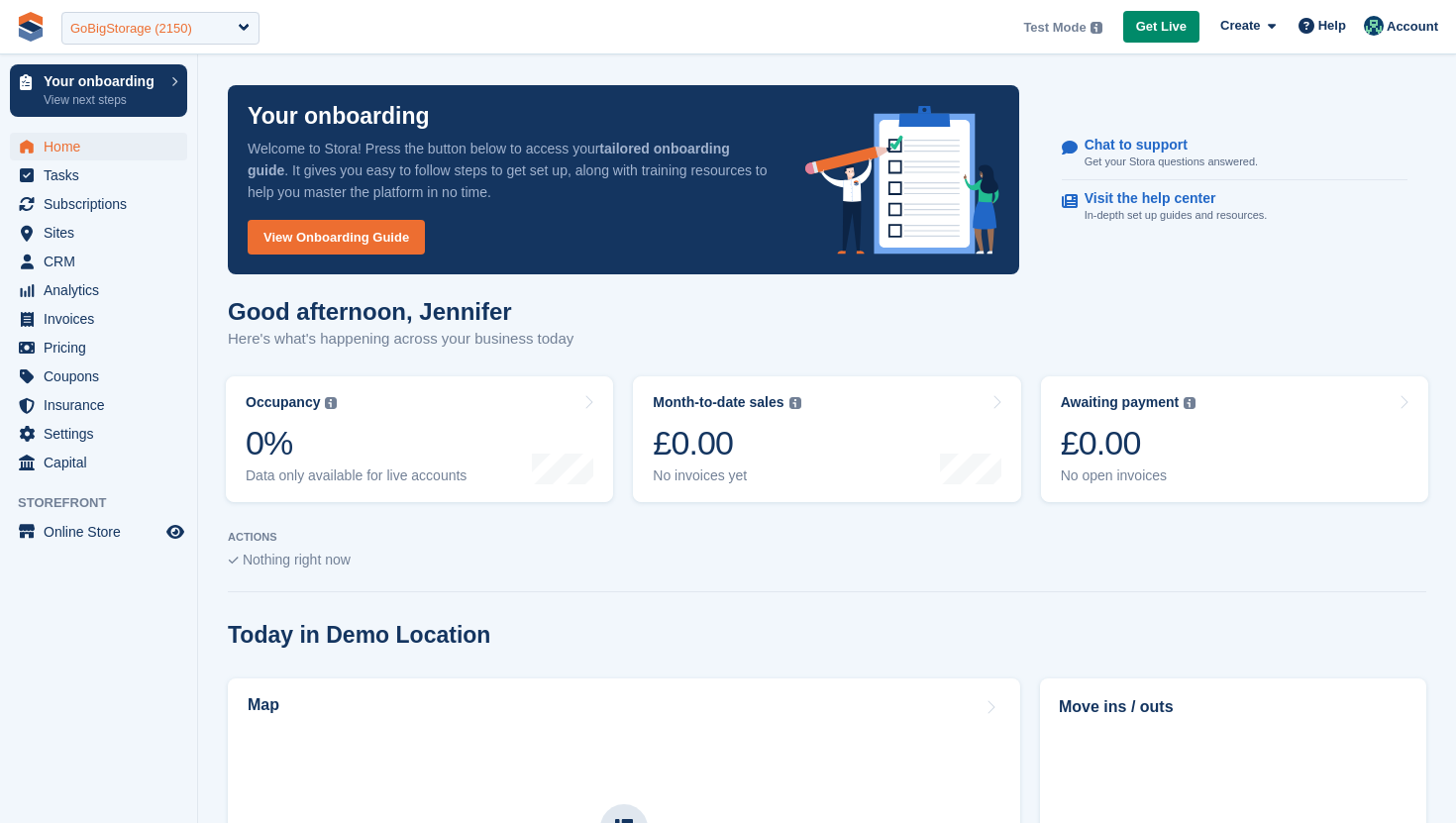click on "GoBigStorage (2150)" at bounding box center [131, 29] 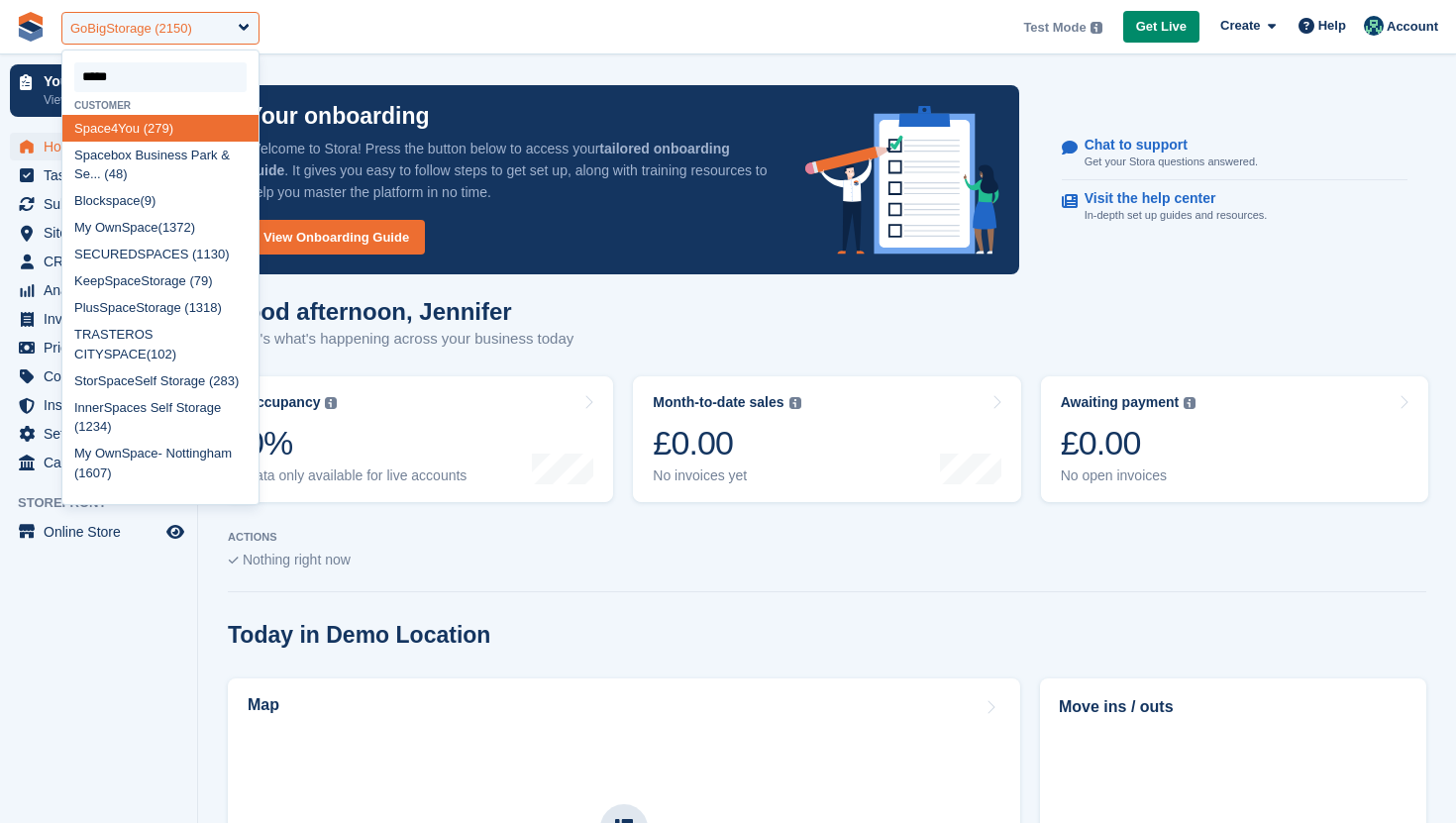 type on "******" 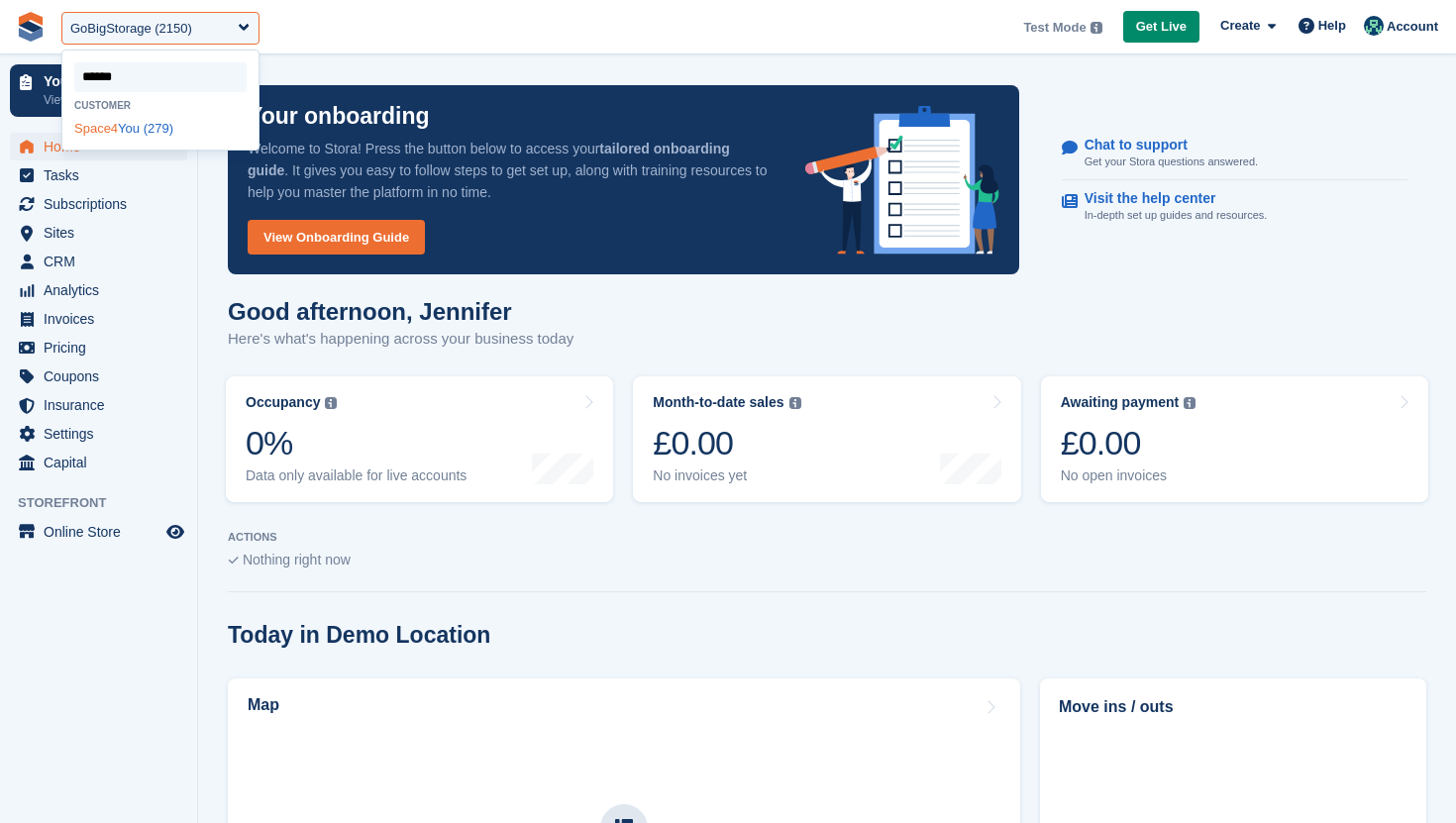click on "Space4 You (279)" at bounding box center (160, 128) 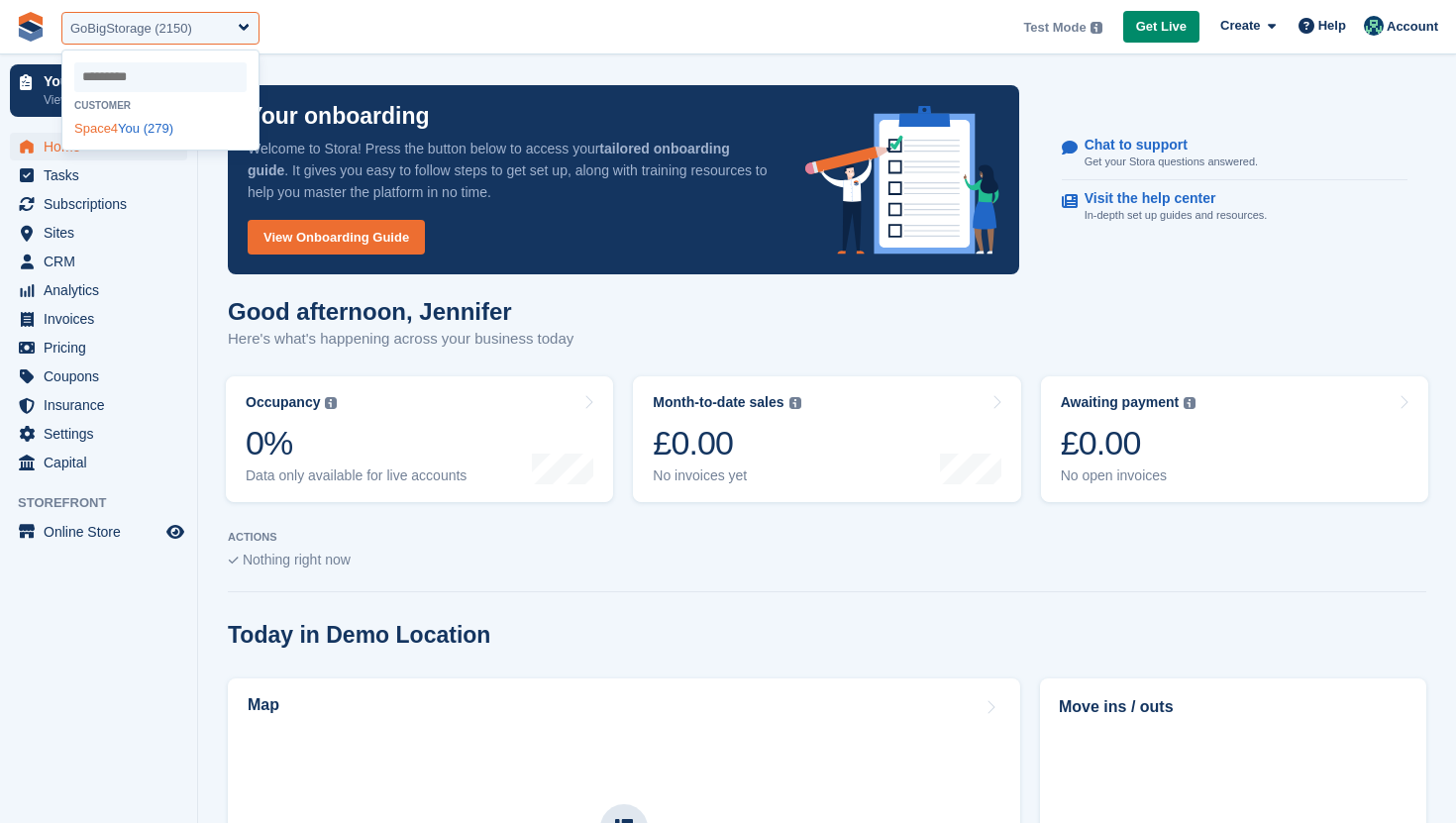 select on "***" 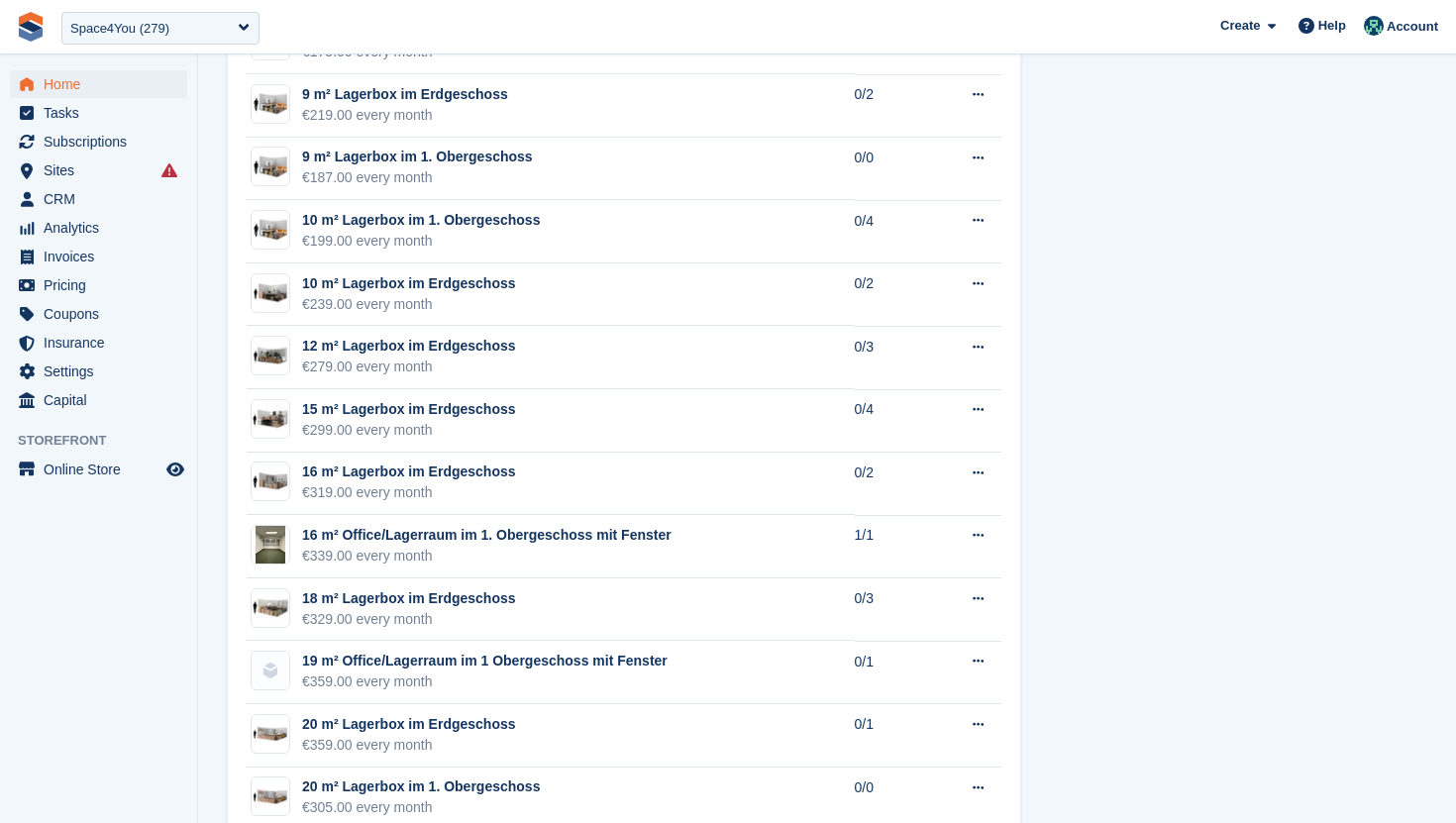 scroll, scrollTop: 2779, scrollLeft: 0, axis: vertical 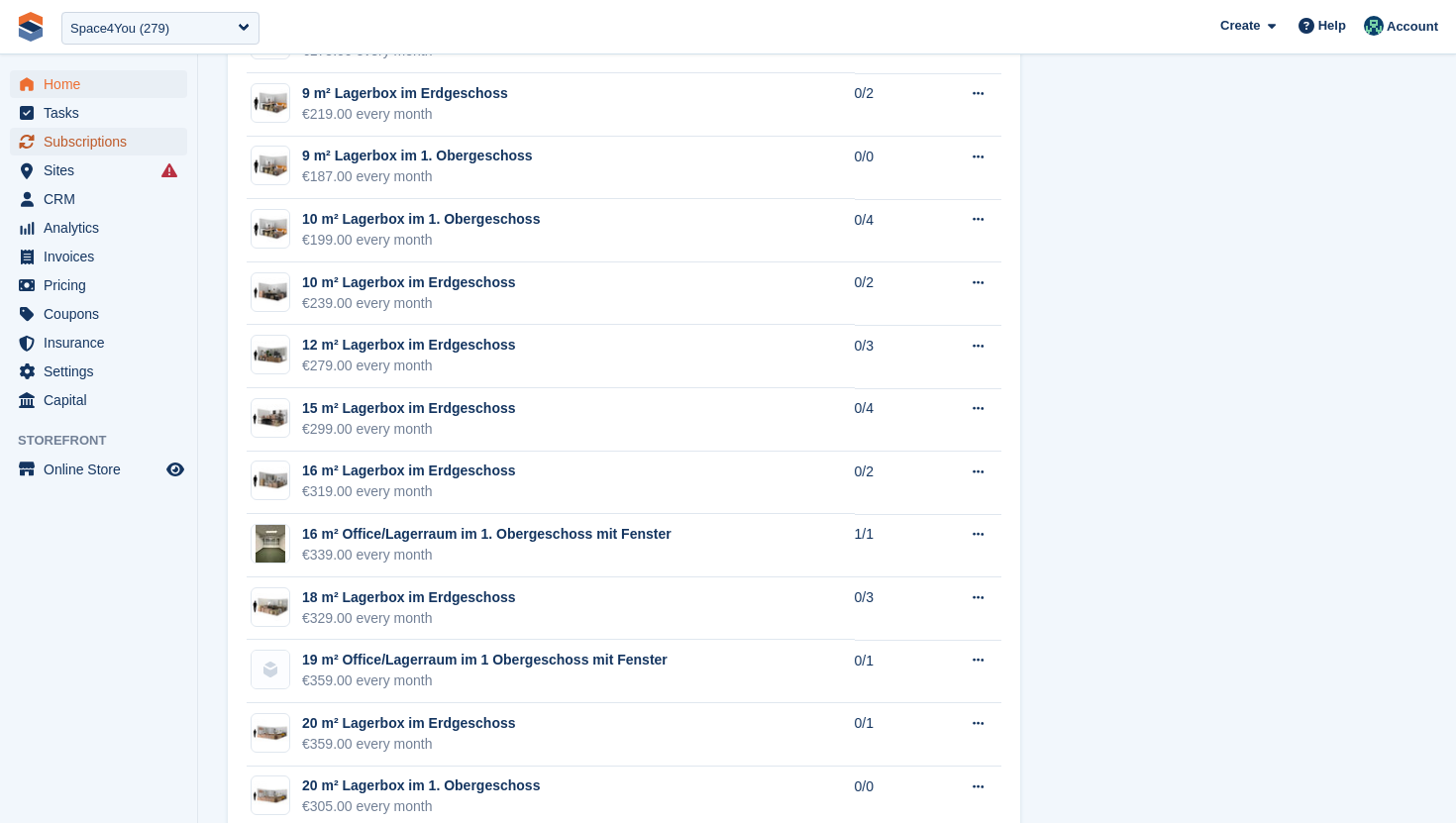 click on "Subscriptions" at bounding box center [103, 142] 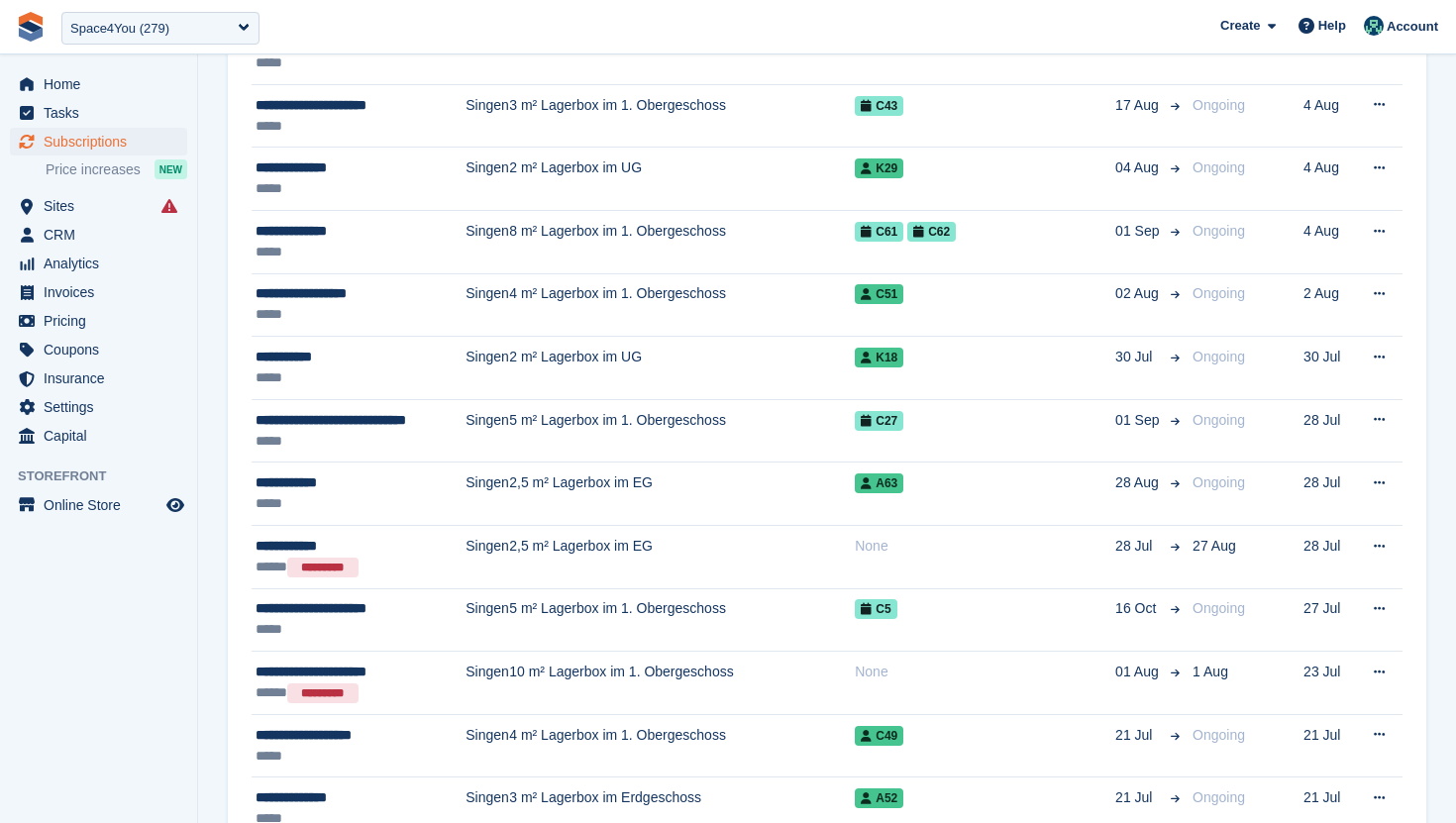 scroll, scrollTop: 378, scrollLeft: 0, axis: vertical 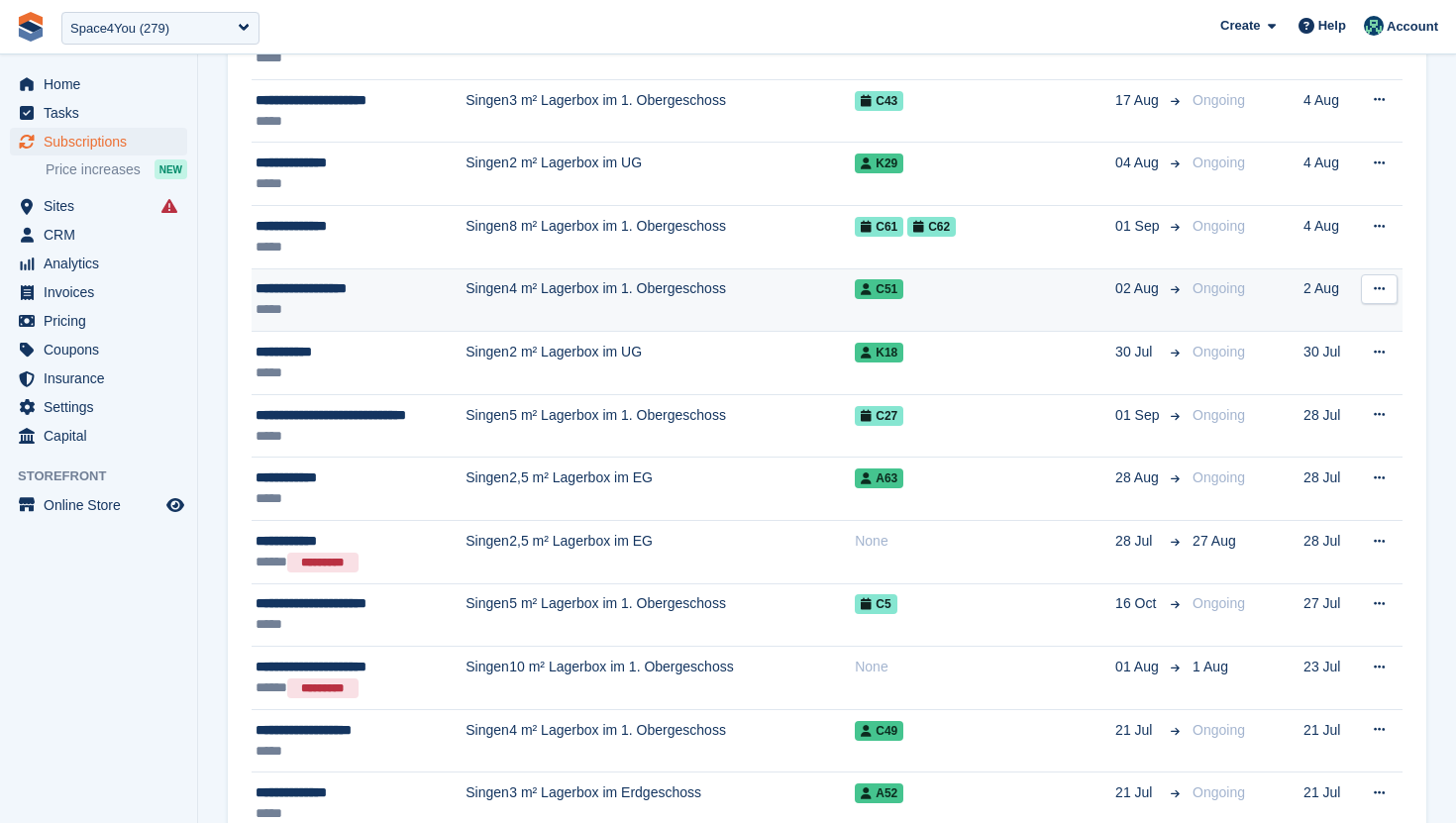 click on "4 m² Lagerbox im 1. Obergeschoss" at bounding box center [681, 300] 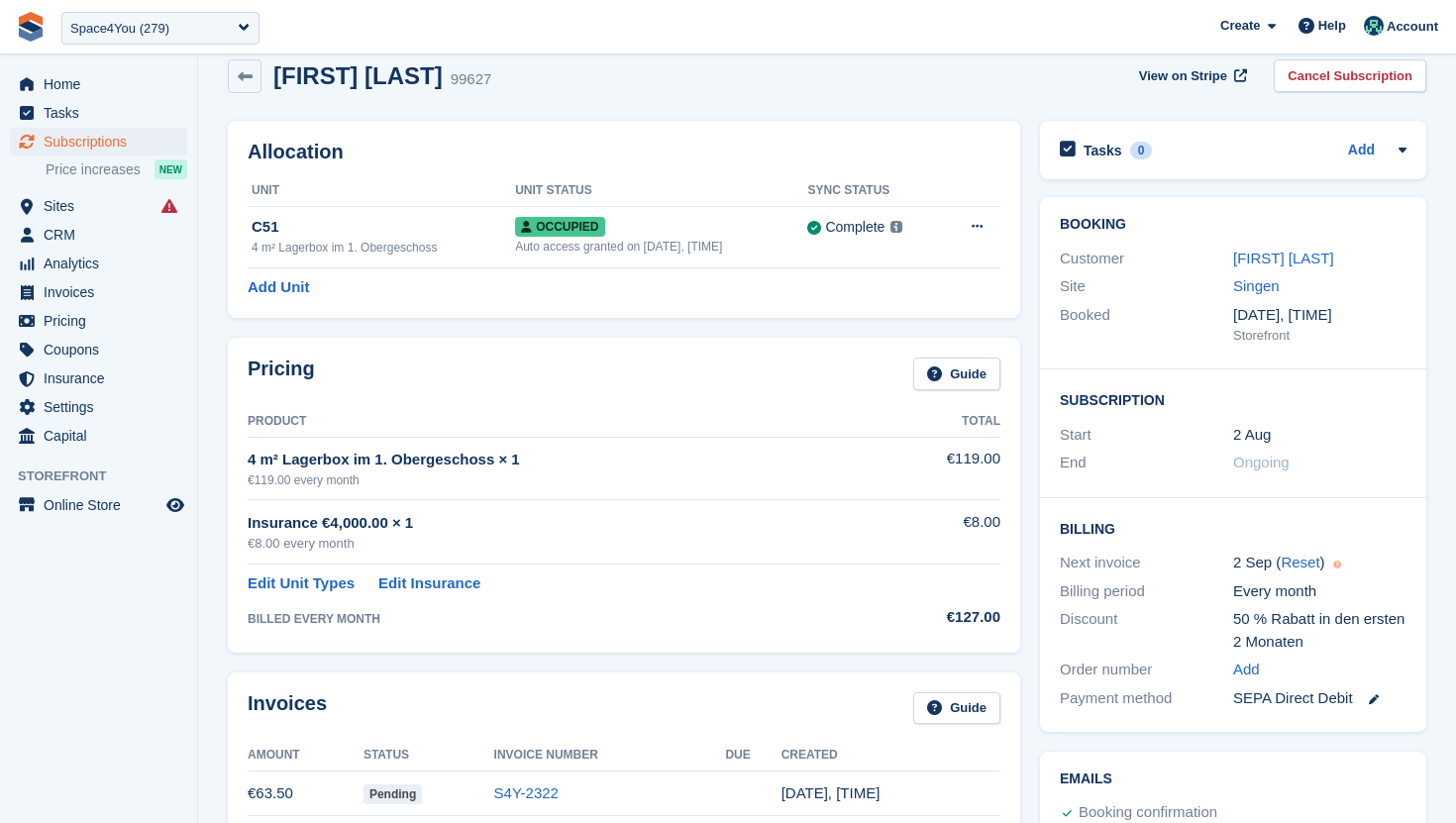 scroll, scrollTop: 16, scrollLeft: 0, axis: vertical 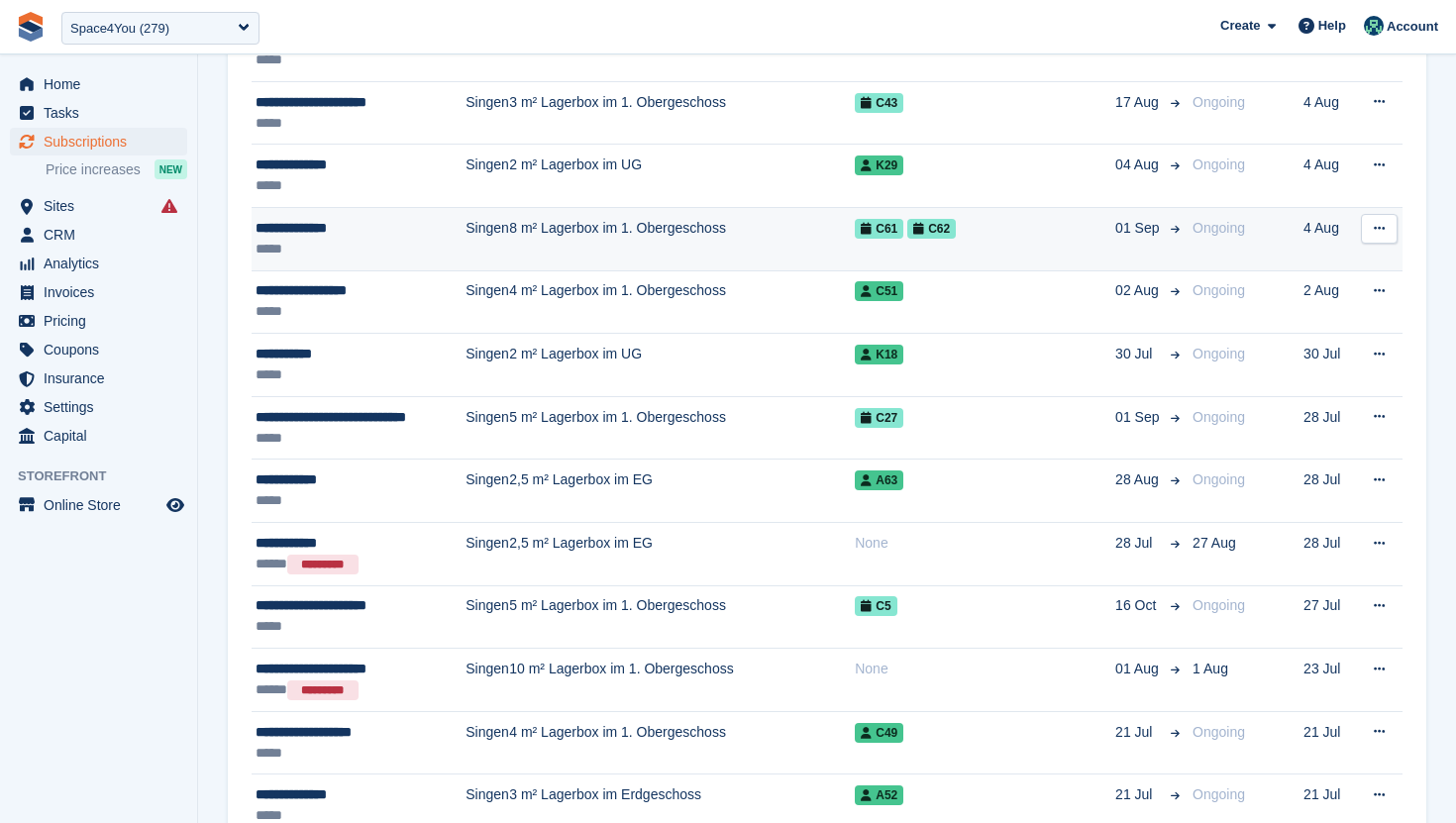 click on "8 m² Lagerbox im 1. Obergeschoss" at bounding box center (681, 240) 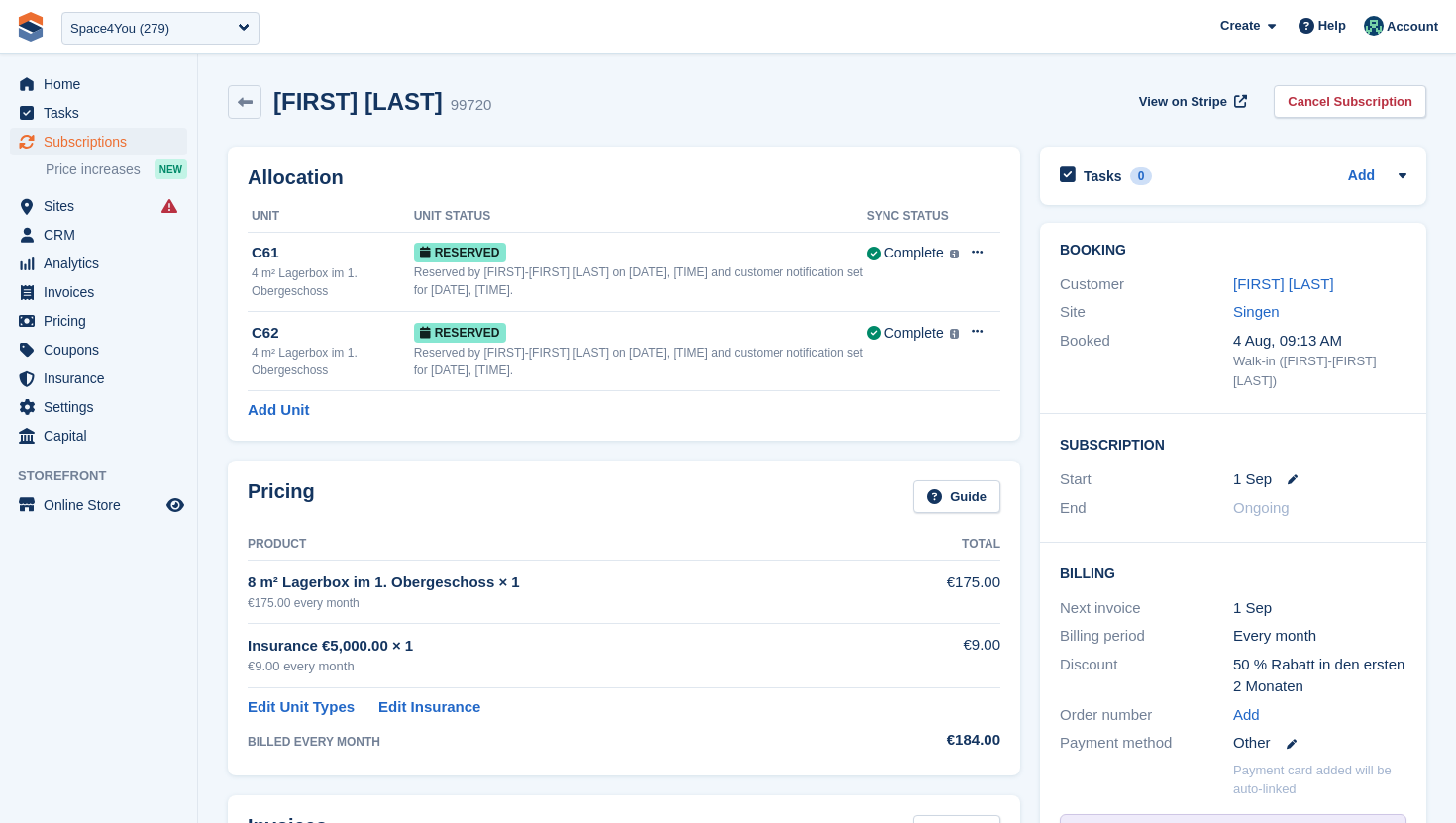 scroll, scrollTop: 0, scrollLeft: 0, axis: both 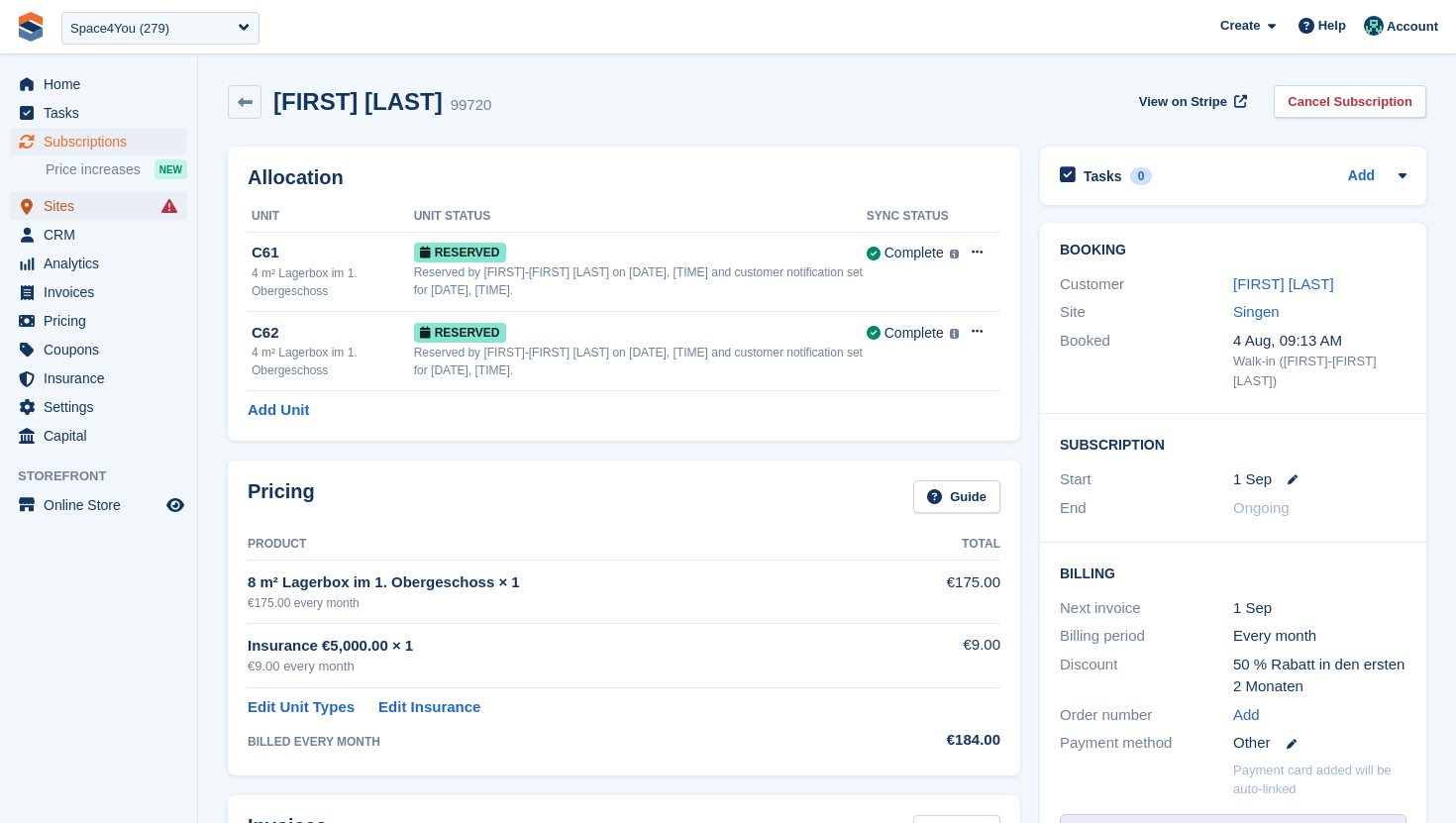 click on "Sites" at bounding box center (103, 206) 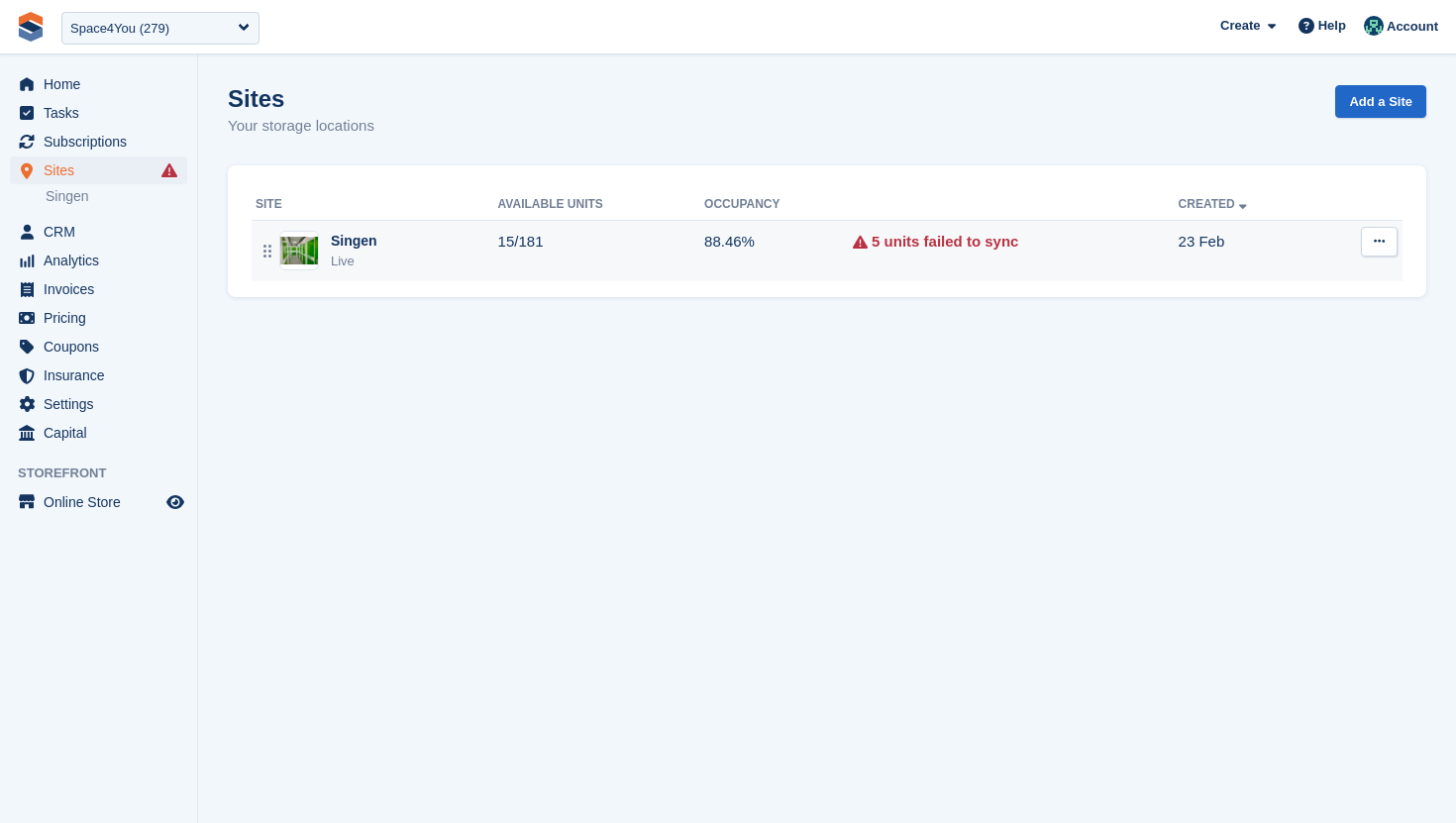 click on "Singen
Live" at bounding box center (376, 251) 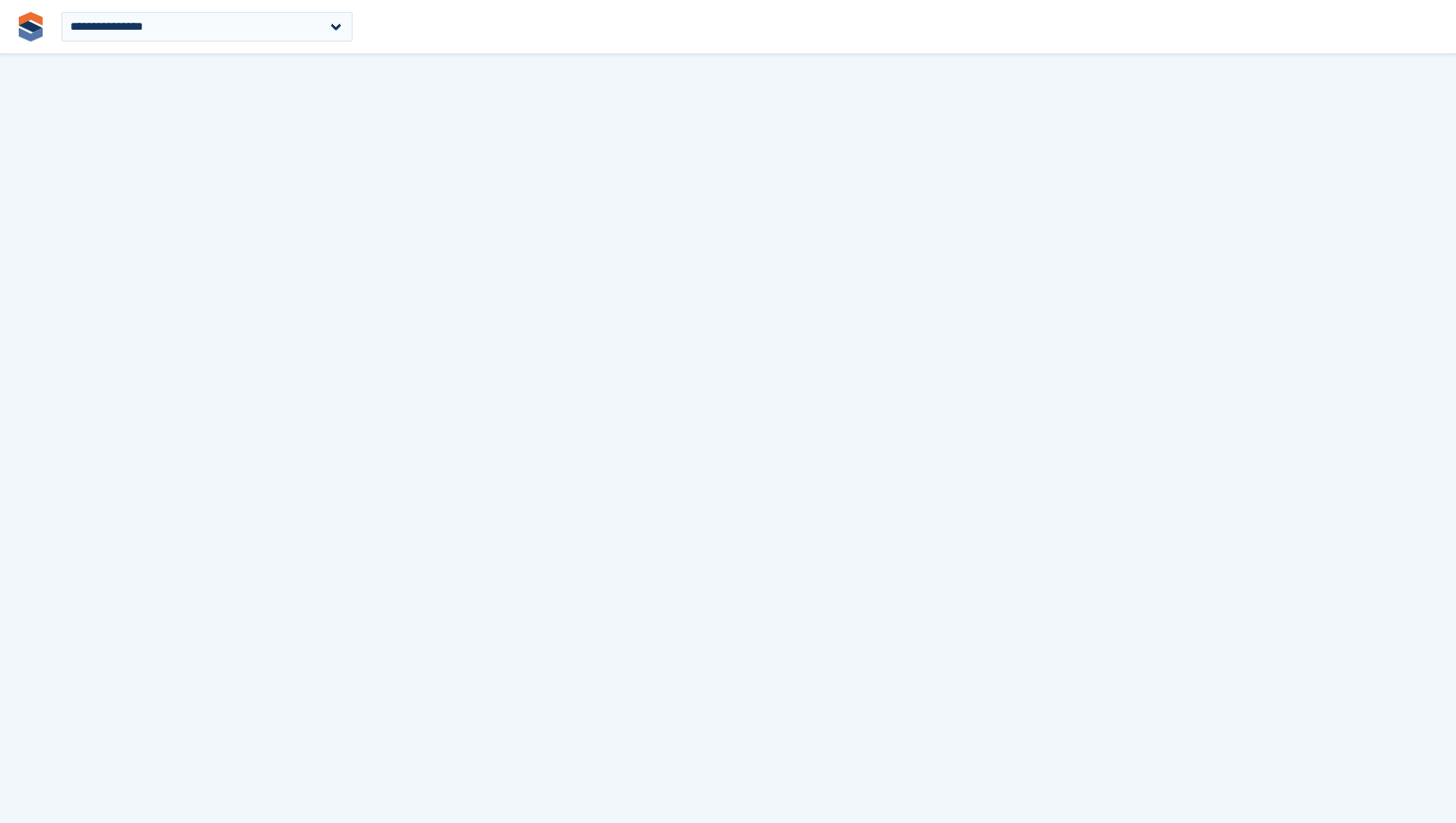 scroll, scrollTop: 0, scrollLeft: 0, axis: both 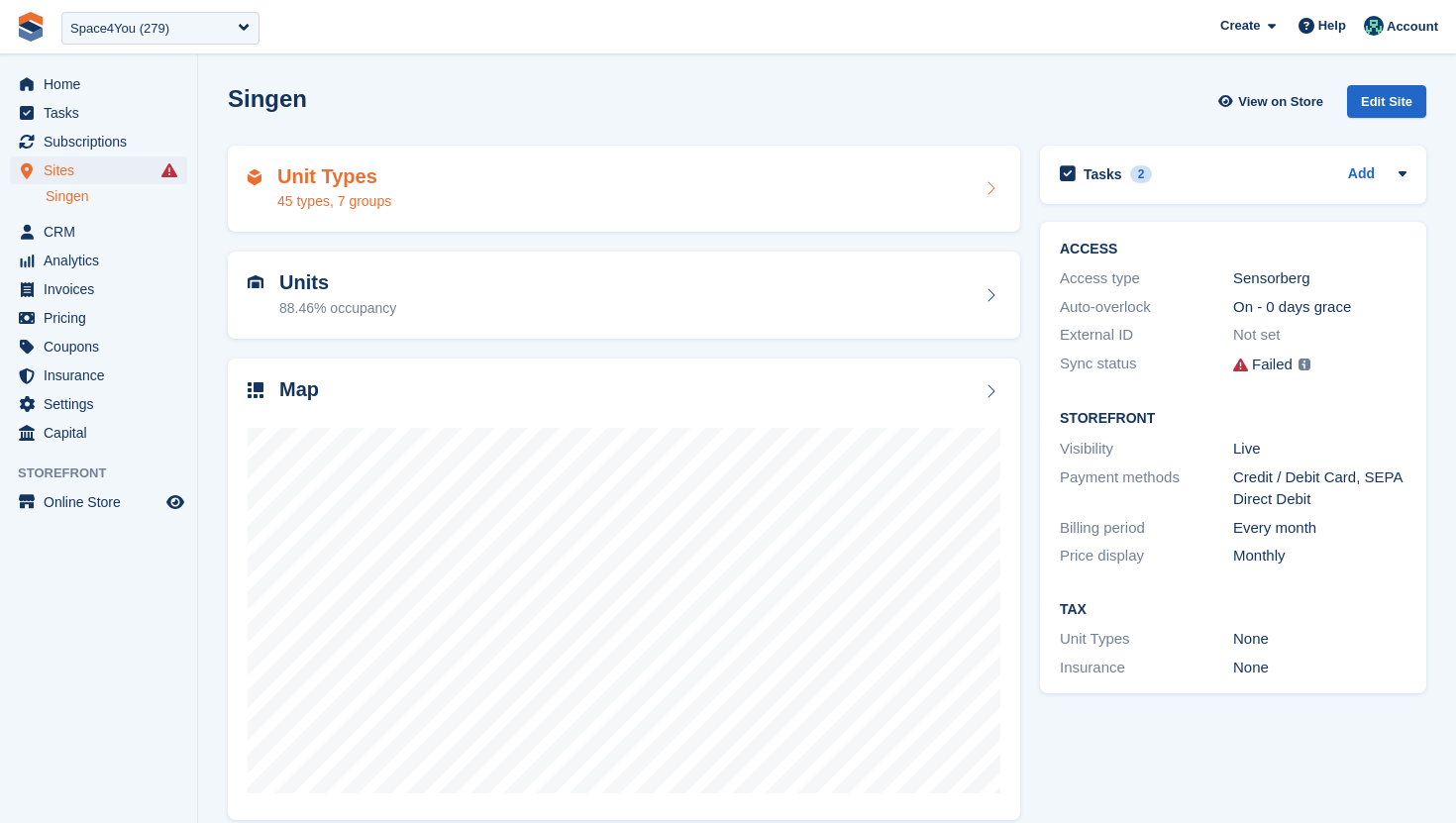 click on "Unit Types
45 types, 7 groups" at bounding box center (624, 189) 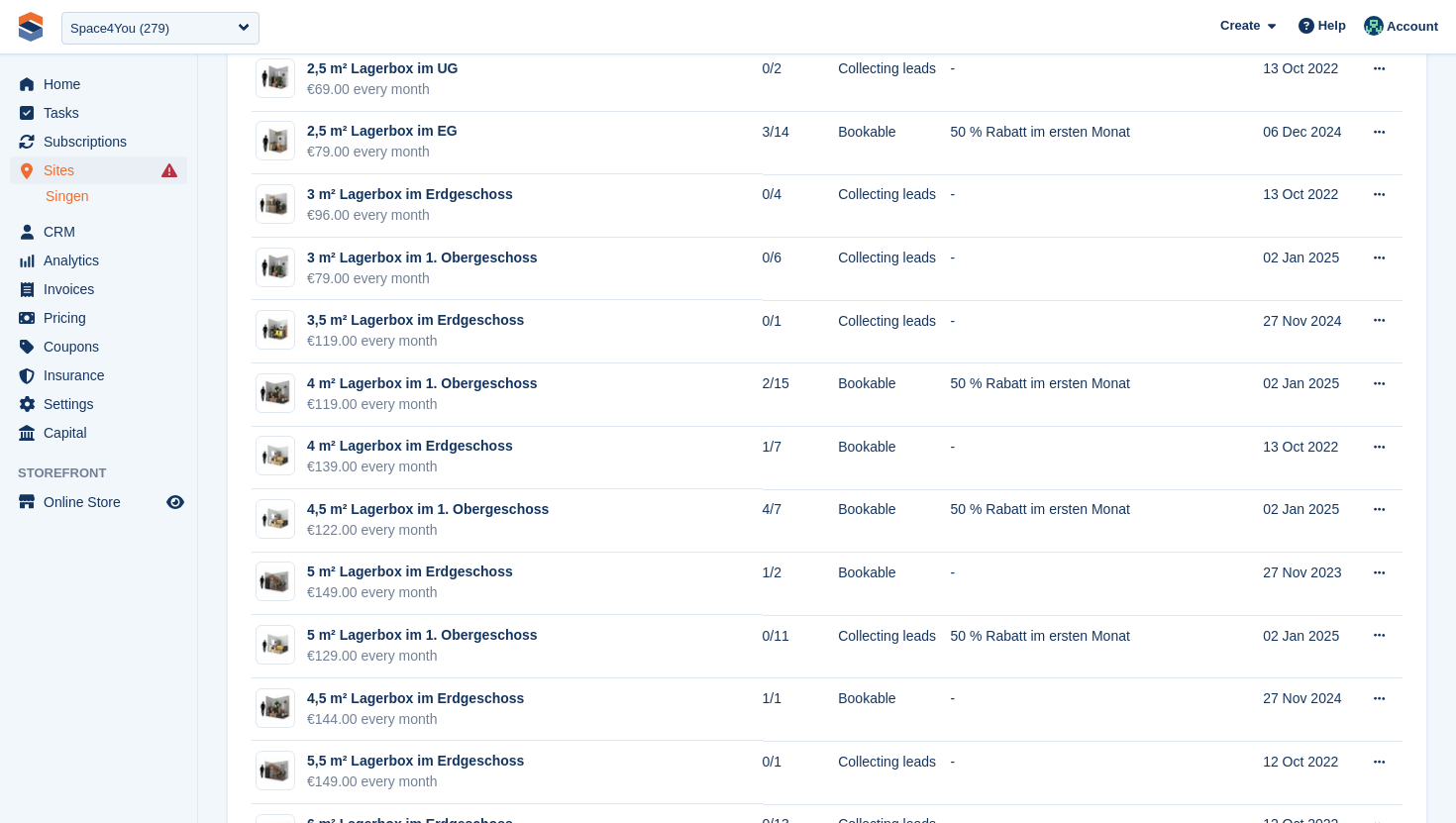 scroll, scrollTop: 661, scrollLeft: 0, axis: vertical 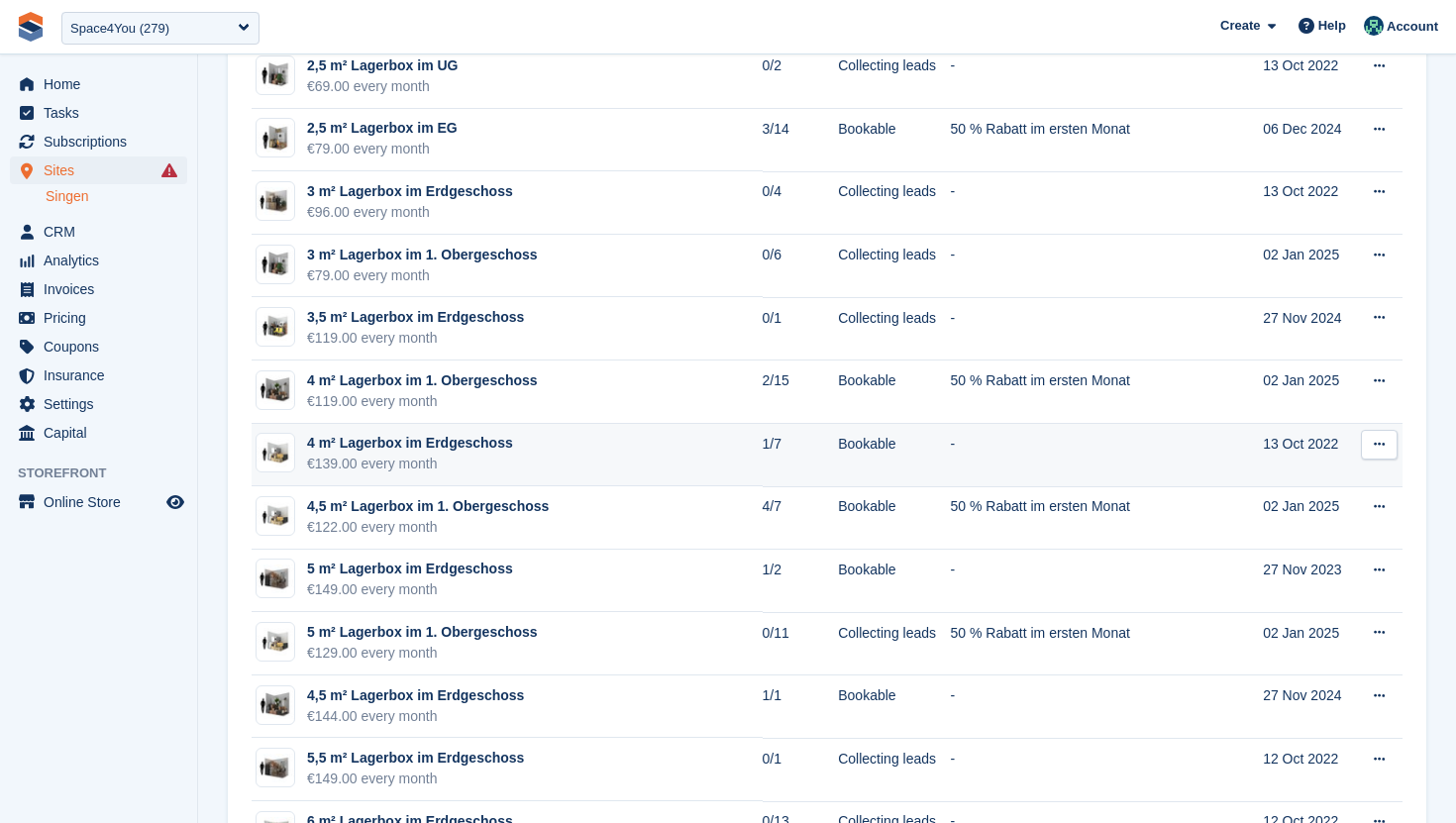 click on "4 m² Lagerbox im Erdgeschoss
€139.00 every month" at bounding box center [507, 456] 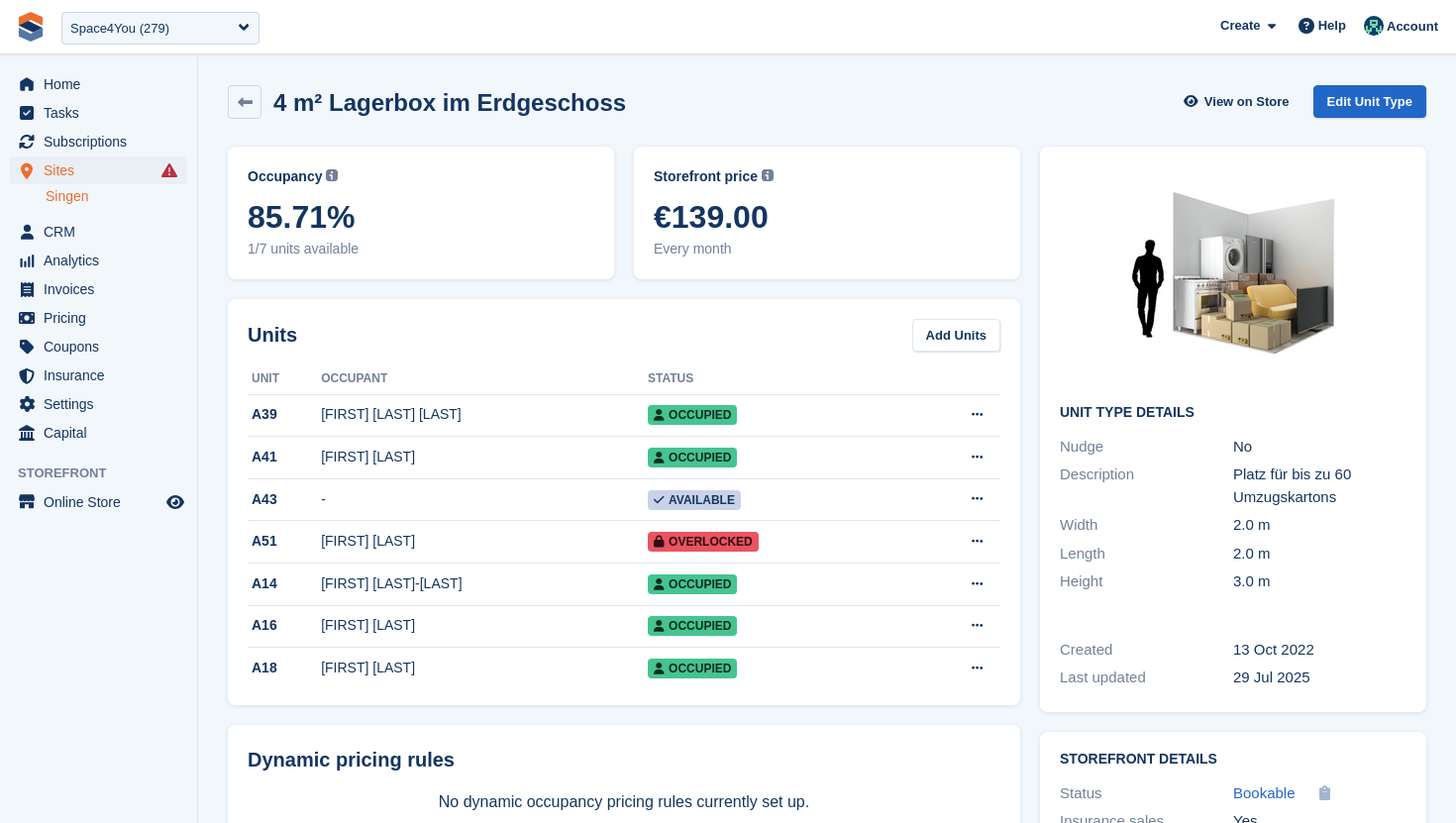 scroll, scrollTop: 0, scrollLeft: 0, axis: both 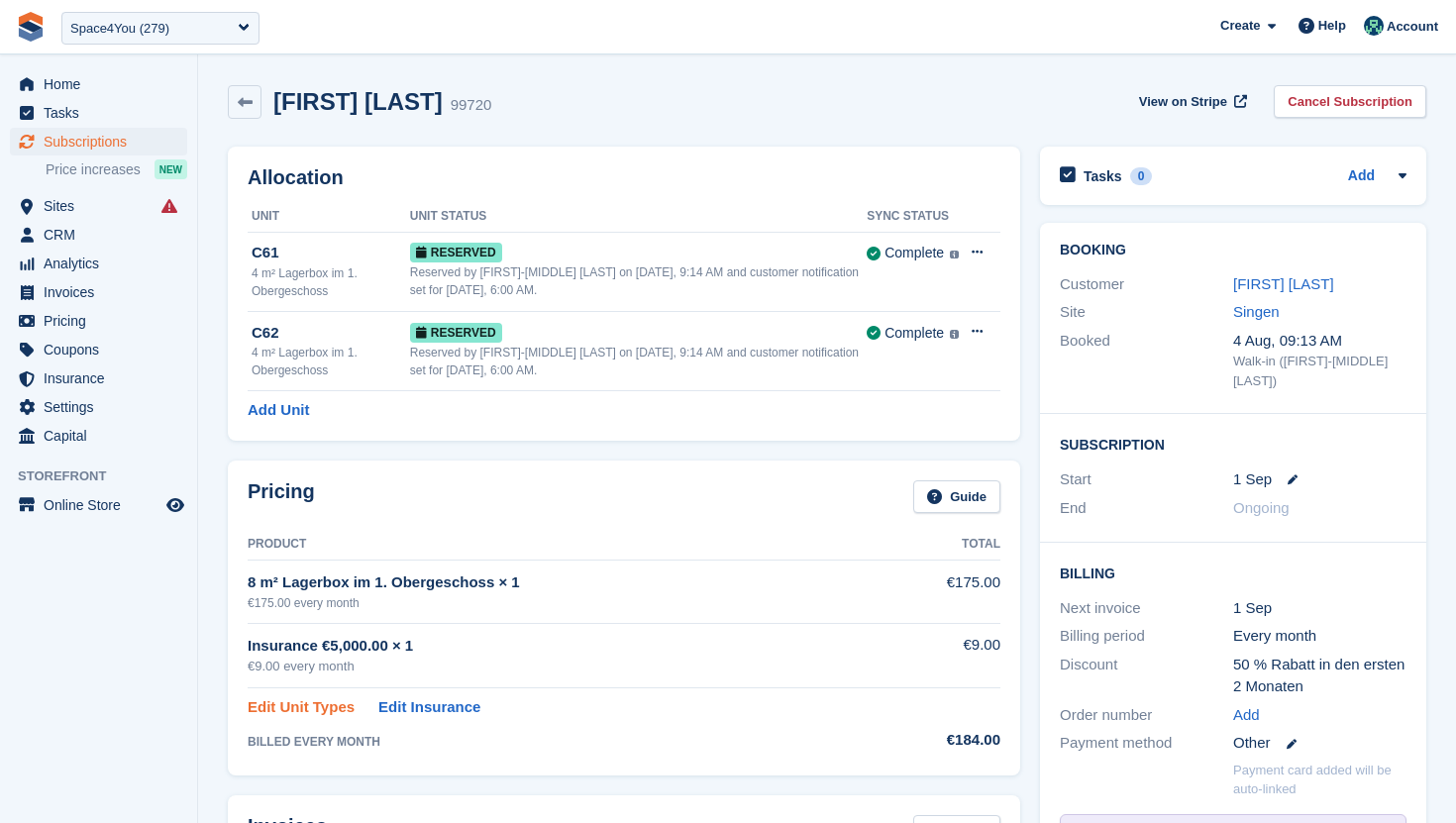 click on "Edit Unit Types" at bounding box center [301, 707] 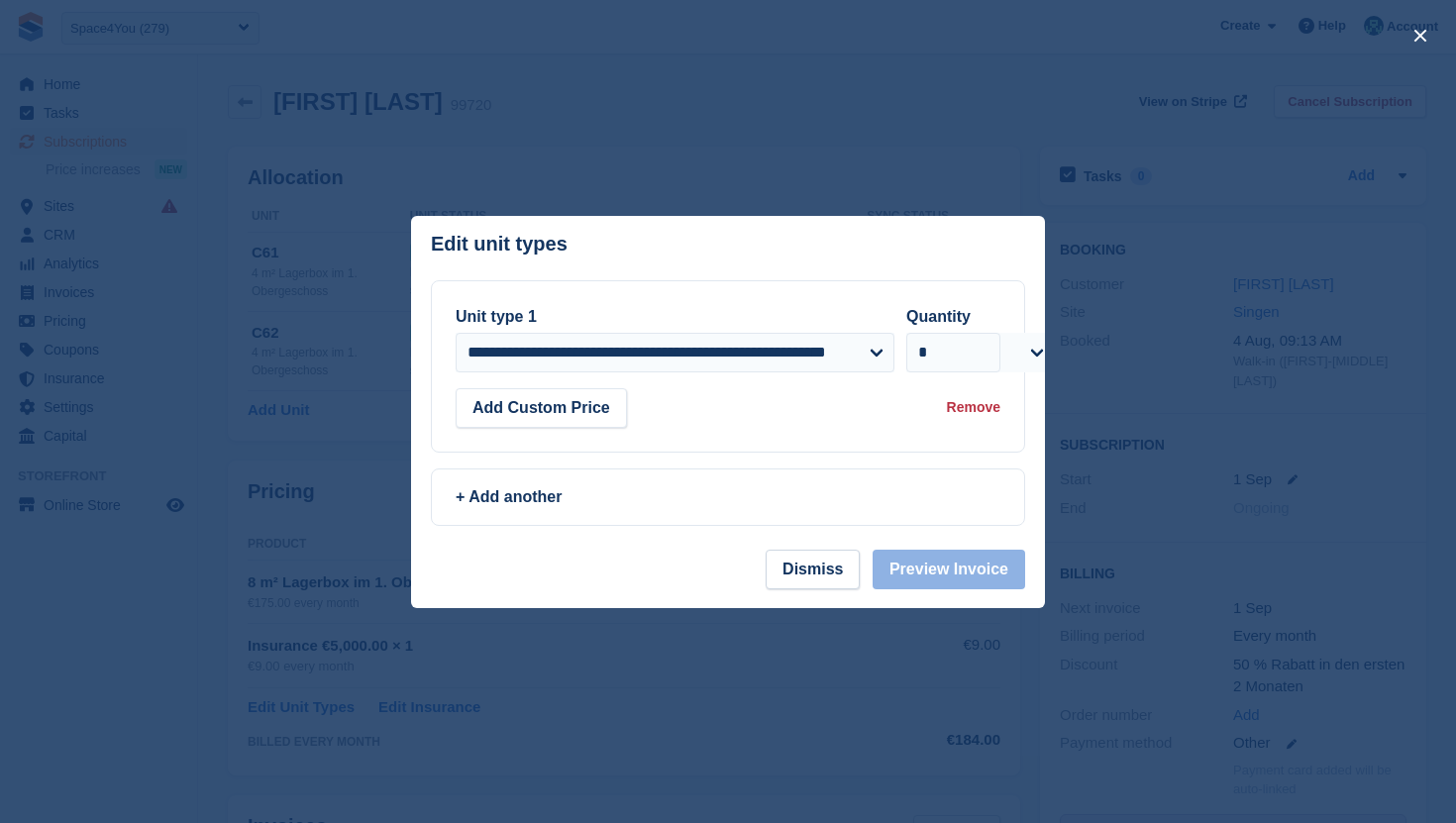 click at bounding box center [728, 411] 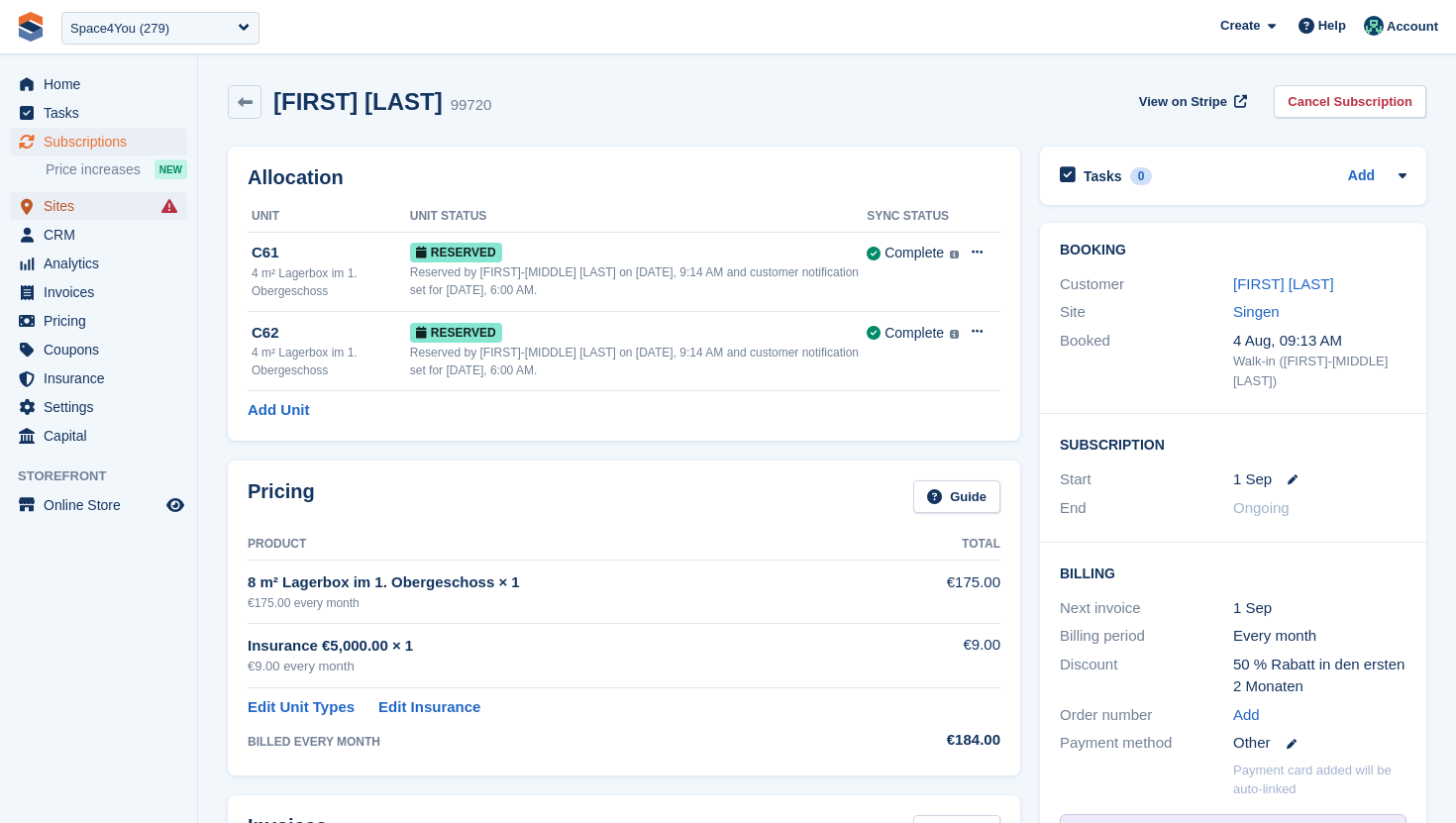 click on "Sites" at bounding box center (103, 206) 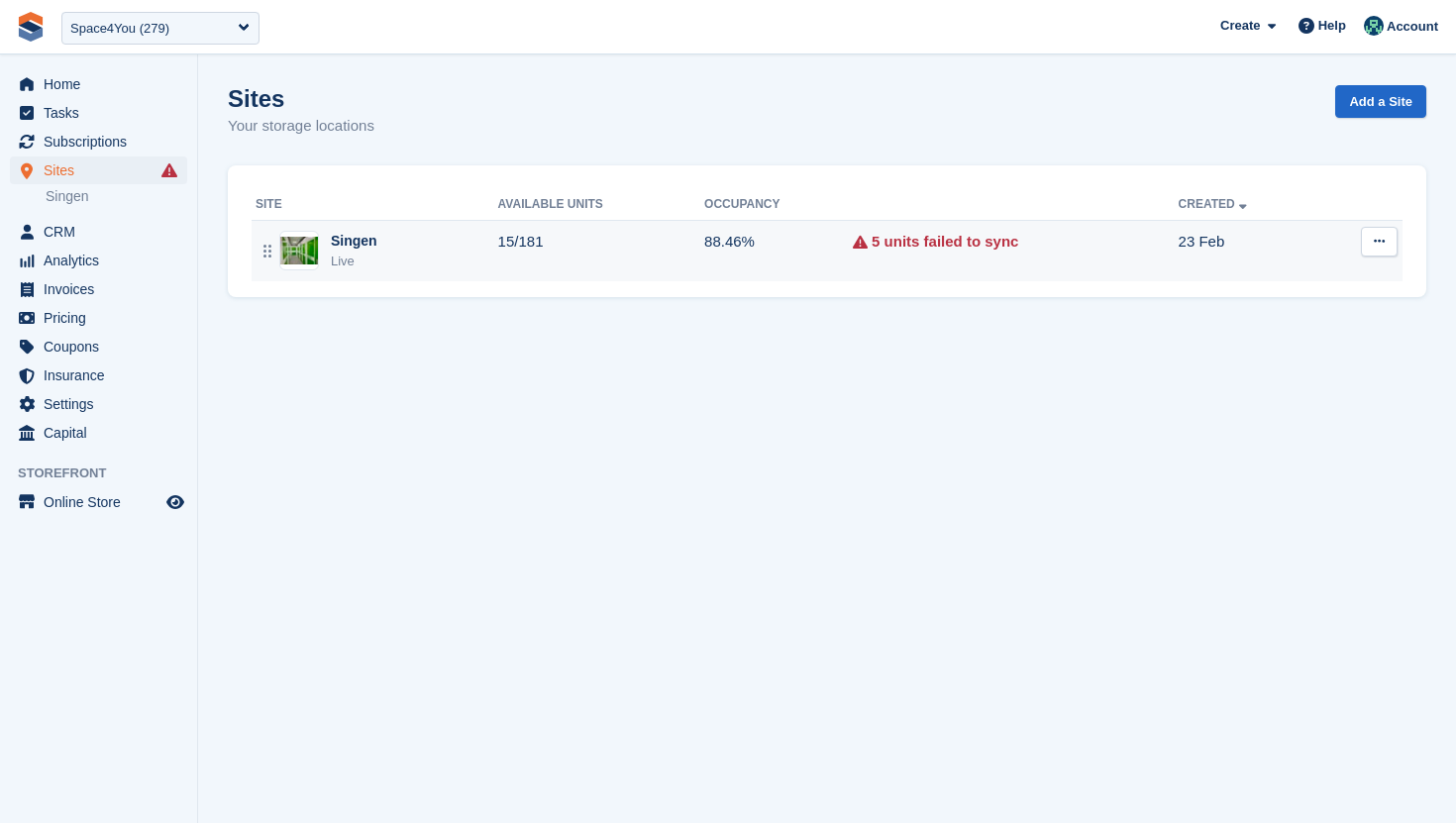 click on "Singen
Live" at bounding box center [374, 251] 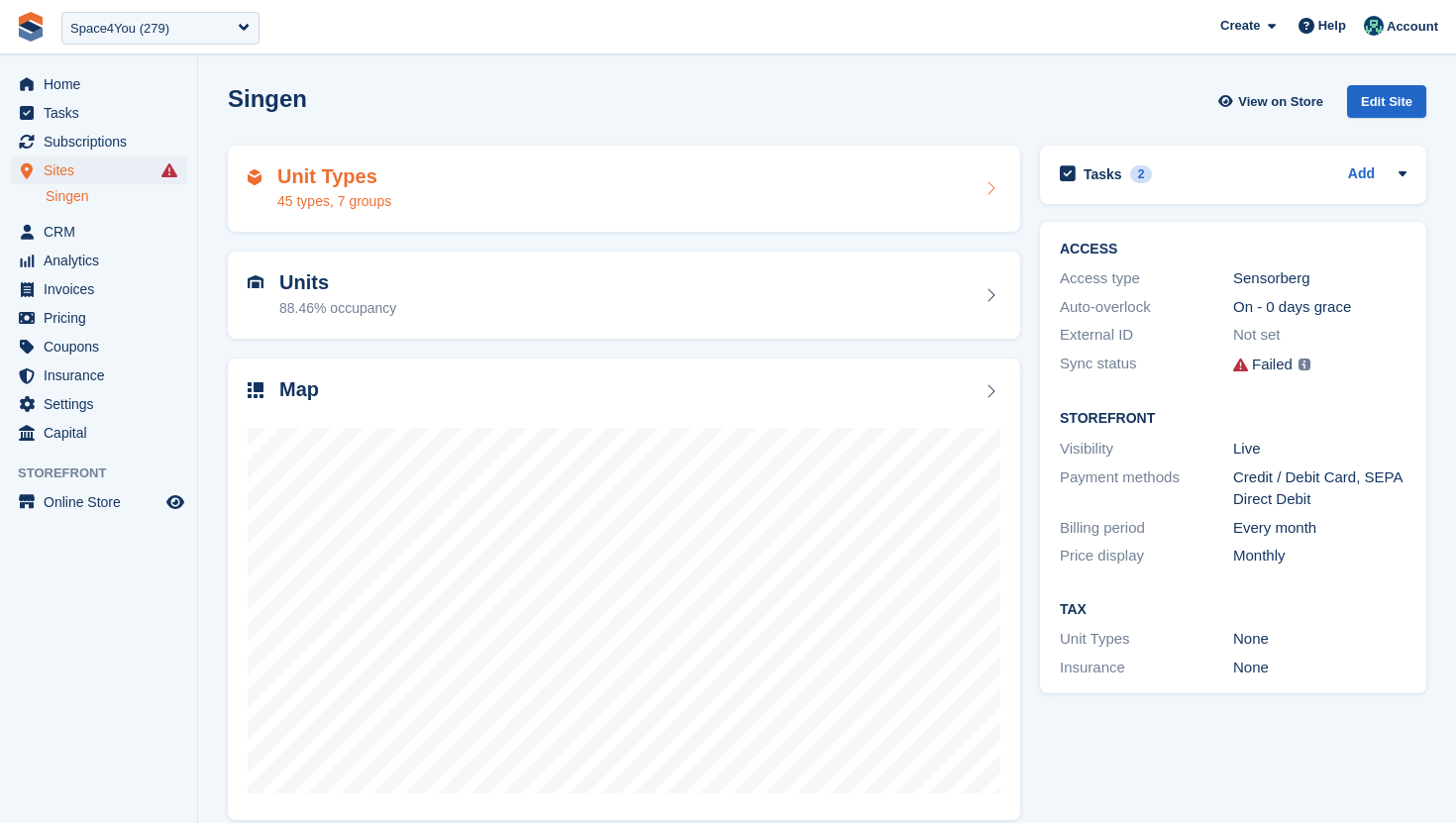 scroll, scrollTop: 0, scrollLeft: 0, axis: both 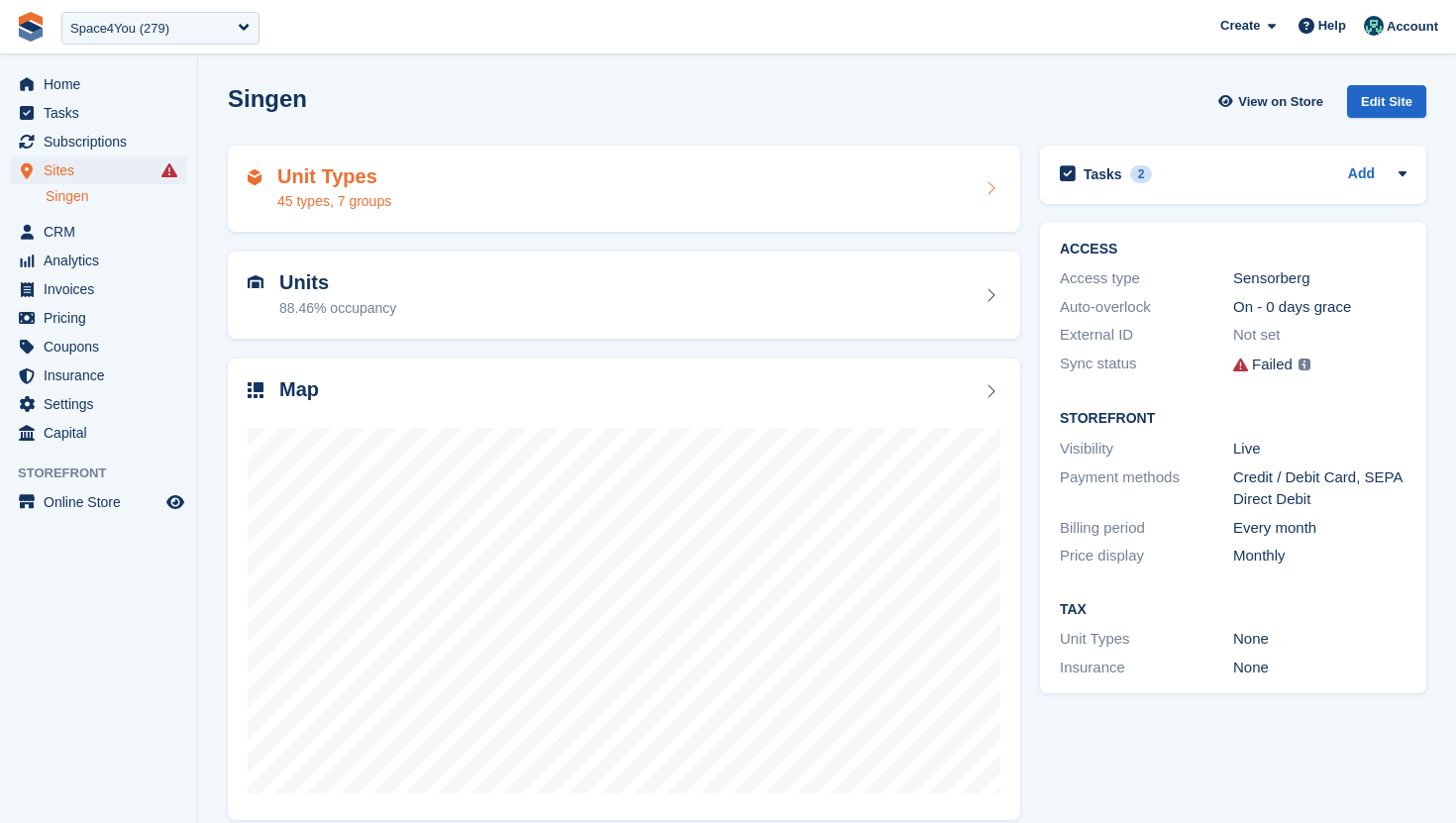 click on "Unit Types
45 types, 7 groups" at bounding box center (624, 189) 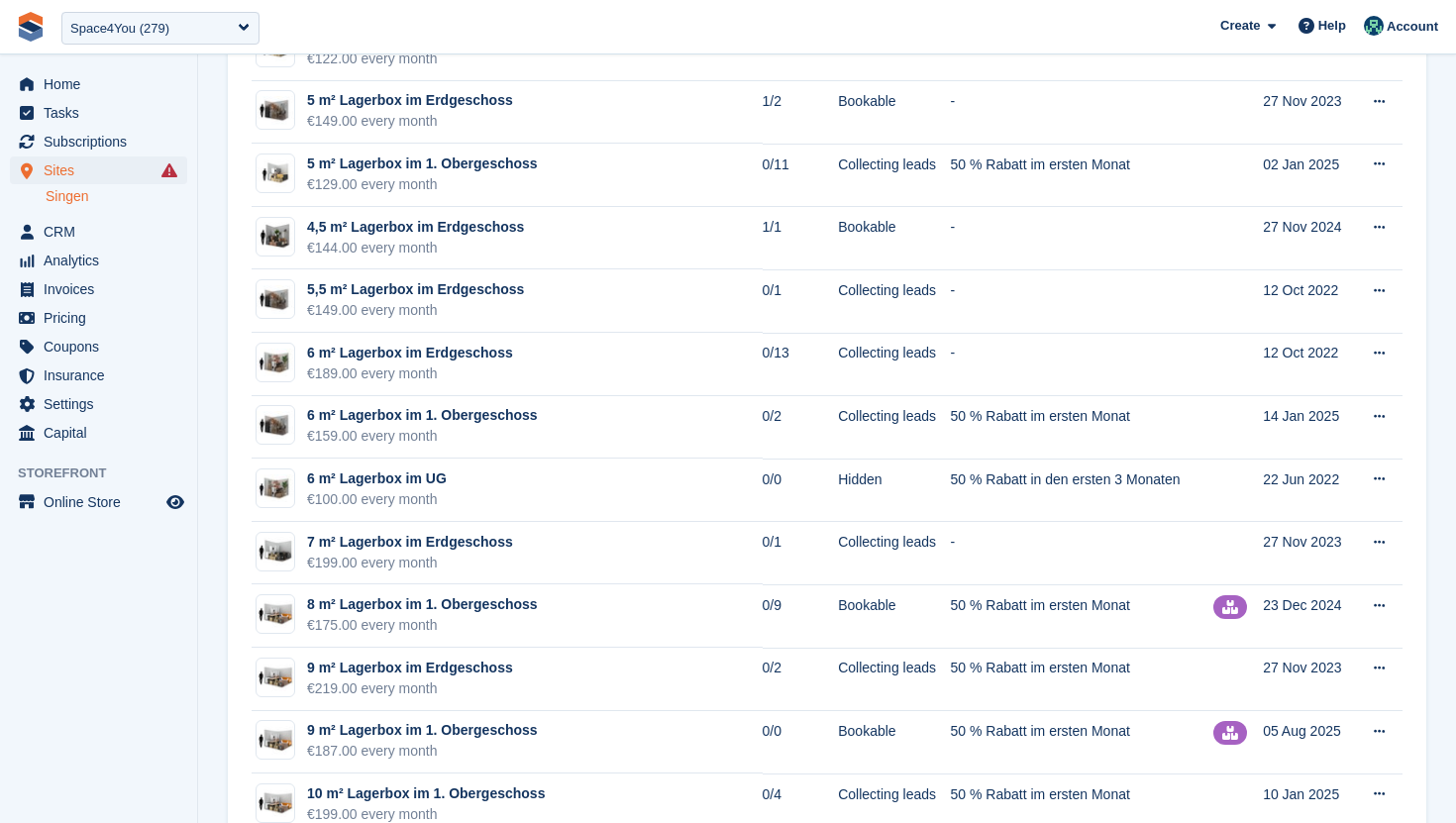 scroll, scrollTop: 1165, scrollLeft: 0, axis: vertical 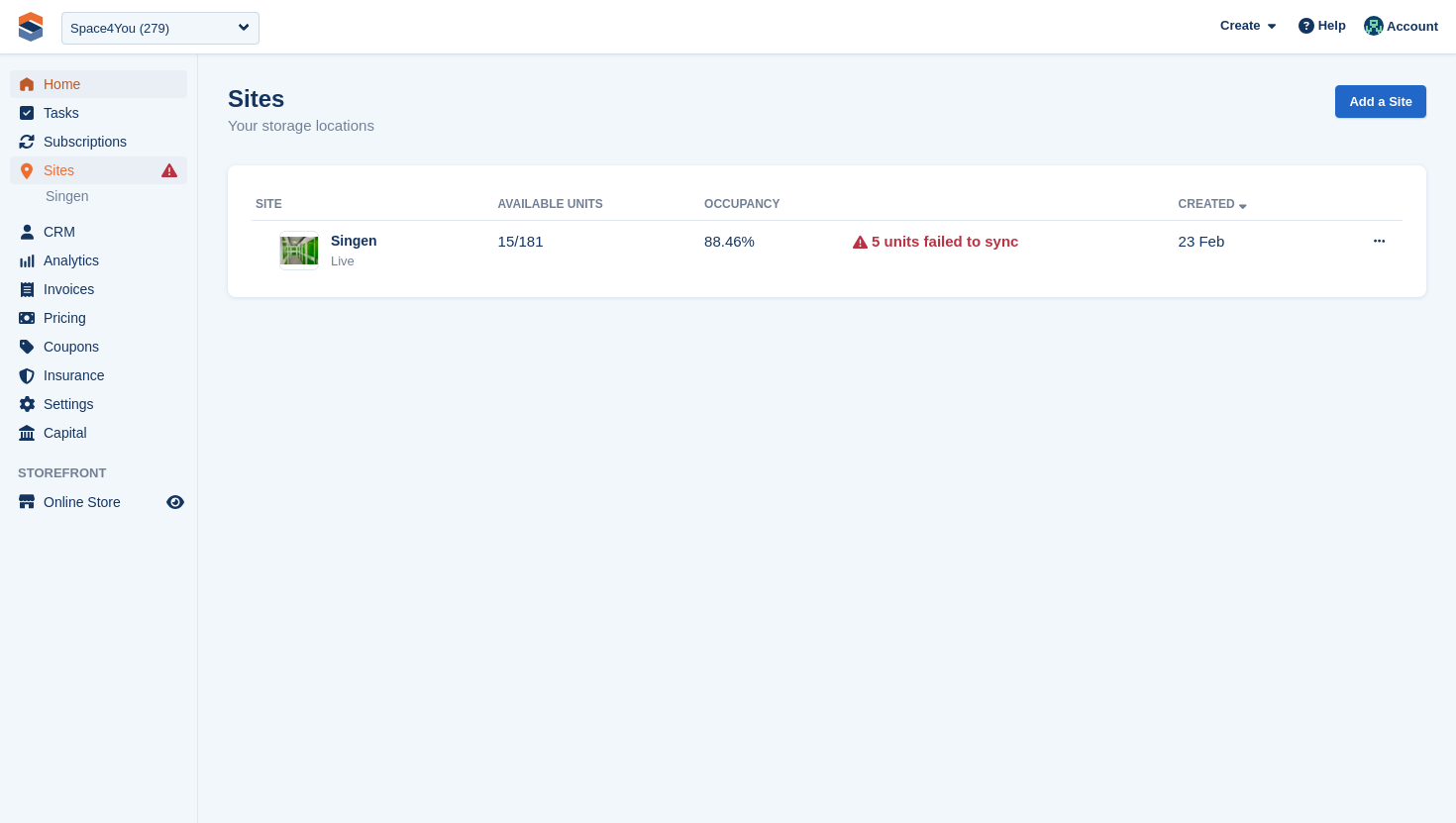 click on "Home" at bounding box center [103, 84] 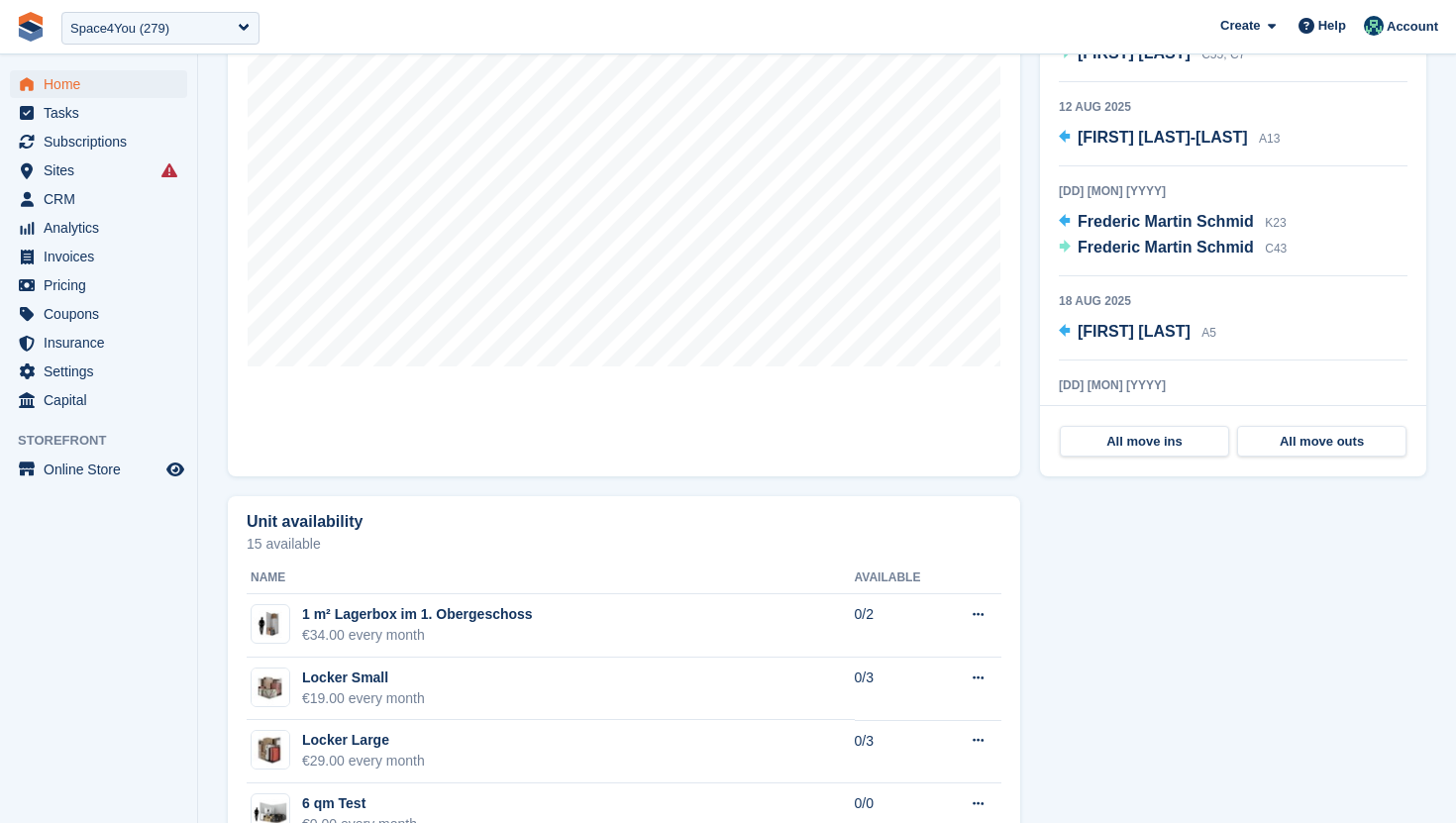 scroll, scrollTop: 689, scrollLeft: 0, axis: vertical 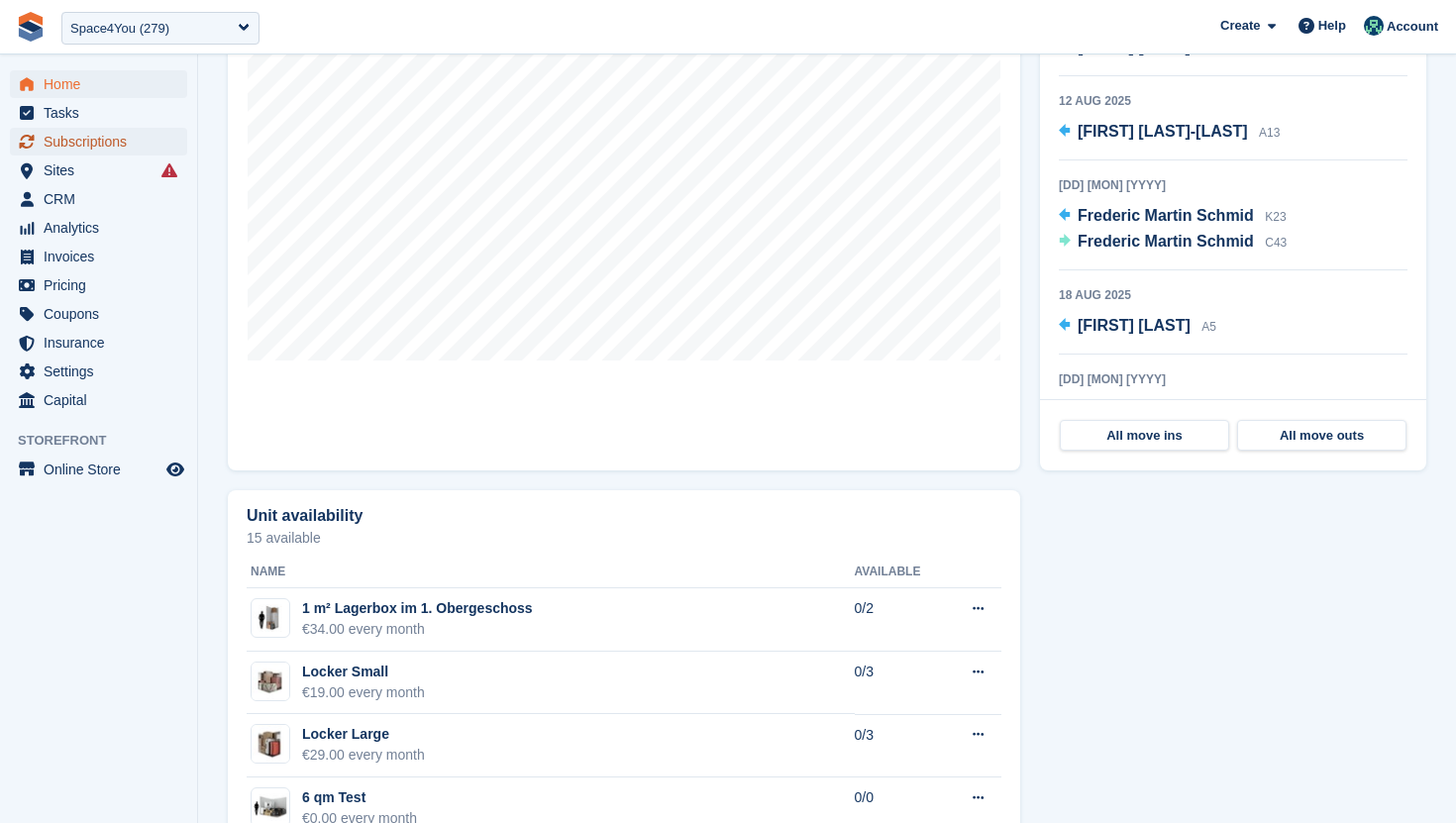 click on "Subscriptions" at bounding box center (103, 142) 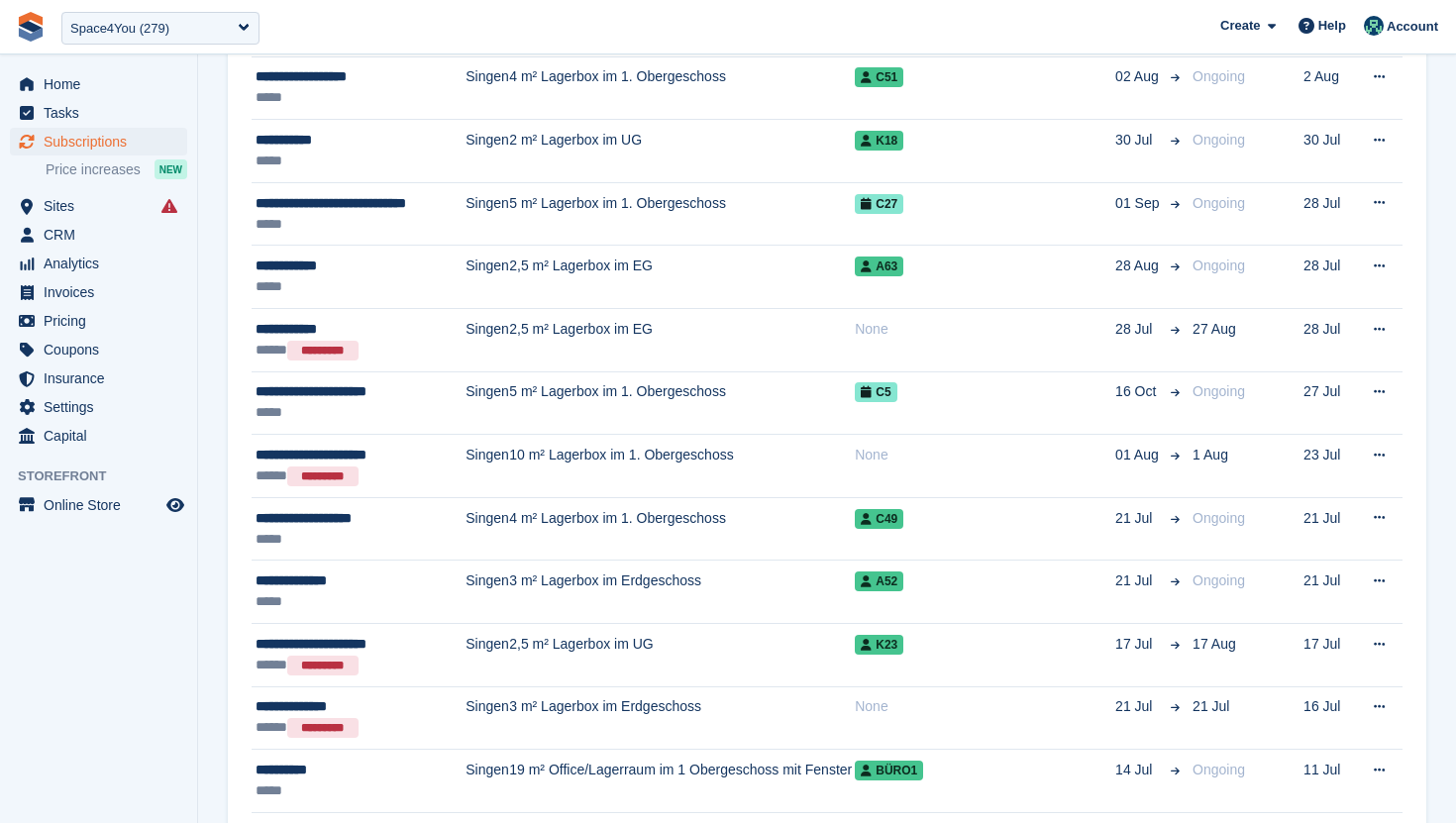 scroll, scrollTop: 596, scrollLeft: 0, axis: vertical 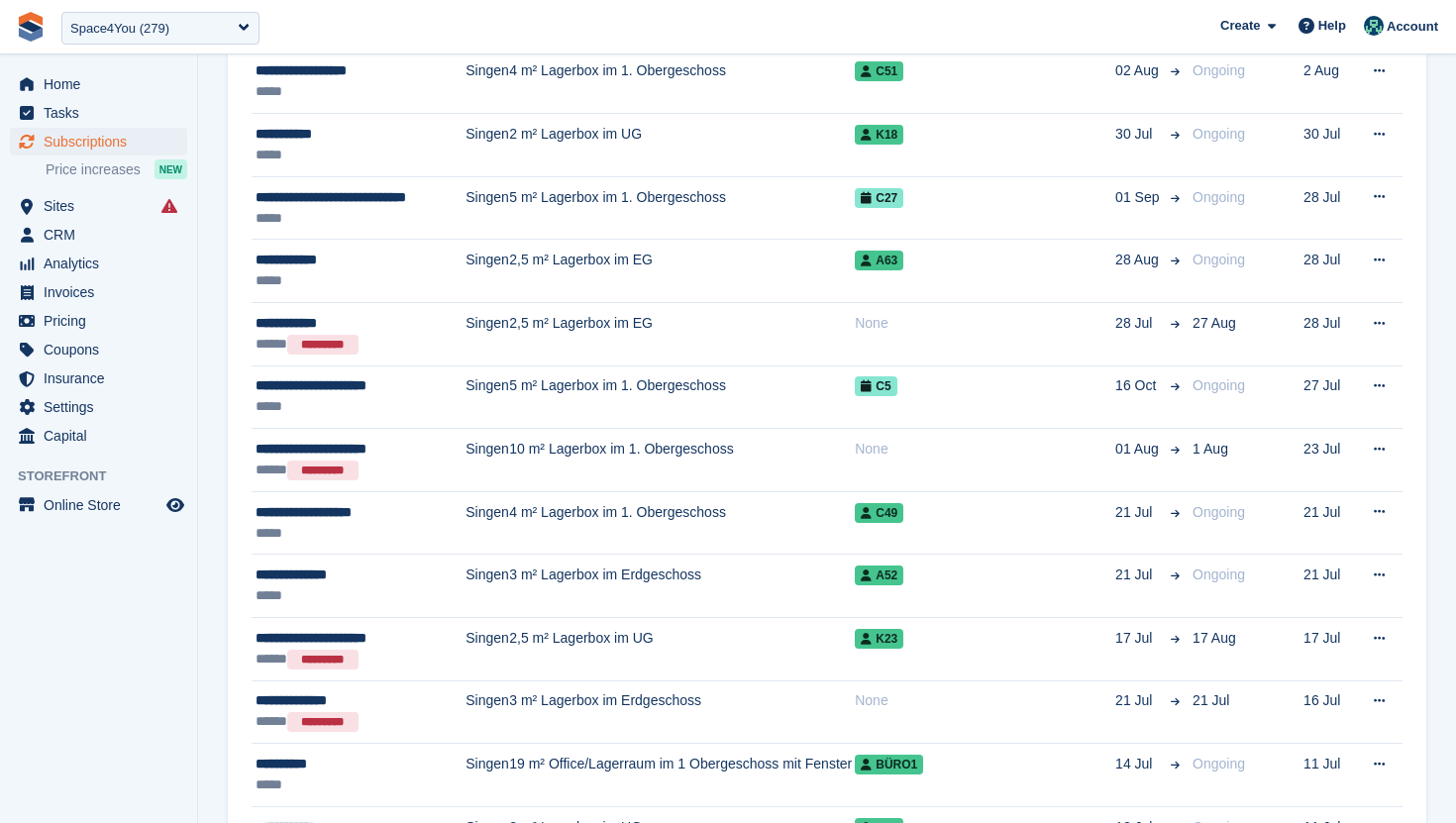 click on "Singen" at bounding box center [487, 397] 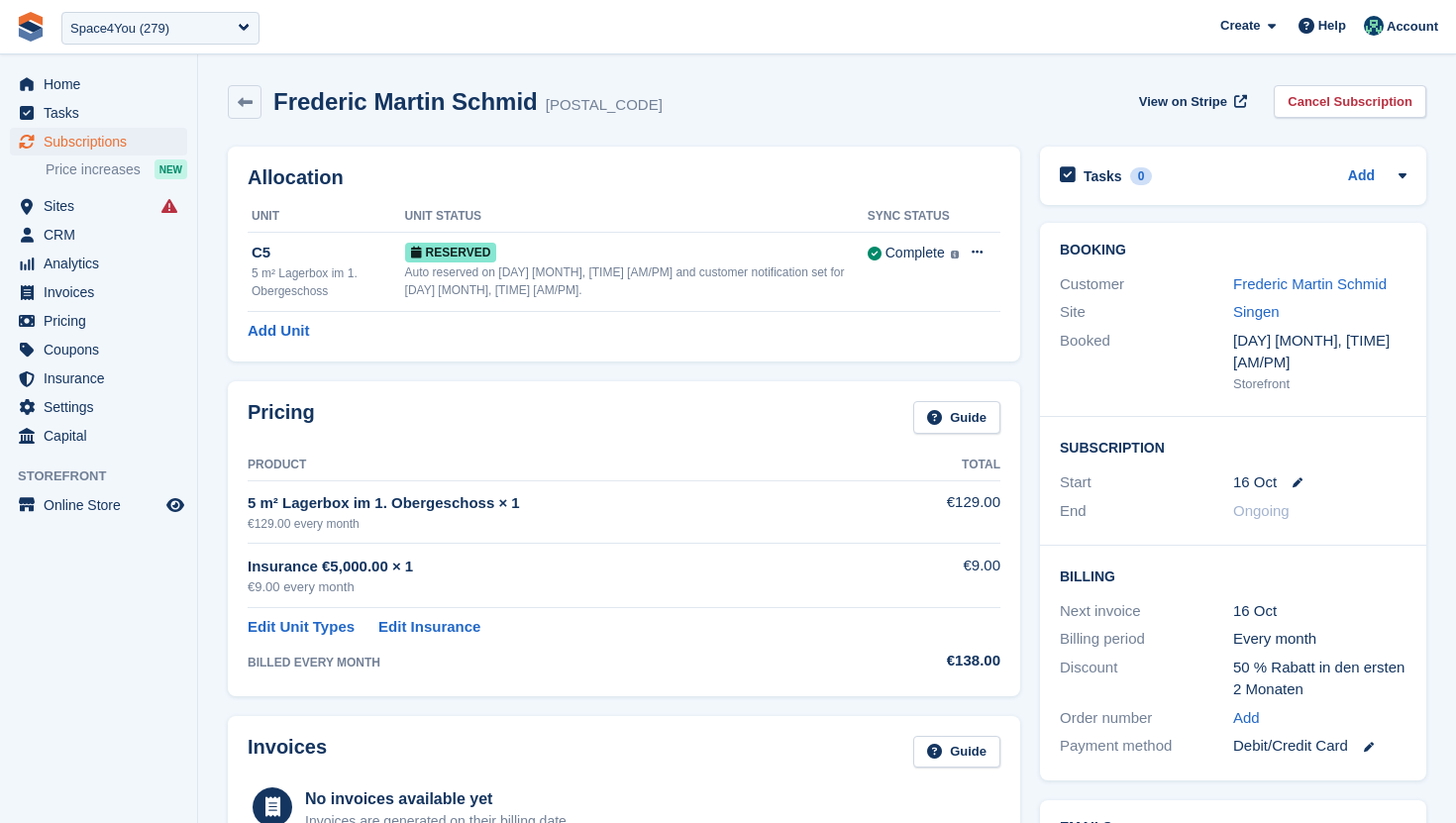 scroll, scrollTop: 0, scrollLeft: 0, axis: both 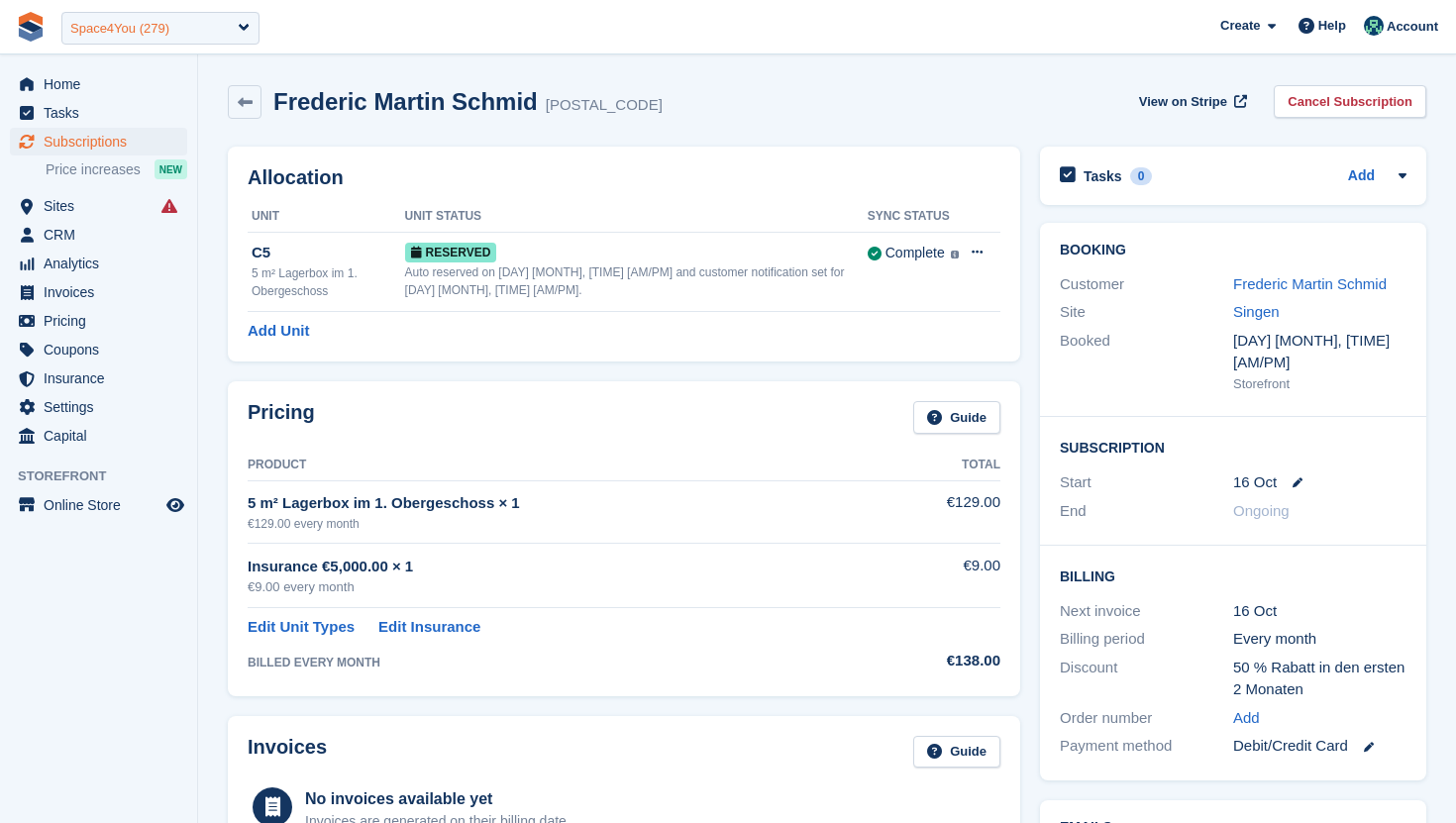 click on "Space4You (279)" at bounding box center (120, 29) 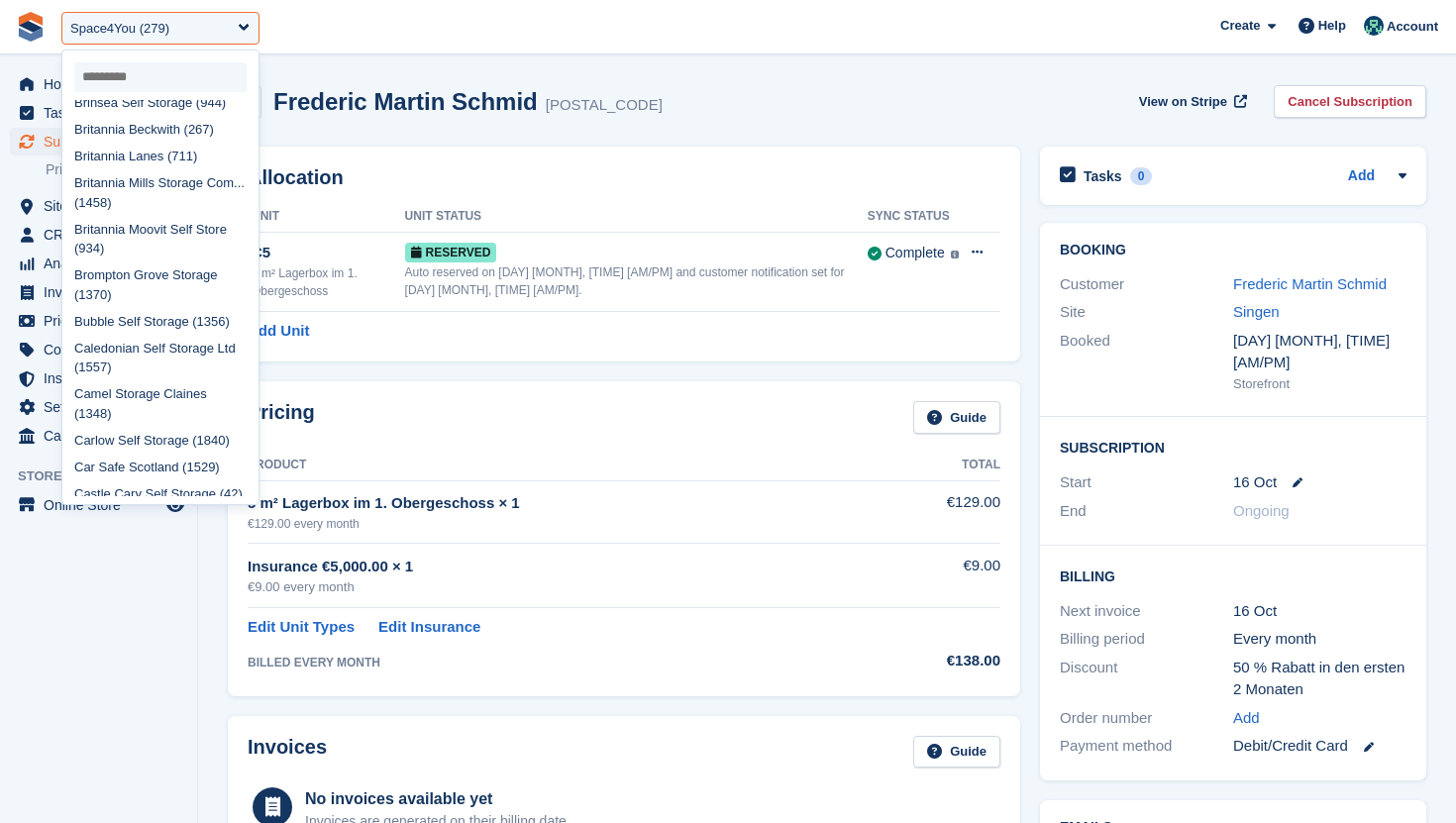 scroll, scrollTop: 1266, scrollLeft: 0, axis: vertical 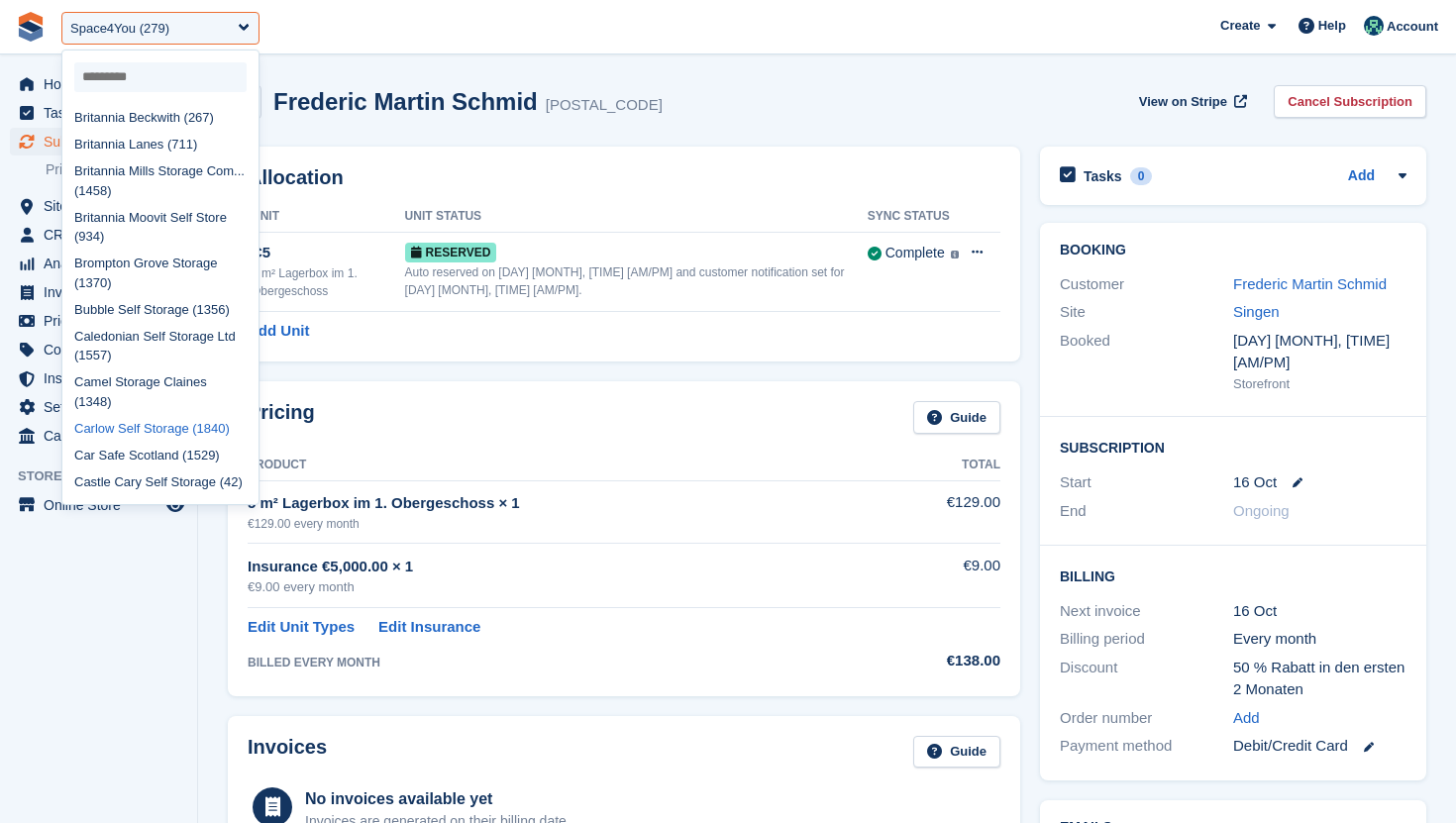 click on "Carlow Self Storage (1840)" at bounding box center (160, 428) 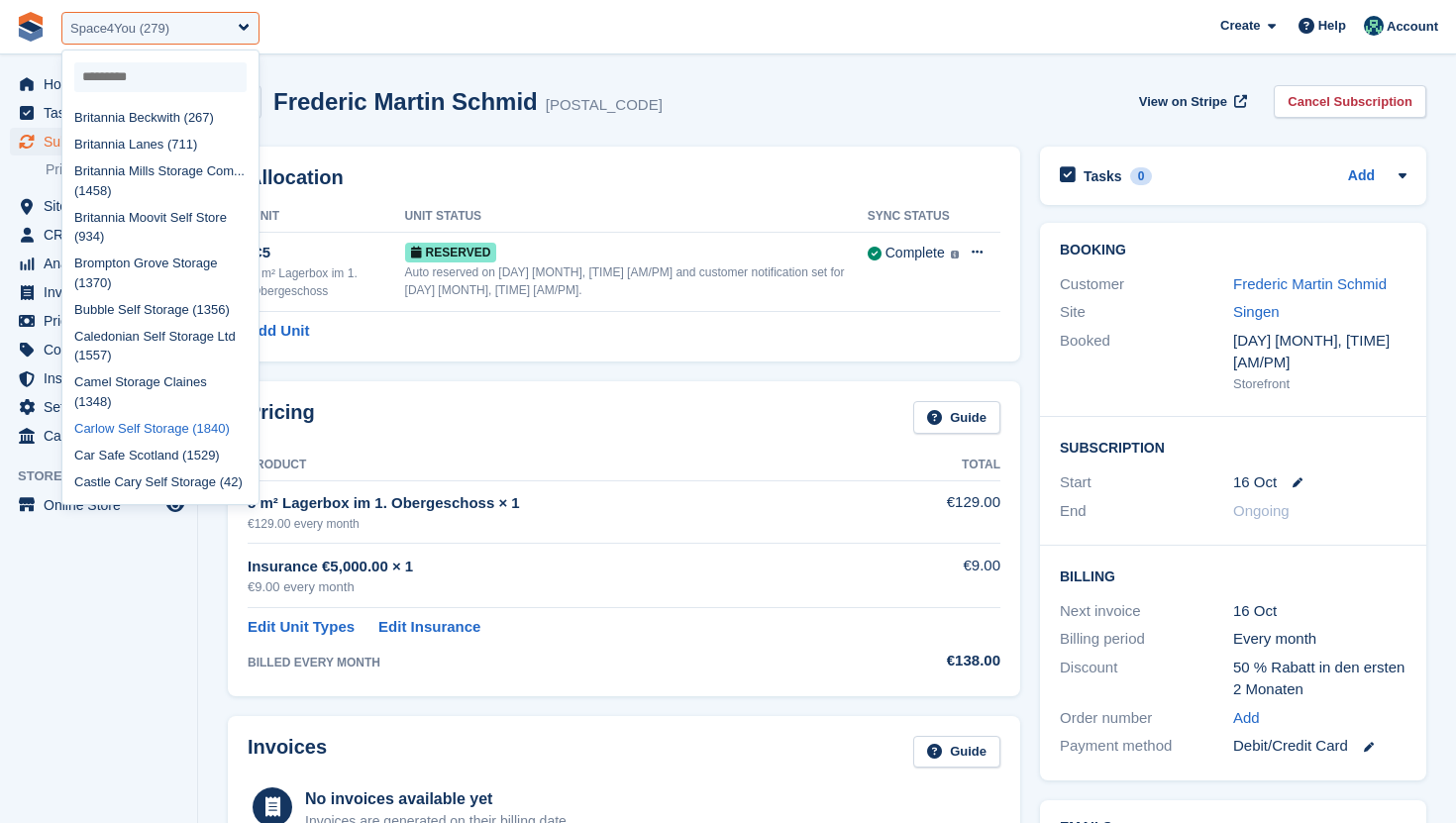 select on "****" 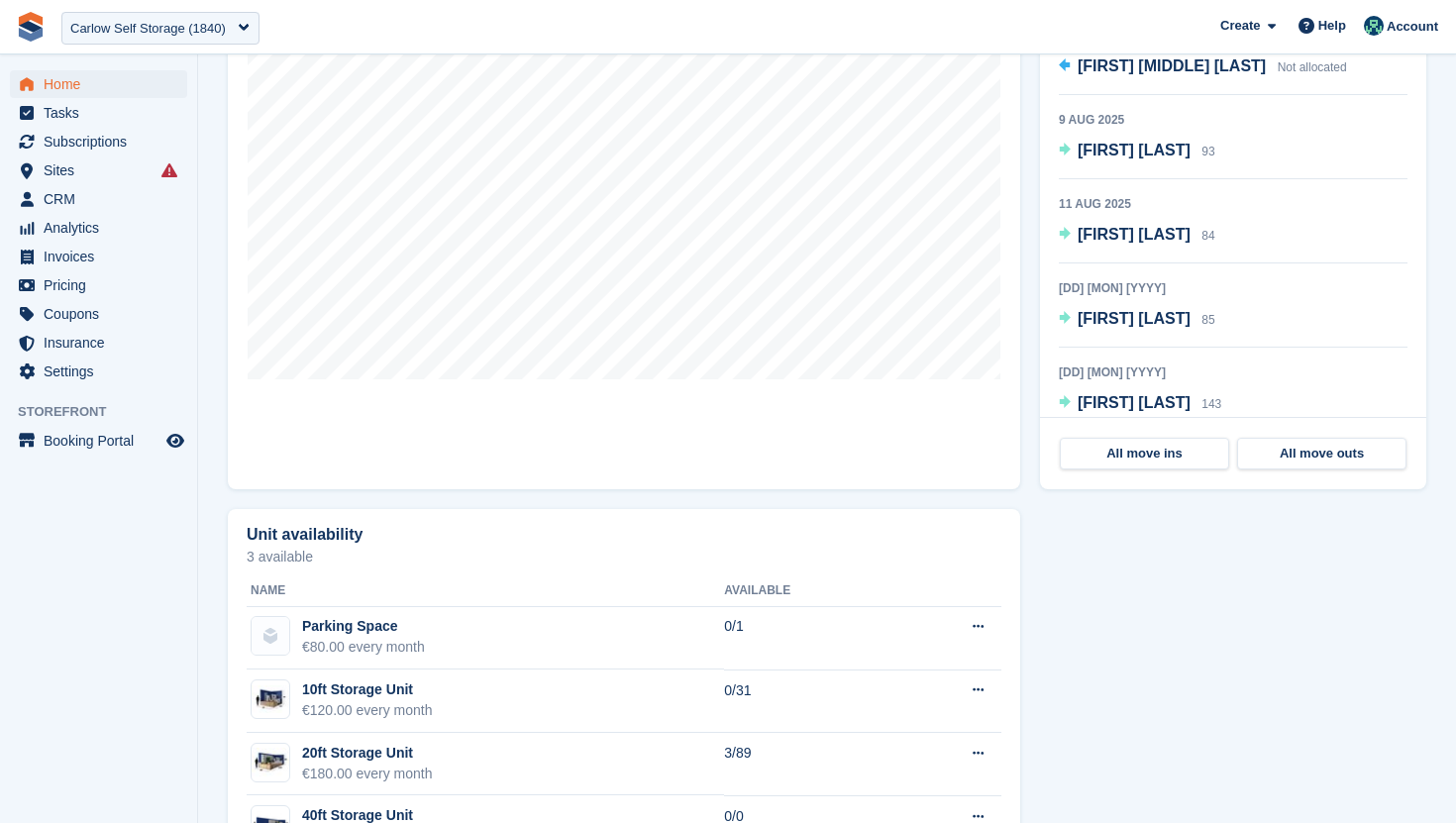 scroll, scrollTop: 677, scrollLeft: 0, axis: vertical 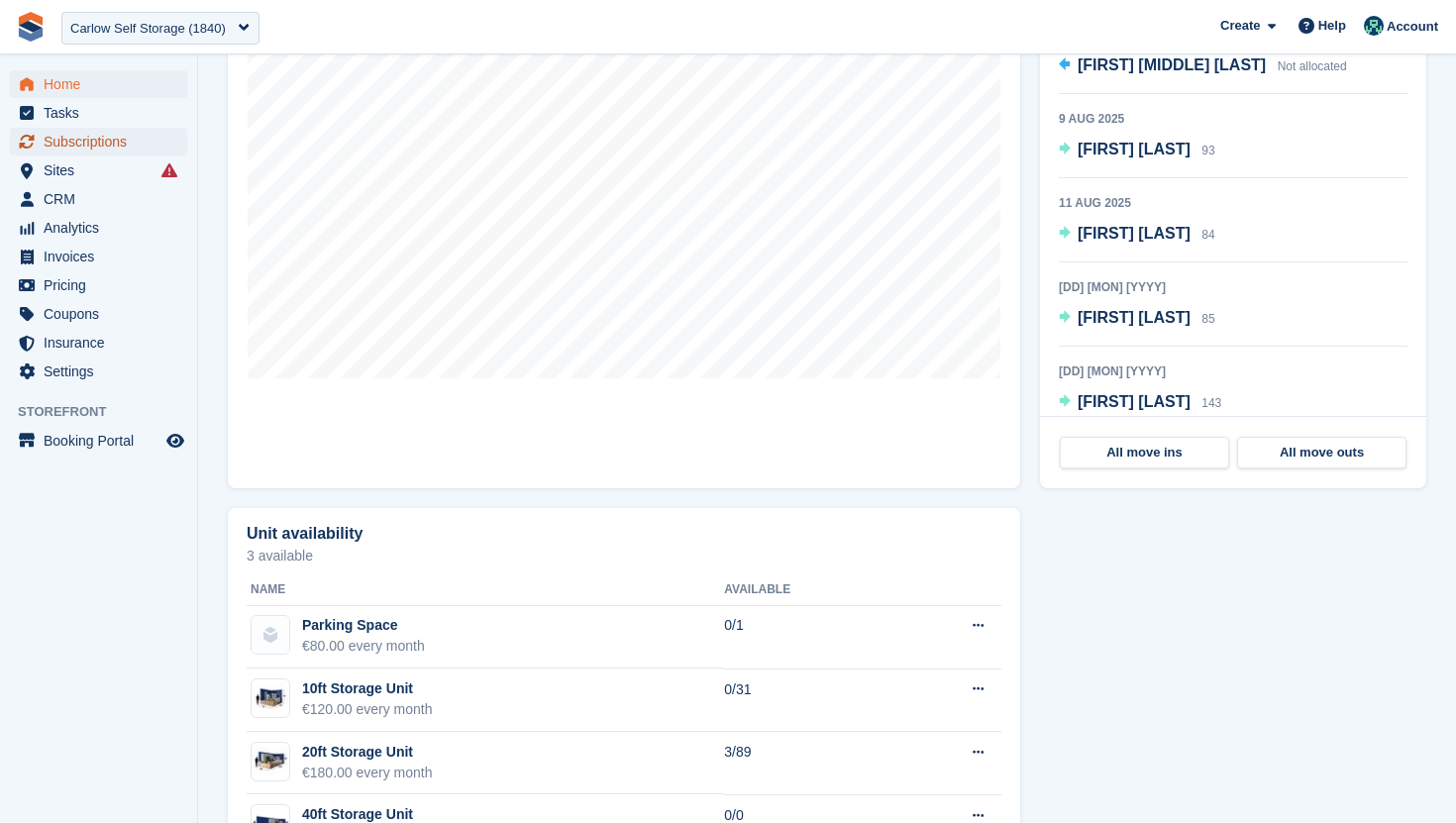 click on "Subscriptions" at bounding box center [103, 142] 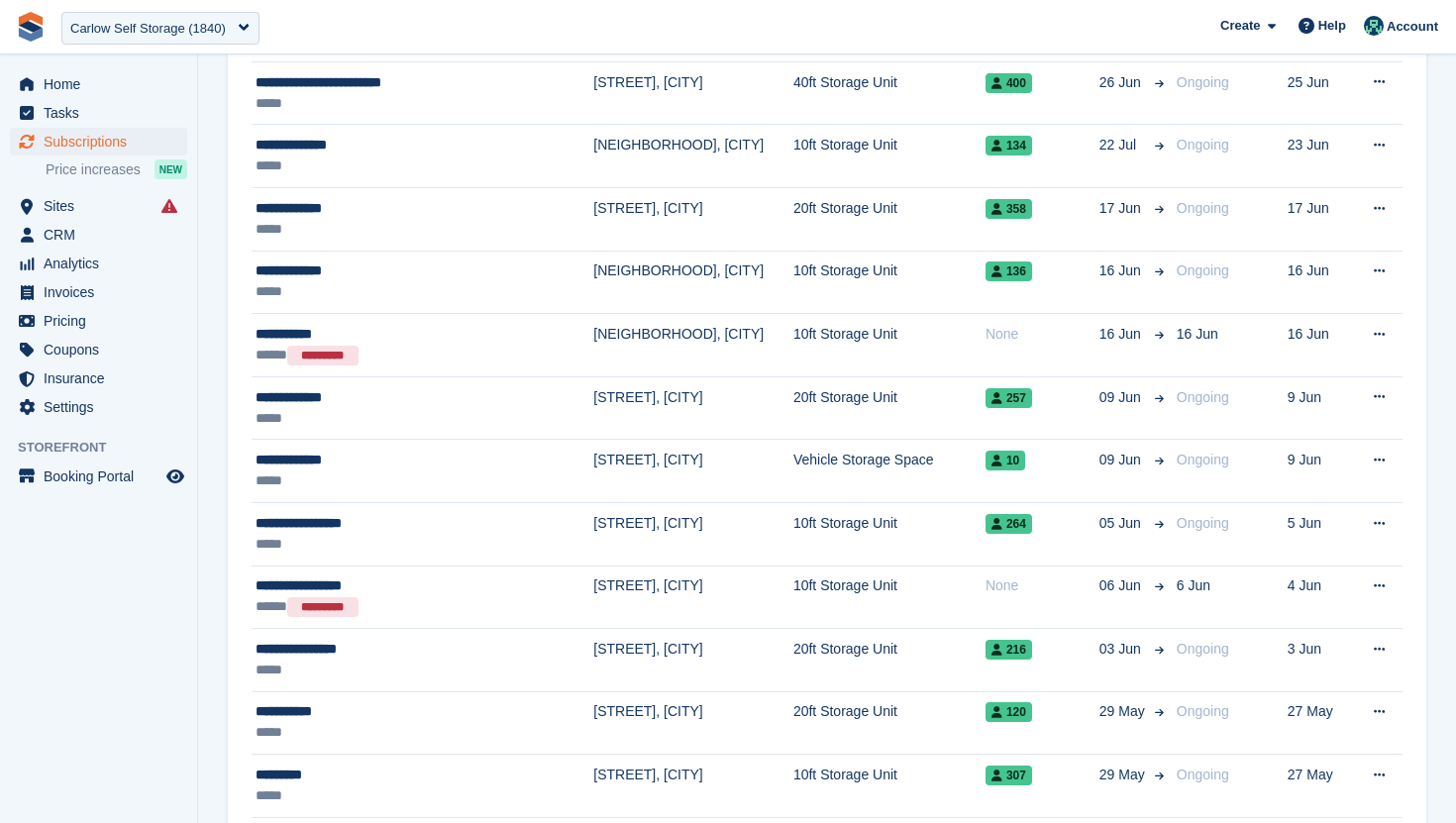 scroll, scrollTop: 1662, scrollLeft: 0, axis: vertical 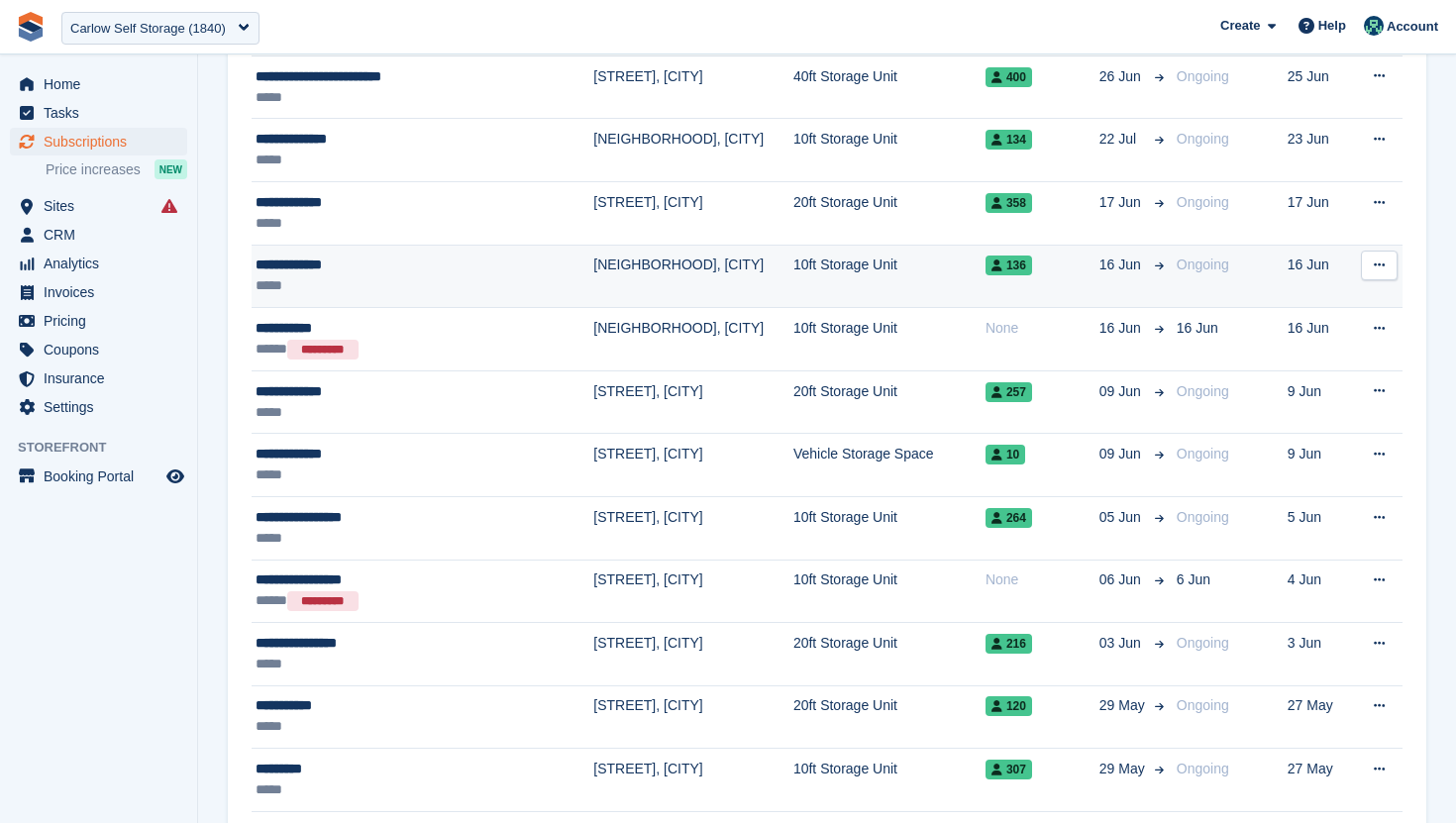 click on "**********" at bounding box center (399, 264) 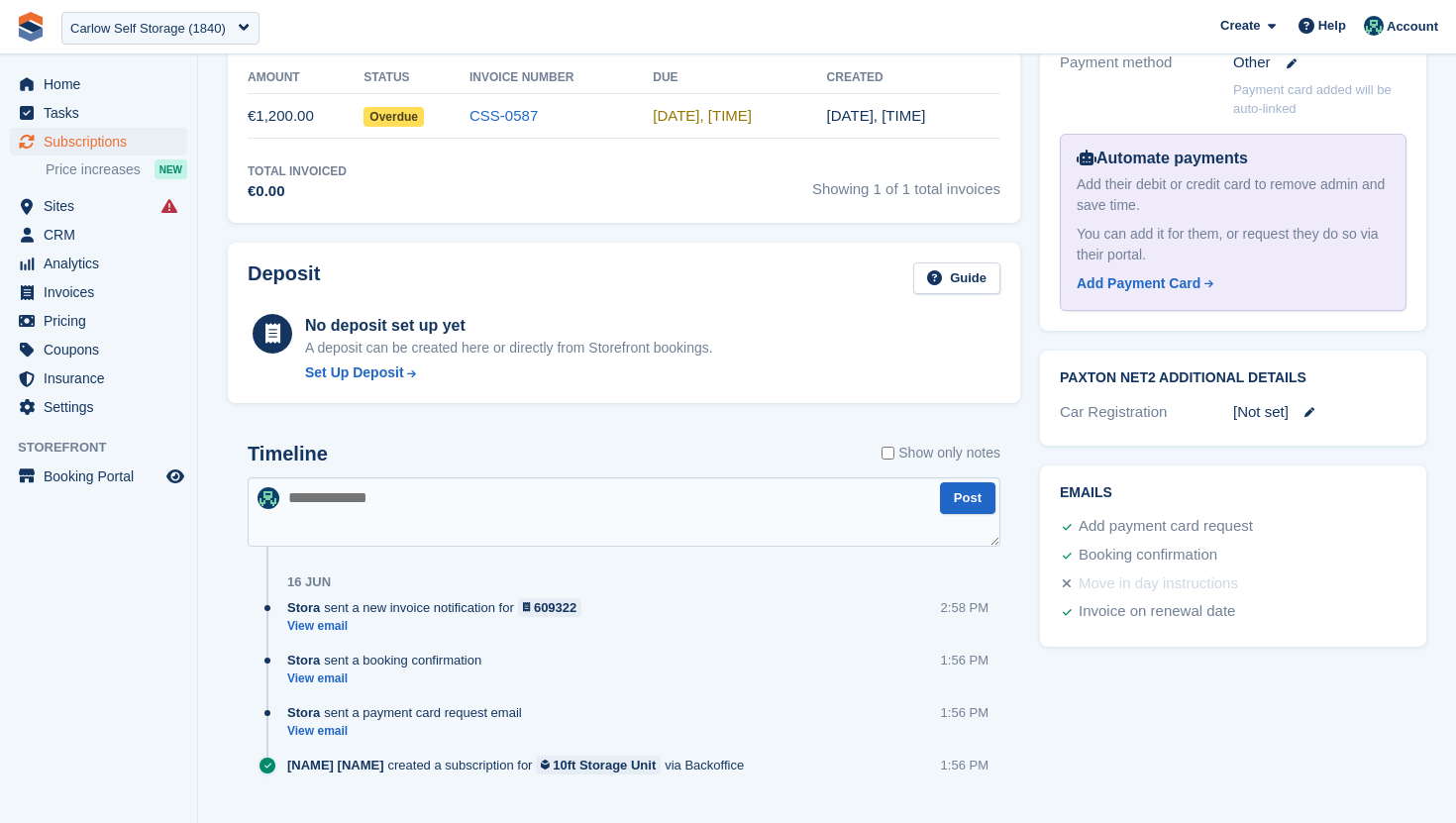 scroll, scrollTop: 674, scrollLeft: 0, axis: vertical 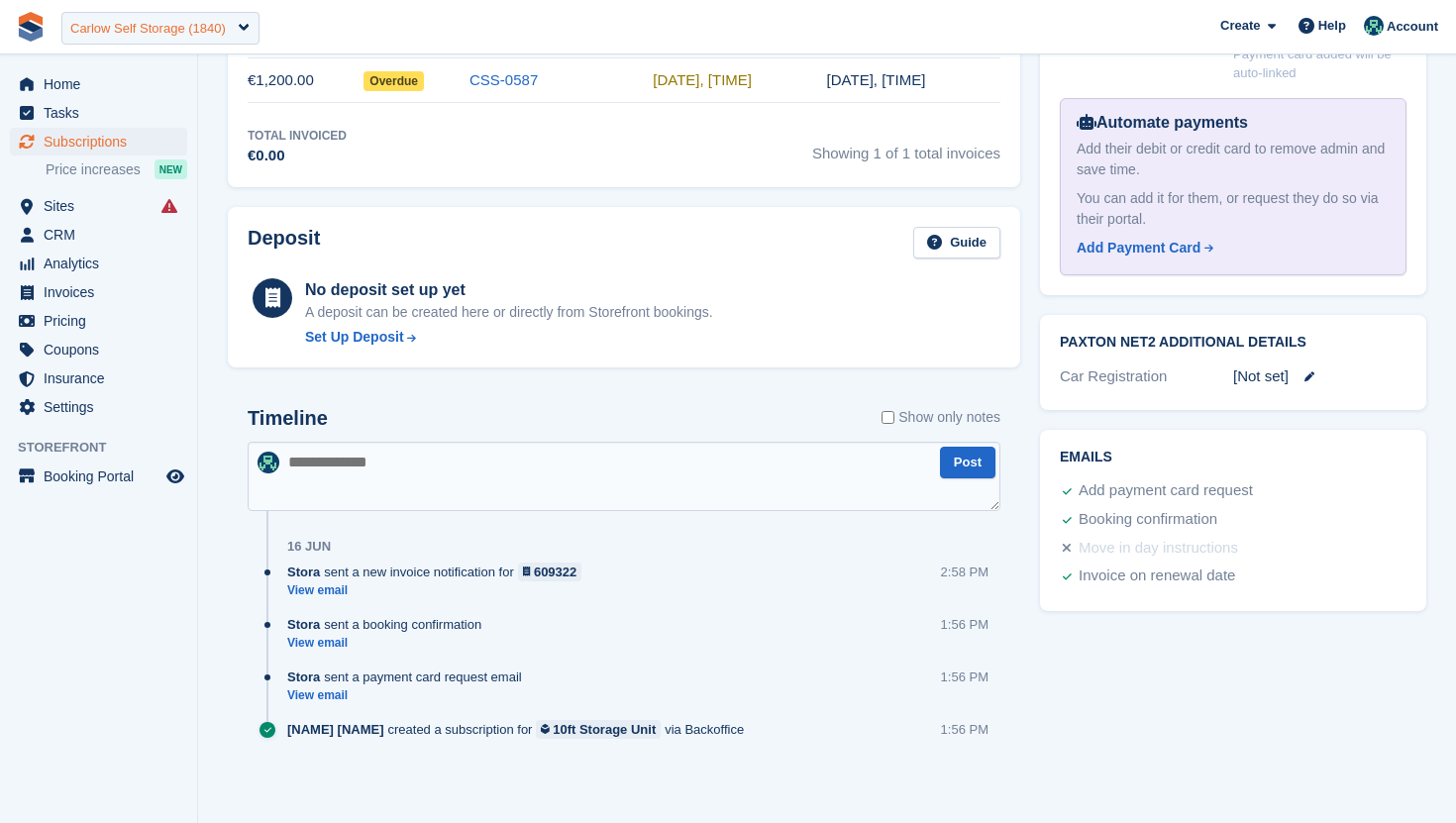 click on "Carlow Self Storage (1840)" at bounding box center [148, 29] 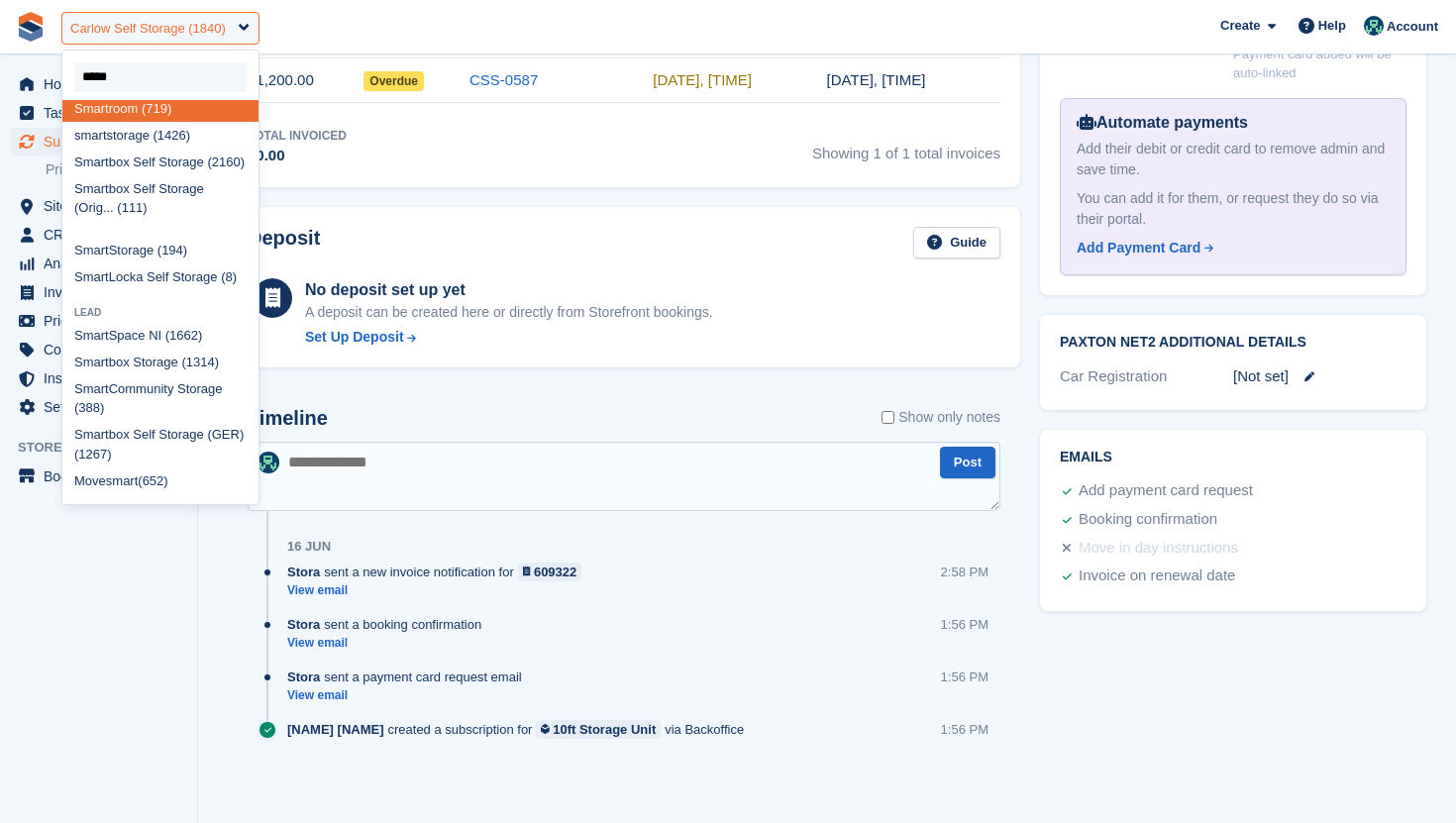 scroll, scrollTop: 0, scrollLeft: 0, axis: both 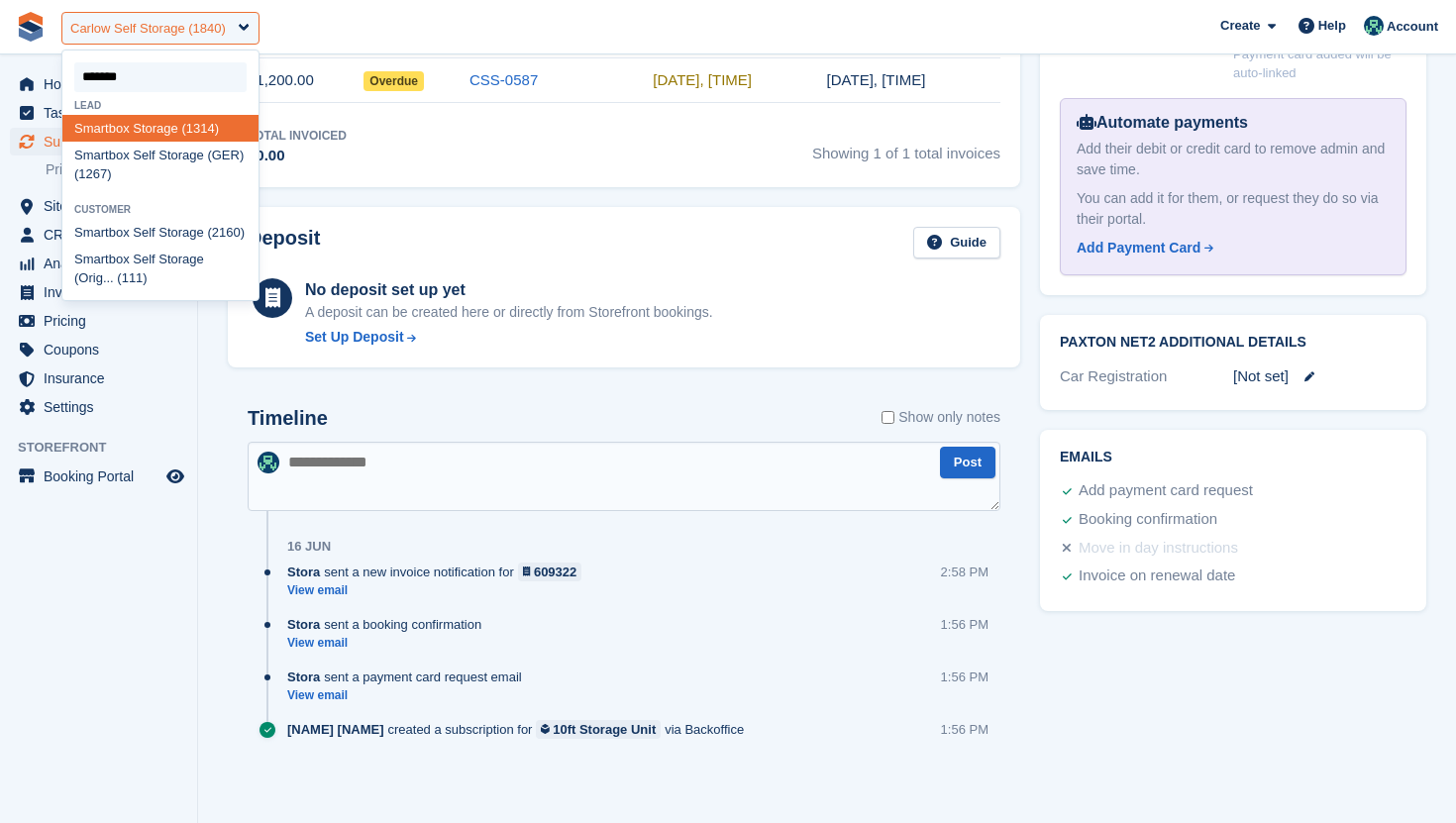 type on "********" 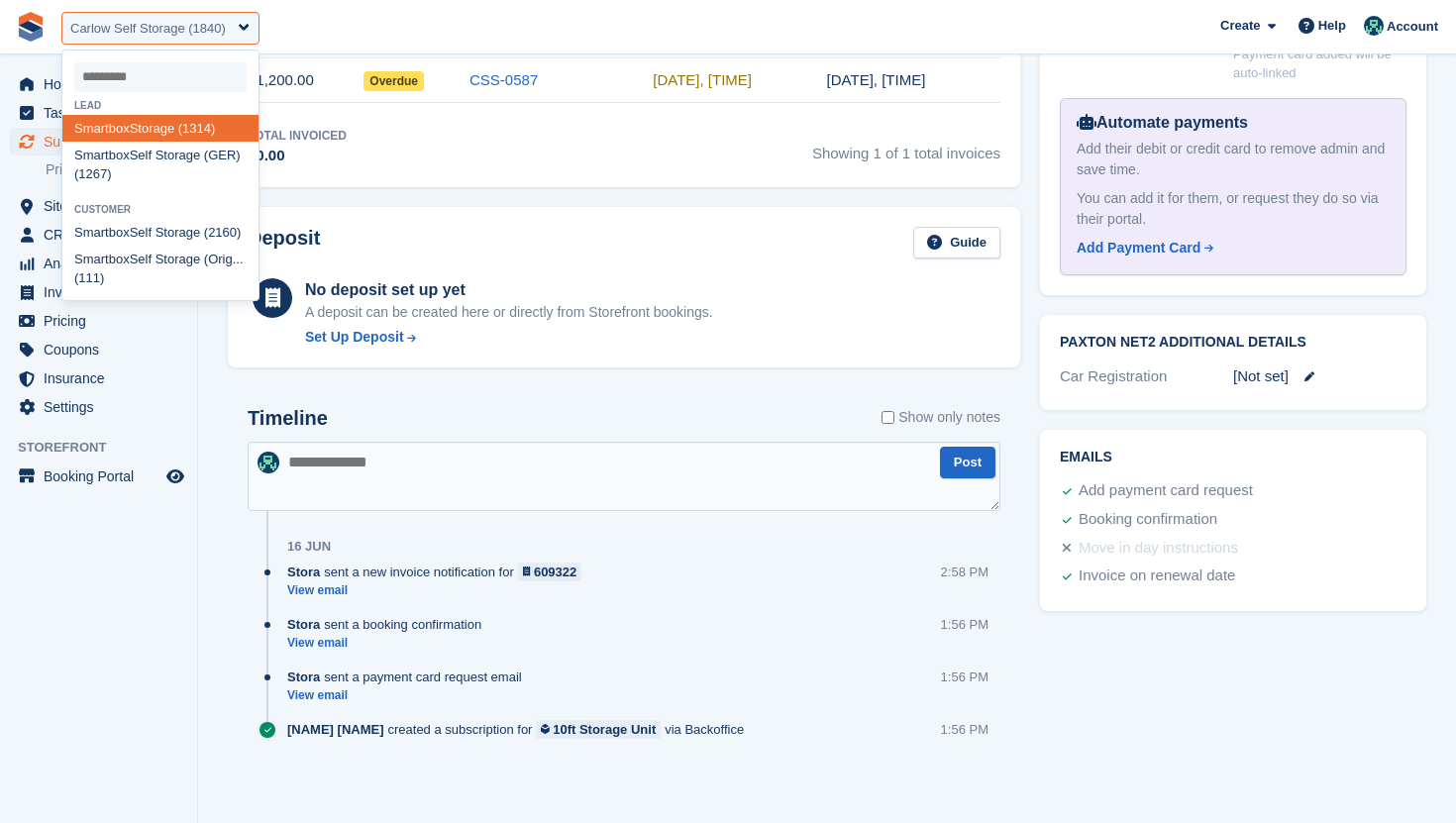 select on "****" 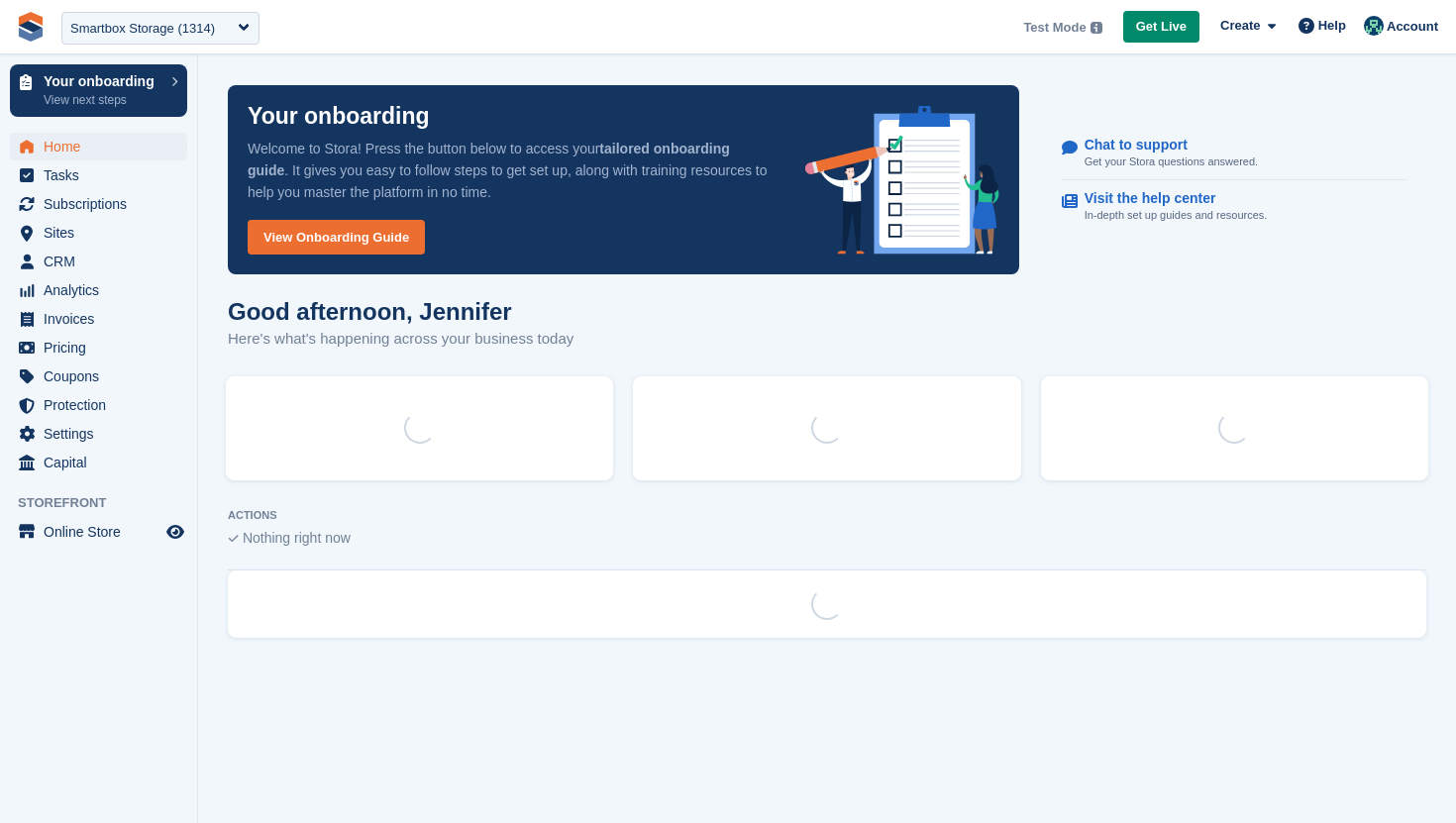 scroll, scrollTop: 0, scrollLeft: 0, axis: both 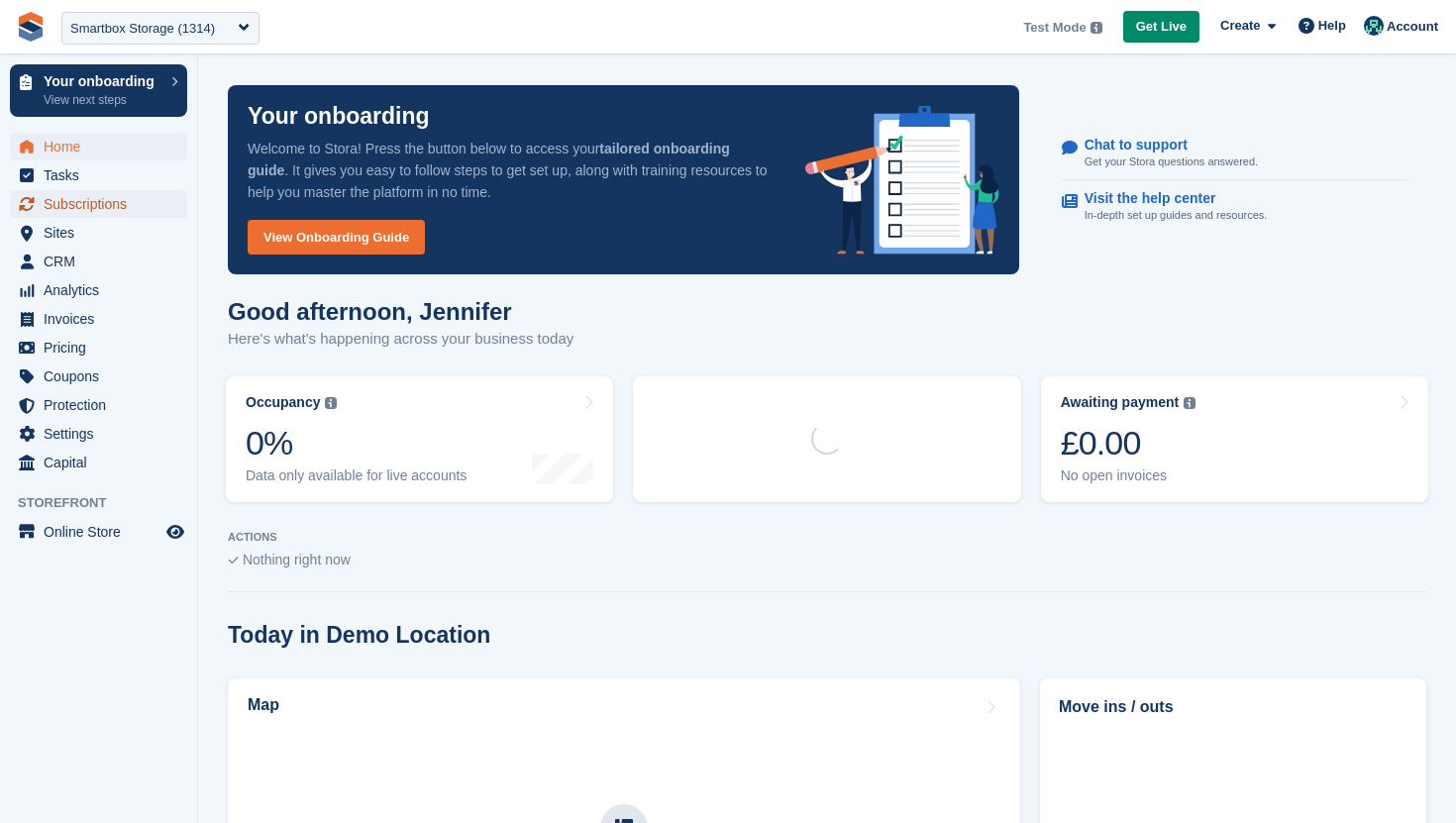 click on "Subscriptions" at bounding box center [103, 204] 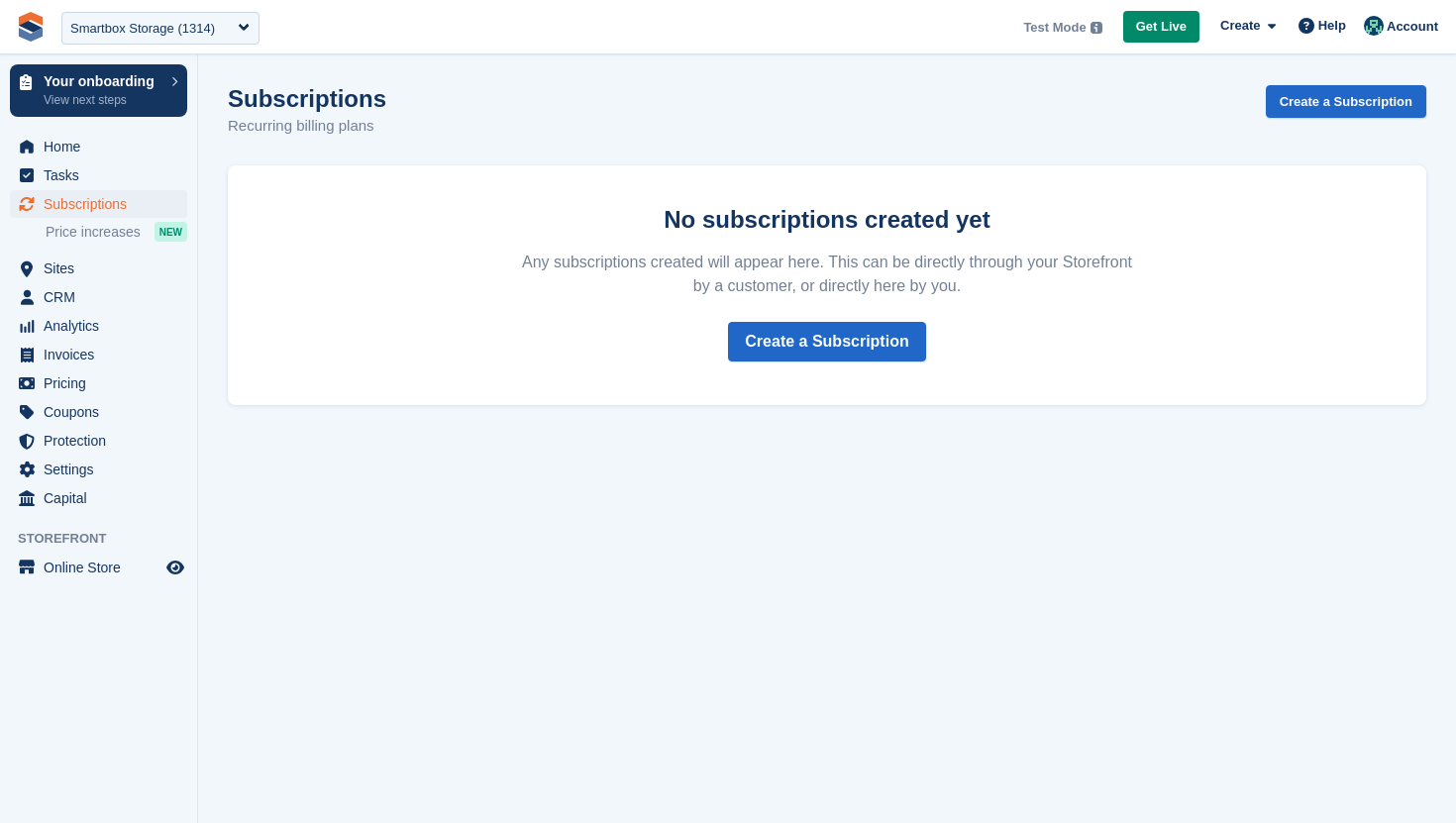 scroll, scrollTop: 0, scrollLeft: 0, axis: both 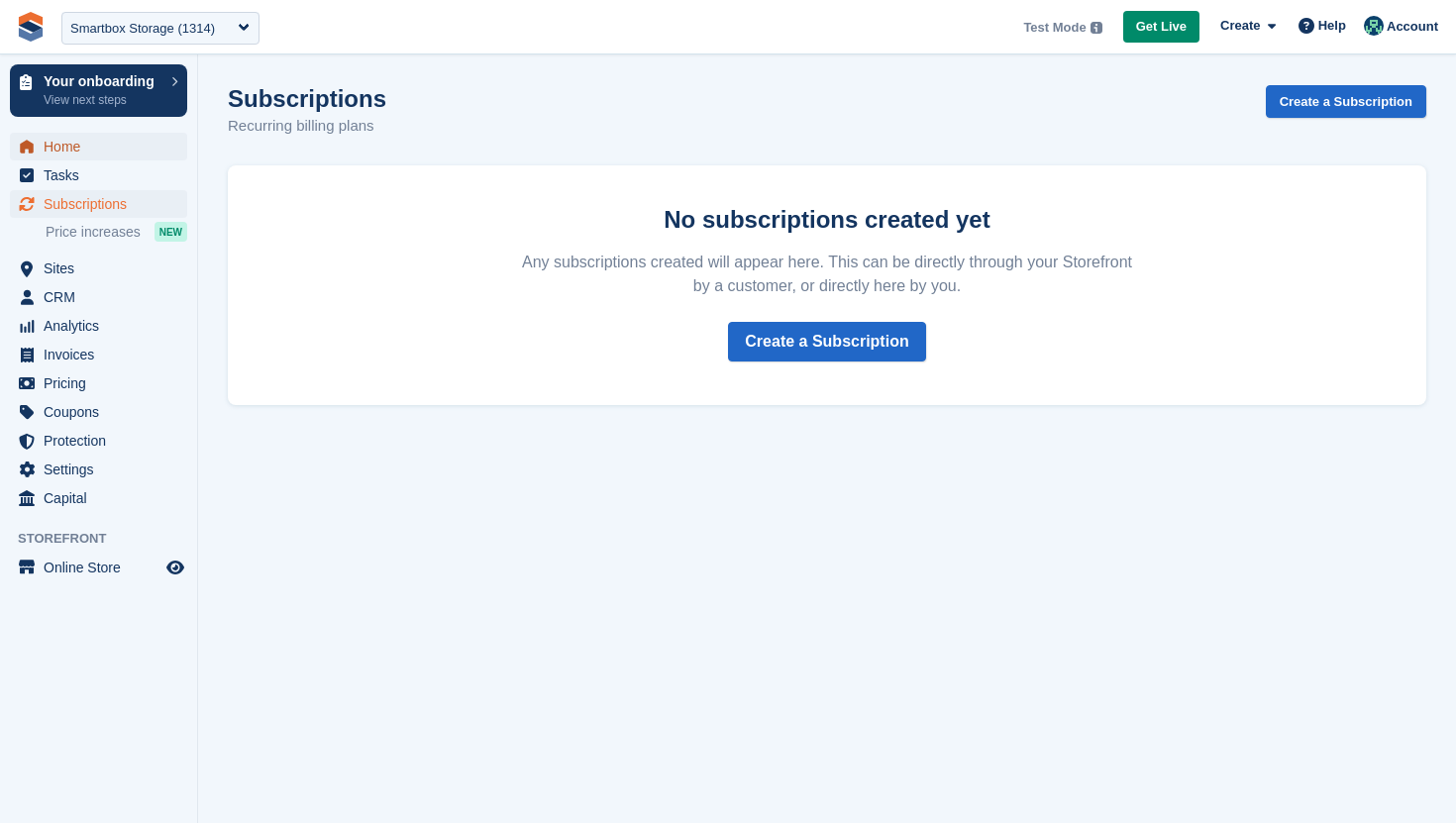 click on "Home" at bounding box center (103, 147) 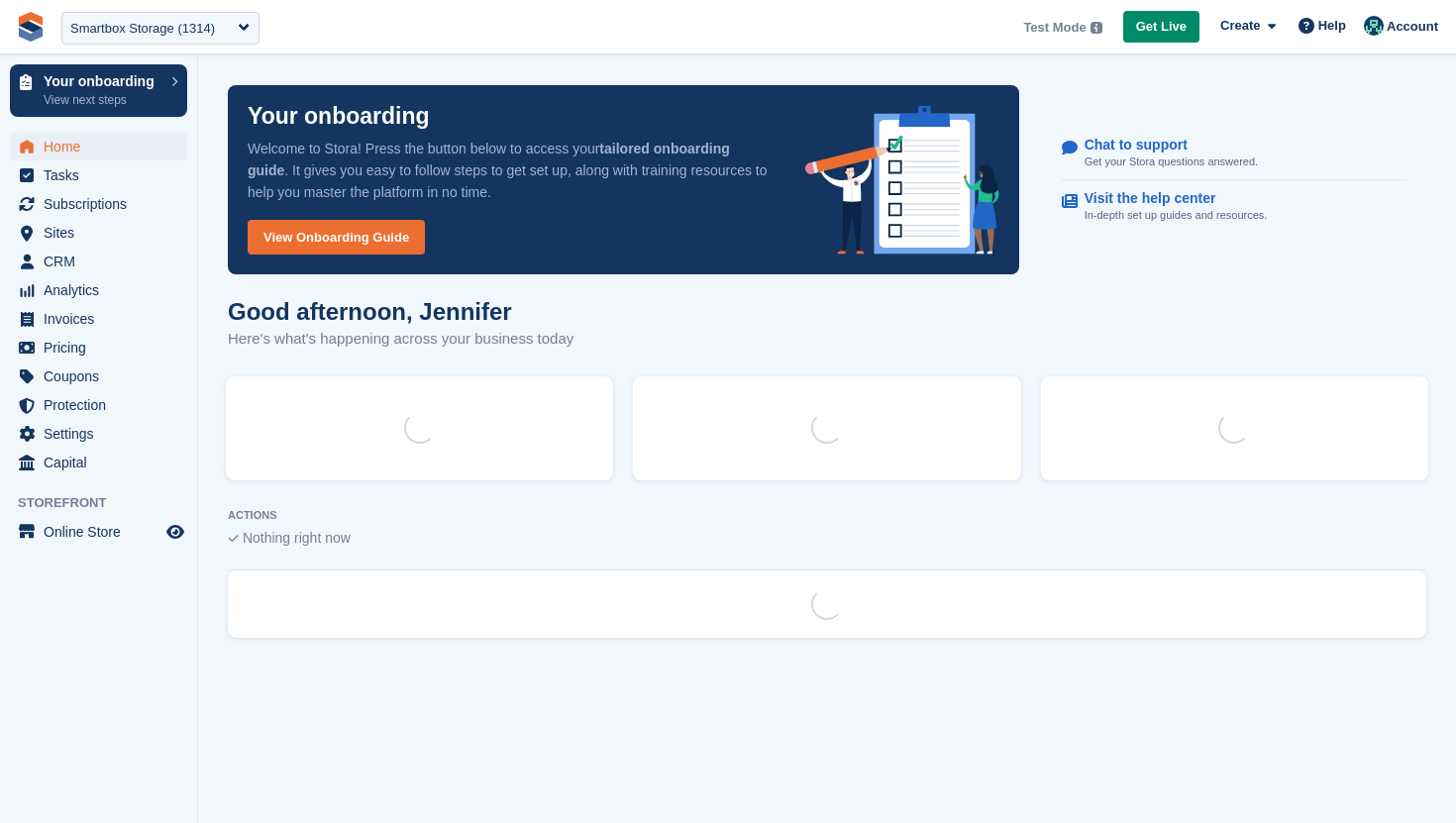 scroll, scrollTop: 0, scrollLeft: 0, axis: both 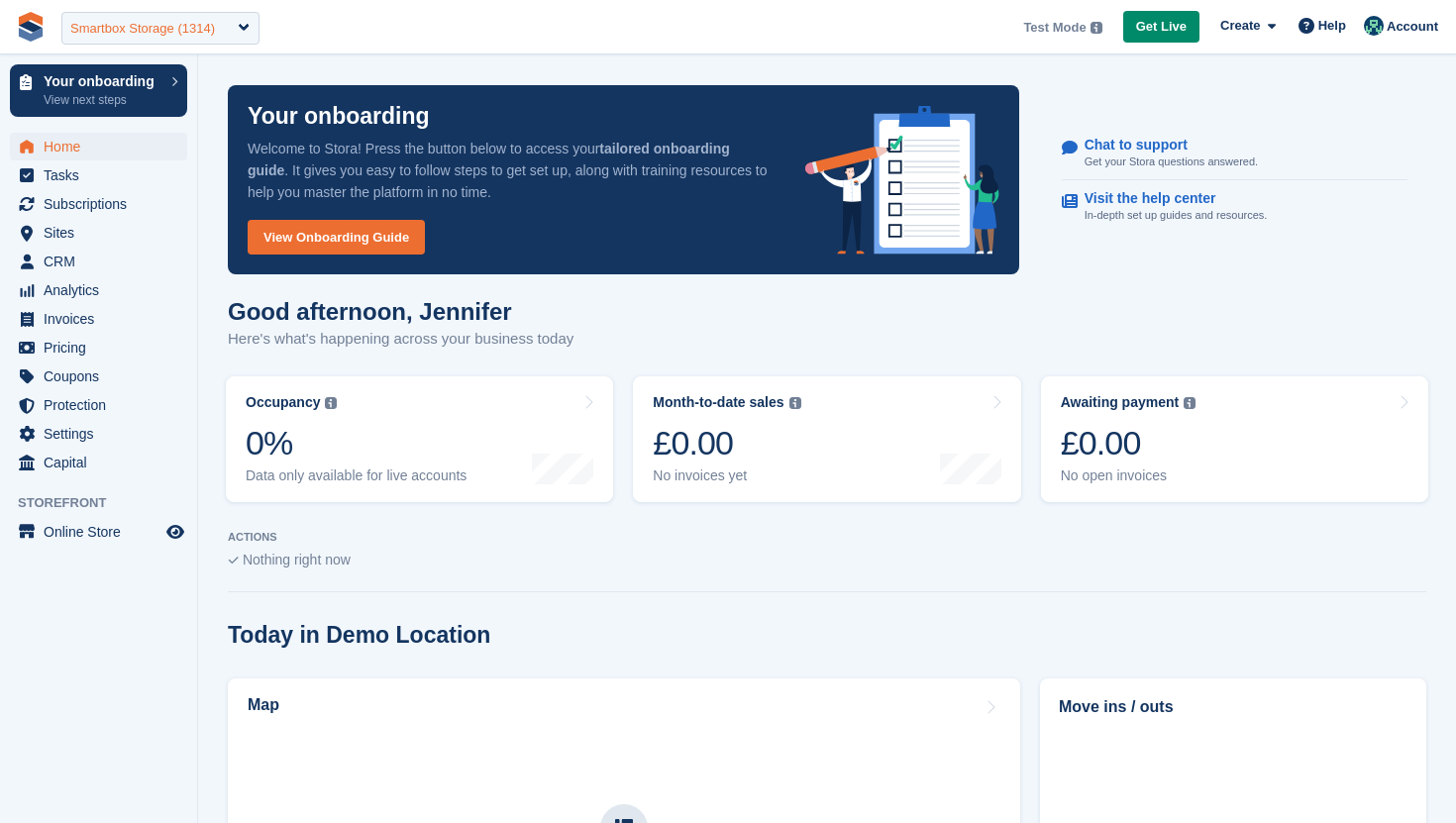 click on "Smartbox Storage (1314)" at bounding box center [143, 29] 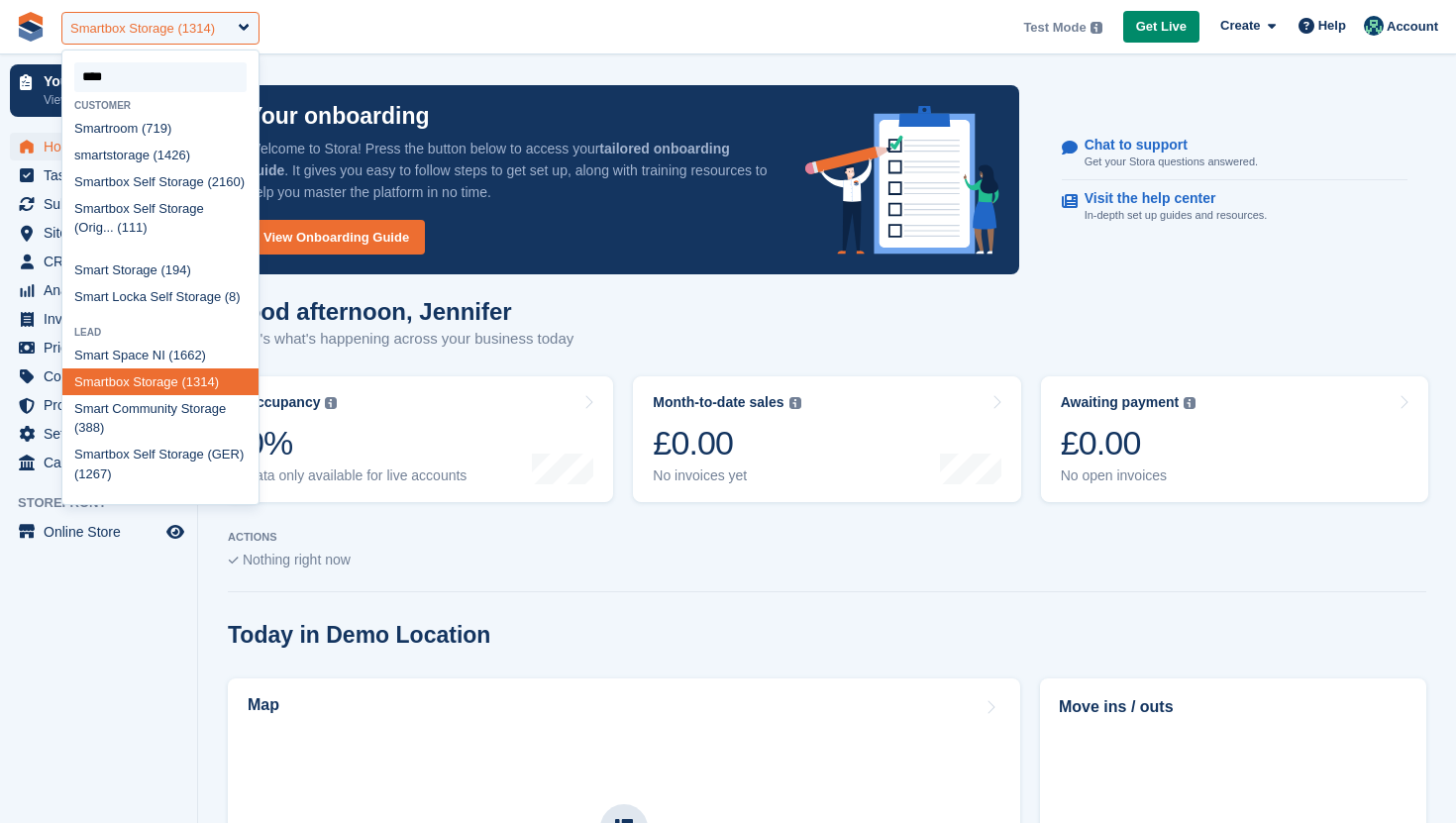 type on "*****" 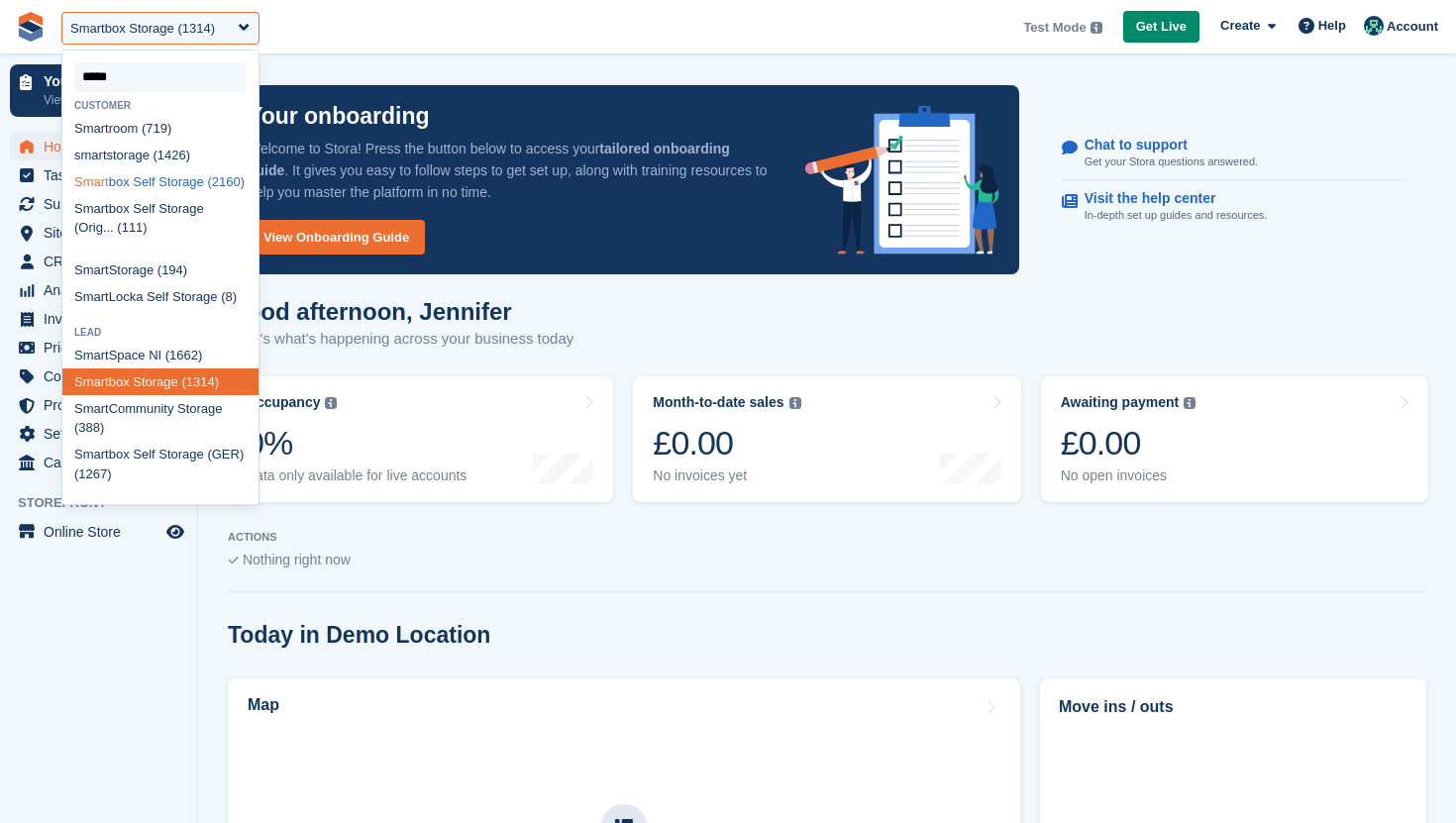 click on "Smart box Self Storage (2160)" at bounding box center [160, 181] 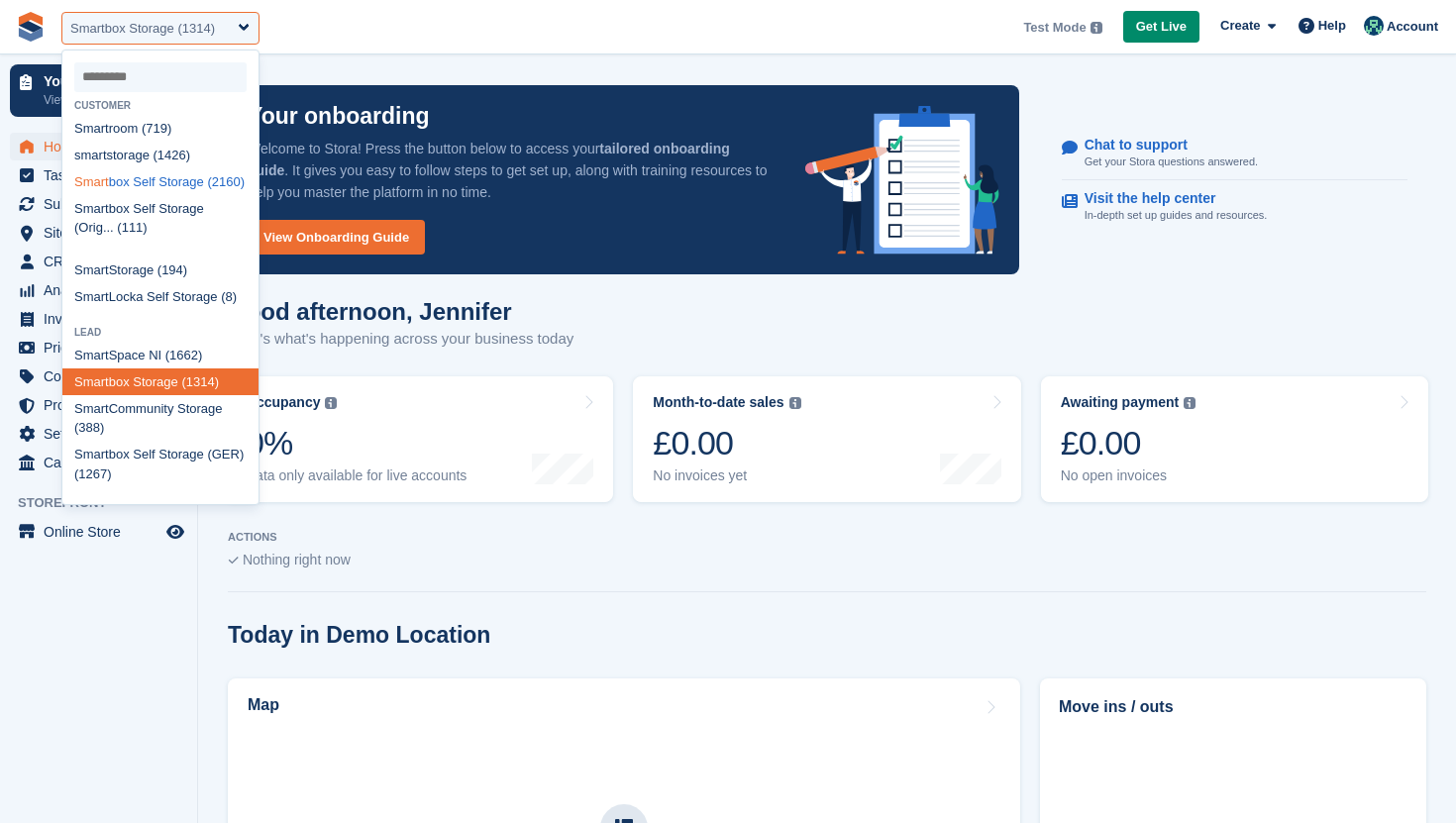 select on "****" 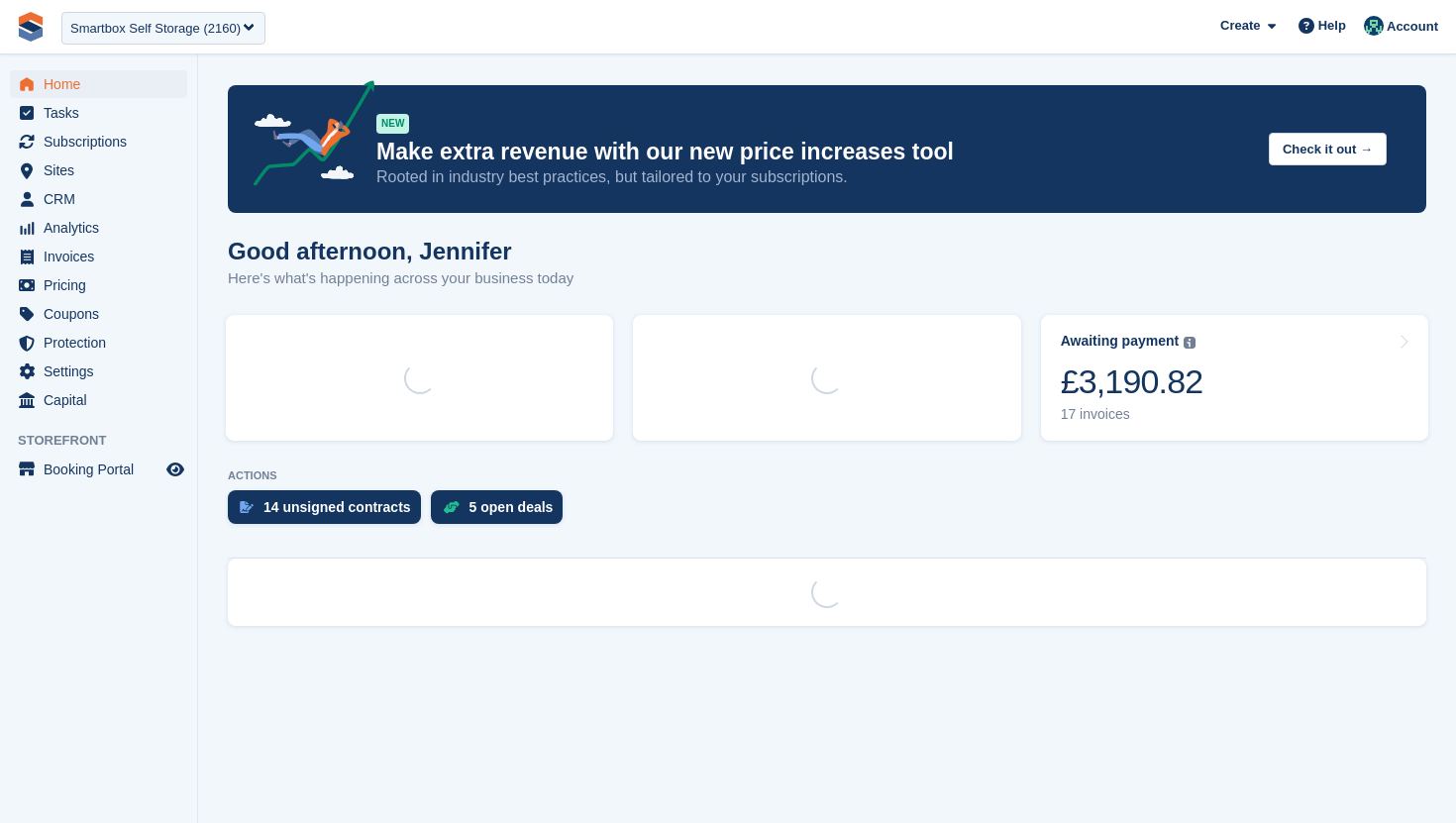 scroll, scrollTop: 0, scrollLeft: 0, axis: both 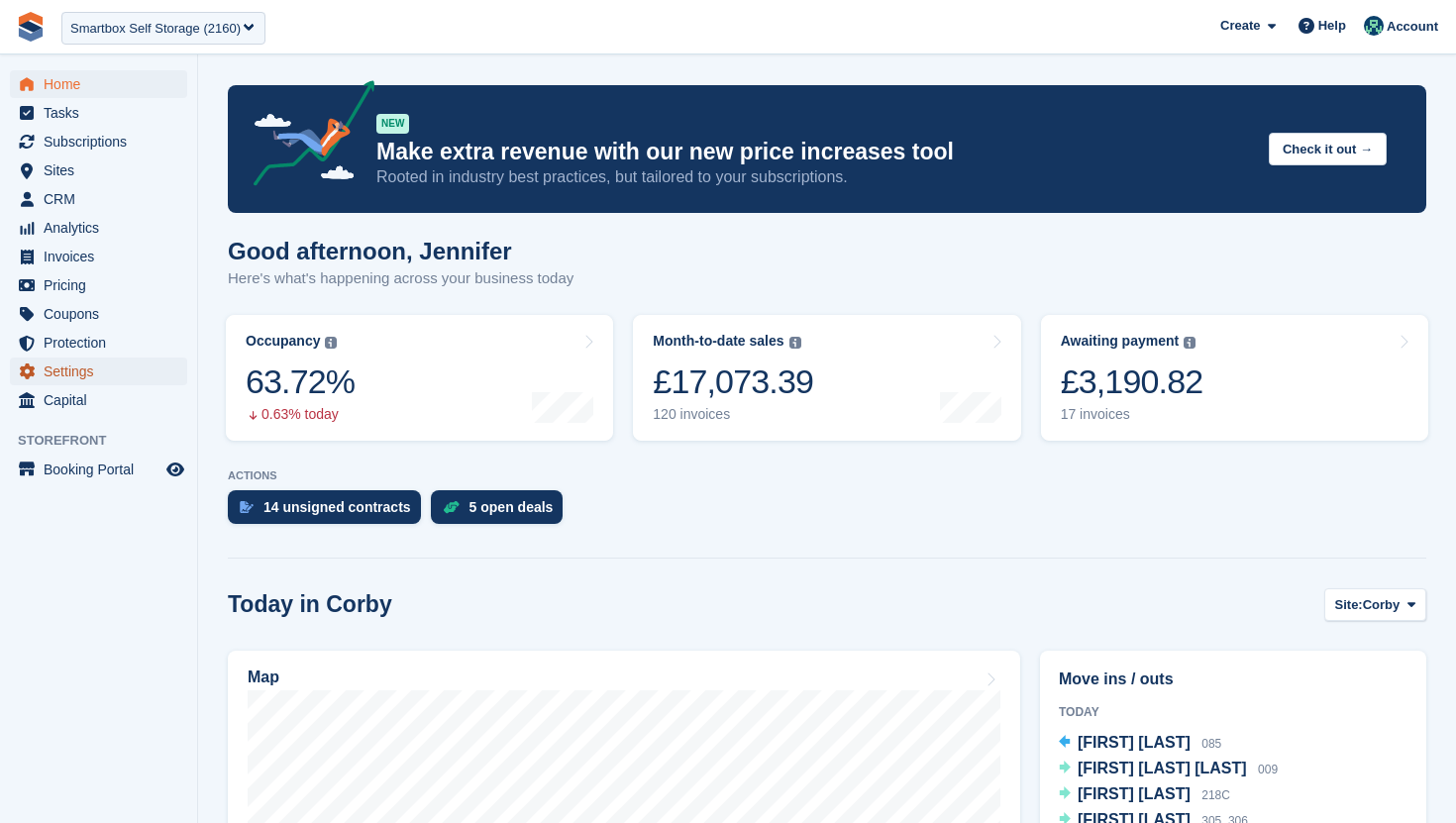 click on "Settings" at bounding box center [103, 371] 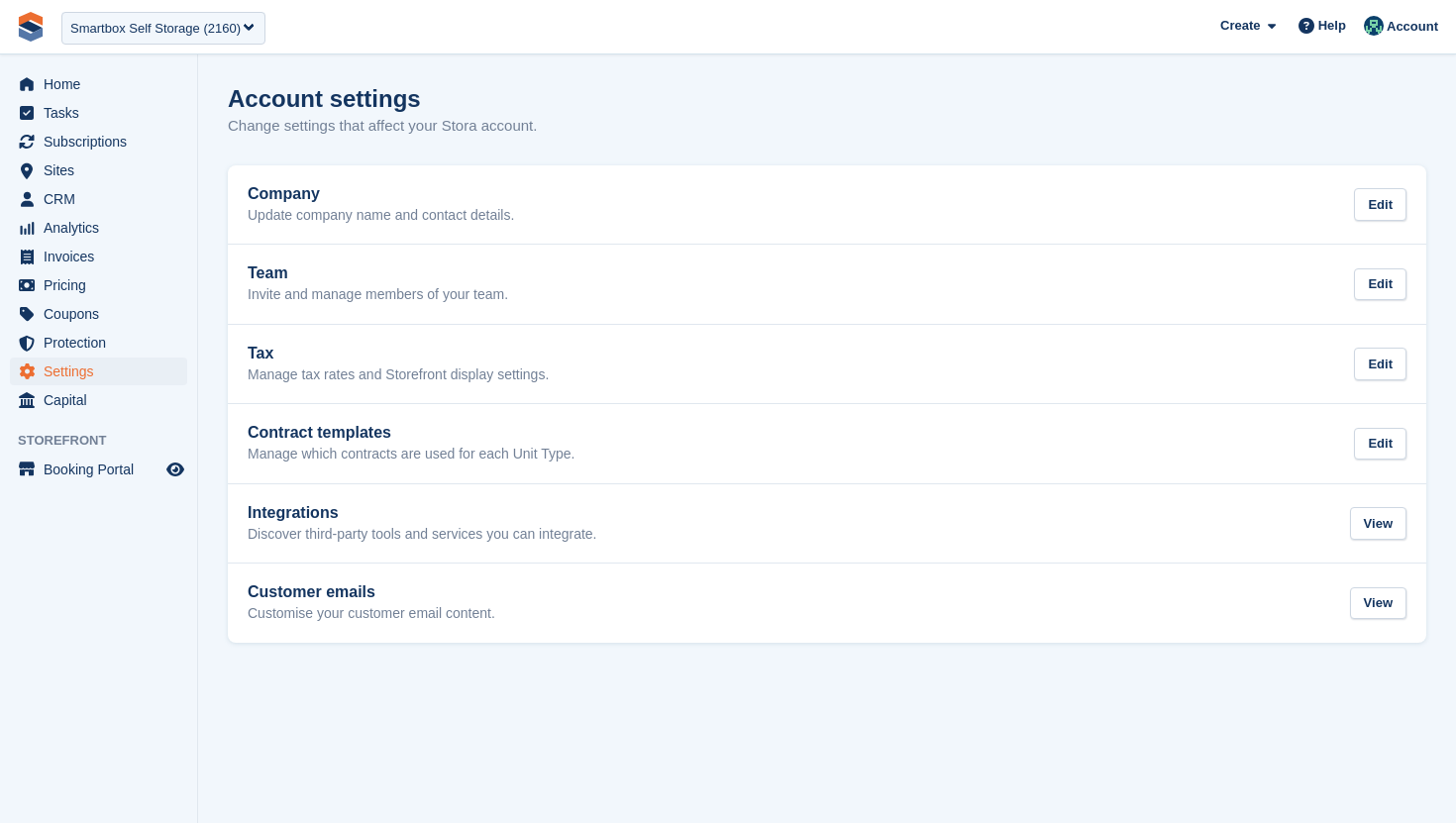 scroll, scrollTop: 0, scrollLeft: 0, axis: both 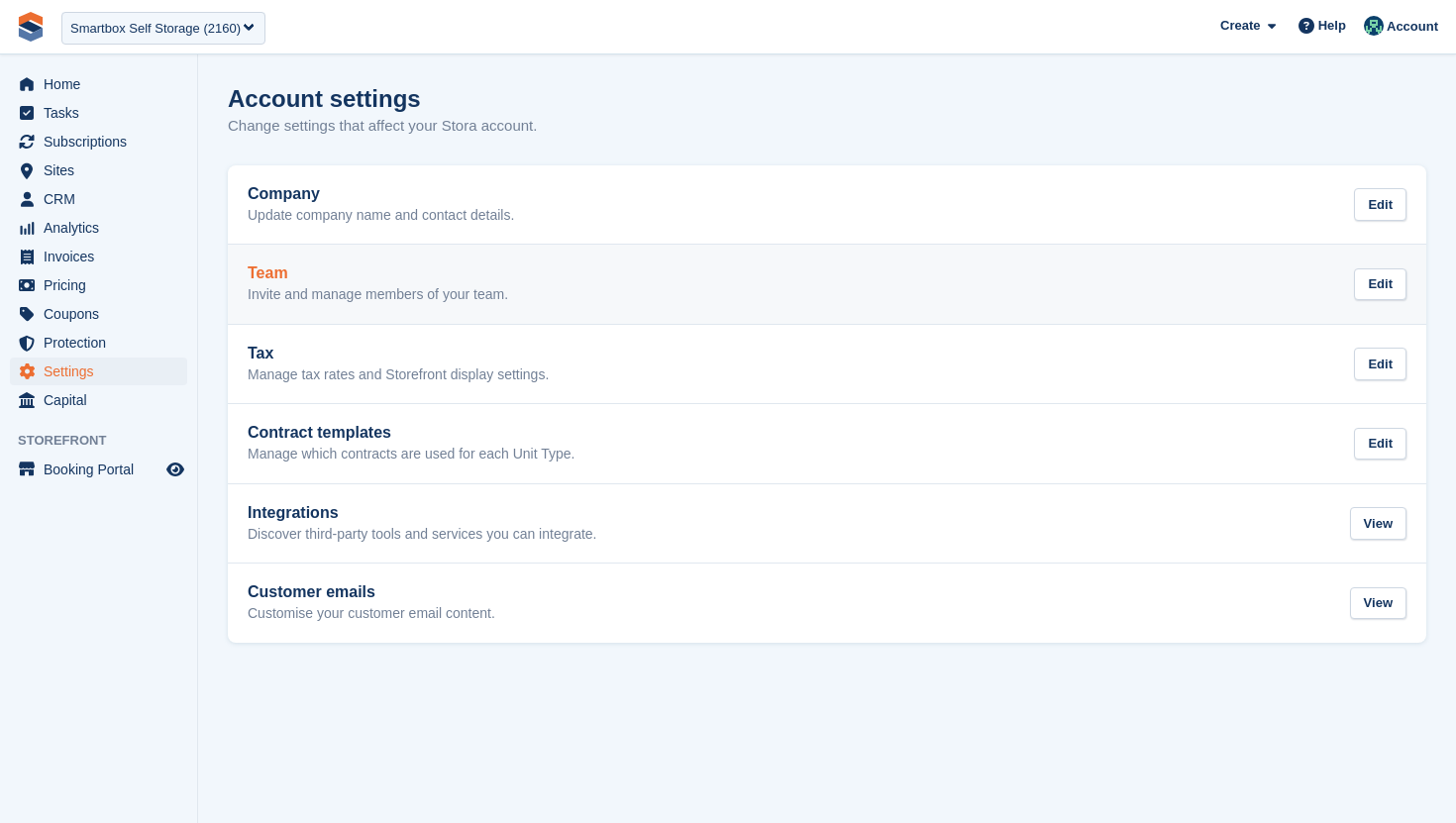 click on "Invite and manage members of your team." at bounding box center [377, 295] 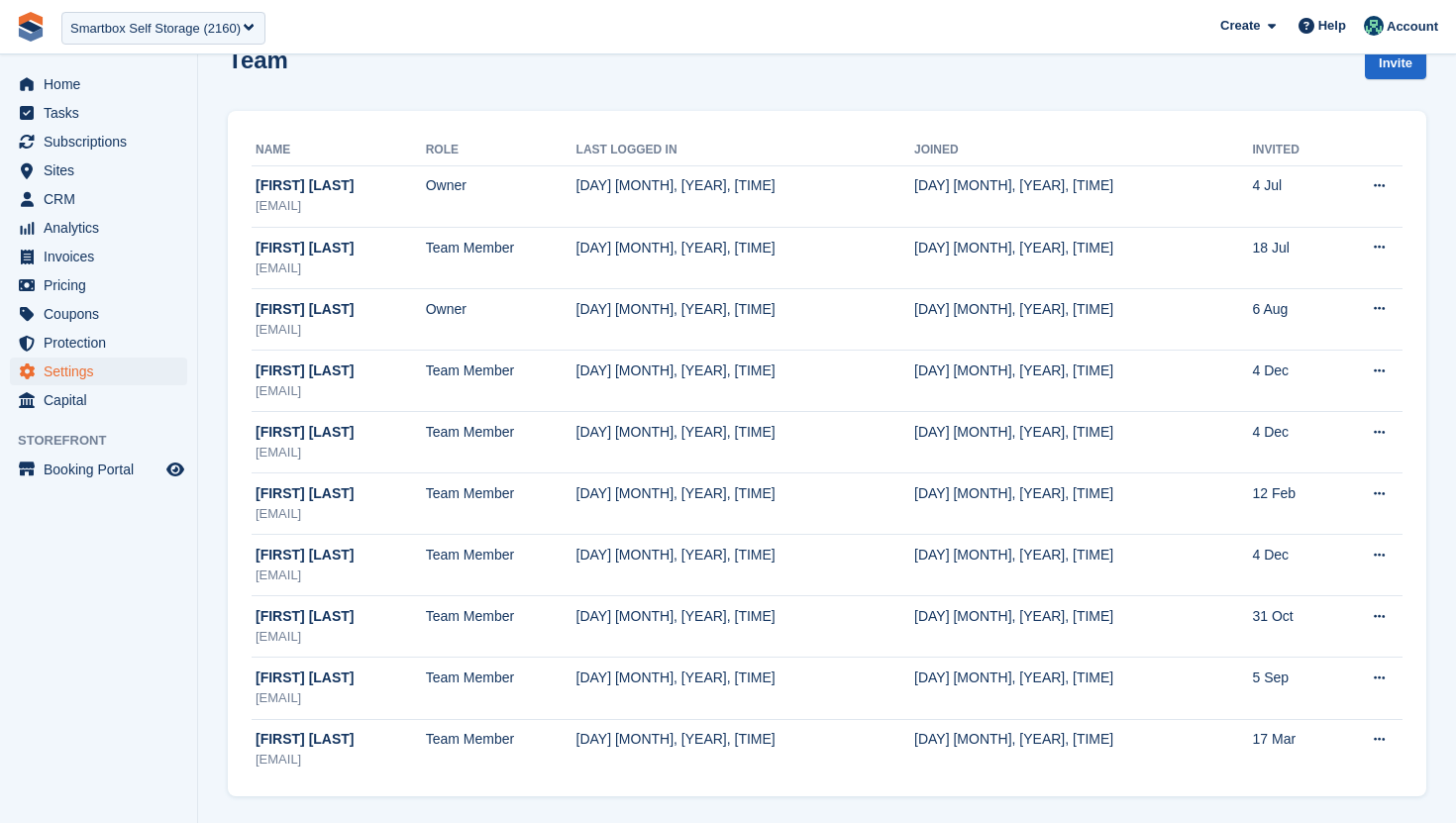 scroll, scrollTop: 41, scrollLeft: 0, axis: vertical 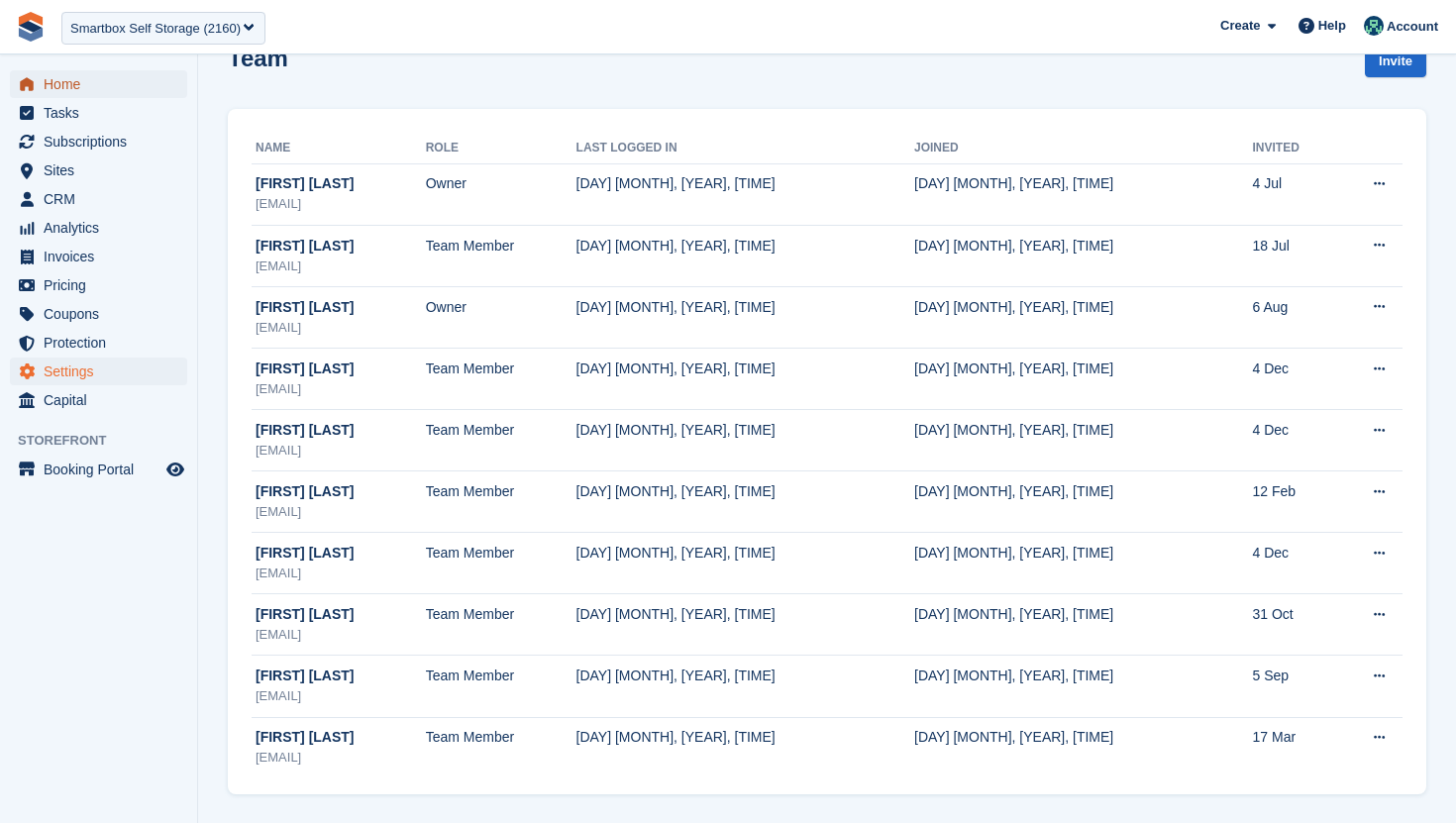 click on "Home" at bounding box center (103, 84) 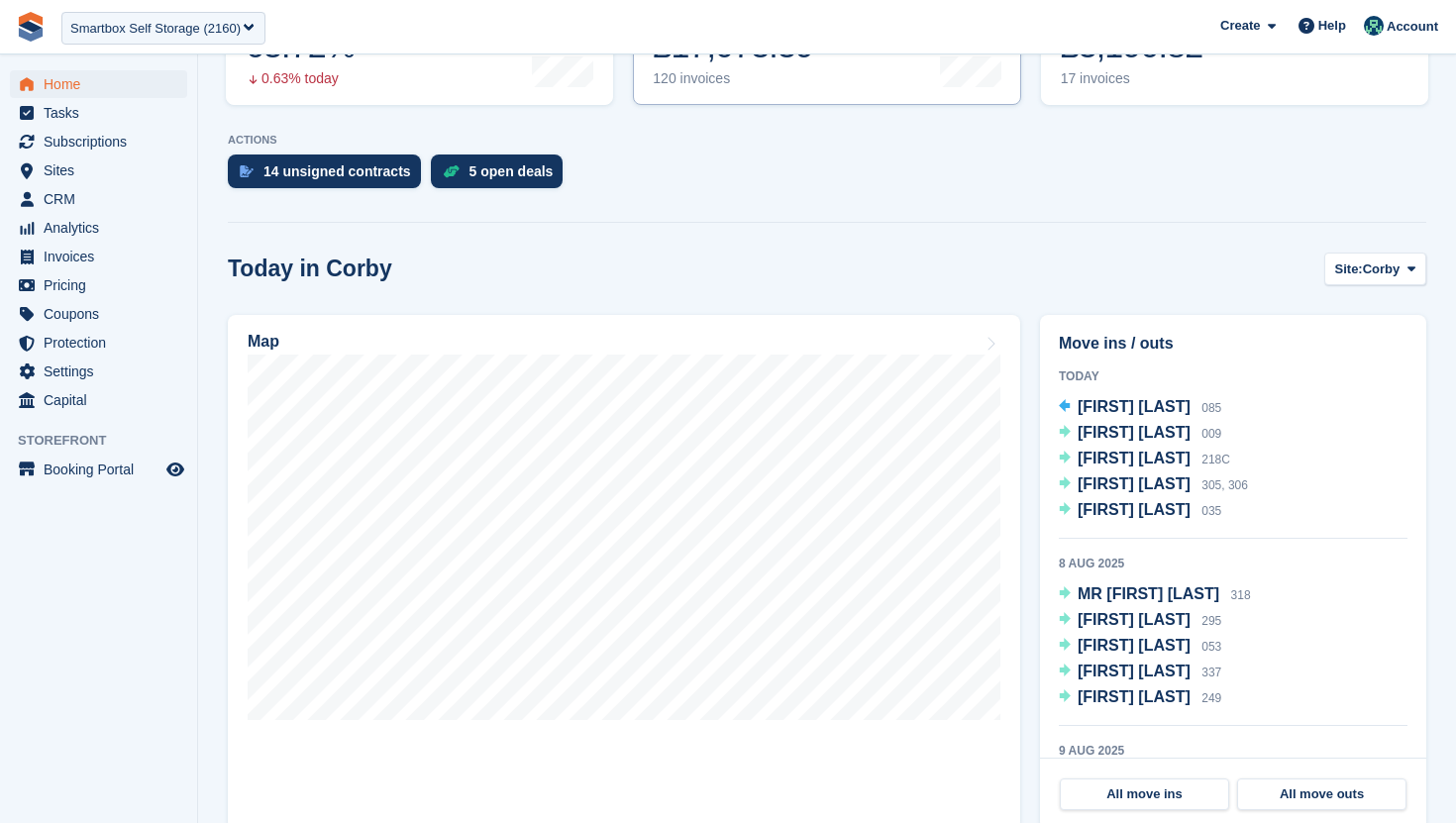scroll, scrollTop: 338, scrollLeft: 0, axis: vertical 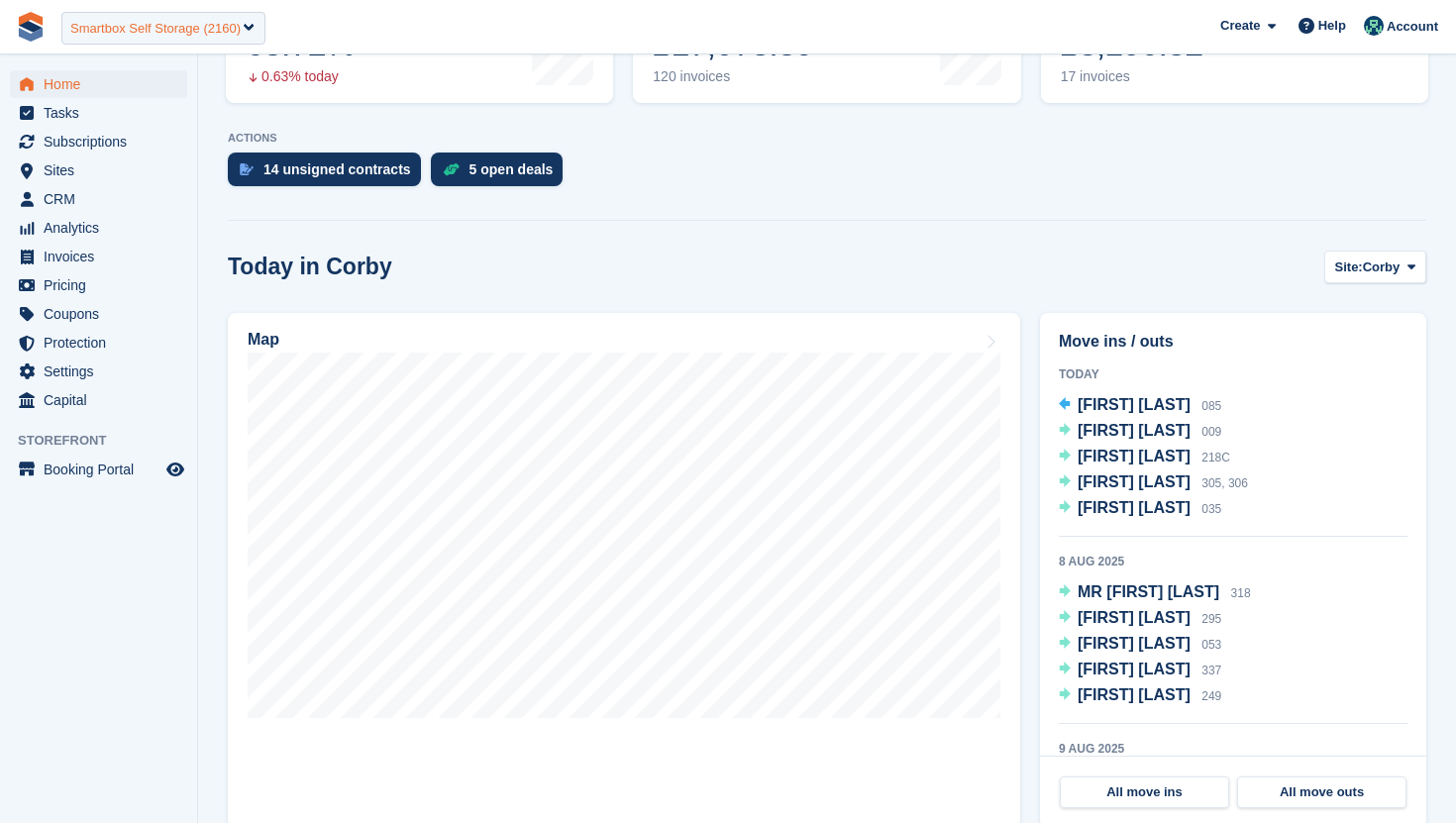 click on "Smartbox Self Storage (2160)" at bounding box center [156, 29] 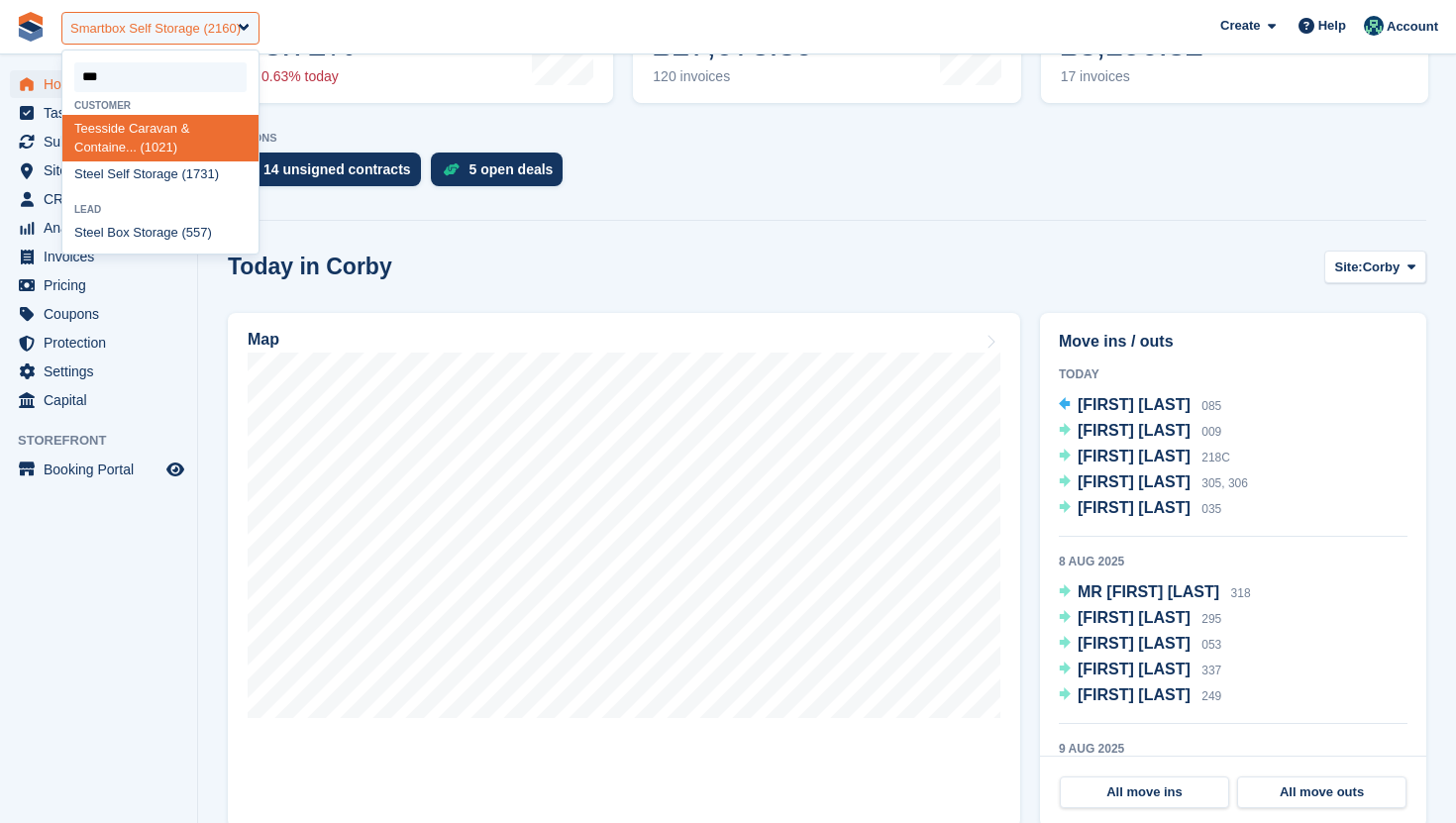 type on "****" 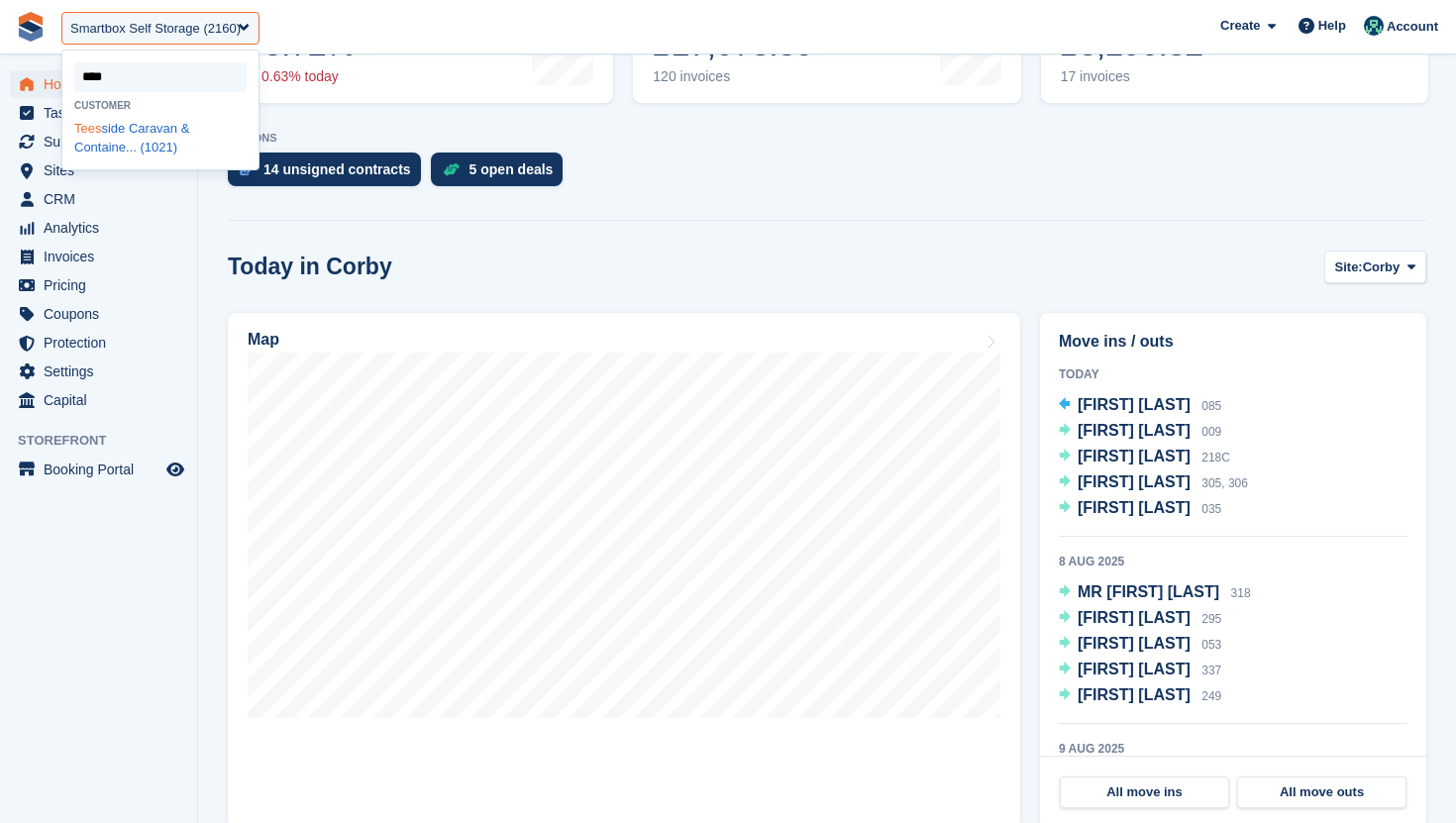 click on "Tees side Caravan & Containe... (1021)" at bounding box center (160, 138) 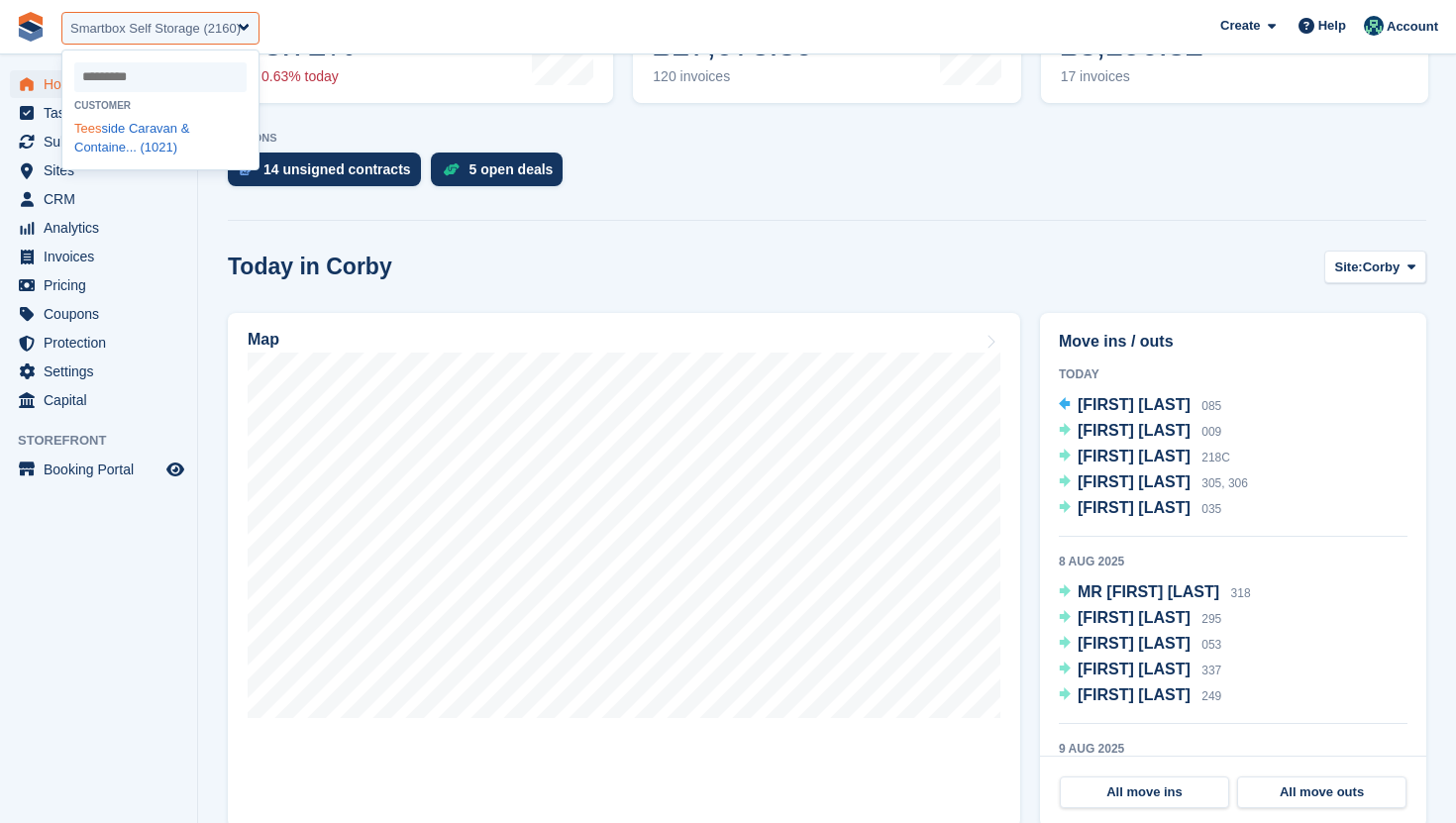 select on "****" 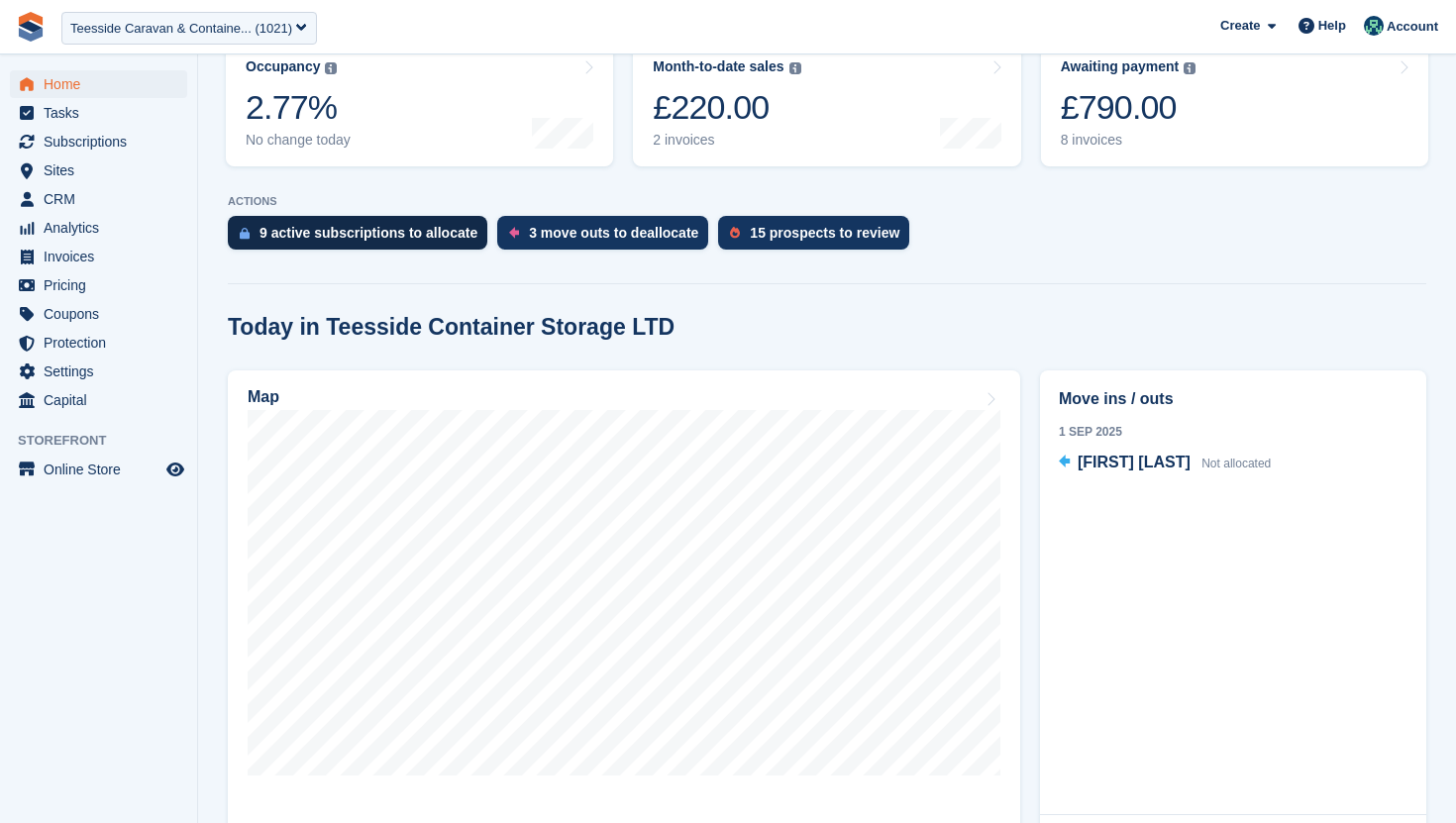 scroll, scrollTop: 751, scrollLeft: 0, axis: vertical 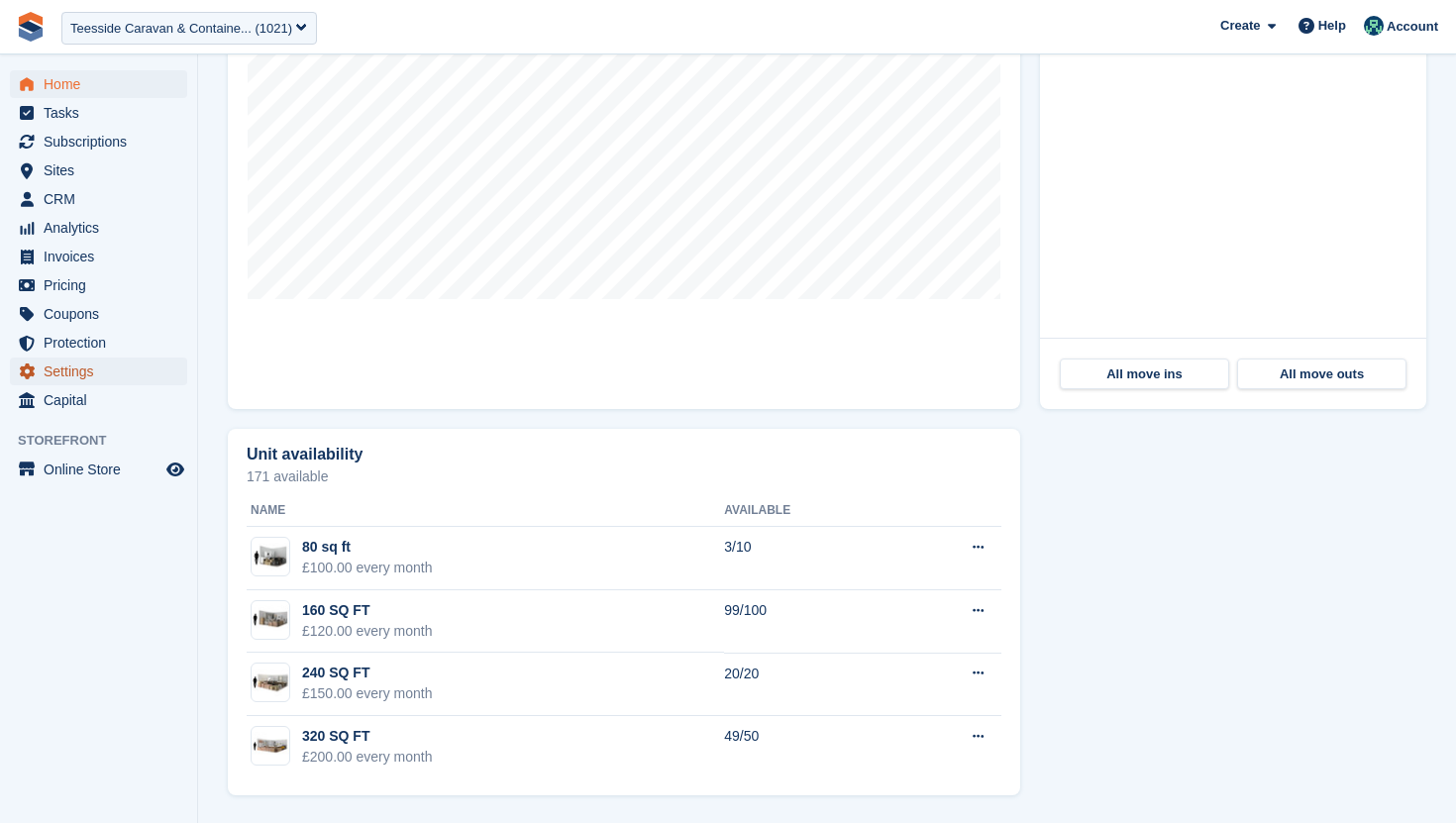 click on "Settings" at bounding box center [103, 371] 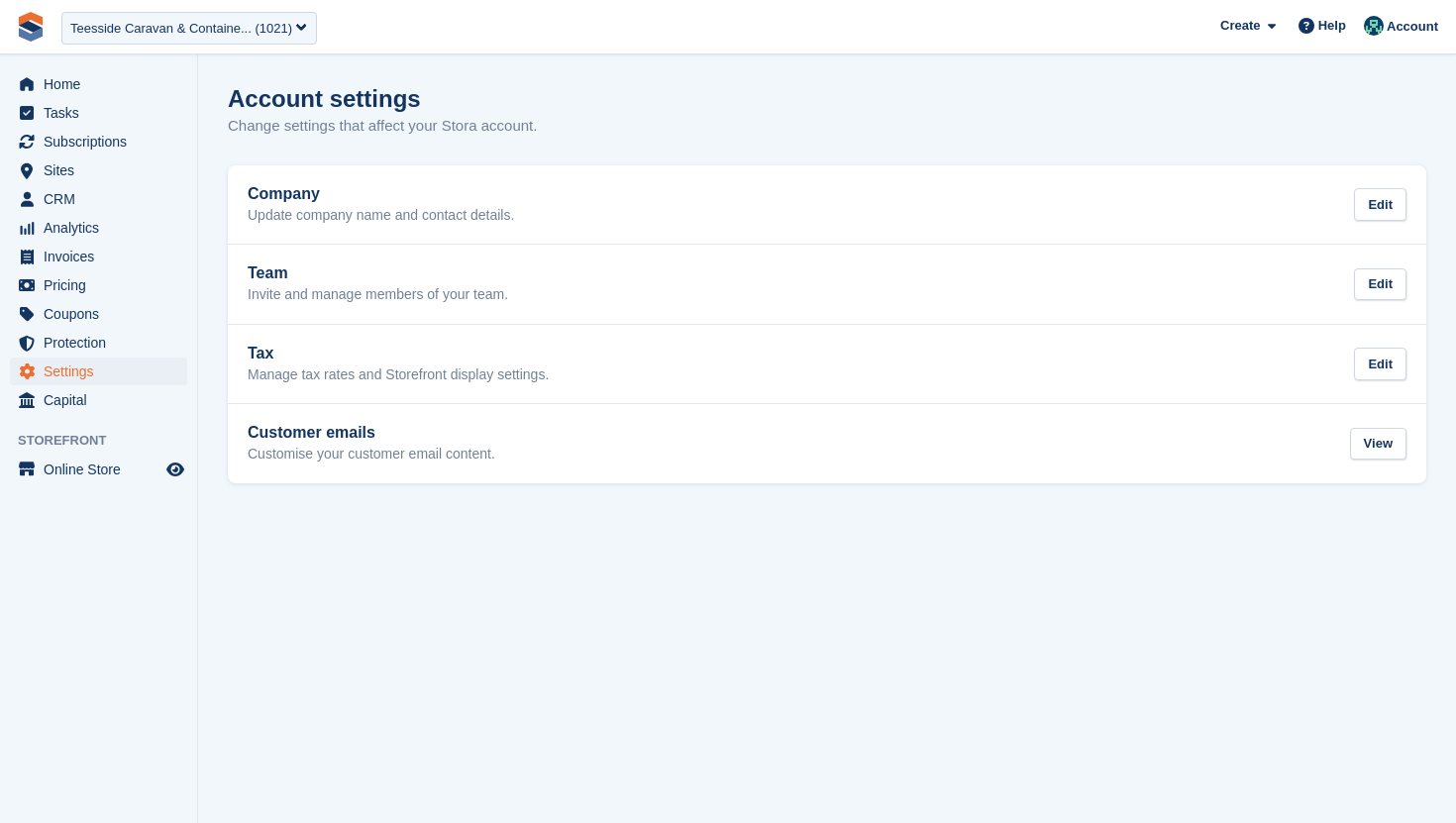 scroll, scrollTop: 0, scrollLeft: 0, axis: both 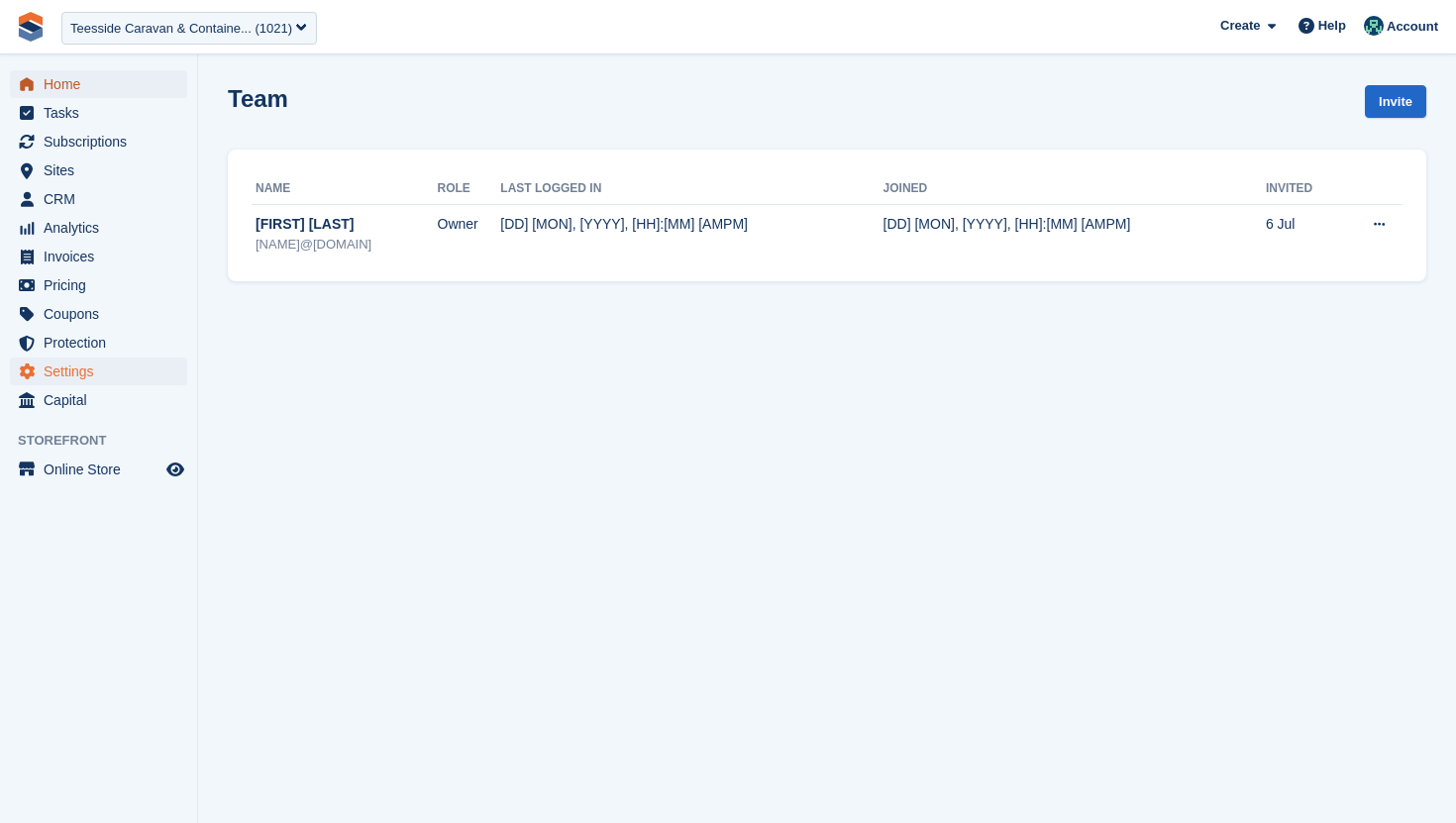 click on "Home" at bounding box center (103, 84) 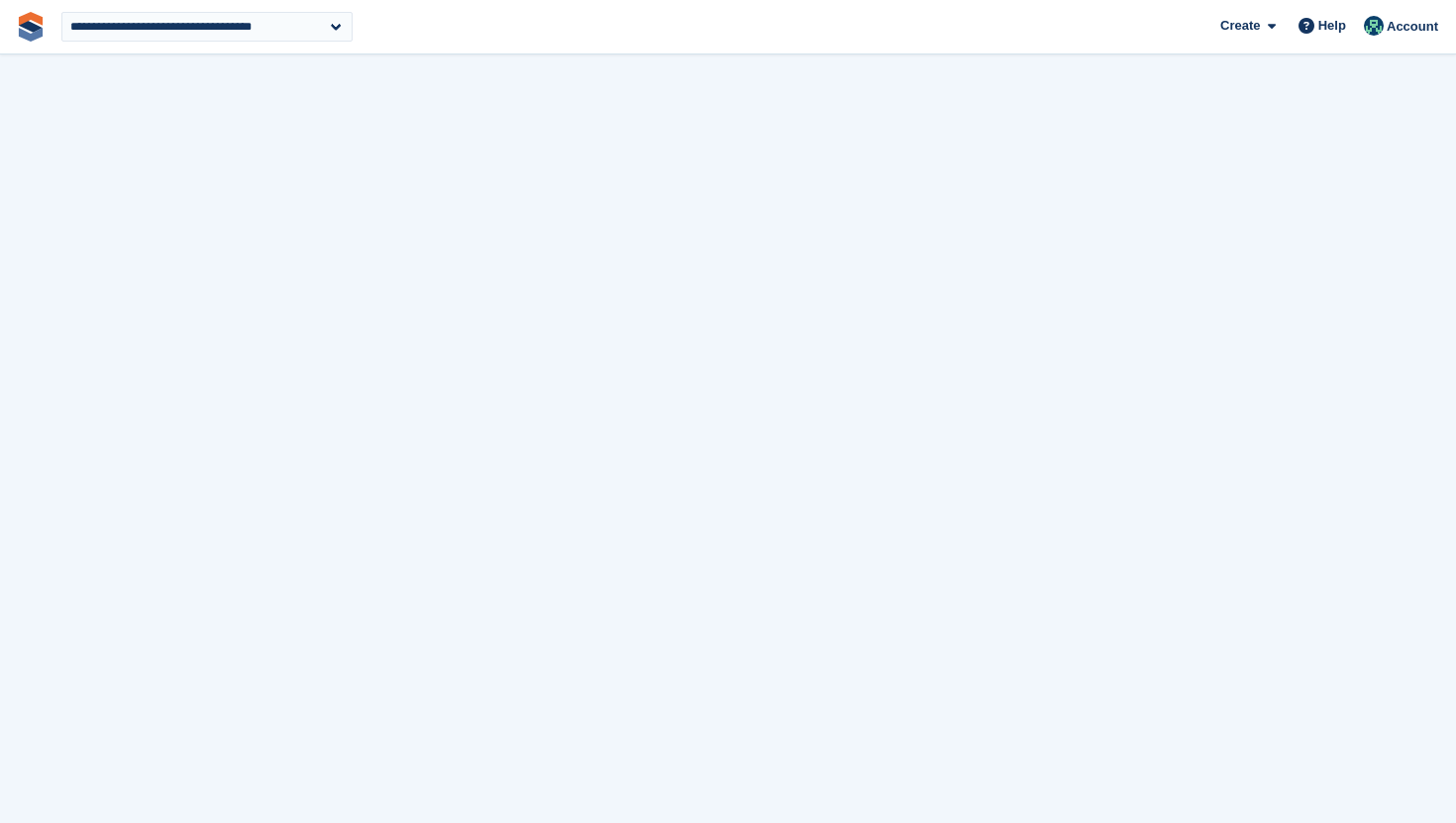 scroll, scrollTop: 0, scrollLeft: 0, axis: both 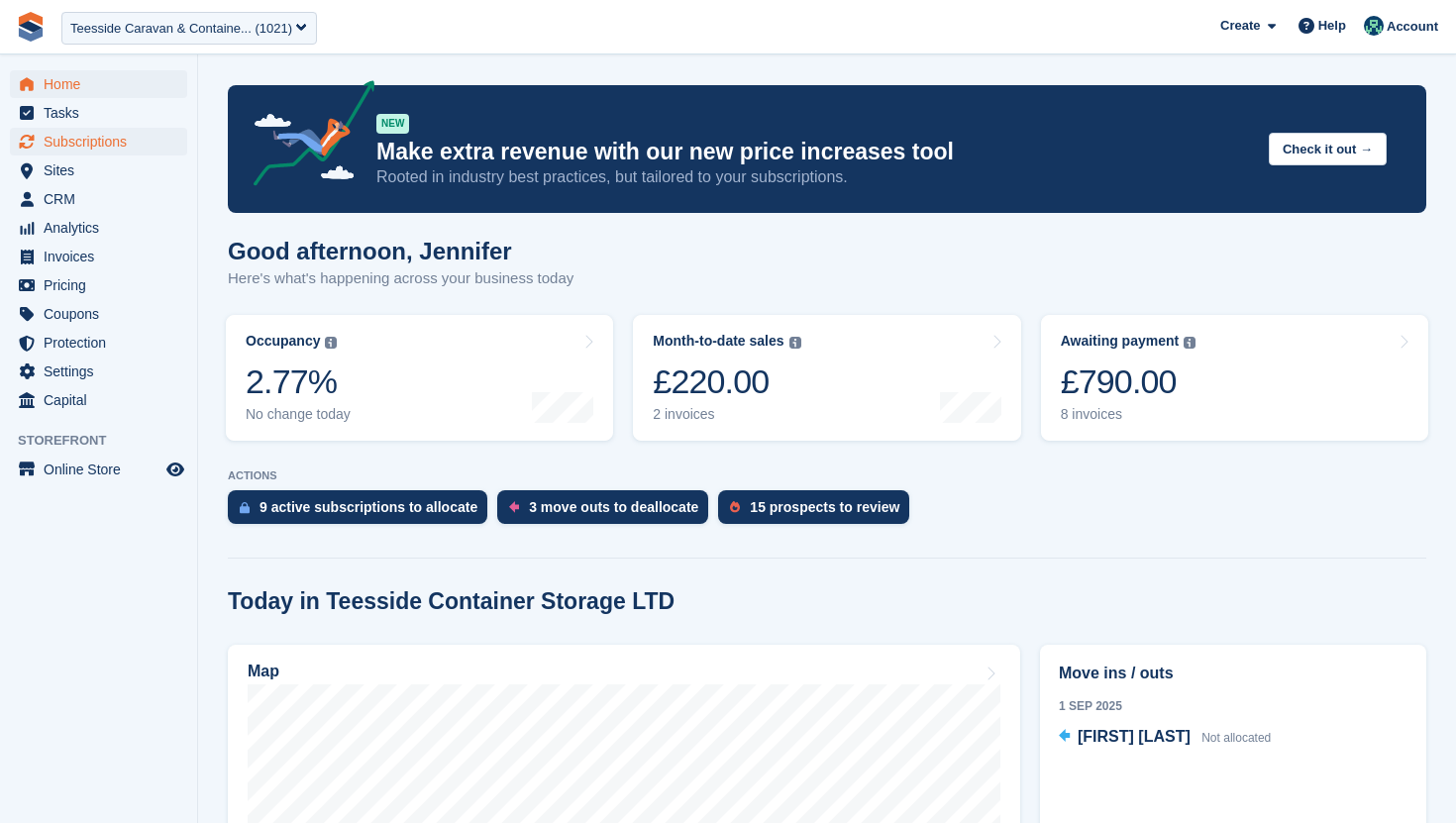 click on "Subscriptions" at bounding box center [103, 142] 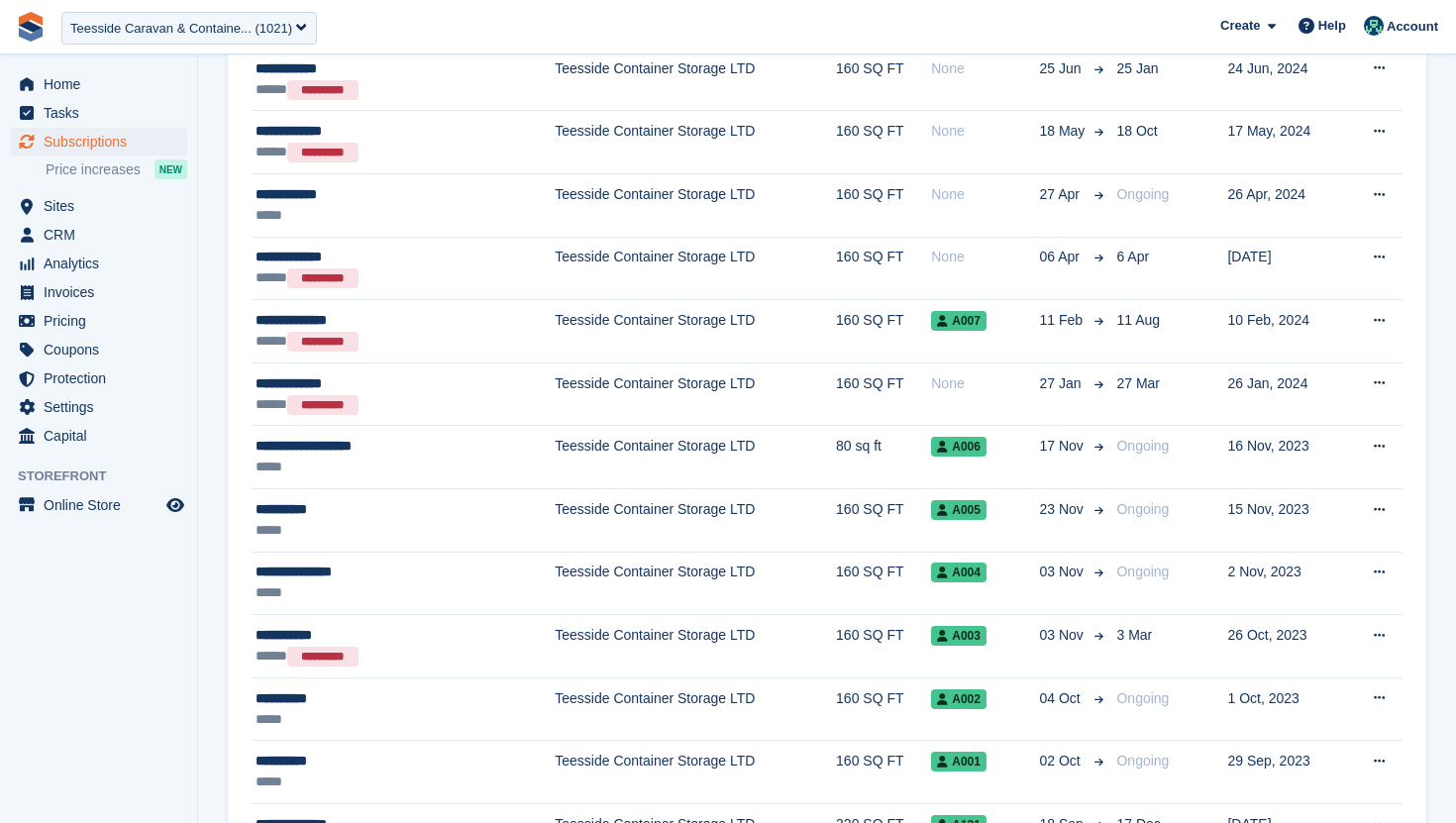 scroll, scrollTop: 1054, scrollLeft: 0, axis: vertical 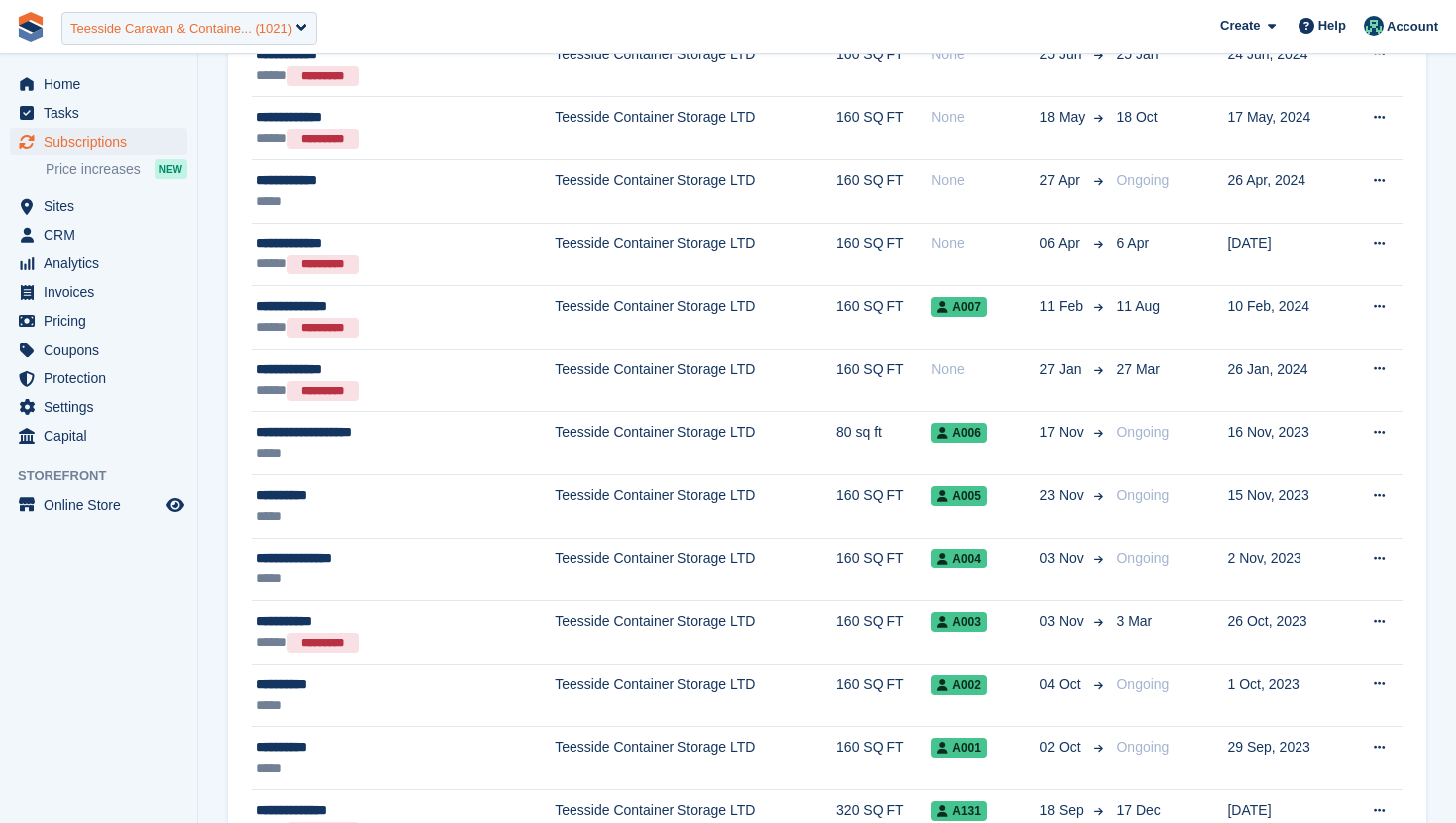 click on "Teesside Caravan & Containe... (1021)" at bounding box center [181, 29] 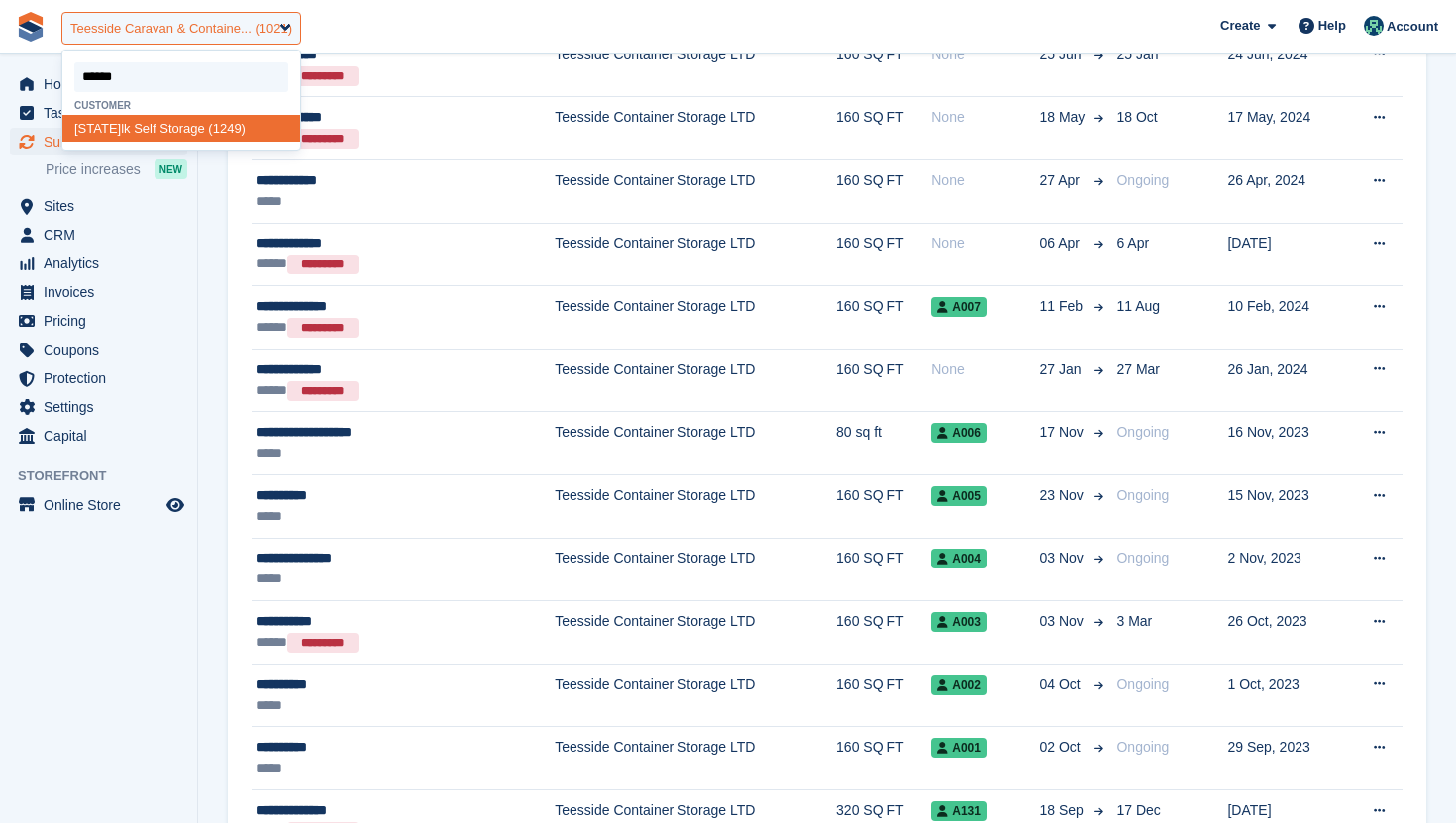 type on "*******" 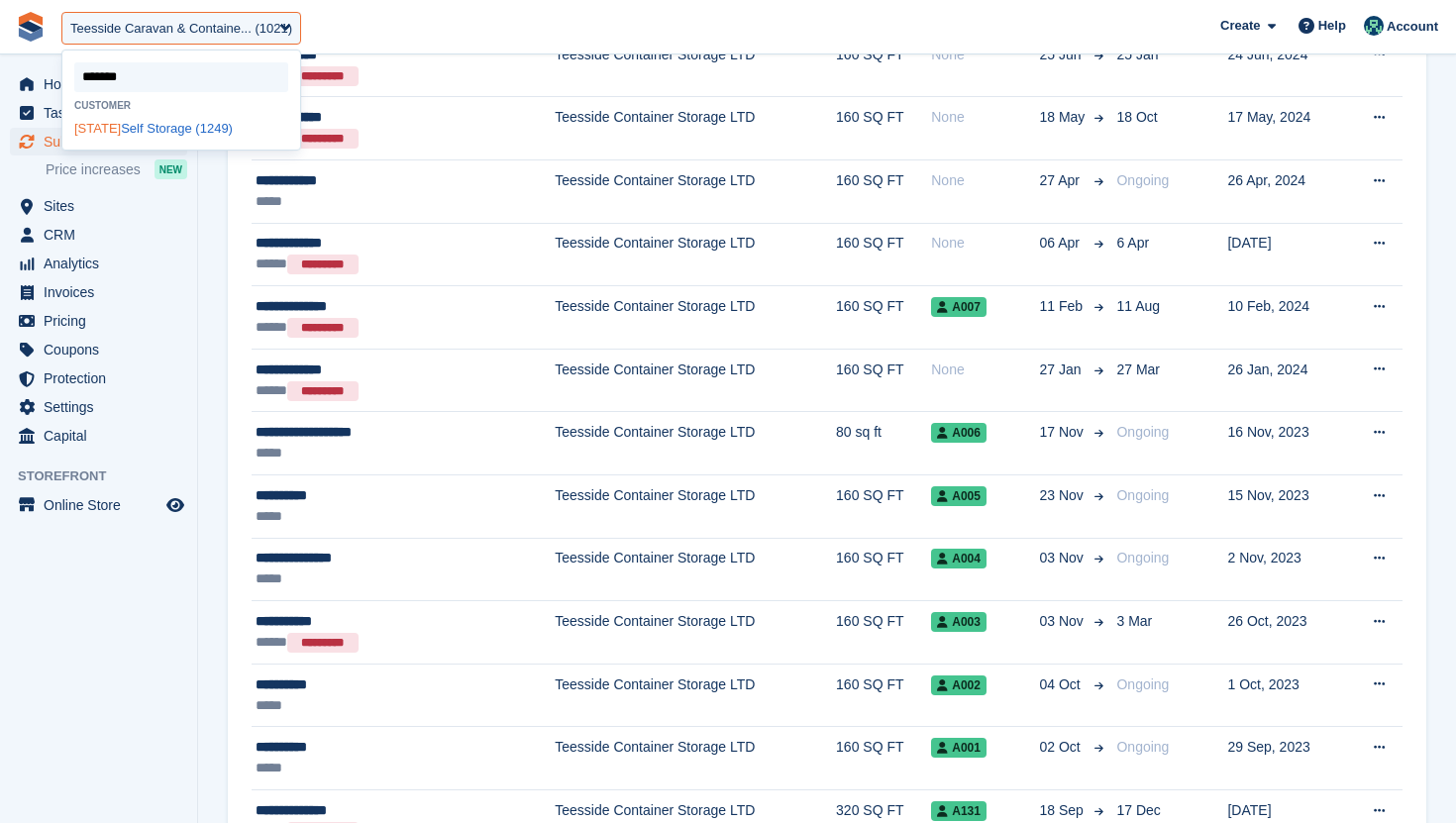 click on "Suffolk" 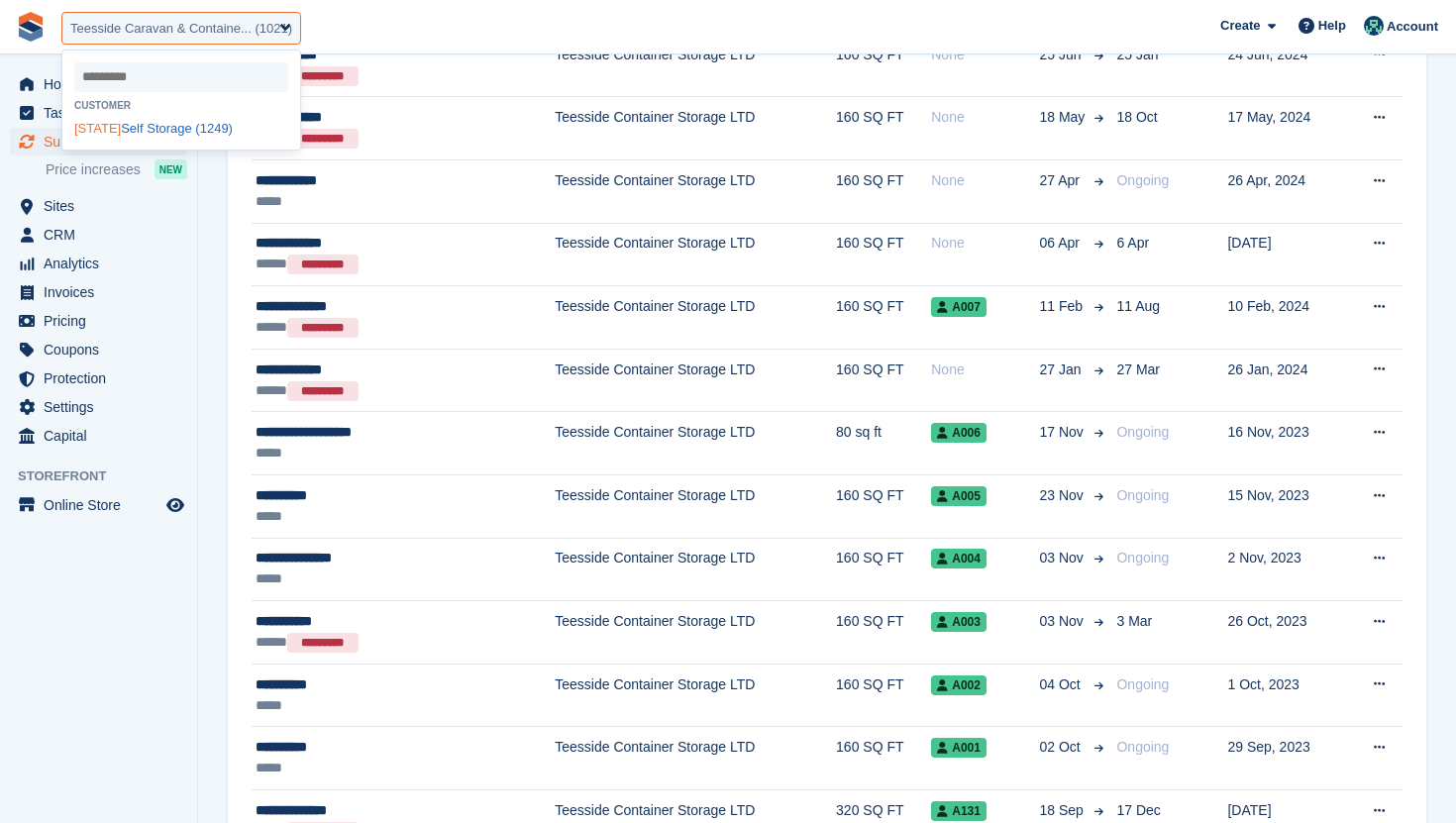select on "****" 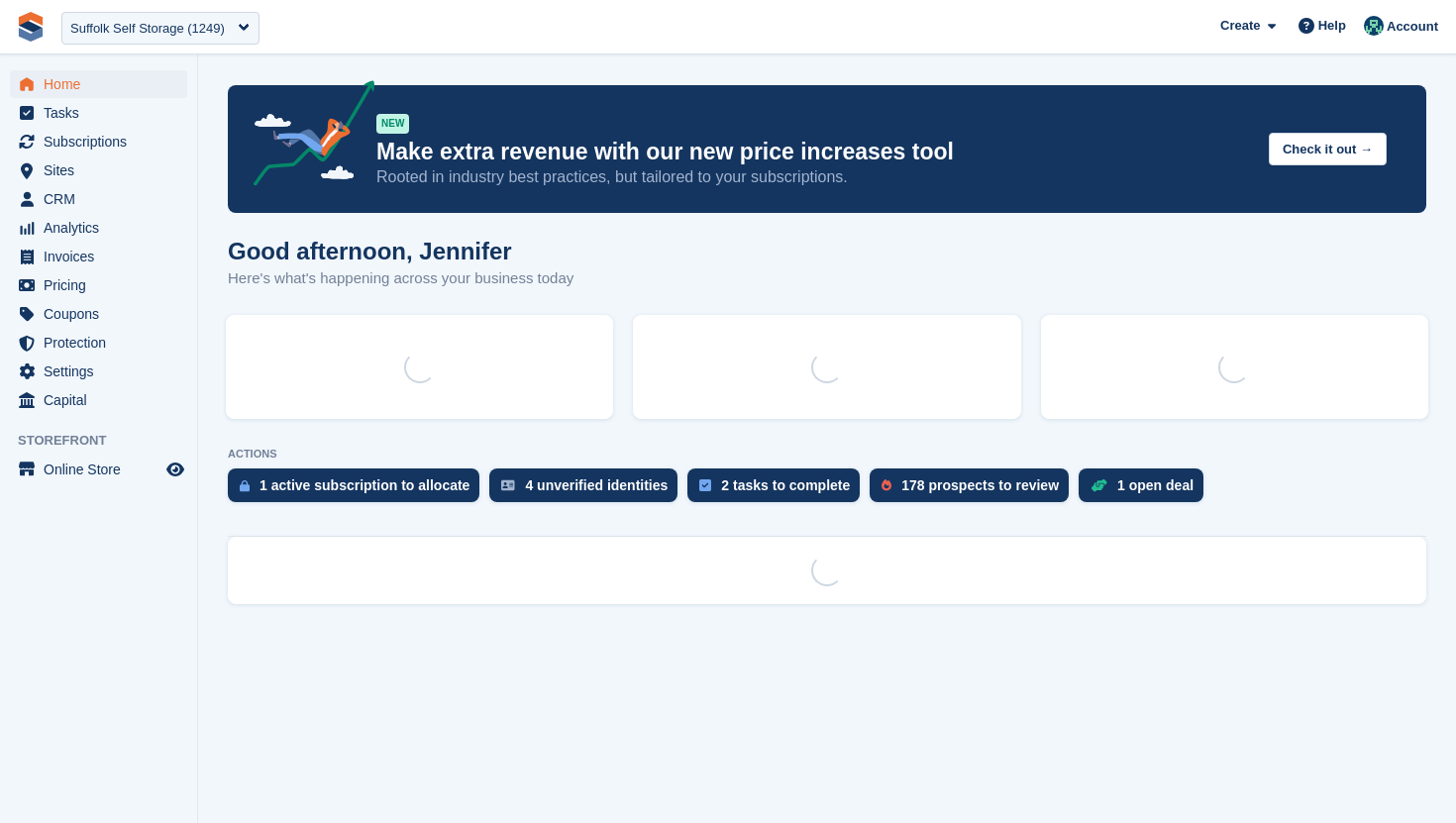 scroll, scrollTop: 0, scrollLeft: 0, axis: both 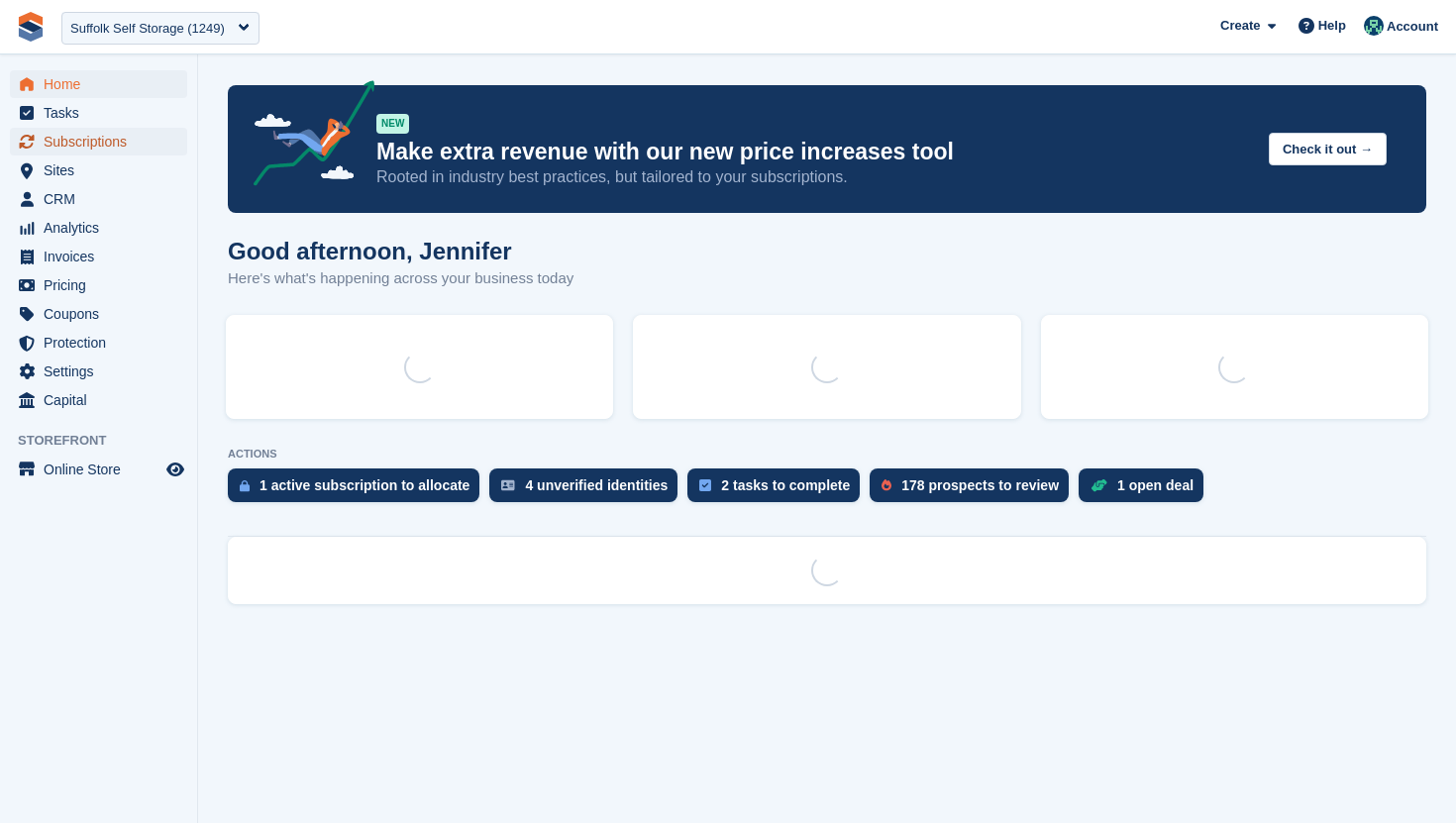 click on "Subscriptions" at bounding box center (103, 142) 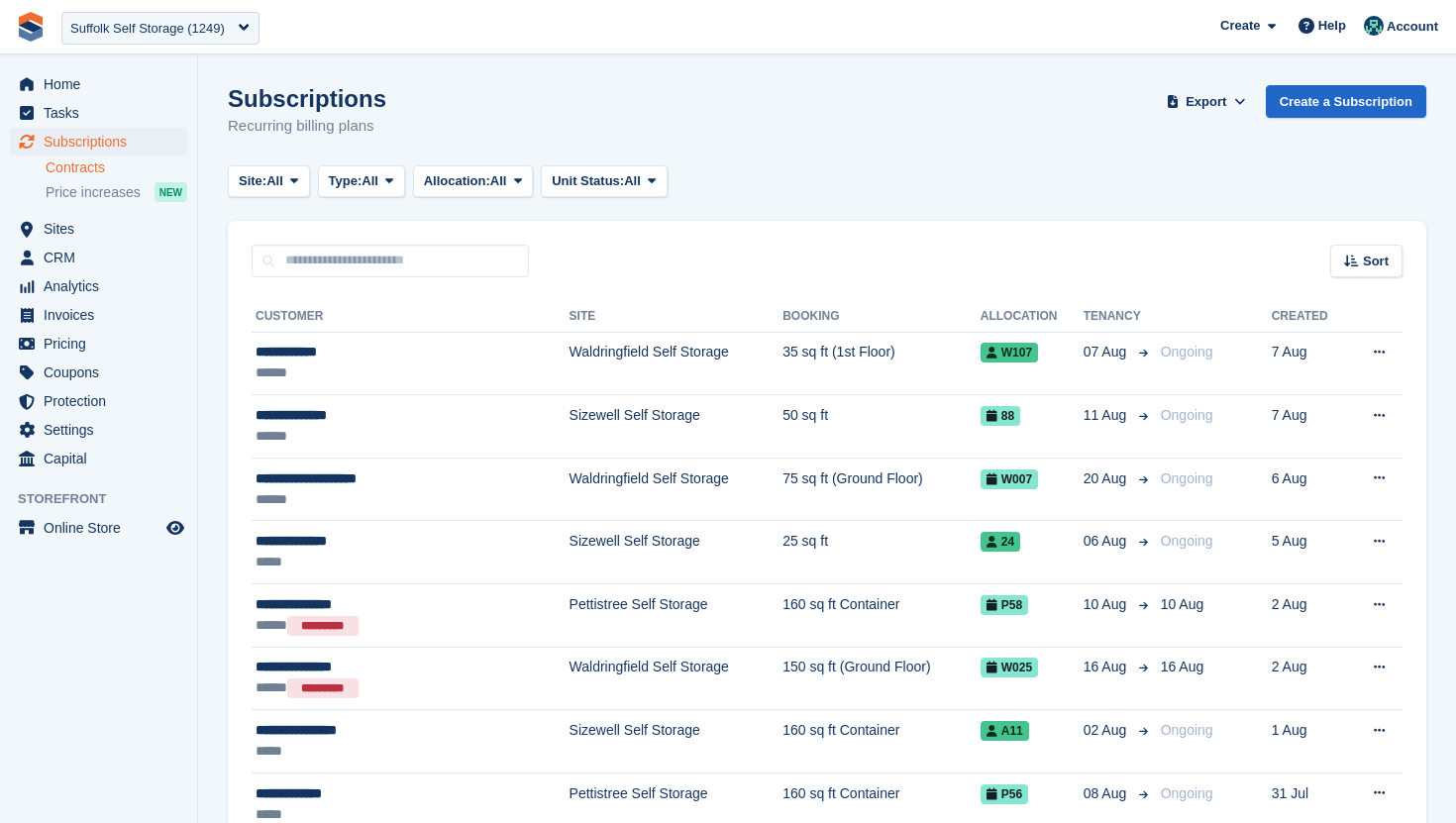 scroll, scrollTop: 0, scrollLeft: 0, axis: both 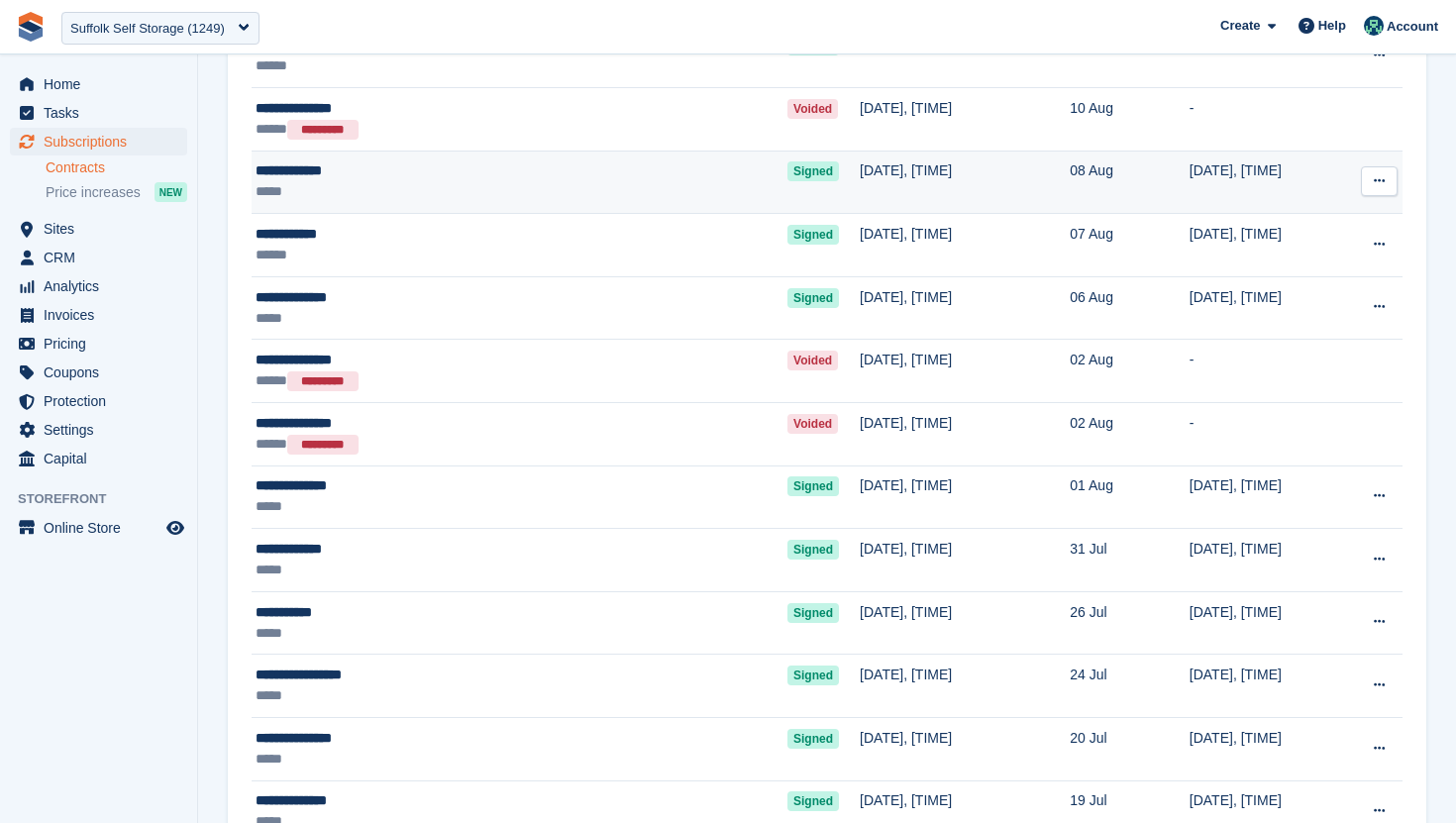 click on "*****" at bounding box center [444, 191] 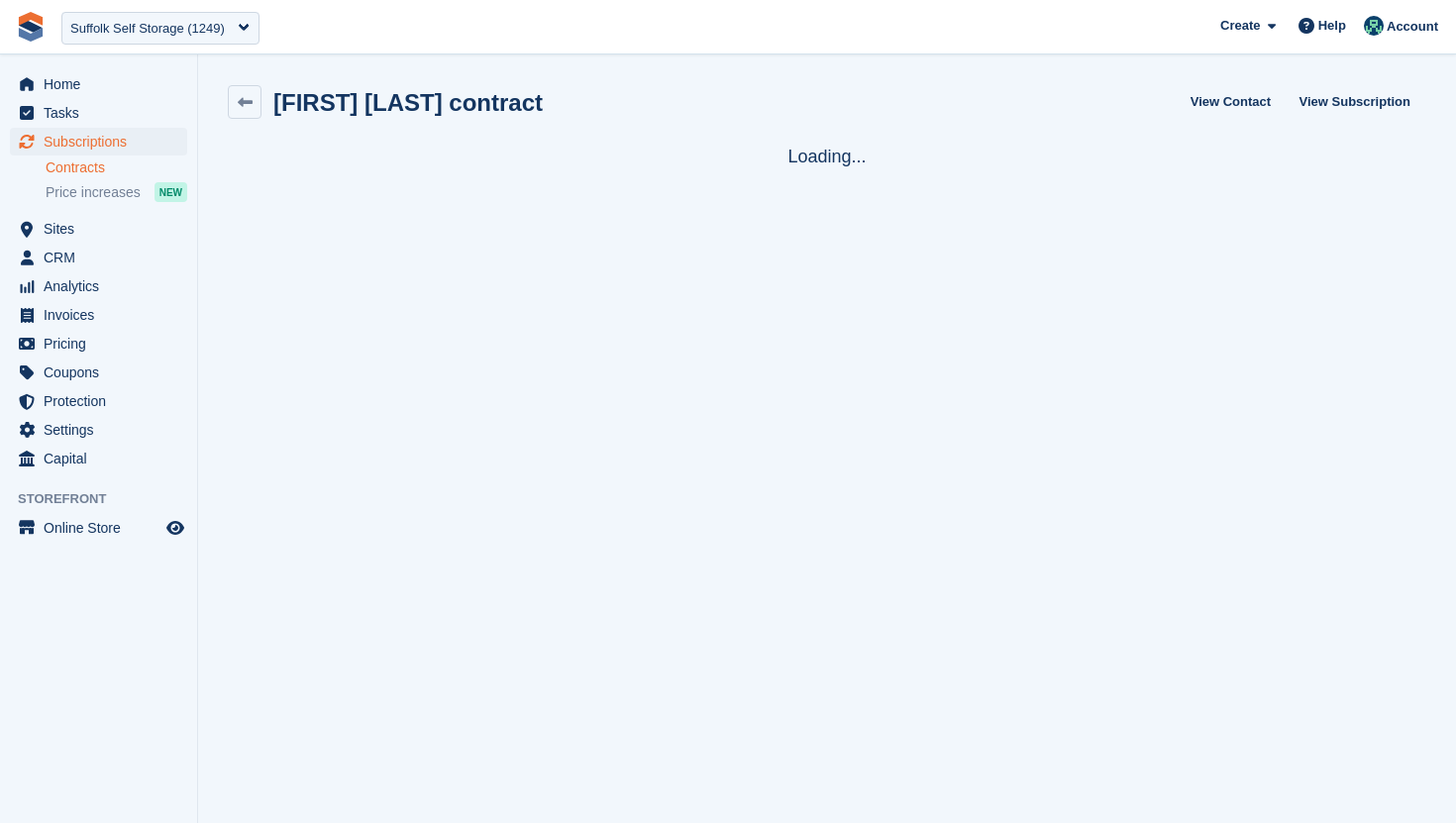 scroll, scrollTop: 0, scrollLeft: 0, axis: both 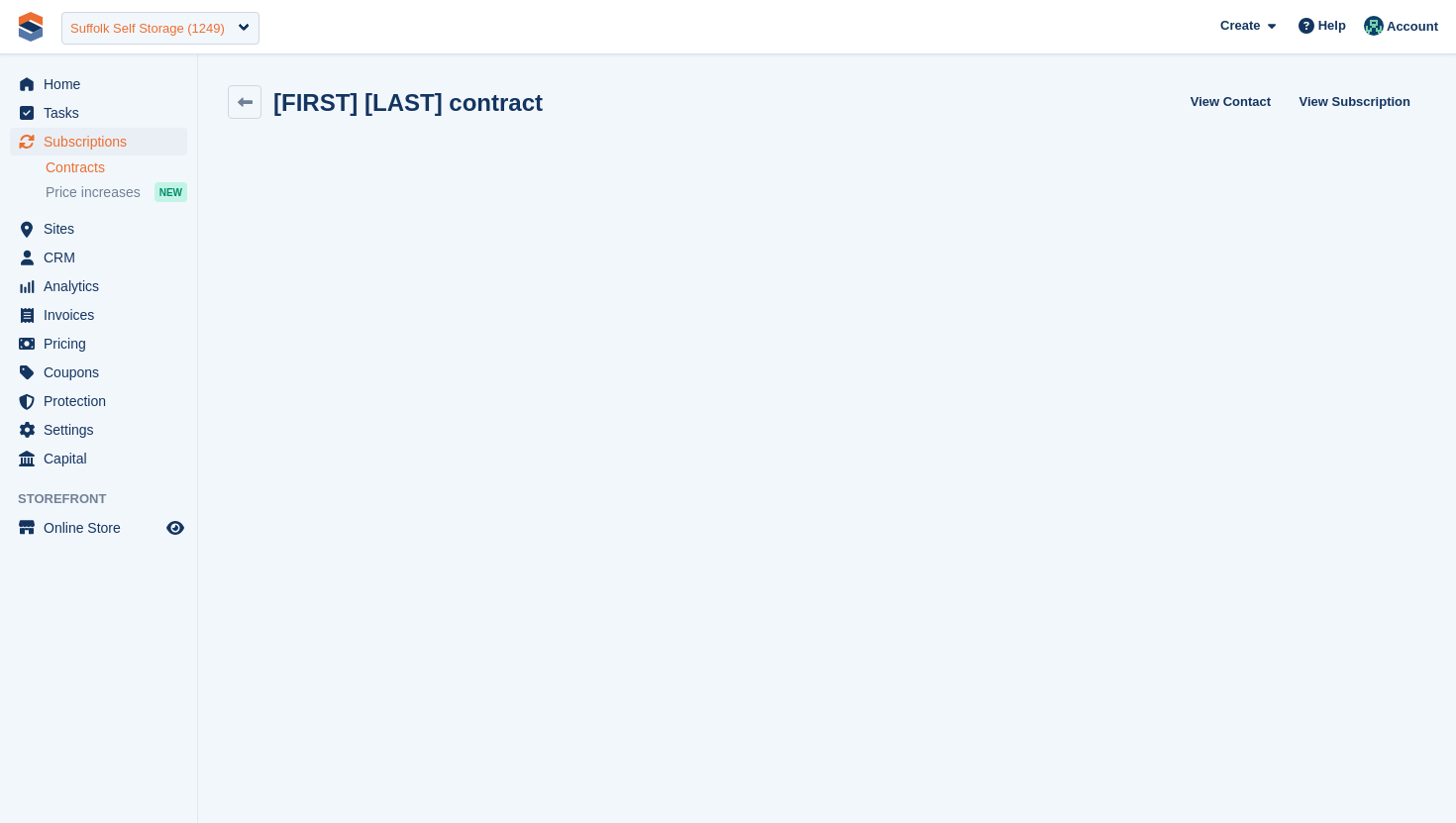 click on "Suffolk Self Storage (1249)" at bounding box center [148, 29] 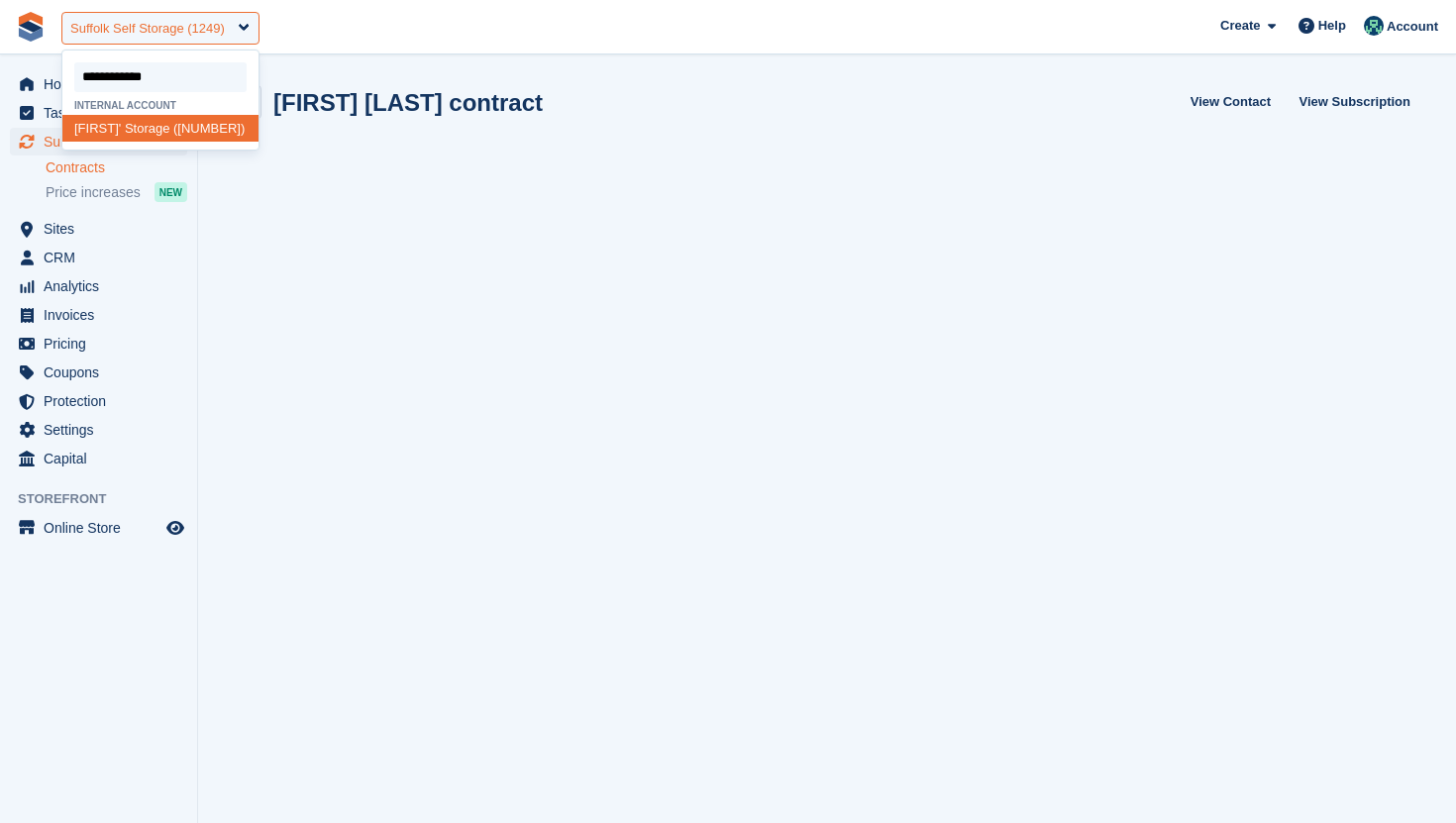 type on "**********" 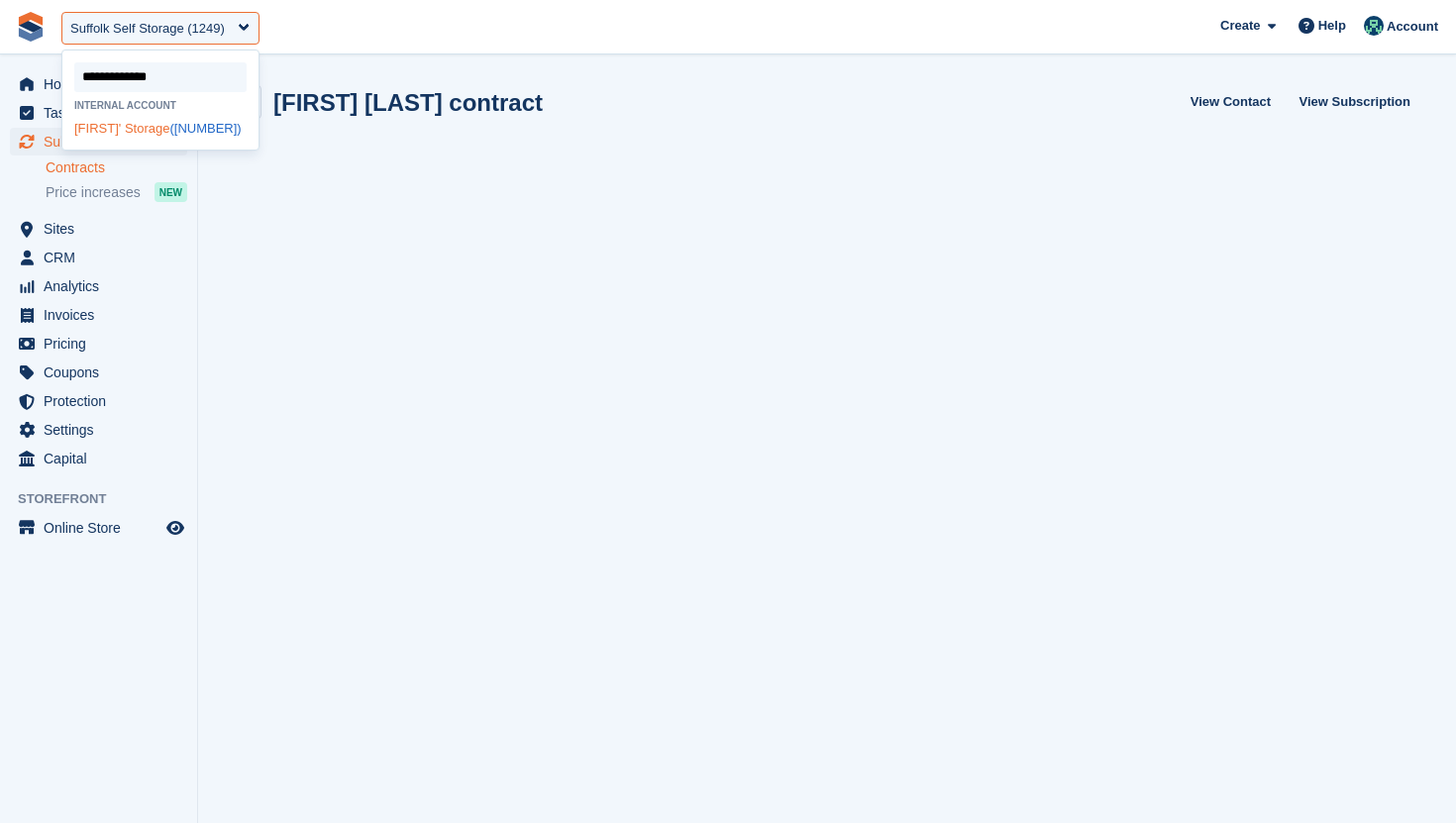 click on "Jen's   Storage  (1720)" at bounding box center [160, 128] 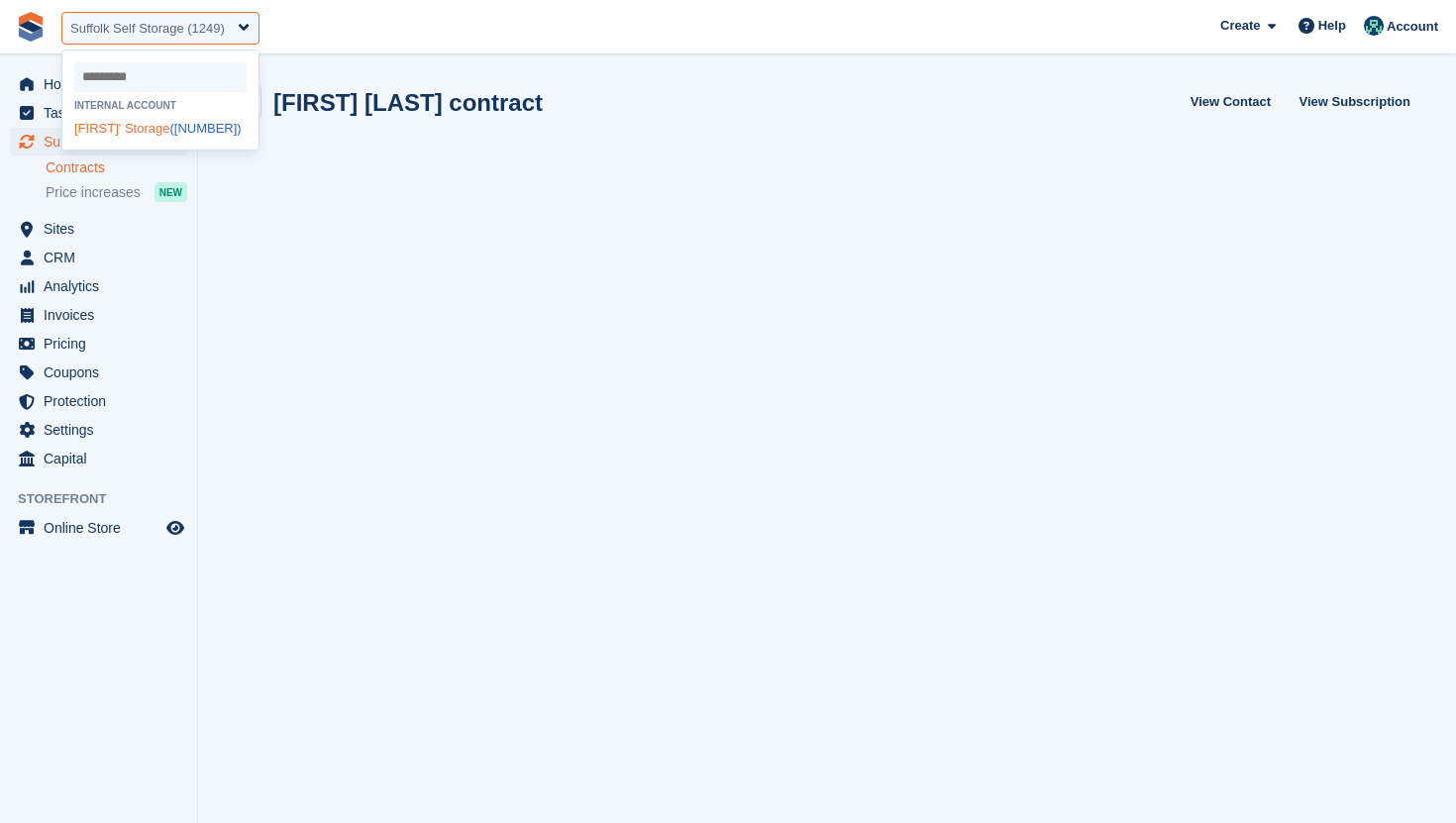 select on "****" 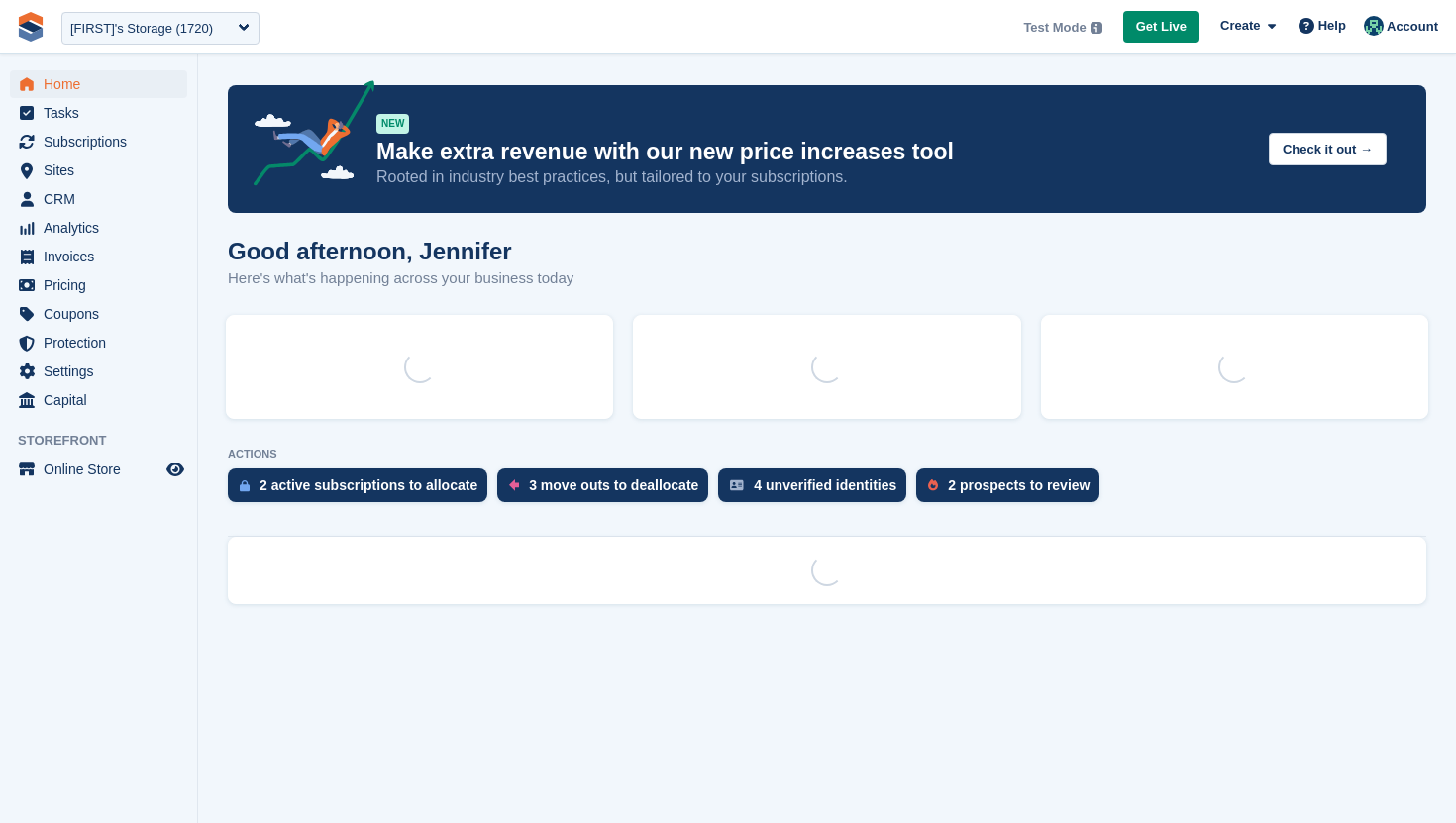 scroll, scrollTop: 0, scrollLeft: 0, axis: both 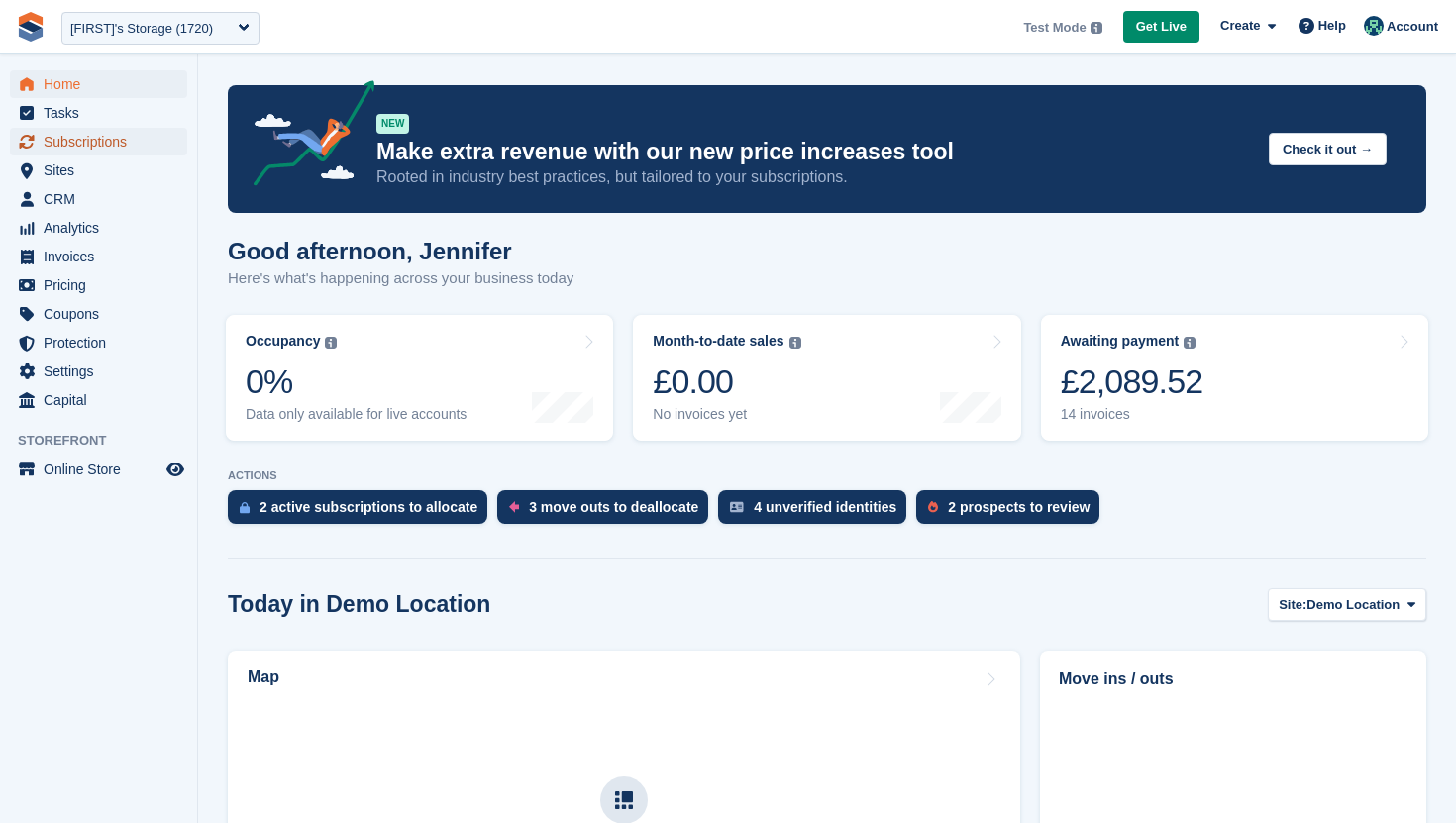 click on "Subscriptions" at bounding box center (103, 142) 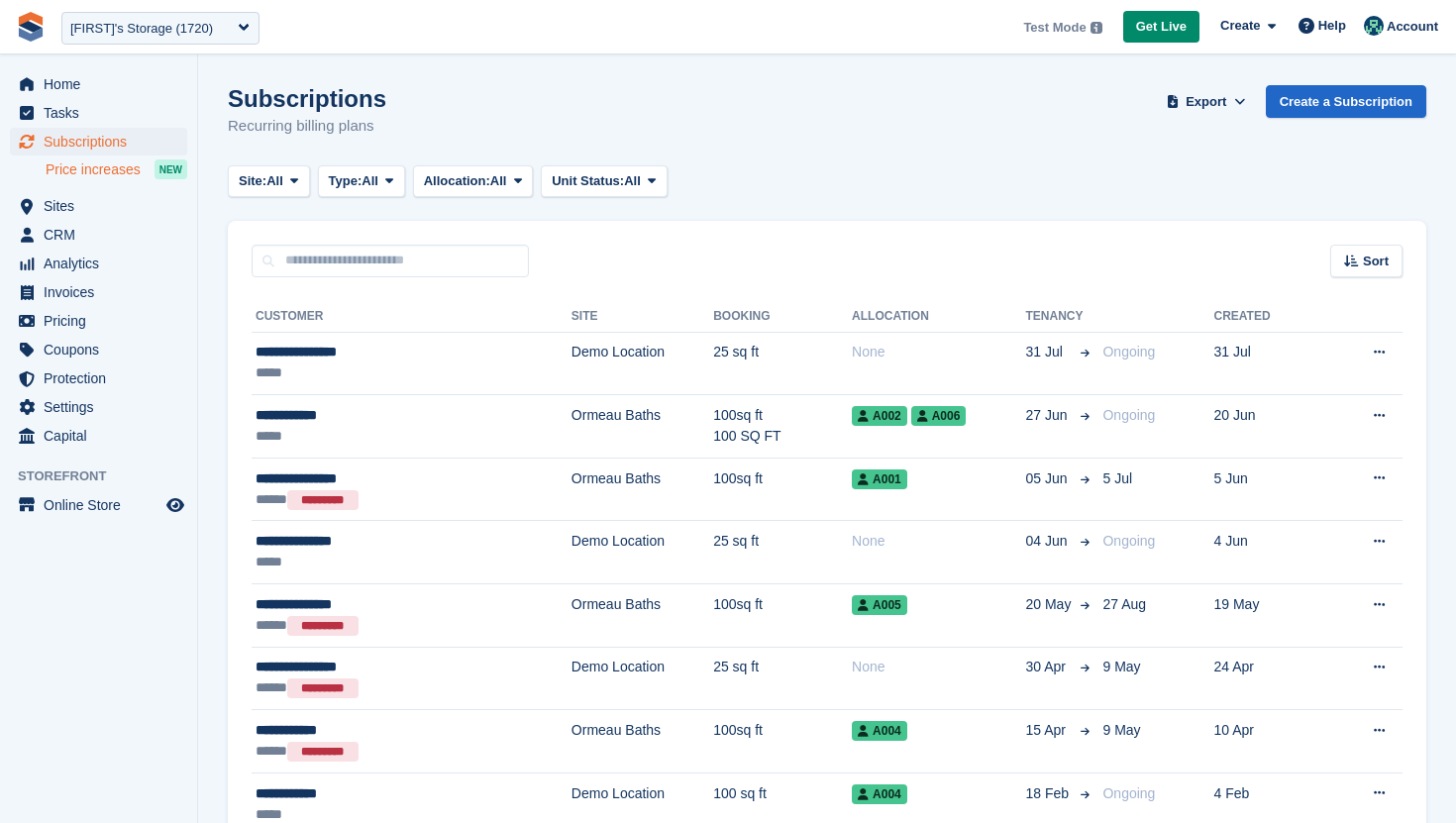 scroll, scrollTop: 0, scrollLeft: 0, axis: both 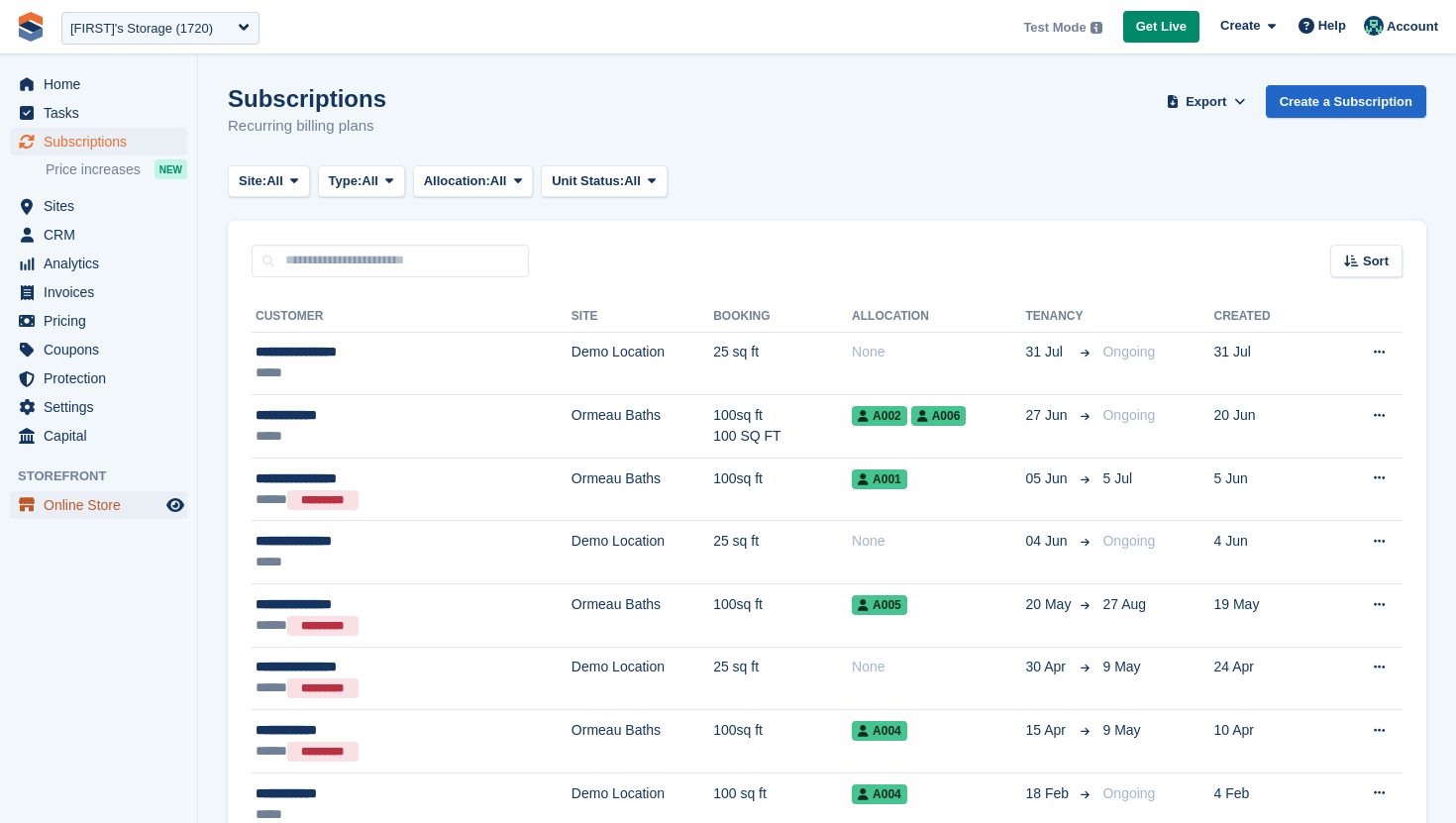 click on "Online Store" at bounding box center [103, 505] 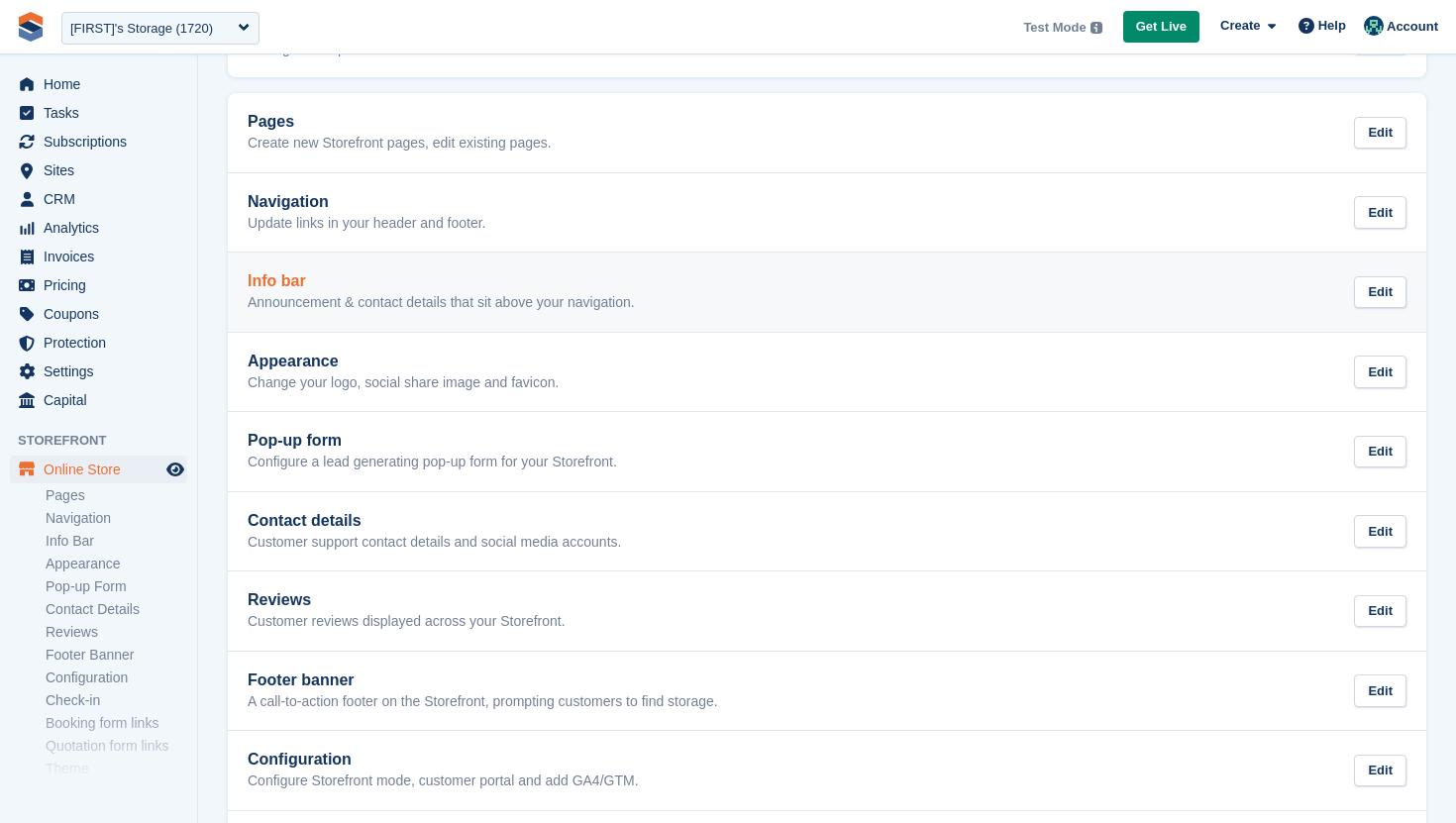 scroll, scrollTop: 422, scrollLeft: 0, axis: vertical 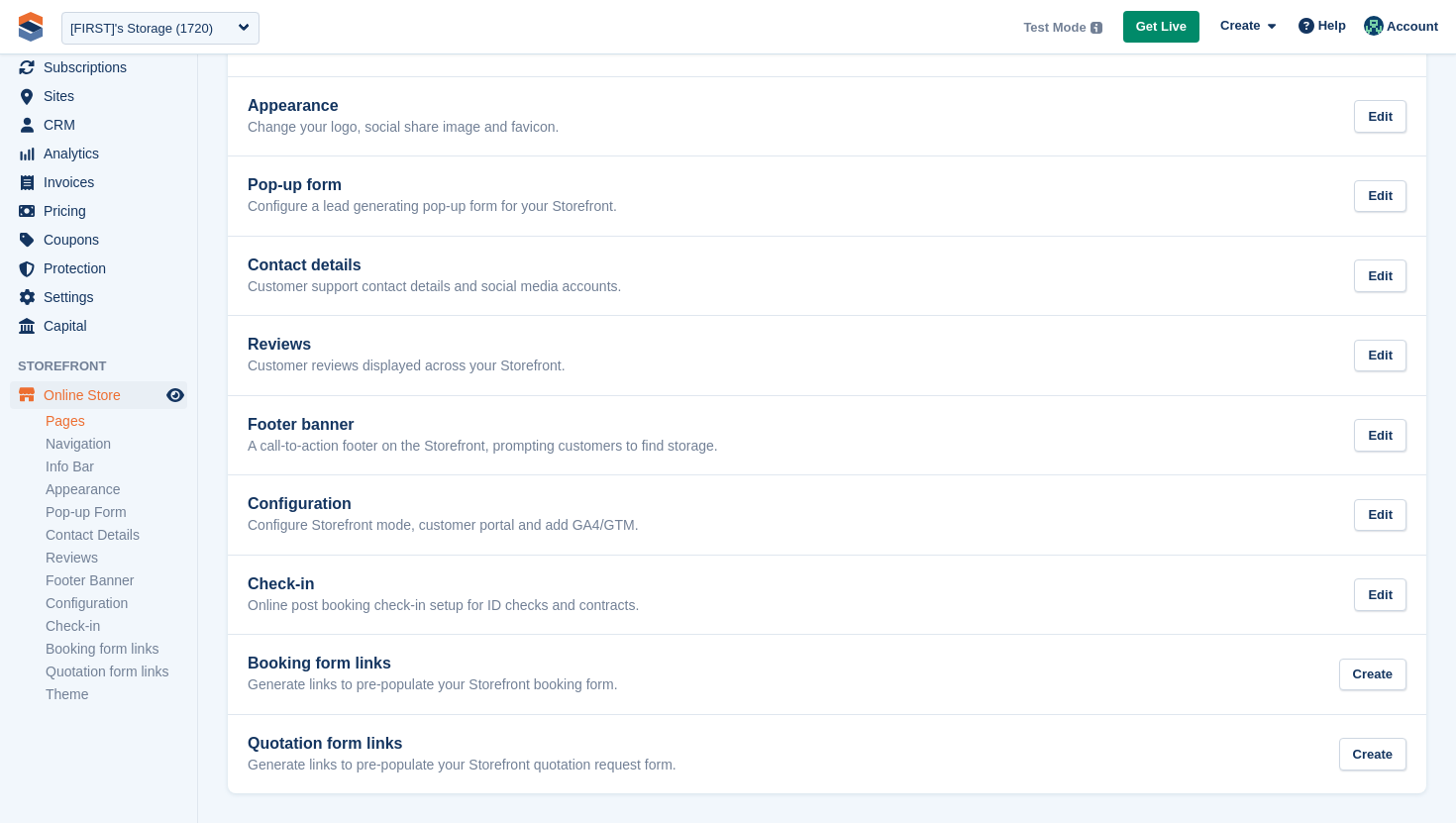 click on "Pages" at bounding box center (116, 421) 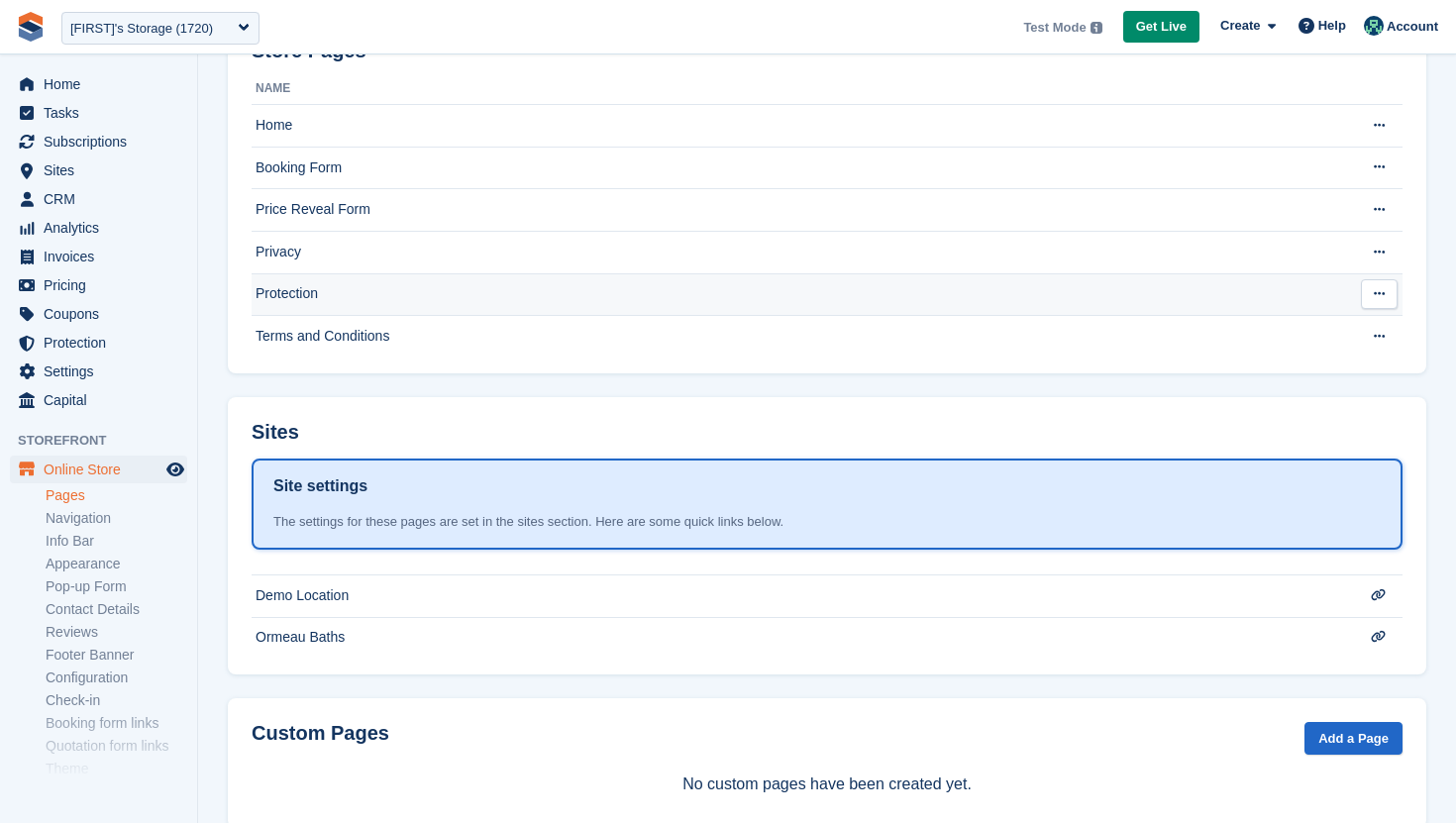 scroll, scrollTop: 195, scrollLeft: 0, axis: vertical 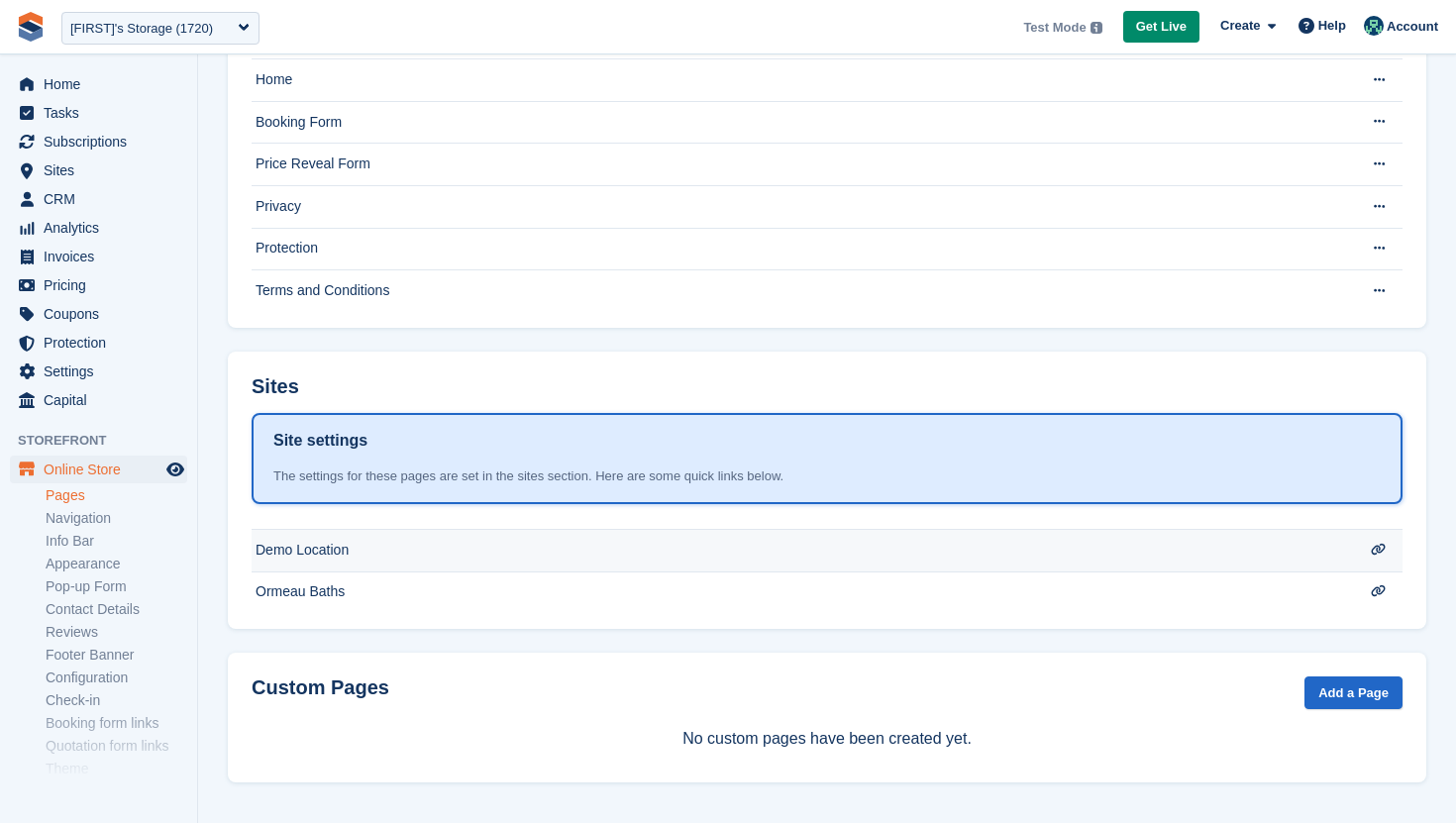 click at bounding box center (1378, 550) 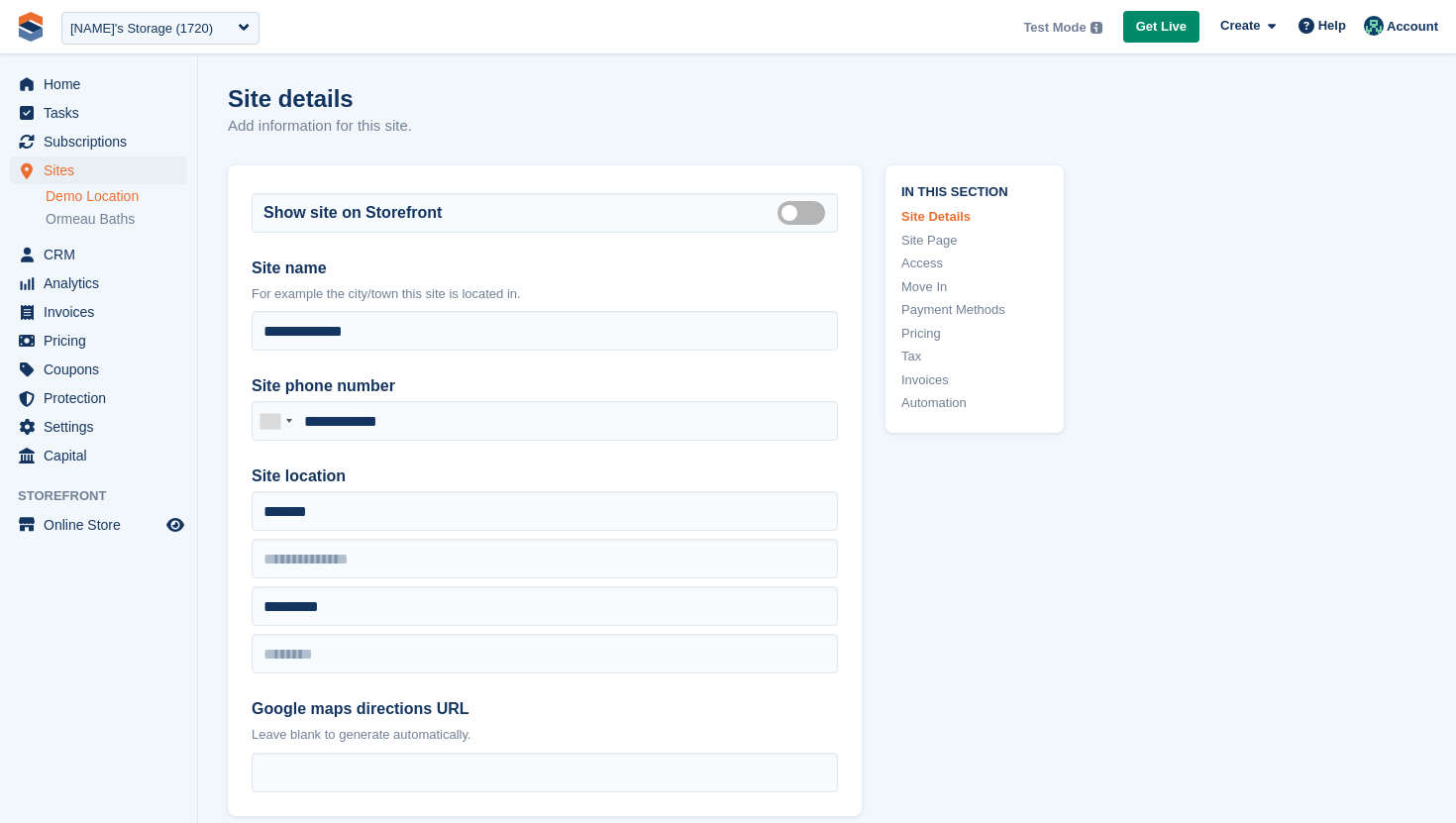 scroll, scrollTop: 0, scrollLeft: 0, axis: both 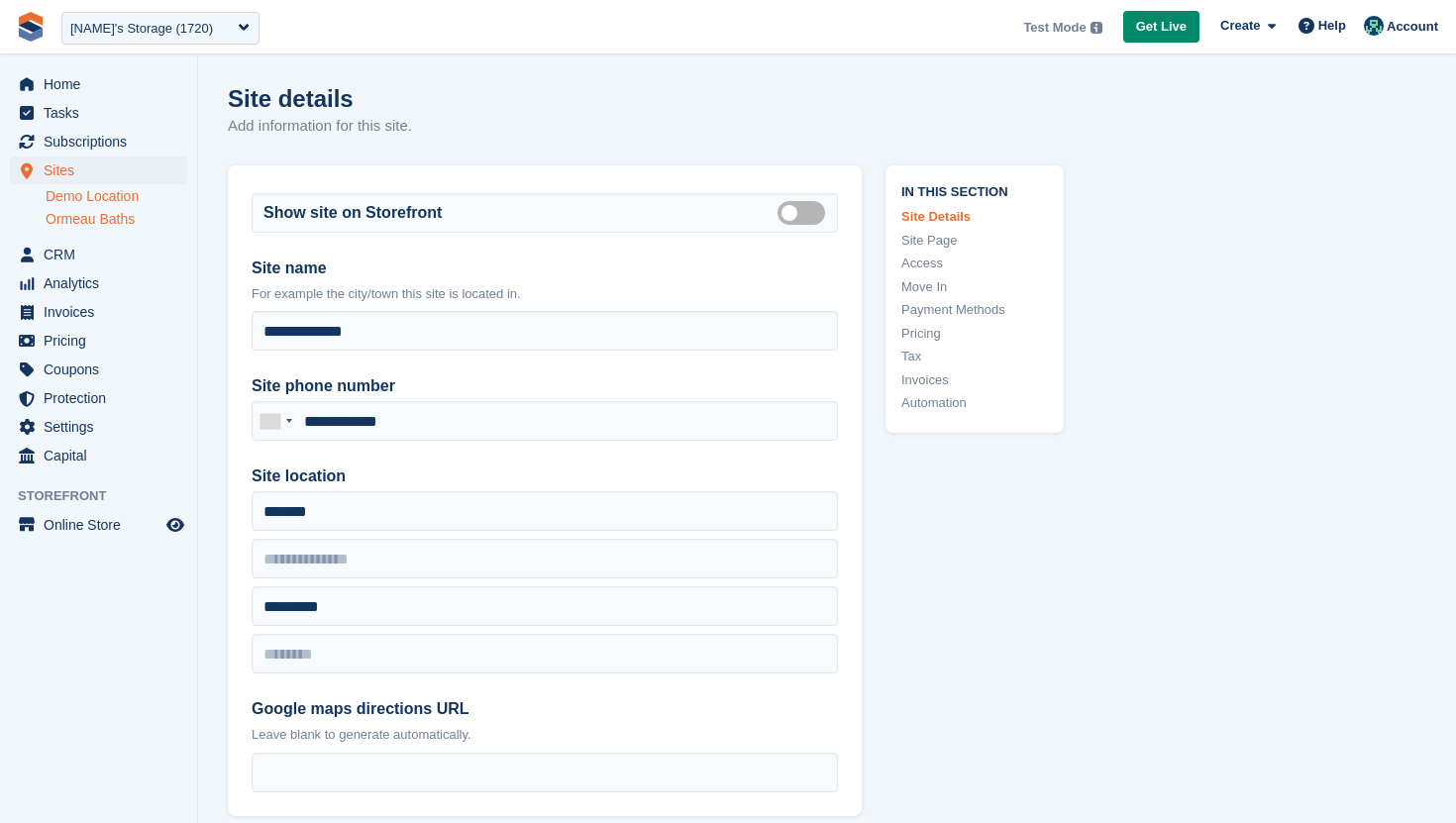 click on "Ormeau Baths" at bounding box center [116, 219] 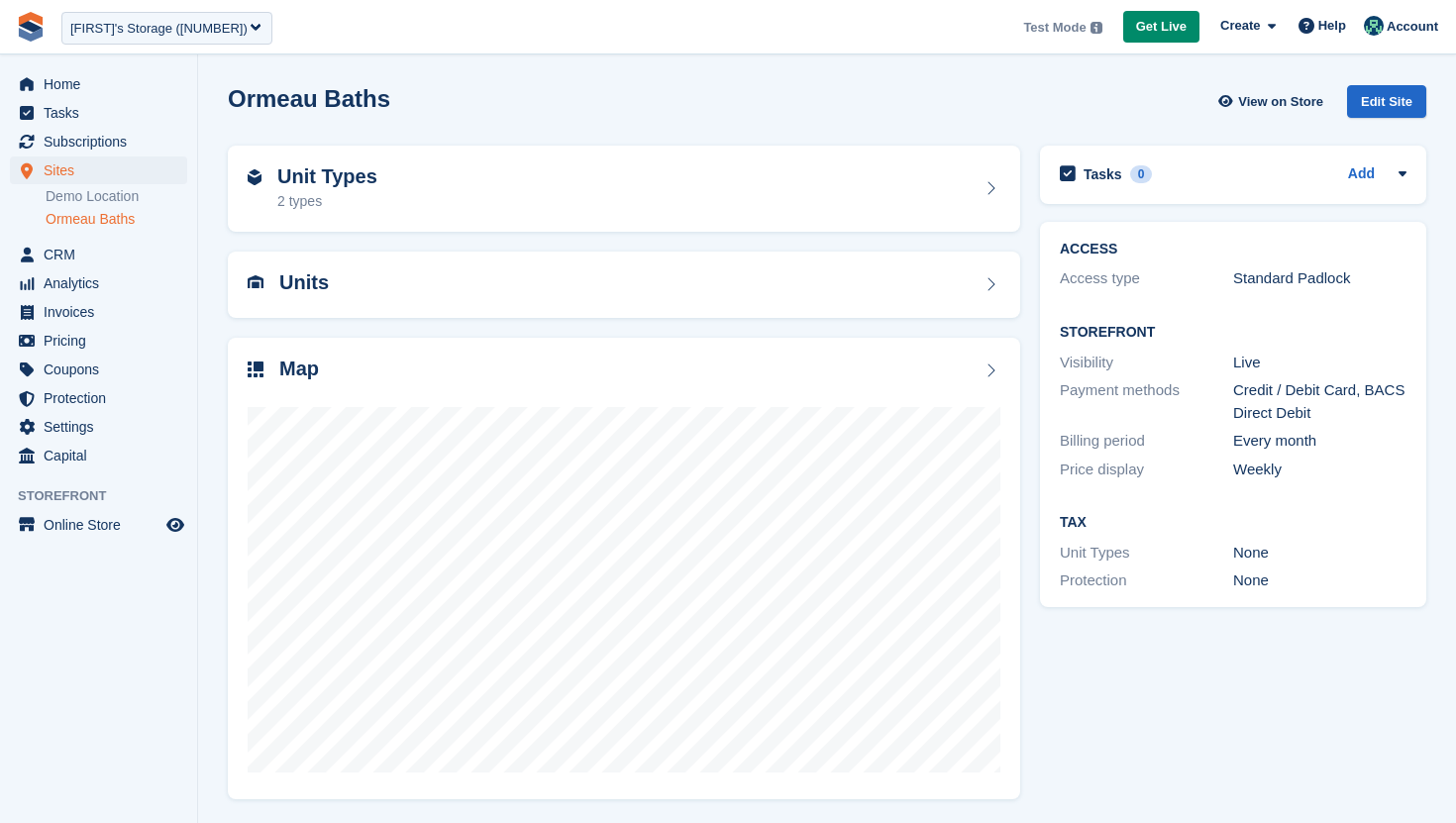 scroll, scrollTop: 0, scrollLeft: 0, axis: both 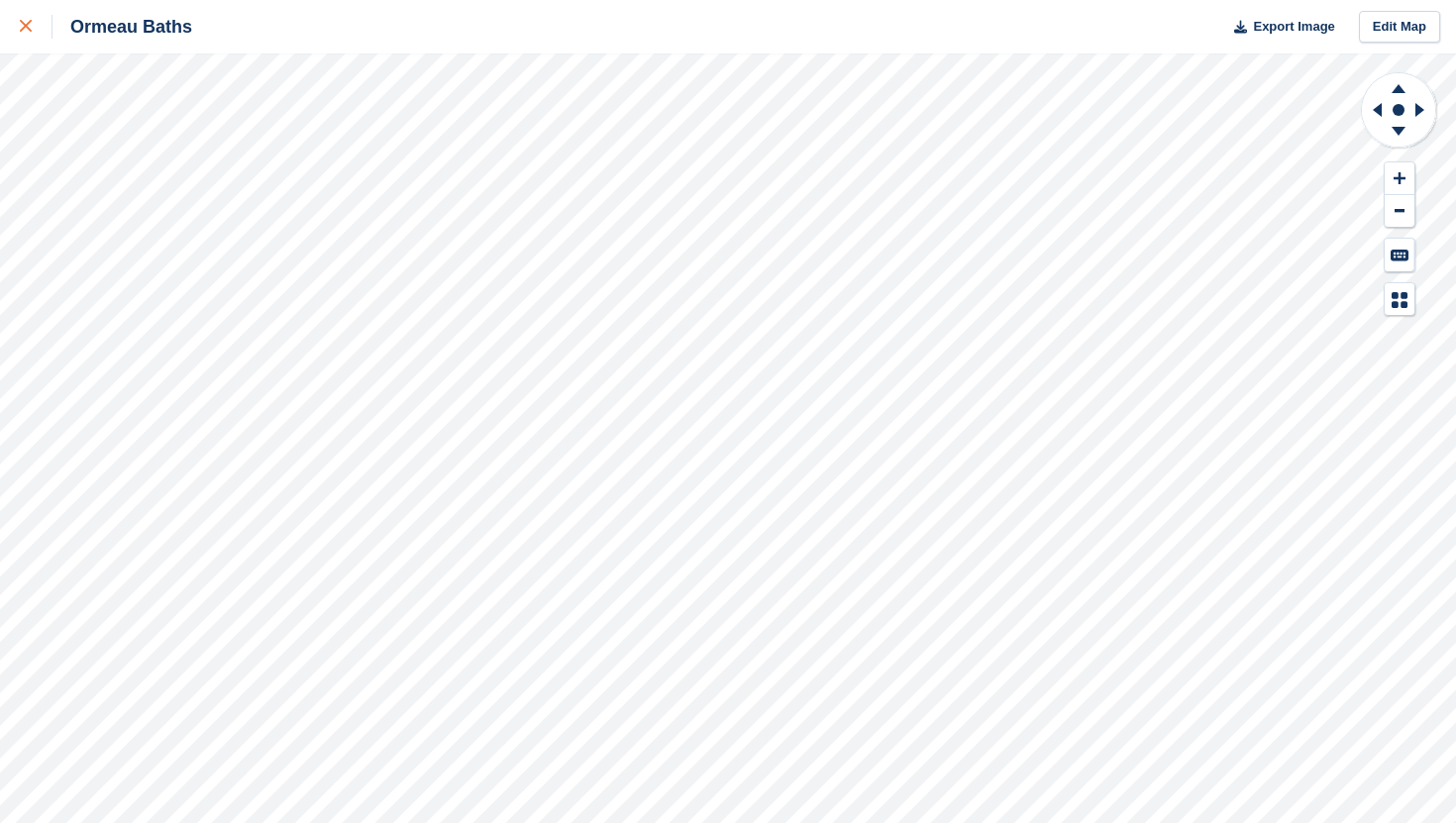 click 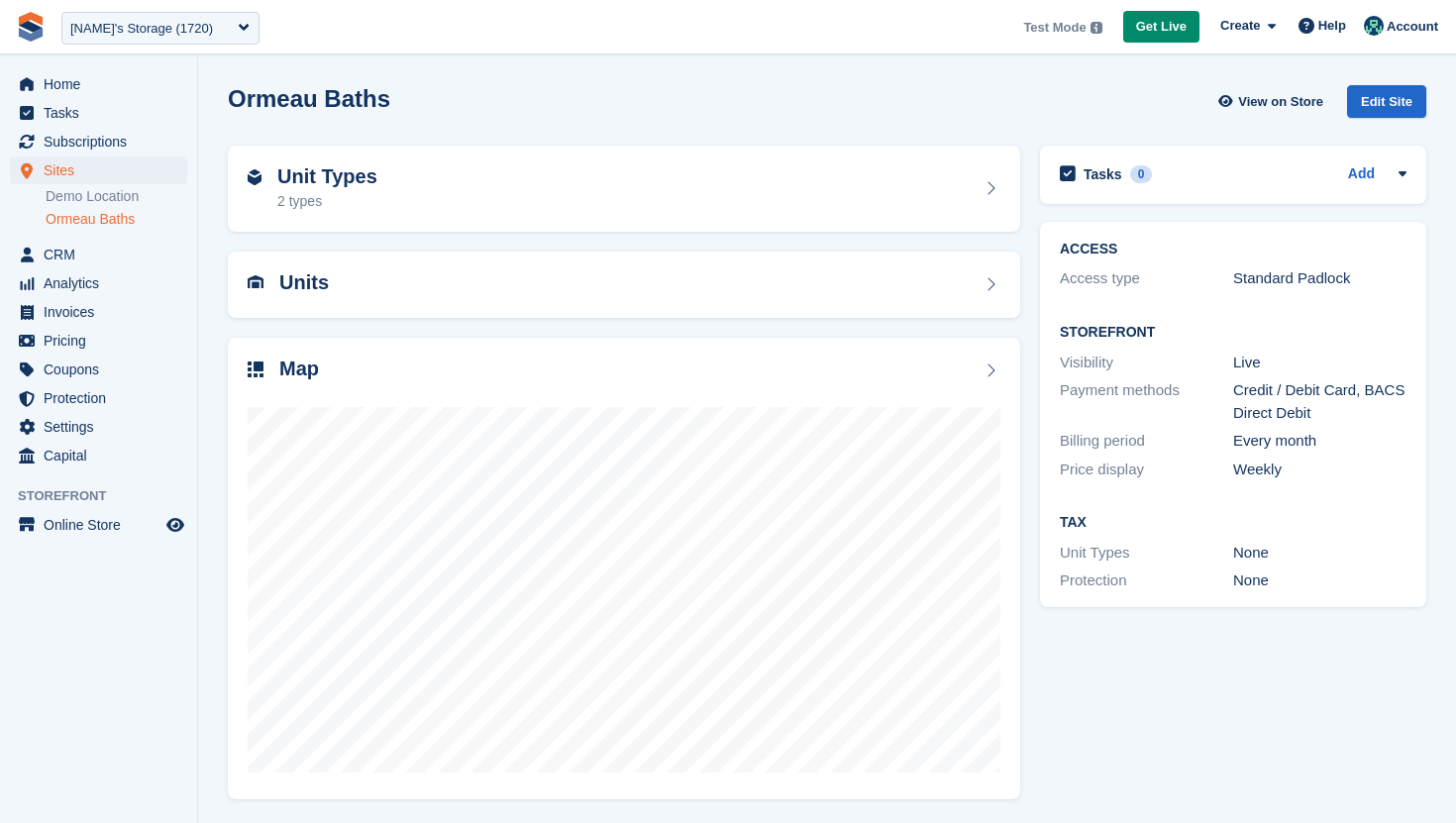 scroll, scrollTop: 0, scrollLeft: 0, axis: both 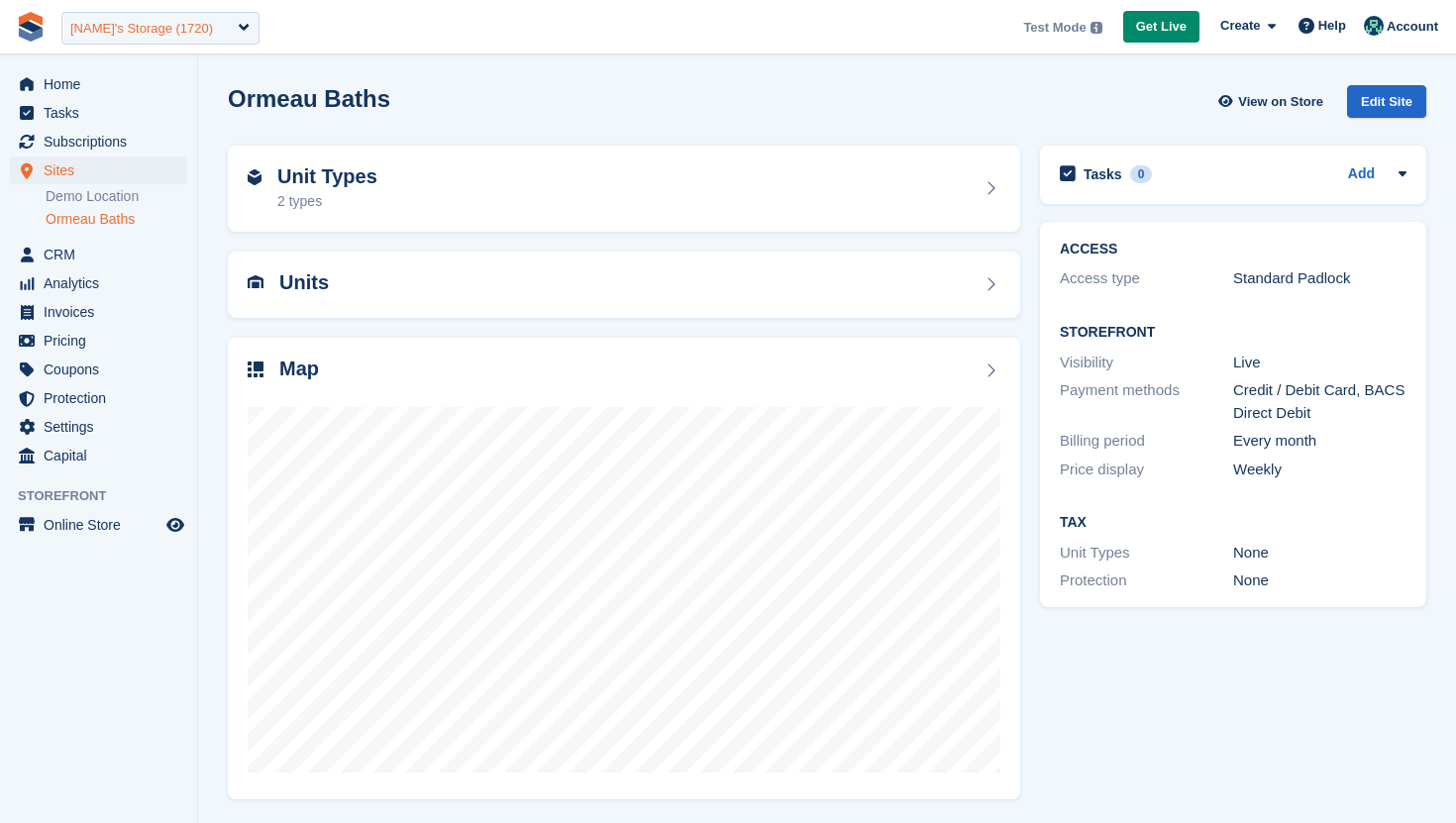 click on "[NAME]'s Storage (1720)" at bounding box center [160, 28] 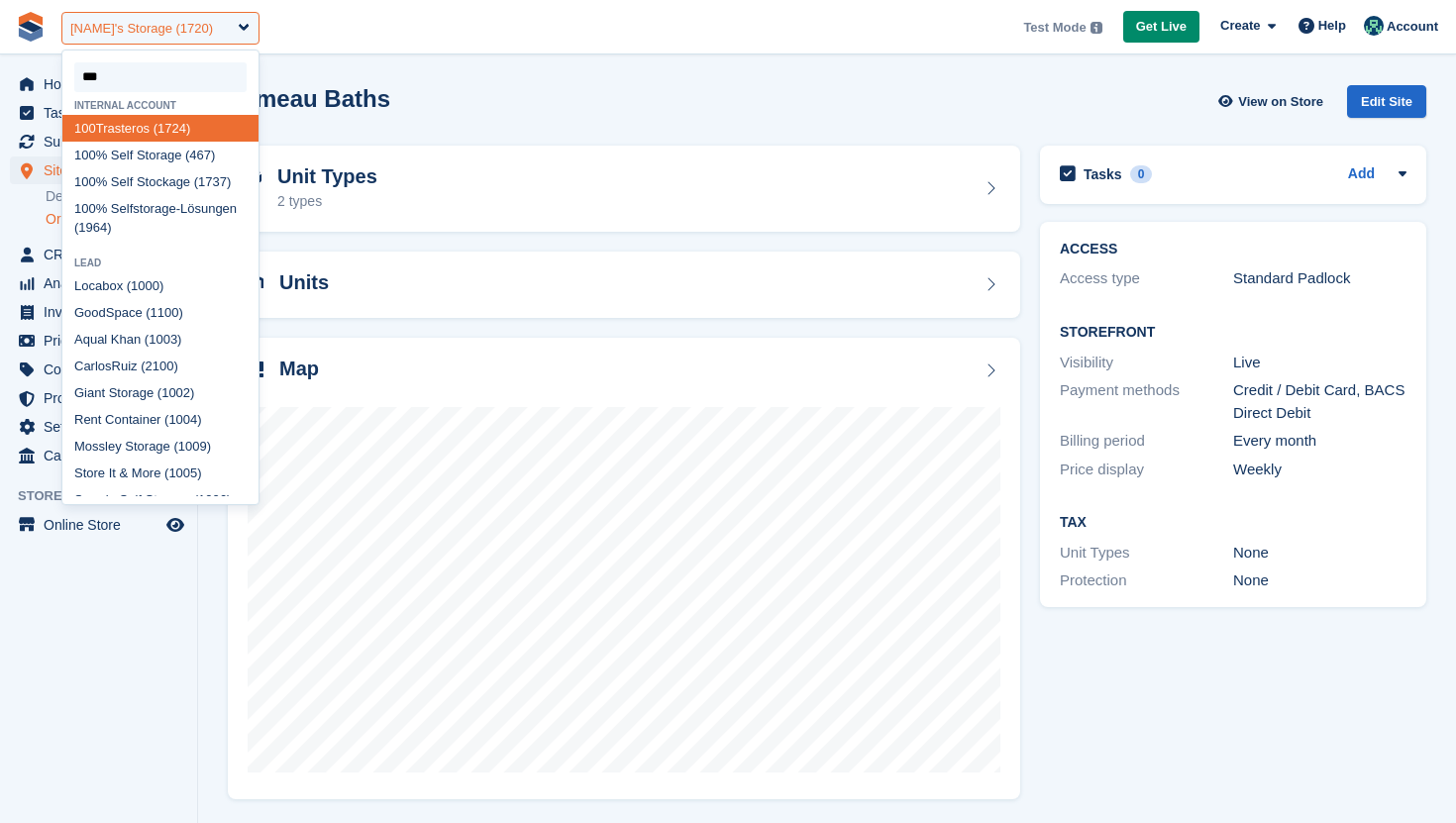 type on "****" 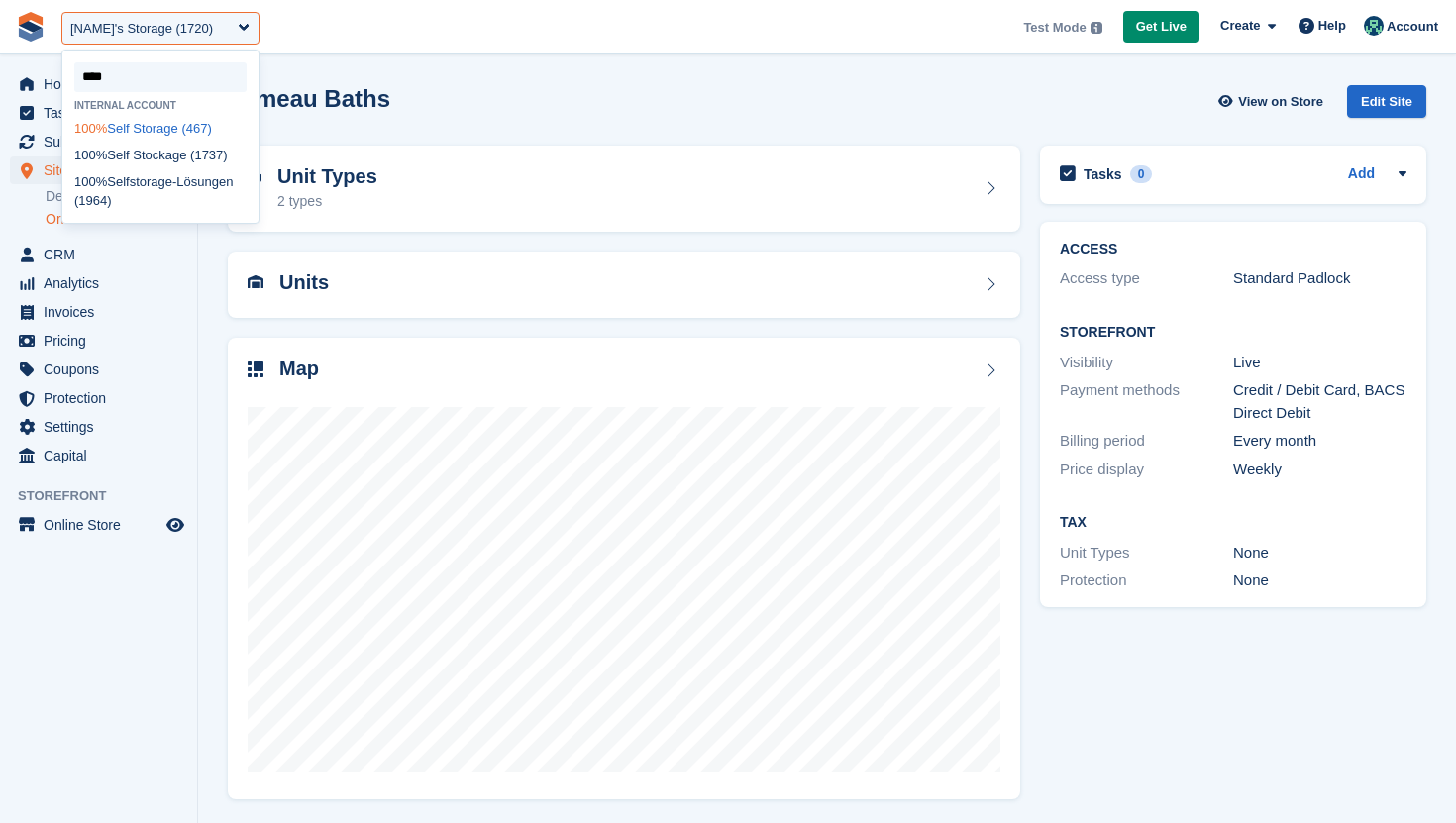 click on "100%  Self Storage (467)" at bounding box center [160, 128] 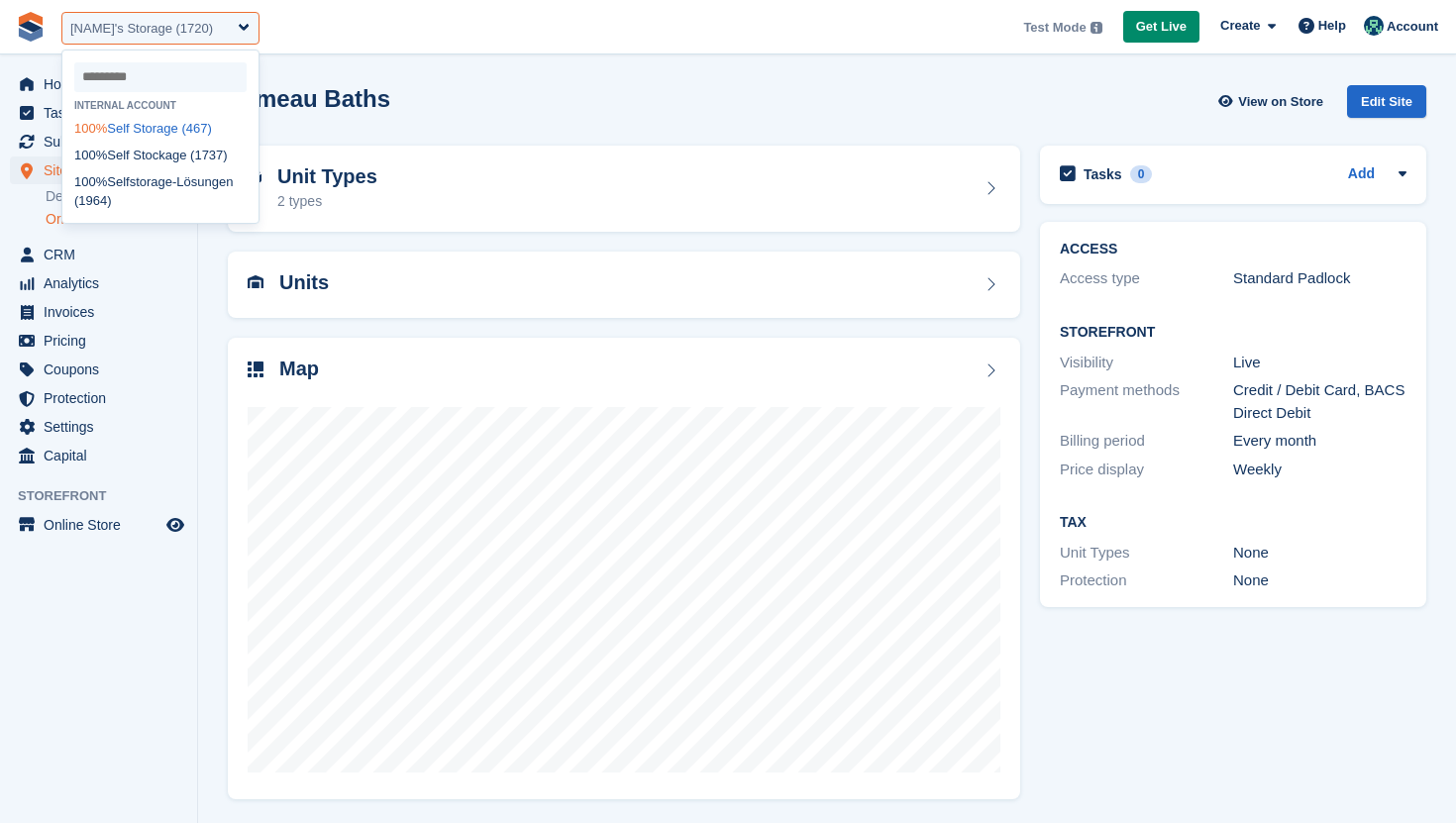 select on "***" 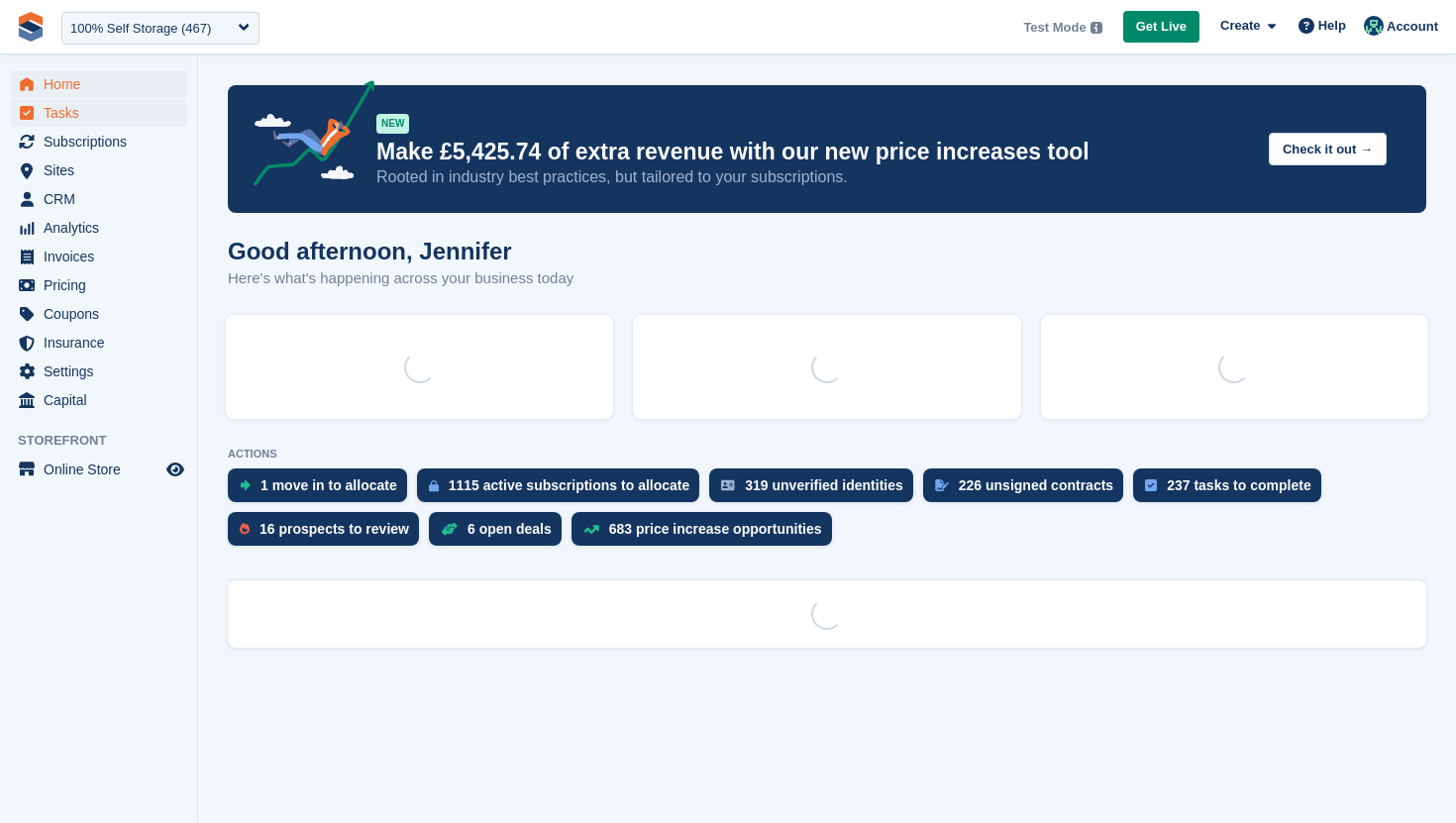 scroll, scrollTop: 0, scrollLeft: 0, axis: both 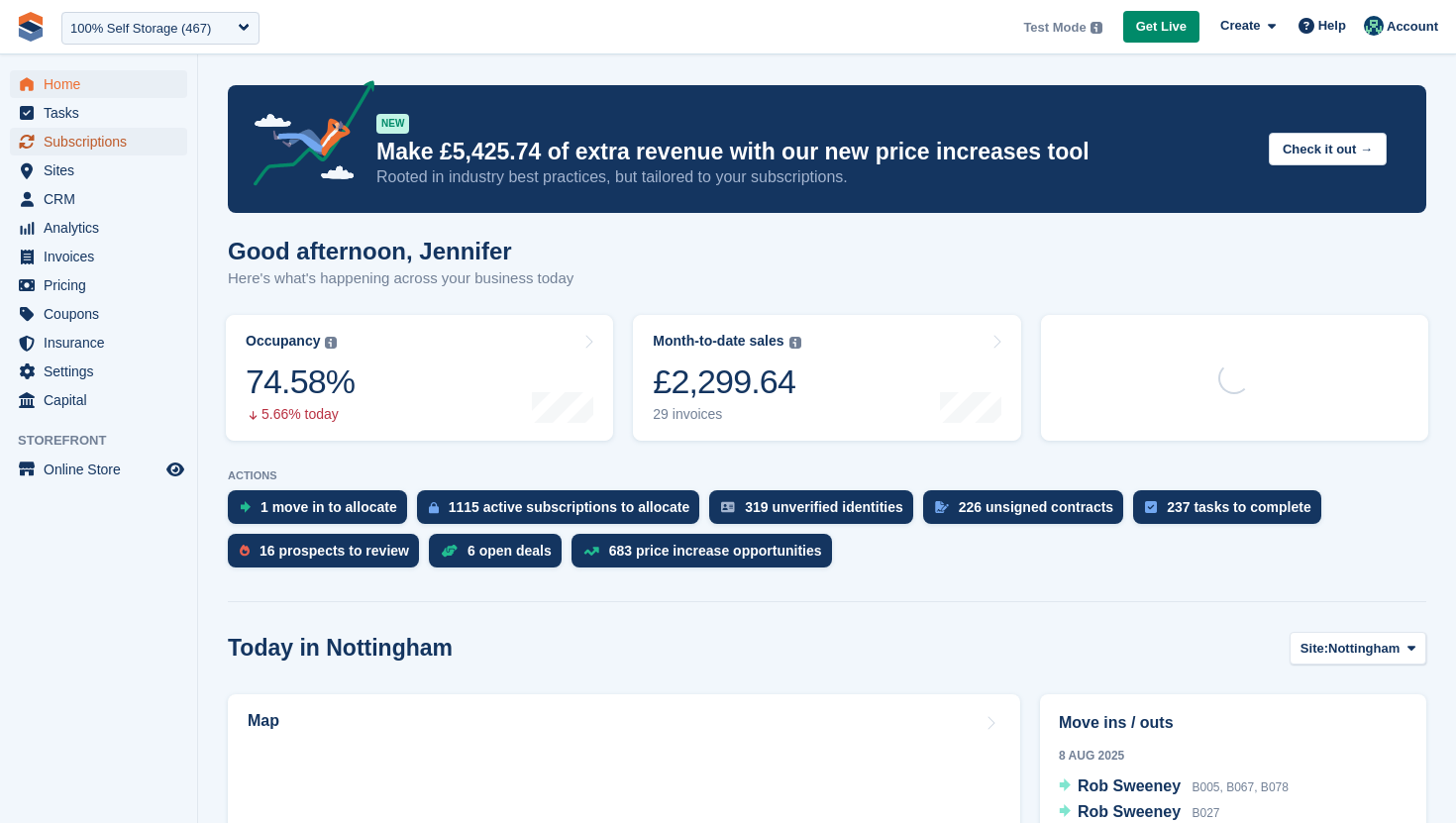 click on "Subscriptions" at bounding box center [103, 142] 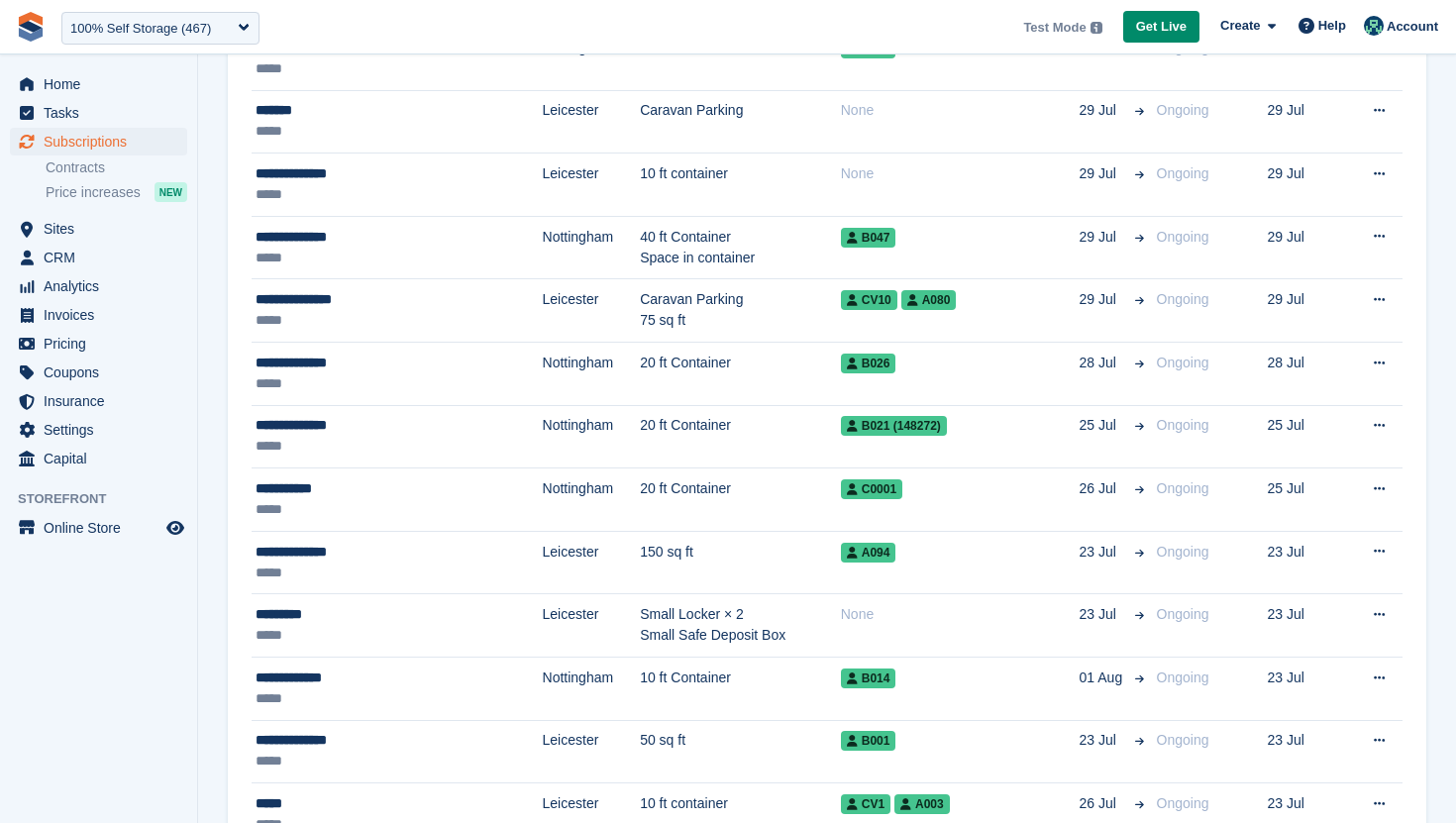 scroll, scrollTop: 566, scrollLeft: 0, axis: vertical 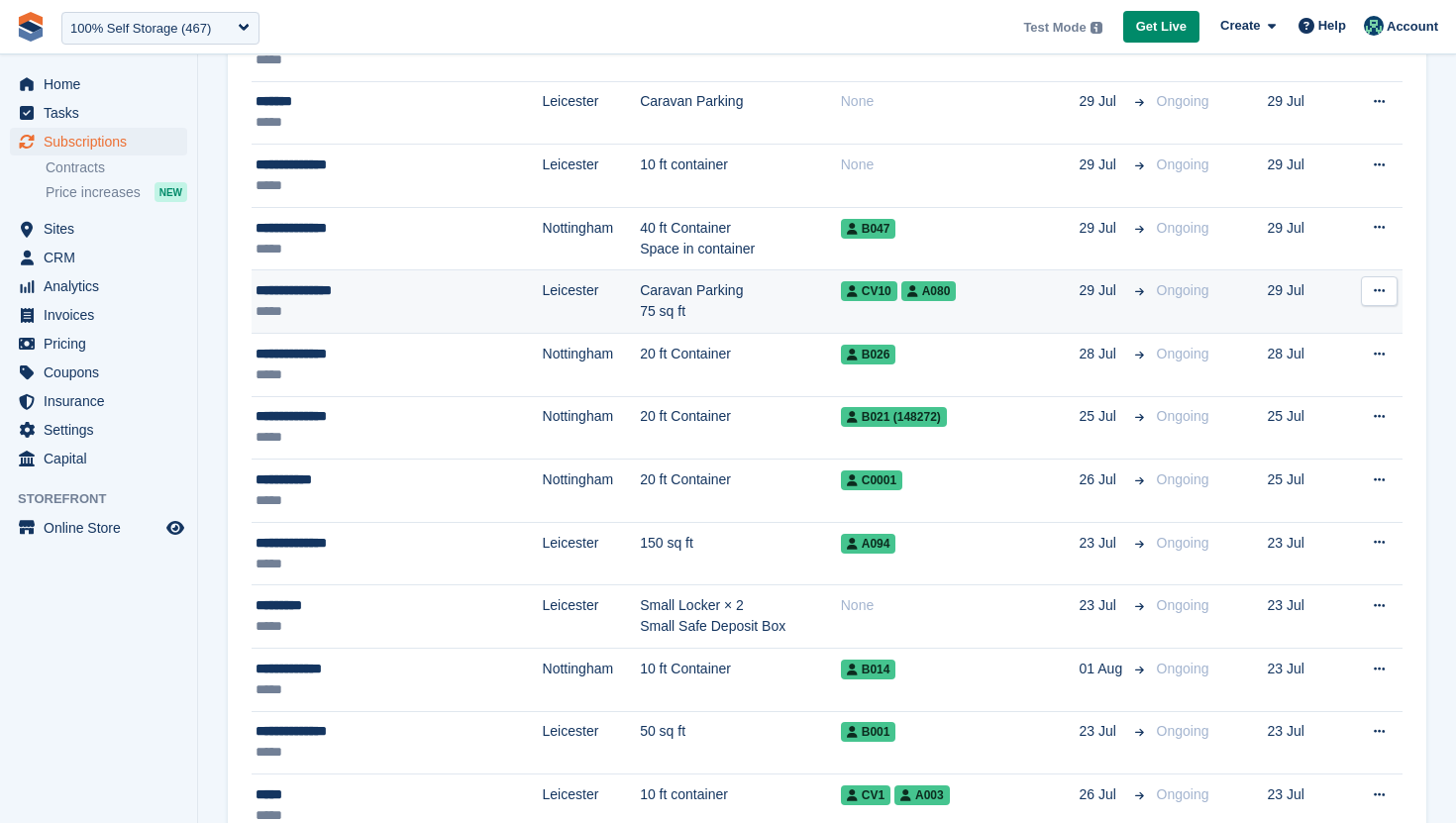 click on "*****" at bounding box center (359, 311) 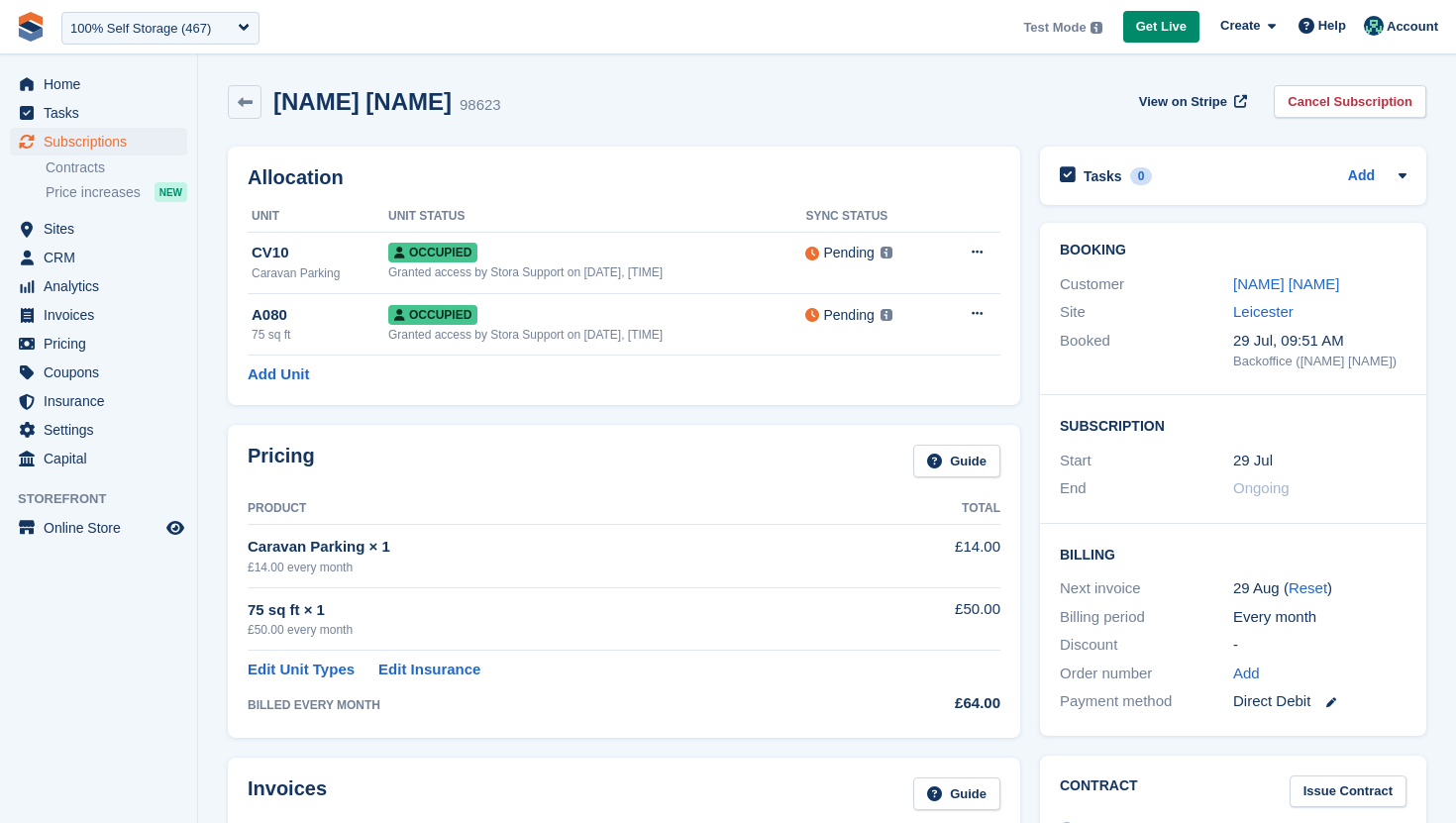 scroll, scrollTop: 0, scrollLeft: 0, axis: both 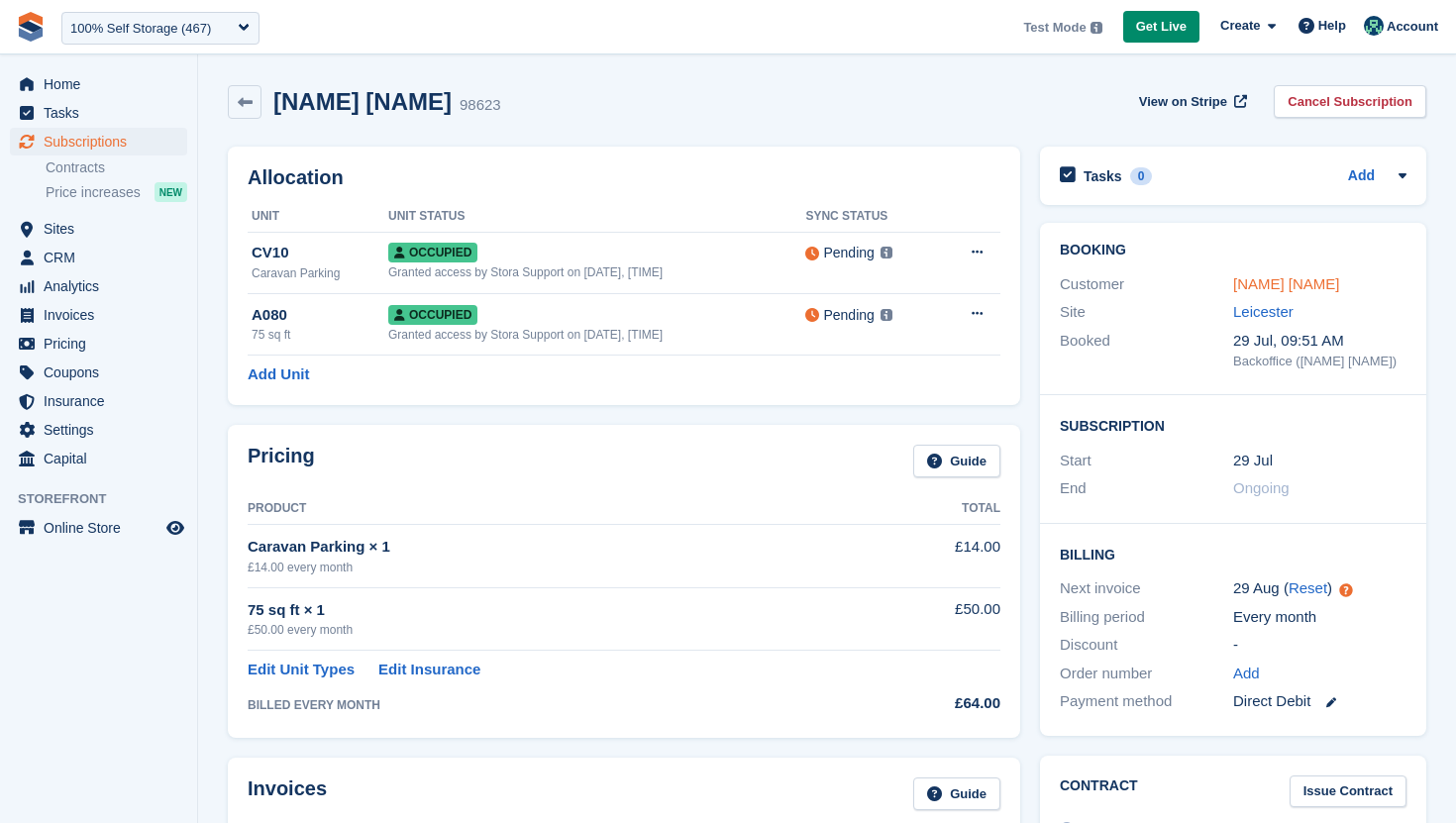 click on "[FIRST] [LAST]" at bounding box center [1287, 283] 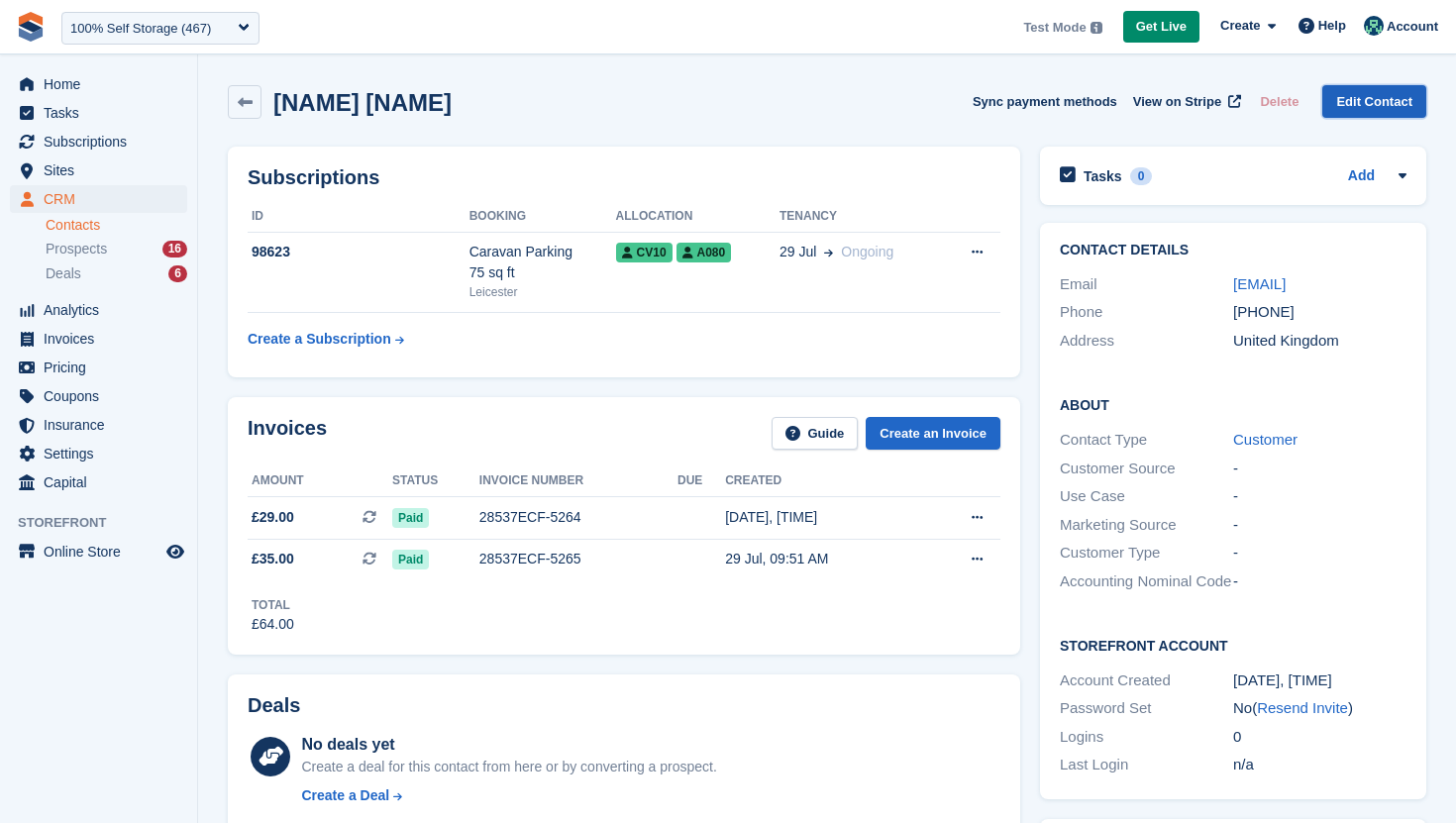 click on "Edit Contact" at bounding box center (1374, 101) 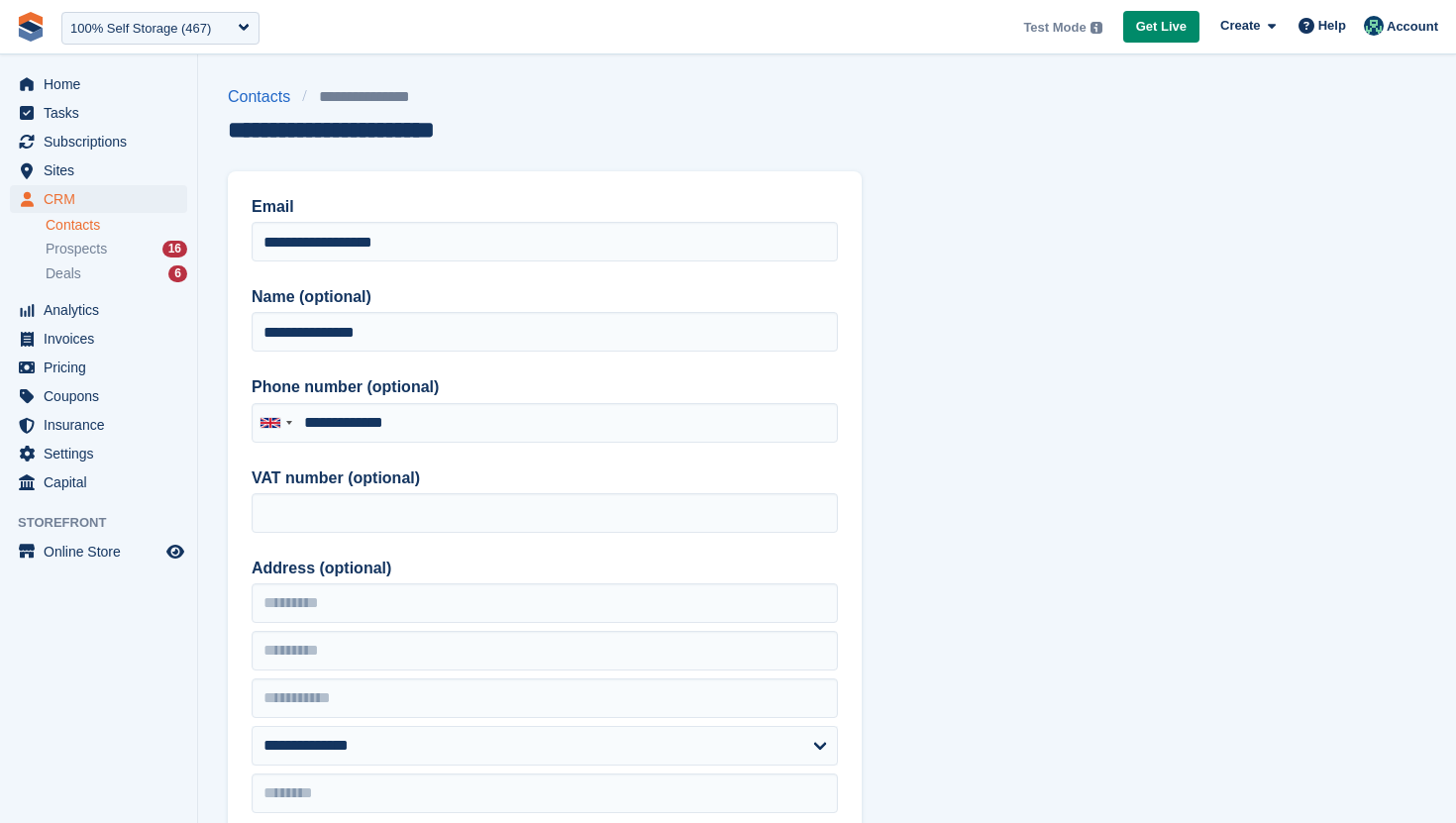 type on "**********" 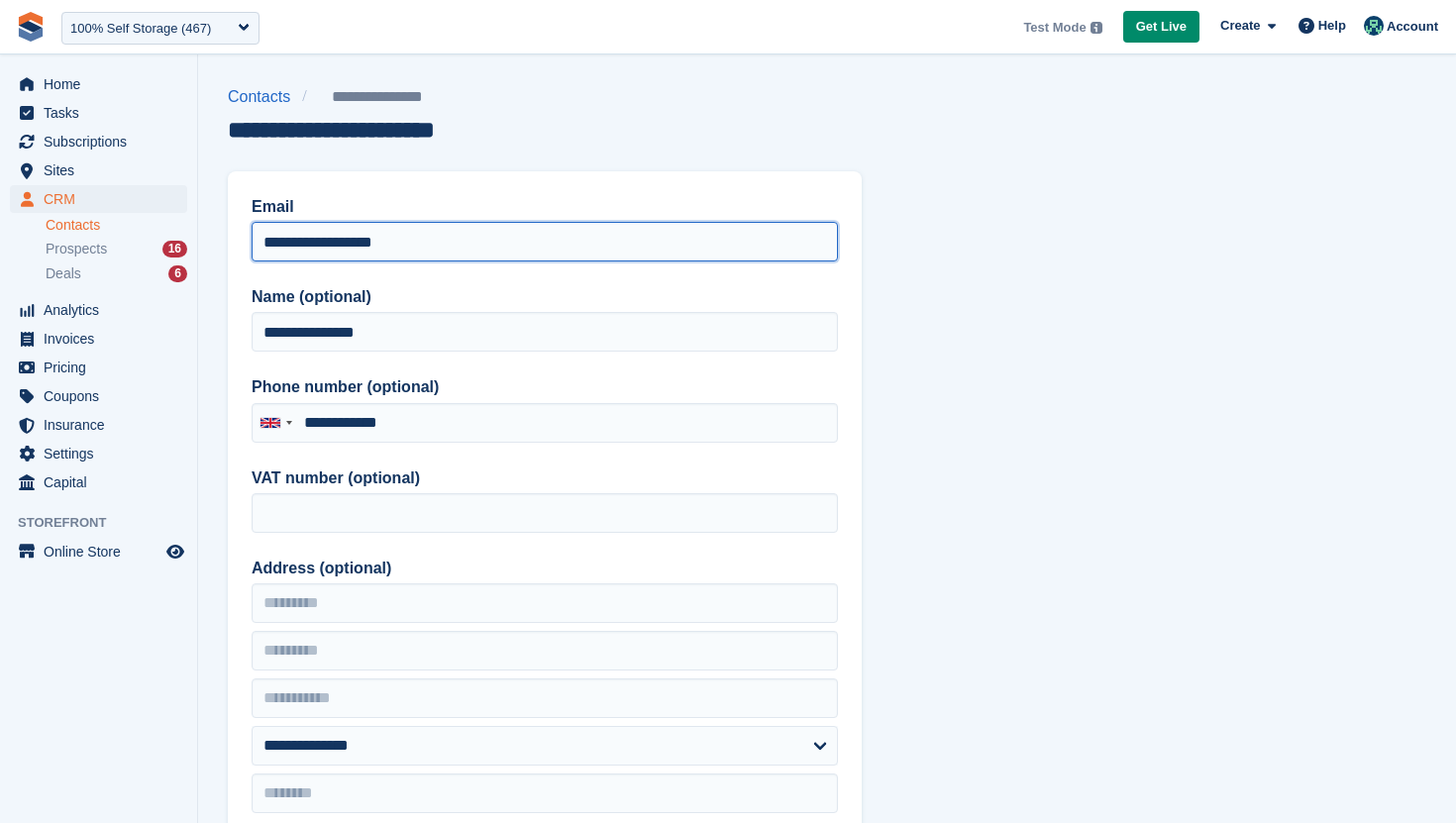 drag, startPoint x: 434, startPoint y: 245, endPoint x: 228, endPoint y: 247, distance: 206.00971 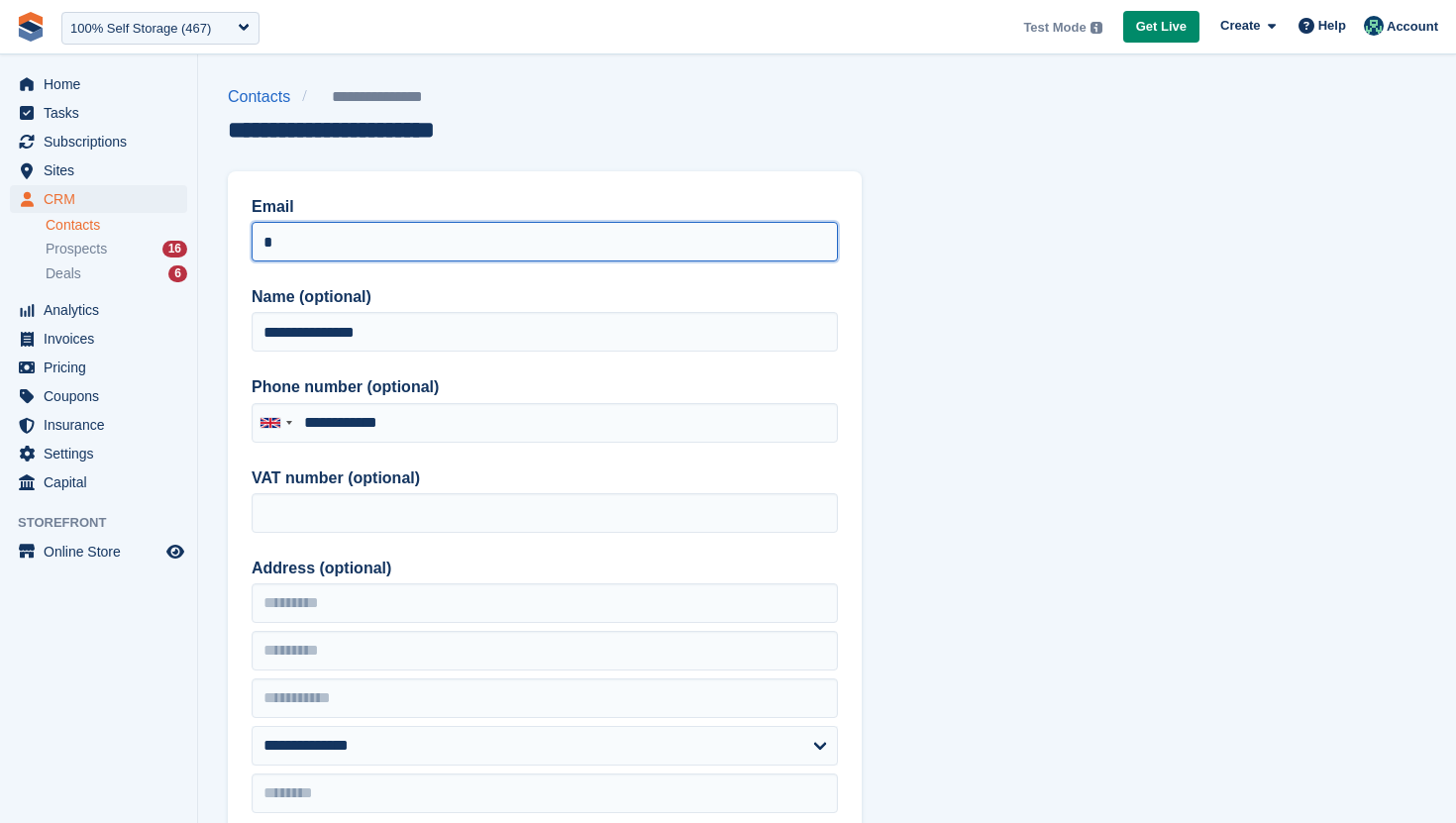 type on "**********" 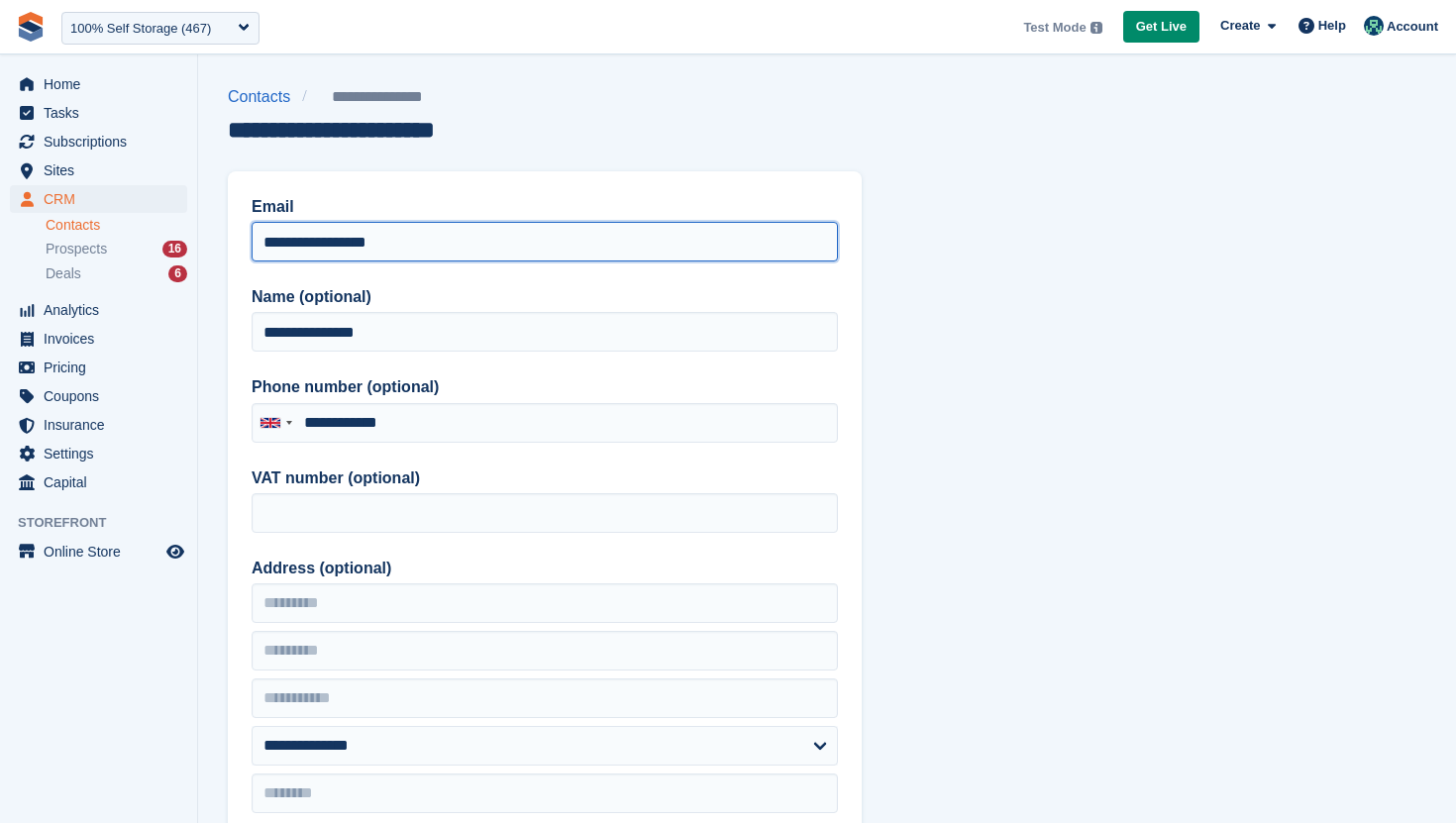 scroll, scrollTop: 864, scrollLeft: 0, axis: vertical 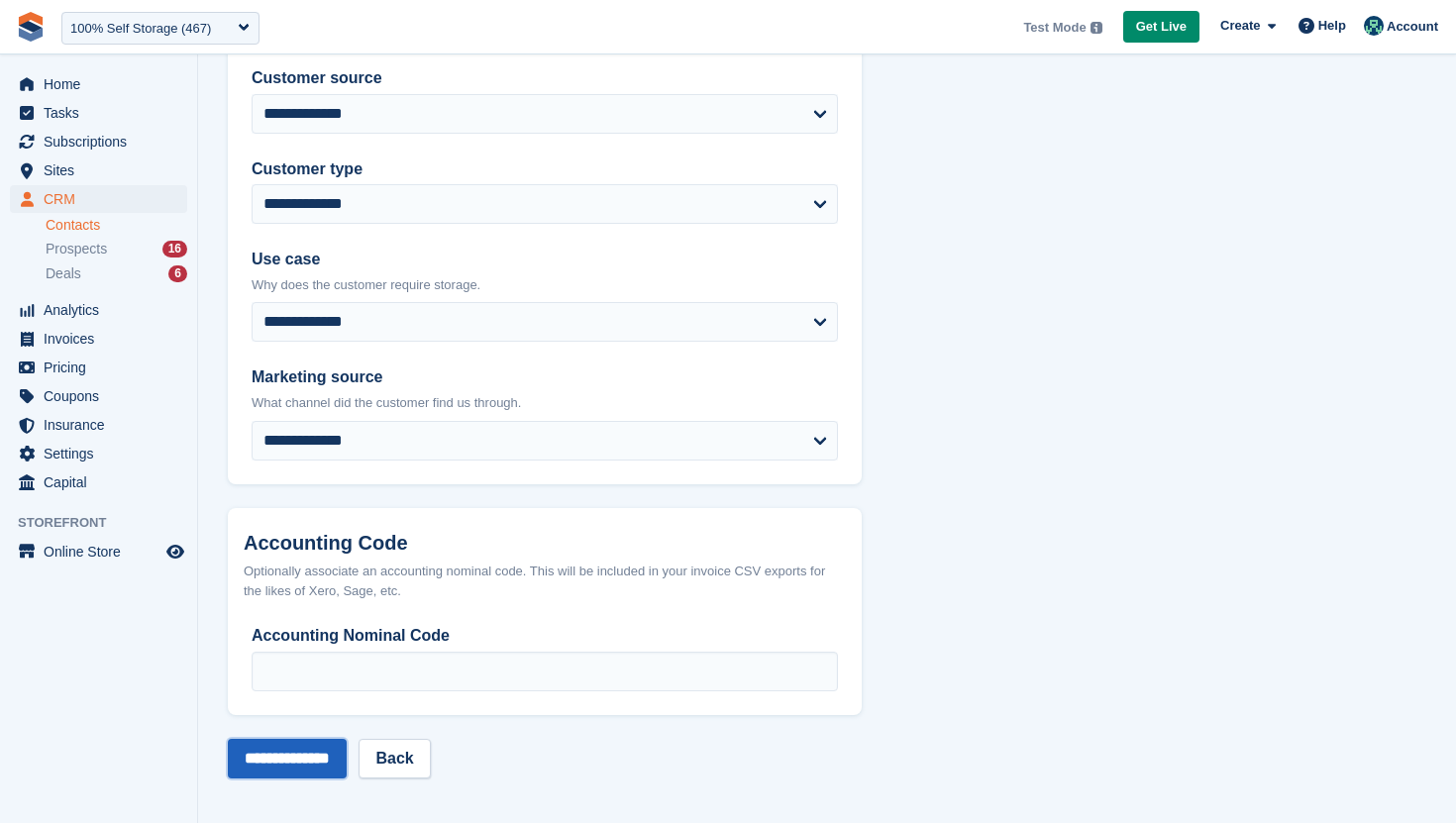 click on "**********" at bounding box center (287, 759) 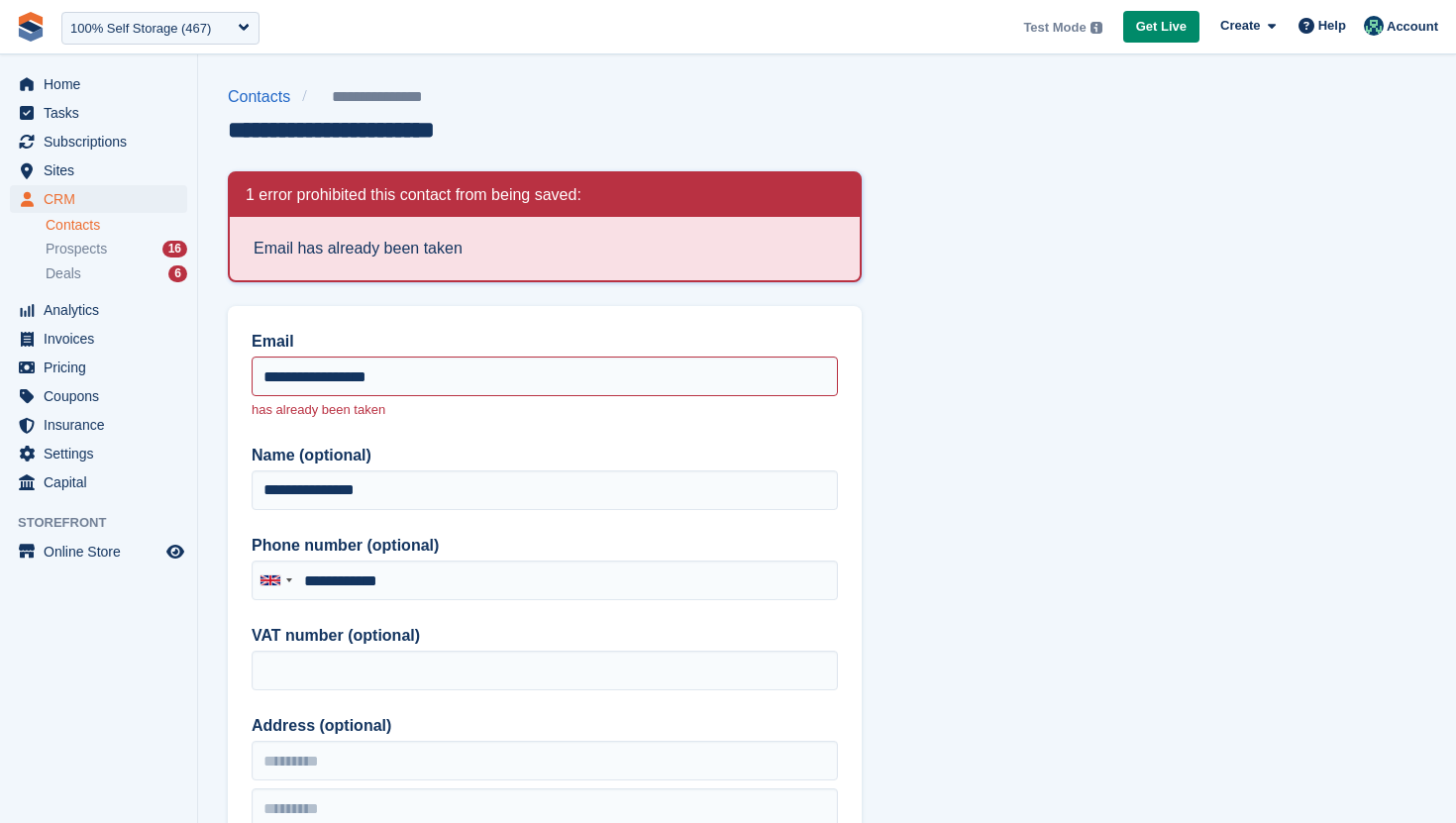 scroll, scrollTop: 0, scrollLeft: 0, axis: both 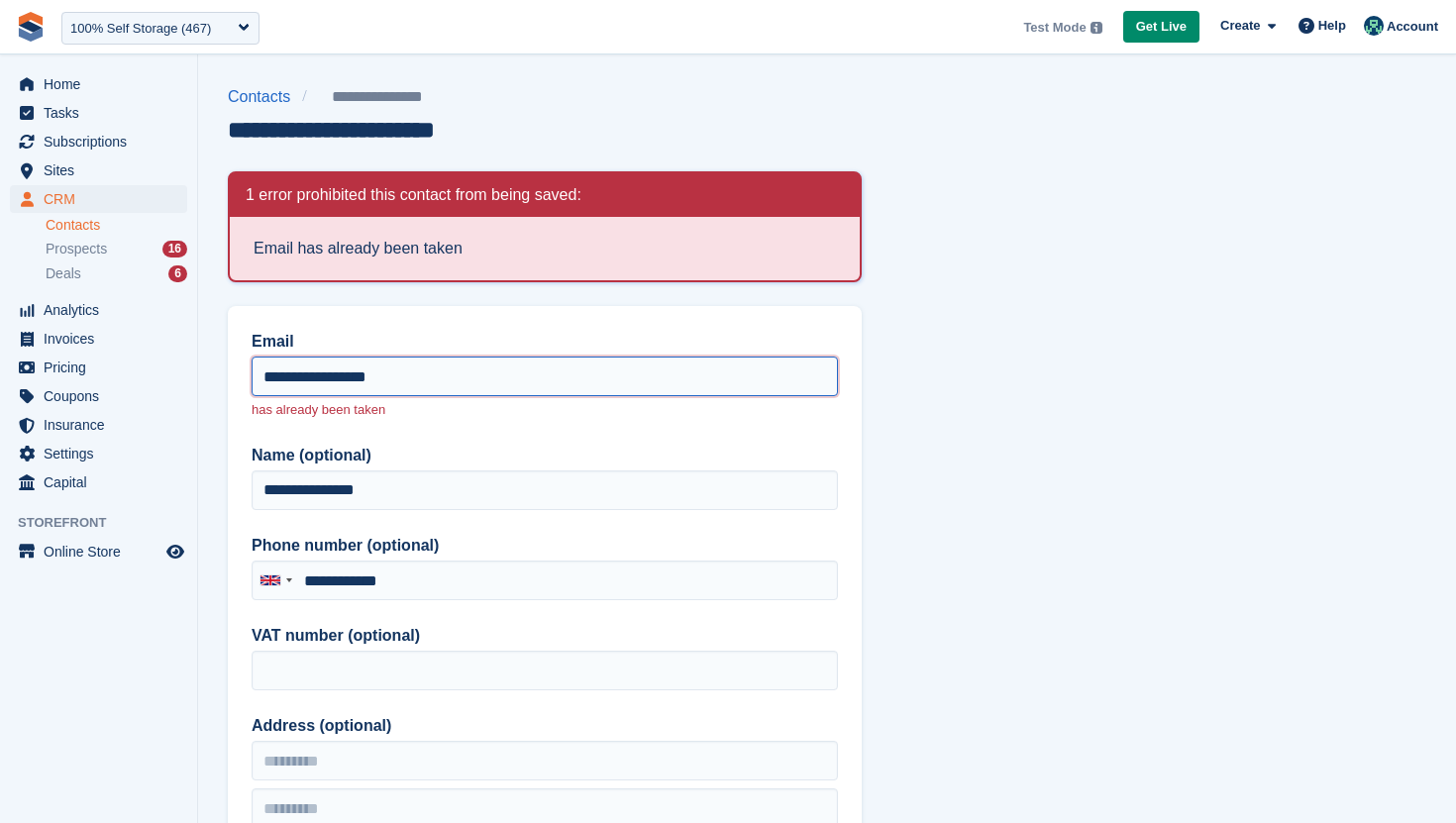 click on "**********" at bounding box center (545, 376) 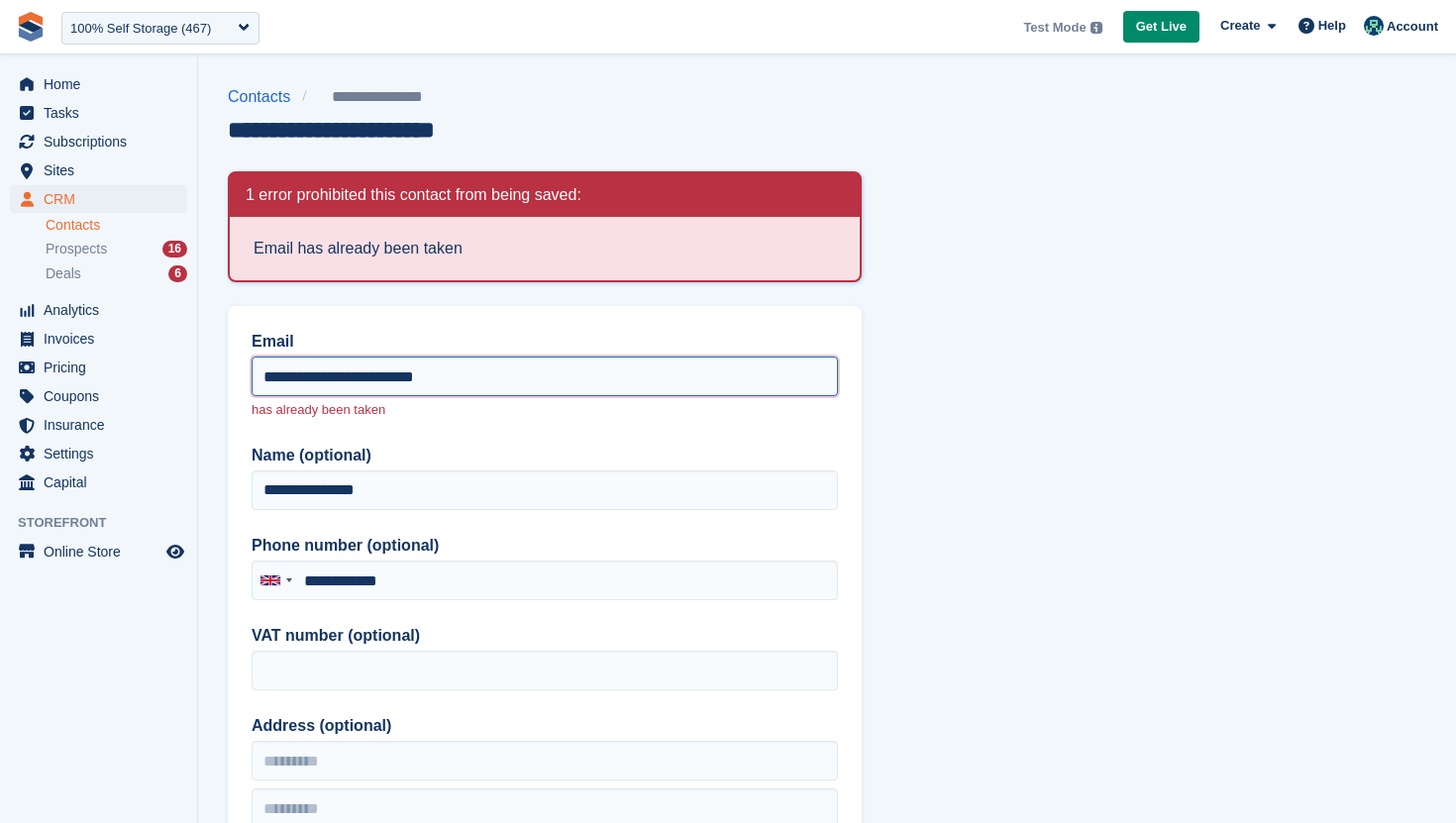 scroll, scrollTop: 1022, scrollLeft: 0, axis: vertical 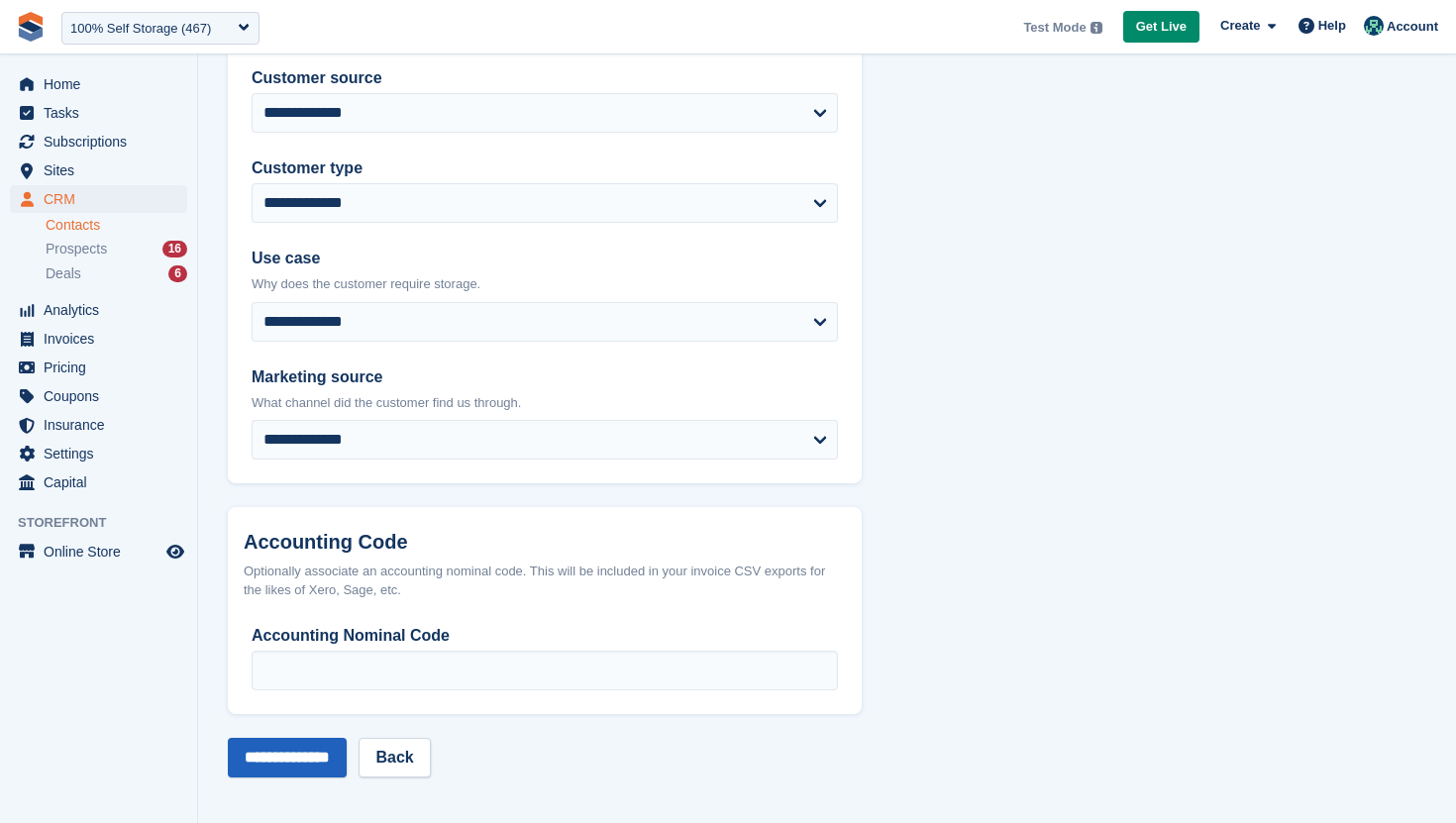 type on "**********" 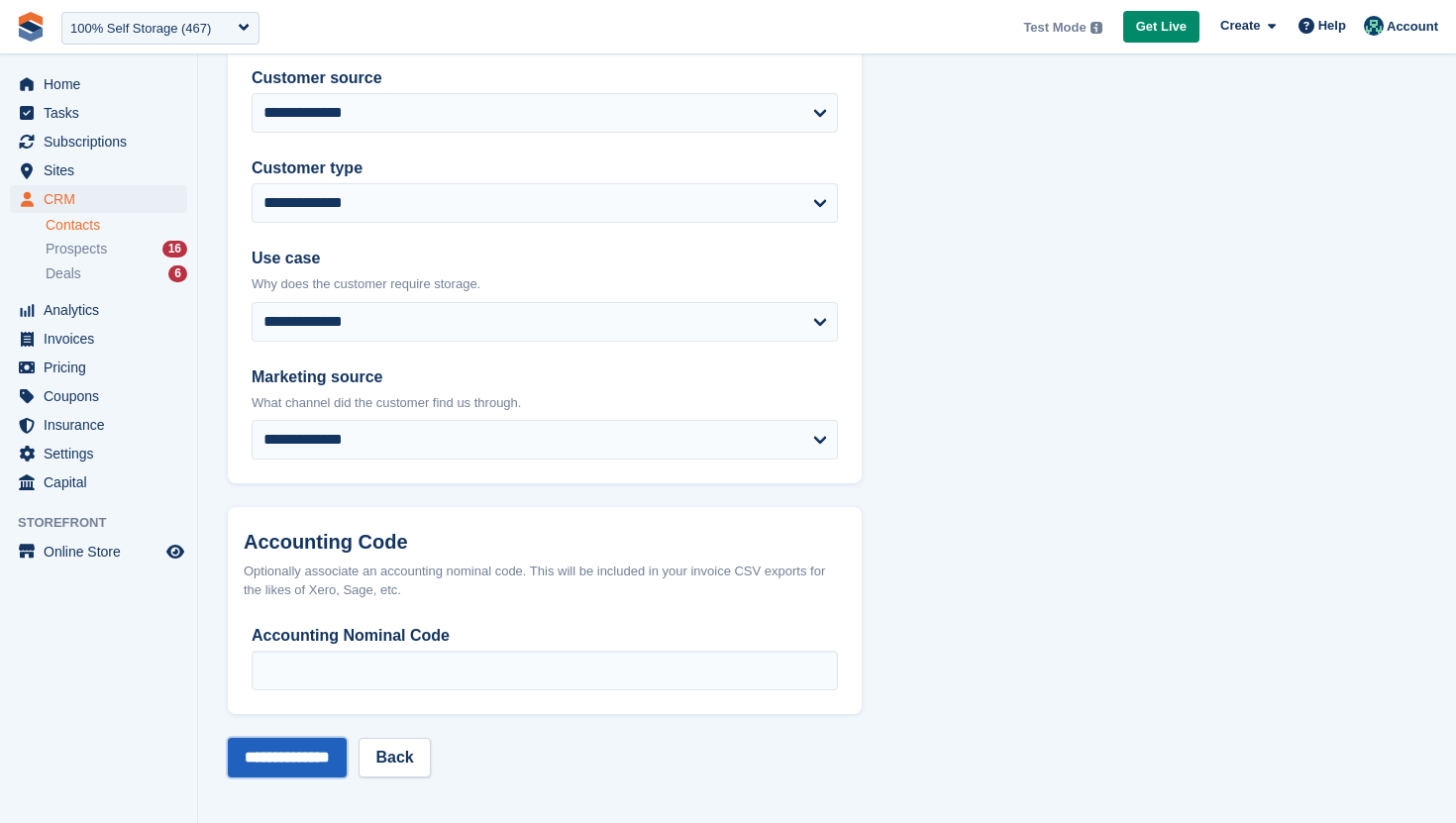 click on "**********" at bounding box center [287, 758] 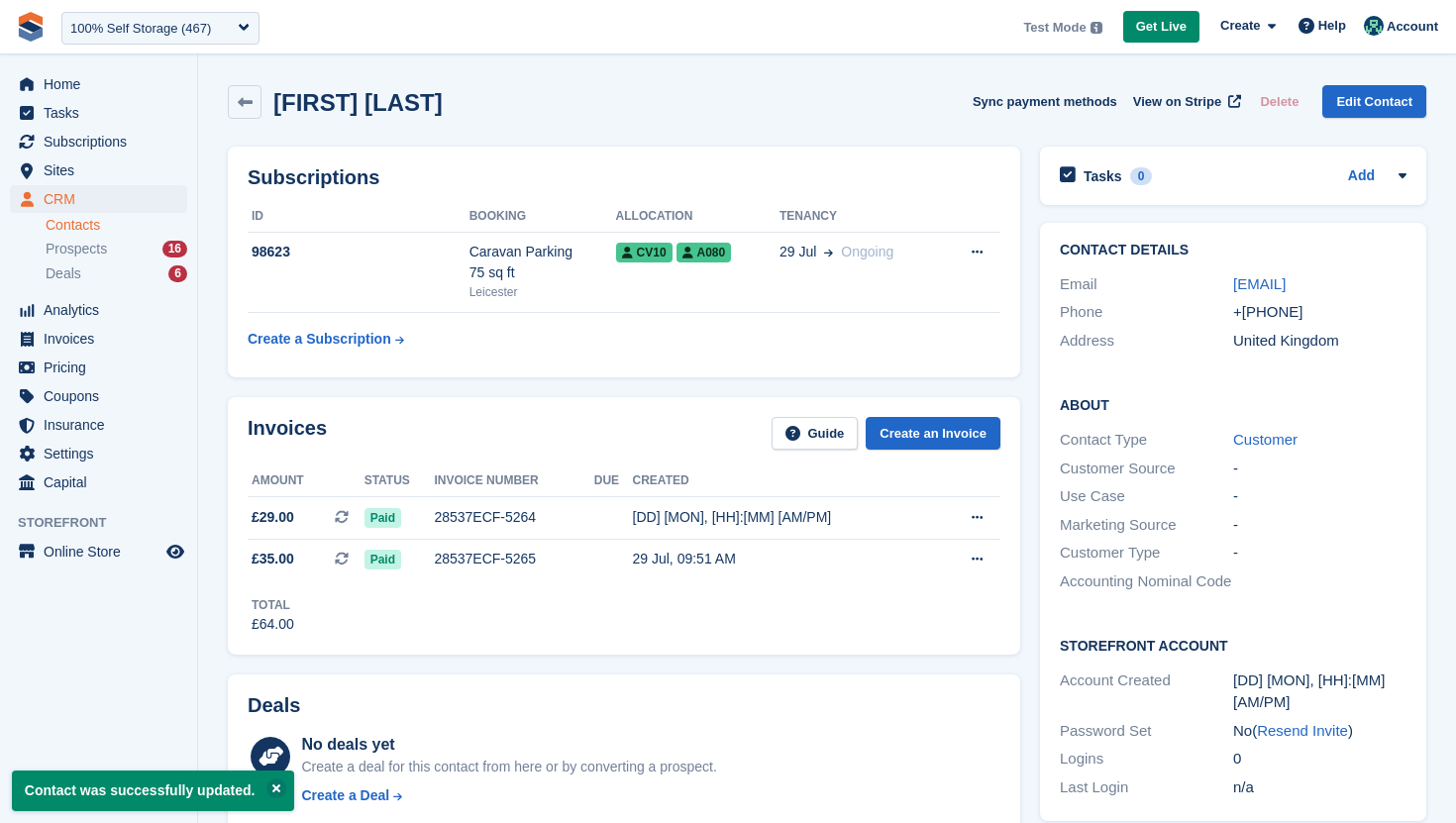 scroll, scrollTop: 0, scrollLeft: 0, axis: both 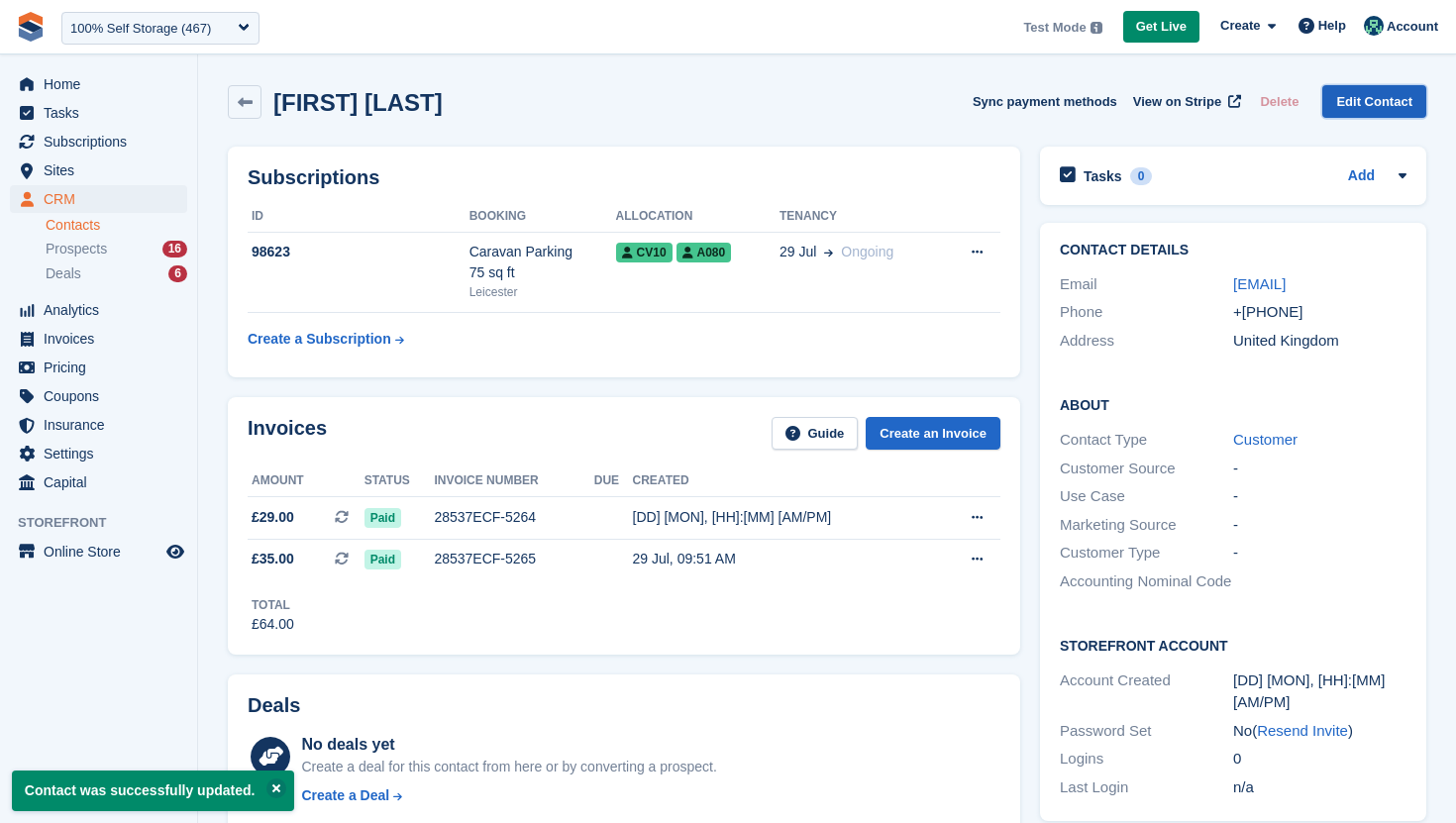 click on "Edit Contact" at bounding box center [1374, 101] 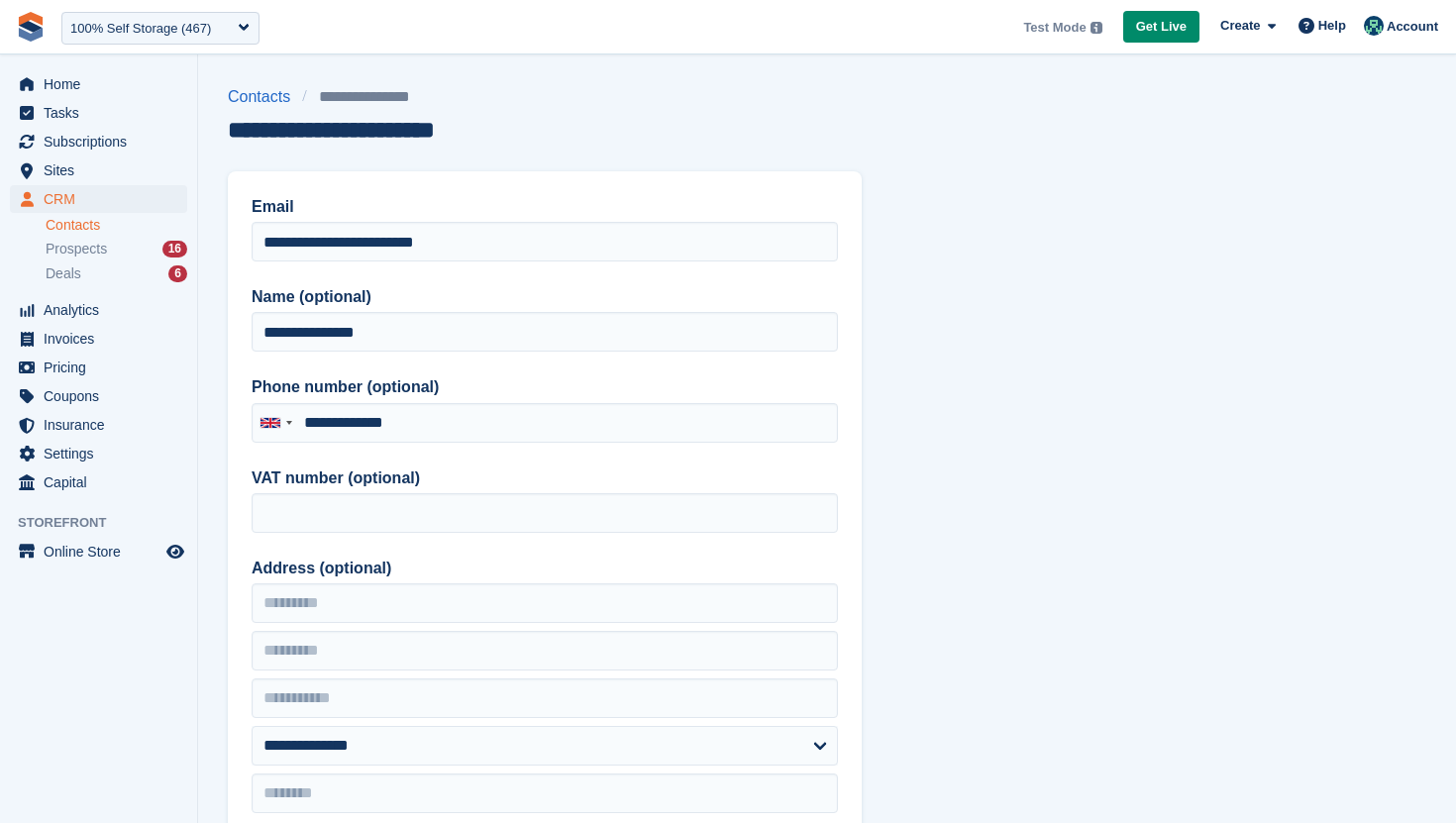 type on "**********" 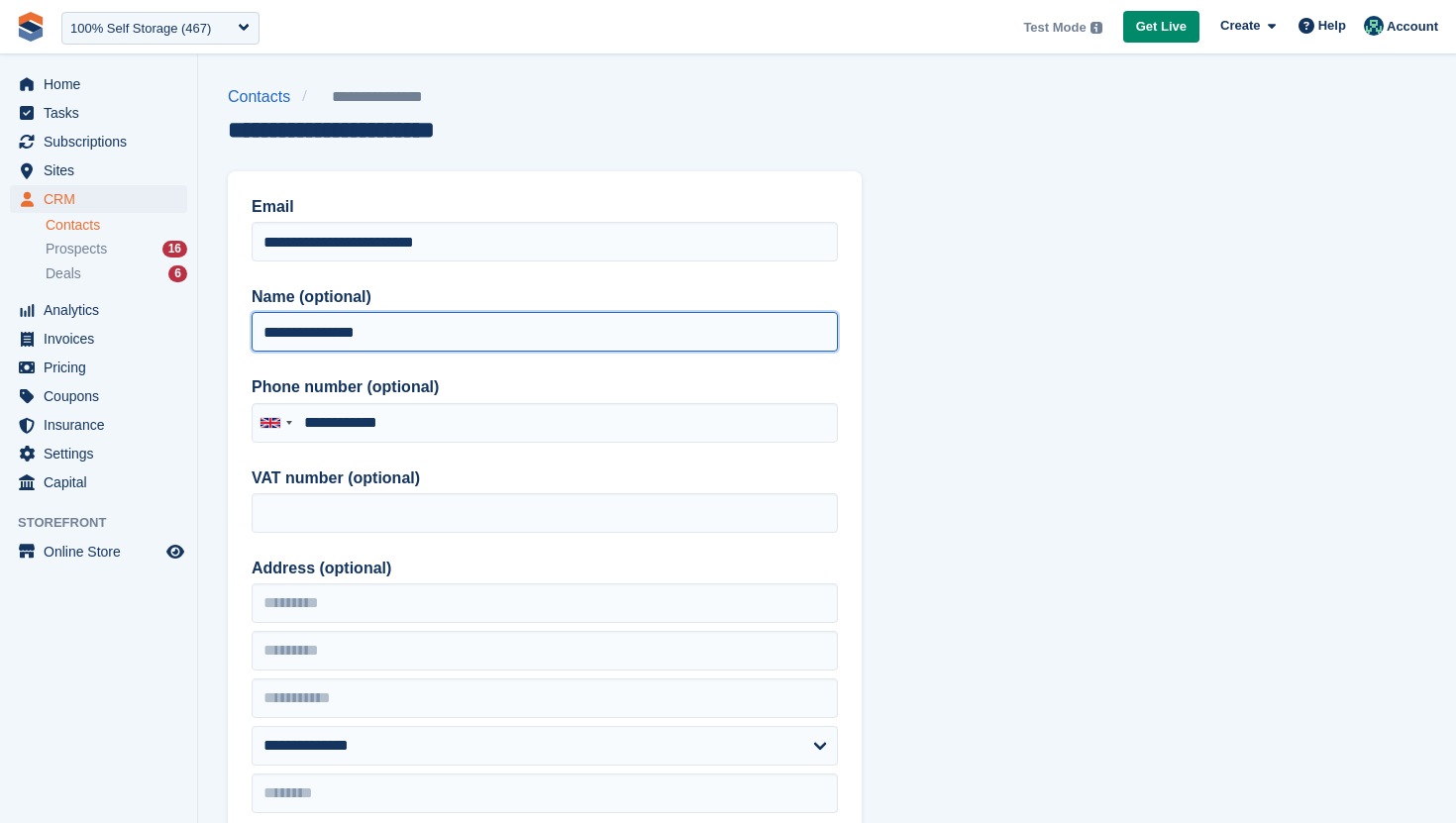 drag, startPoint x: 419, startPoint y: 338, endPoint x: 211, endPoint y: 325, distance: 208.406 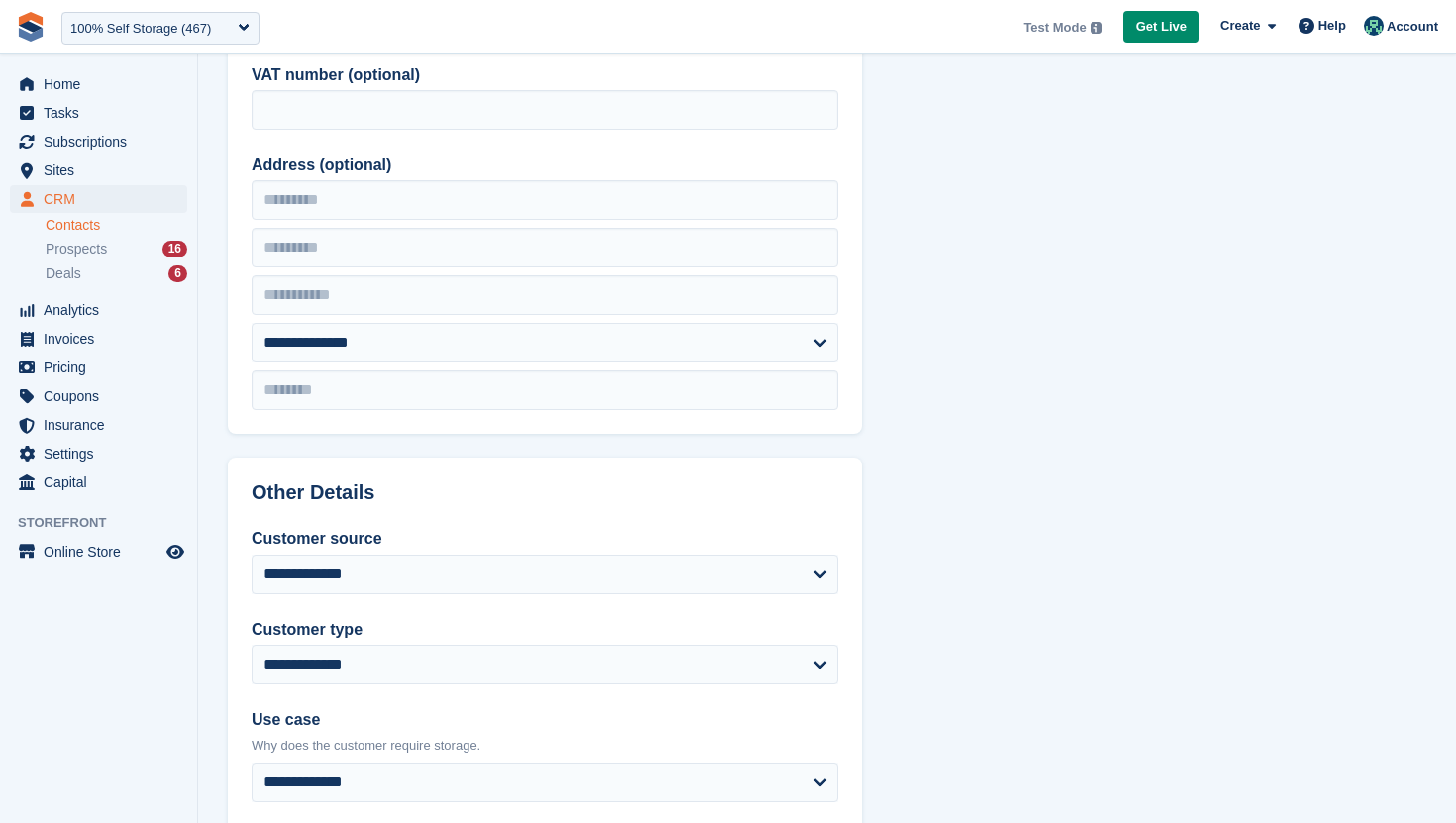 scroll, scrollTop: 864, scrollLeft: 0, axis: vertical 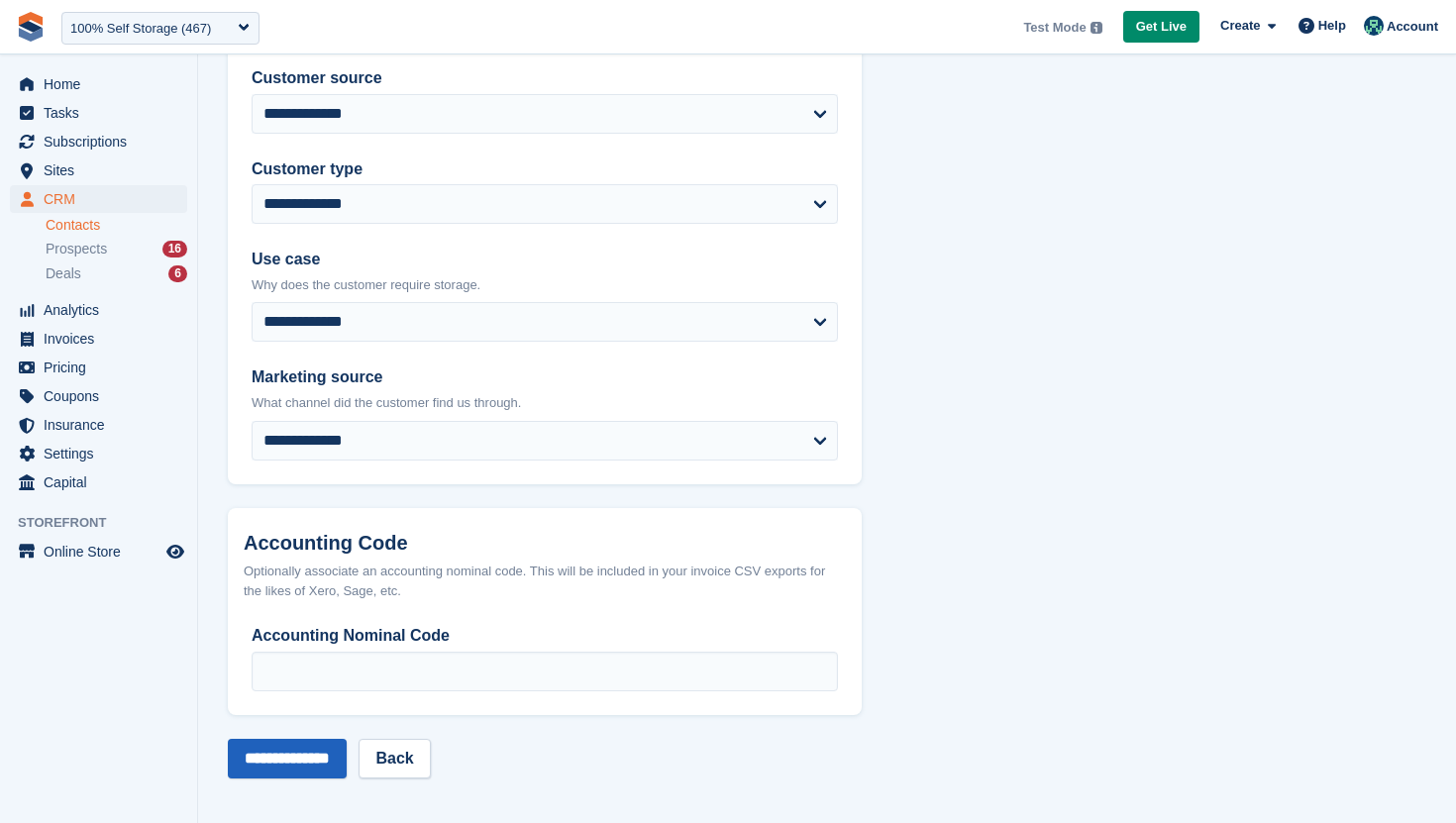 type on "**********" 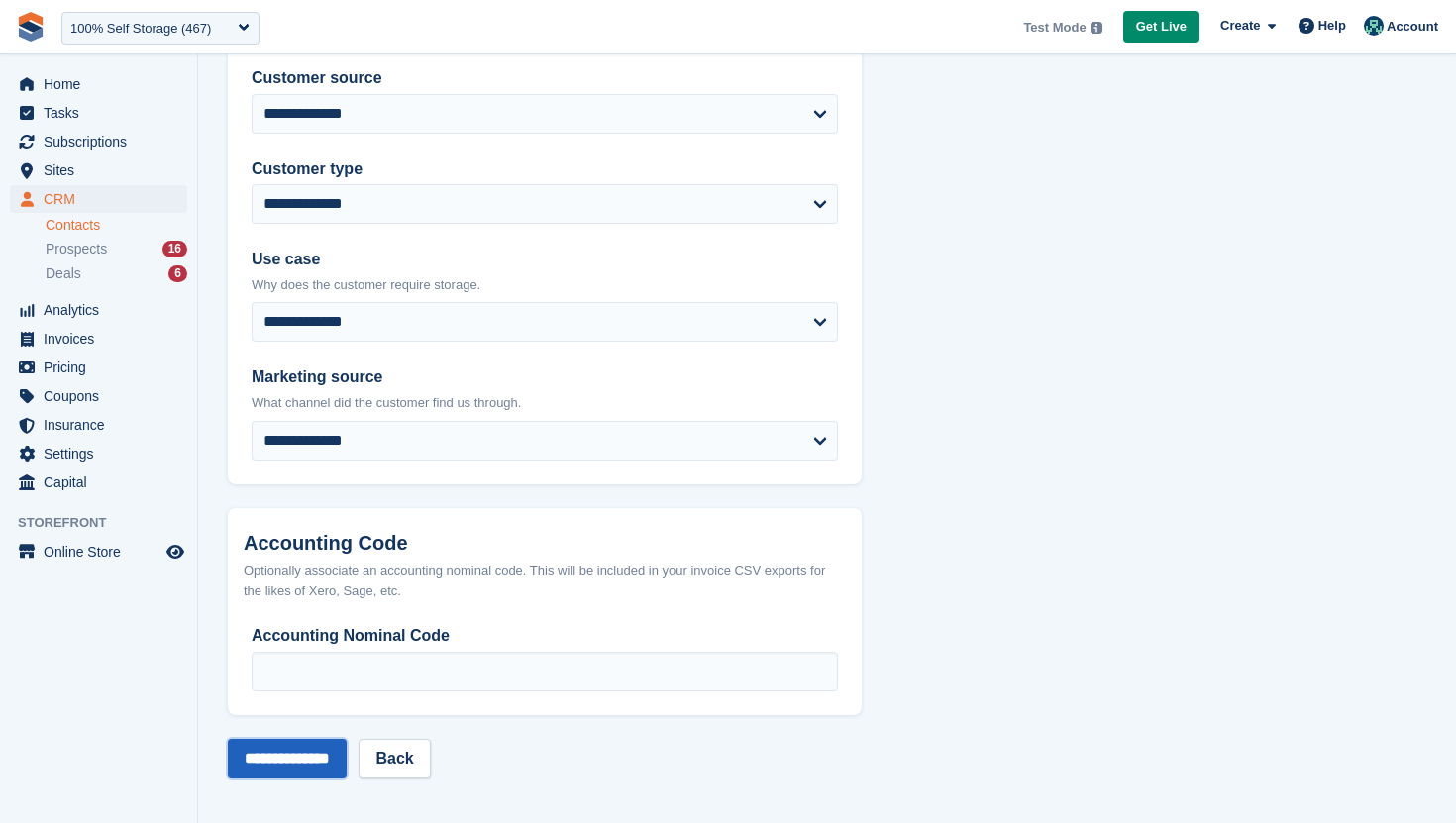 click on "**********" at bounding box center [287, 759] 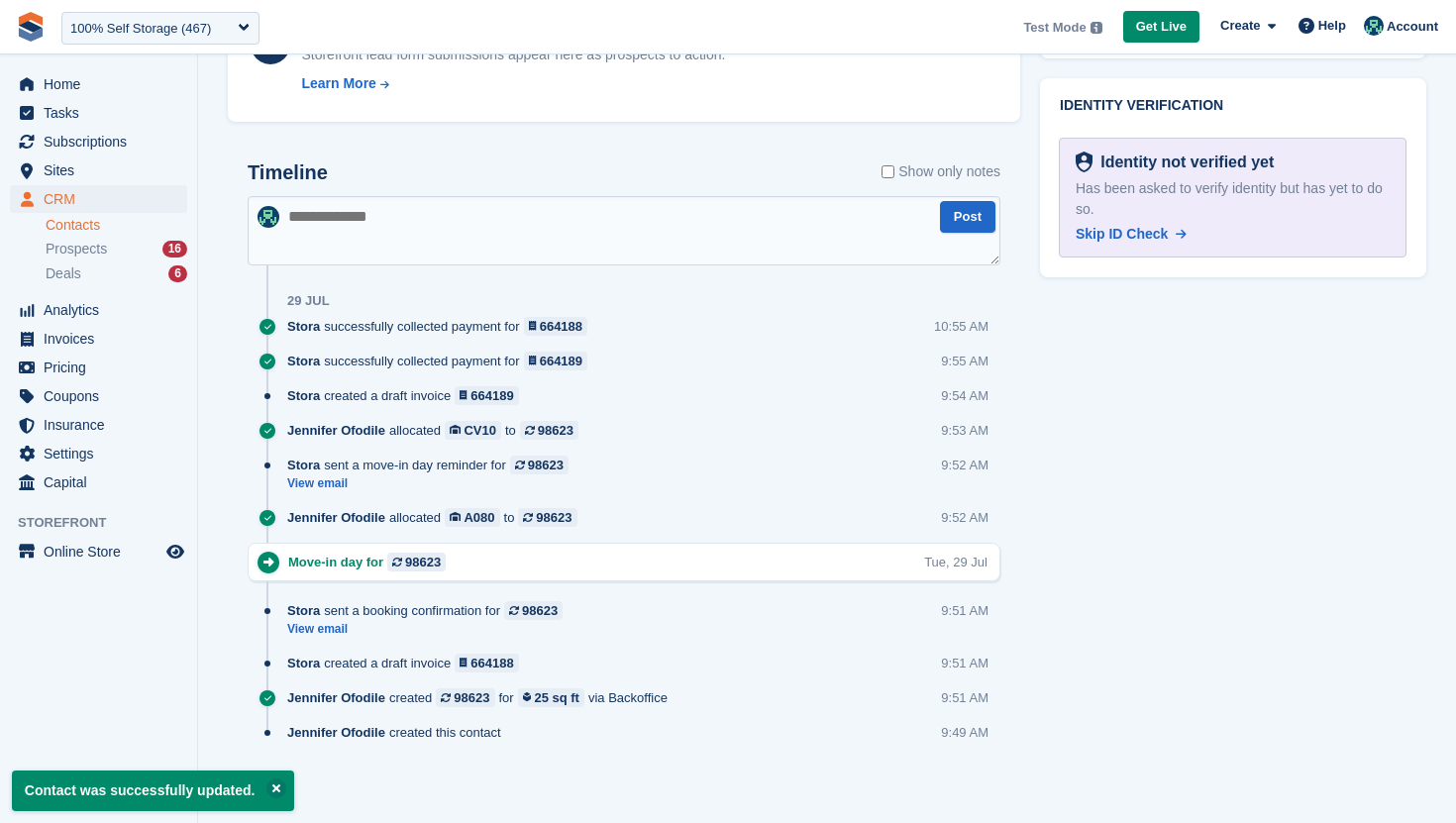 scroll, scrollTop: 895, scrollLeft: 0, axis: vertical 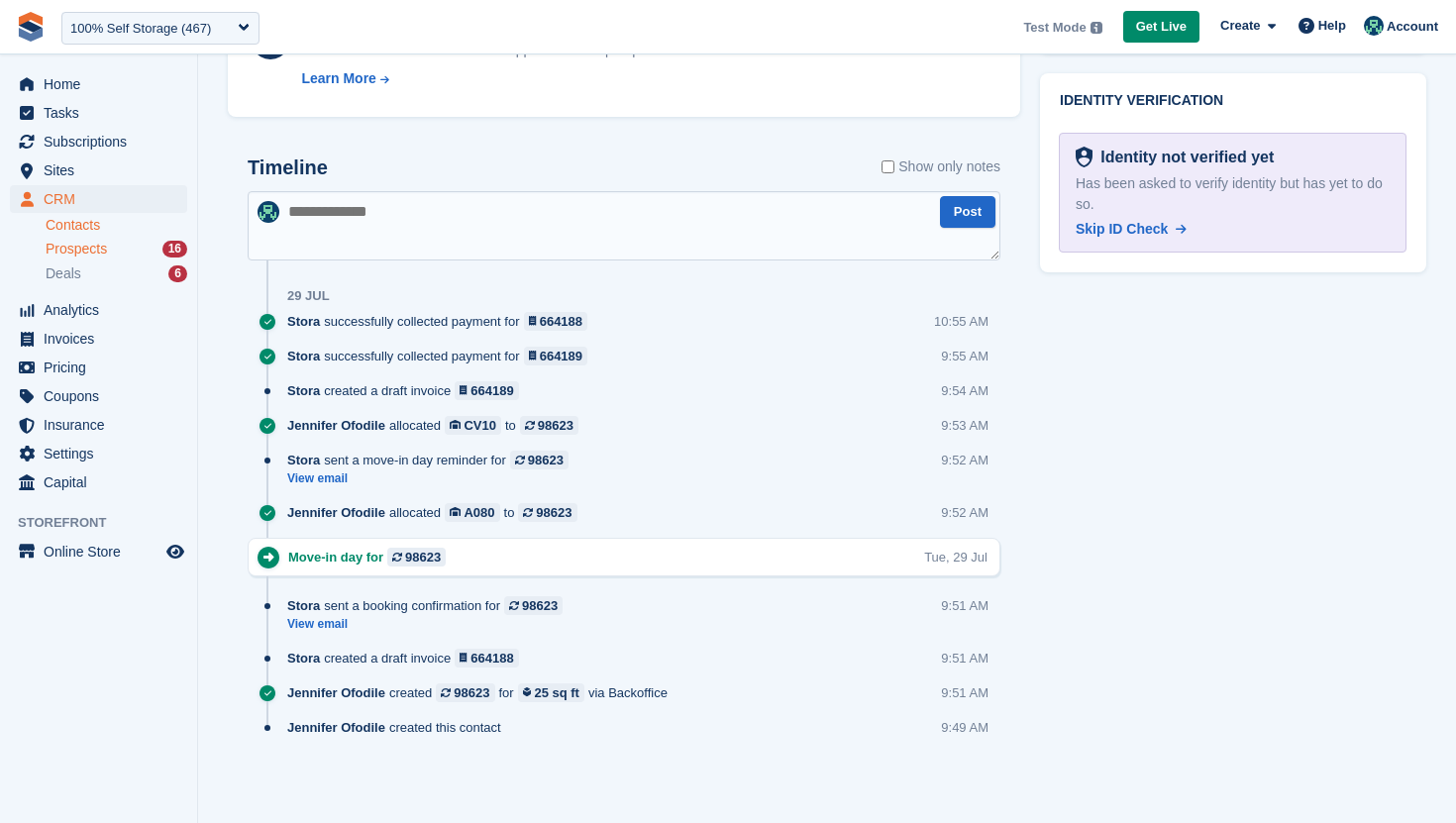 click on "Prospects" at bounding box center [76, 249] 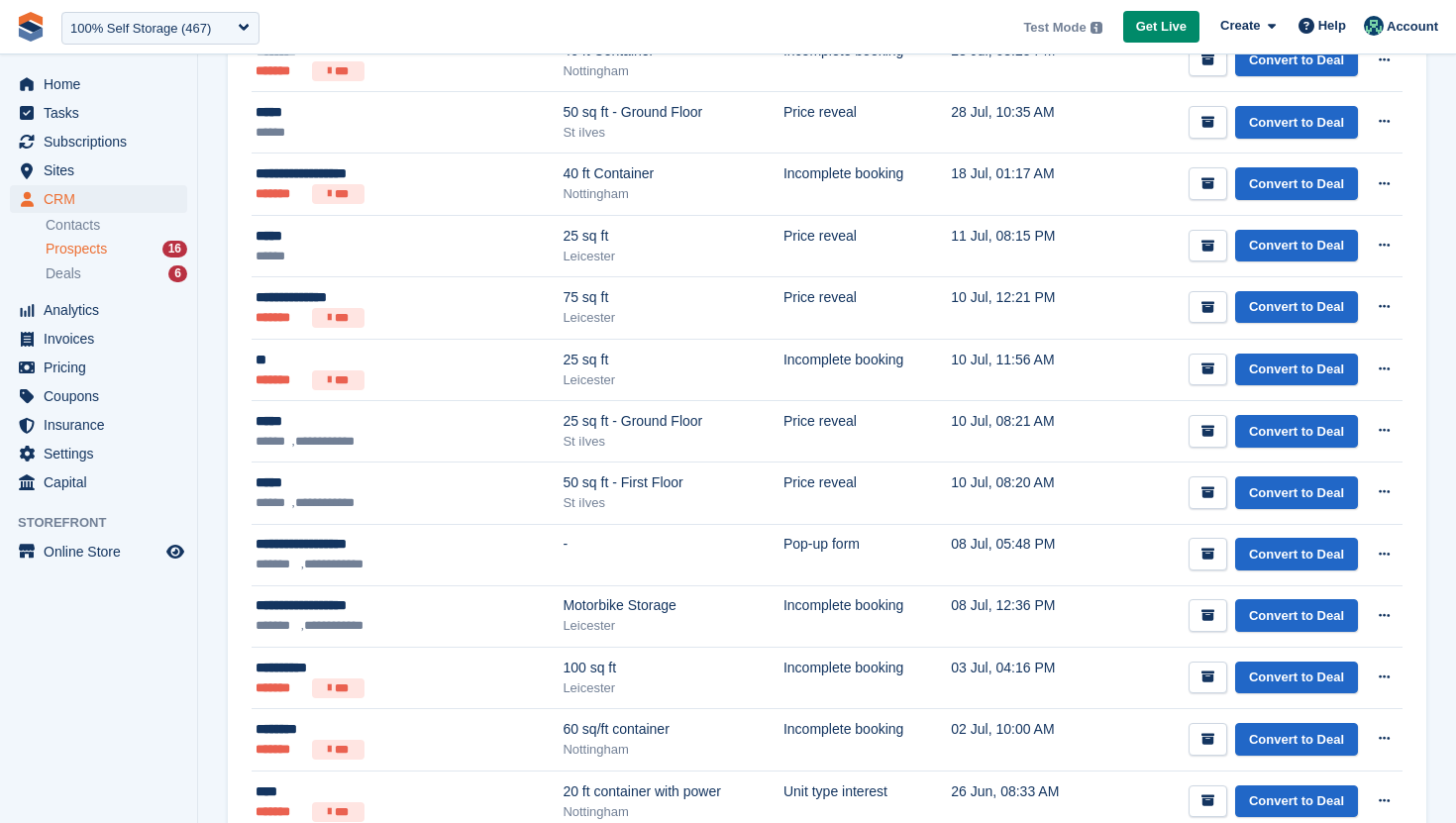 scroll, scrollTop: 707, scrollLeft: 0, axis: vertical 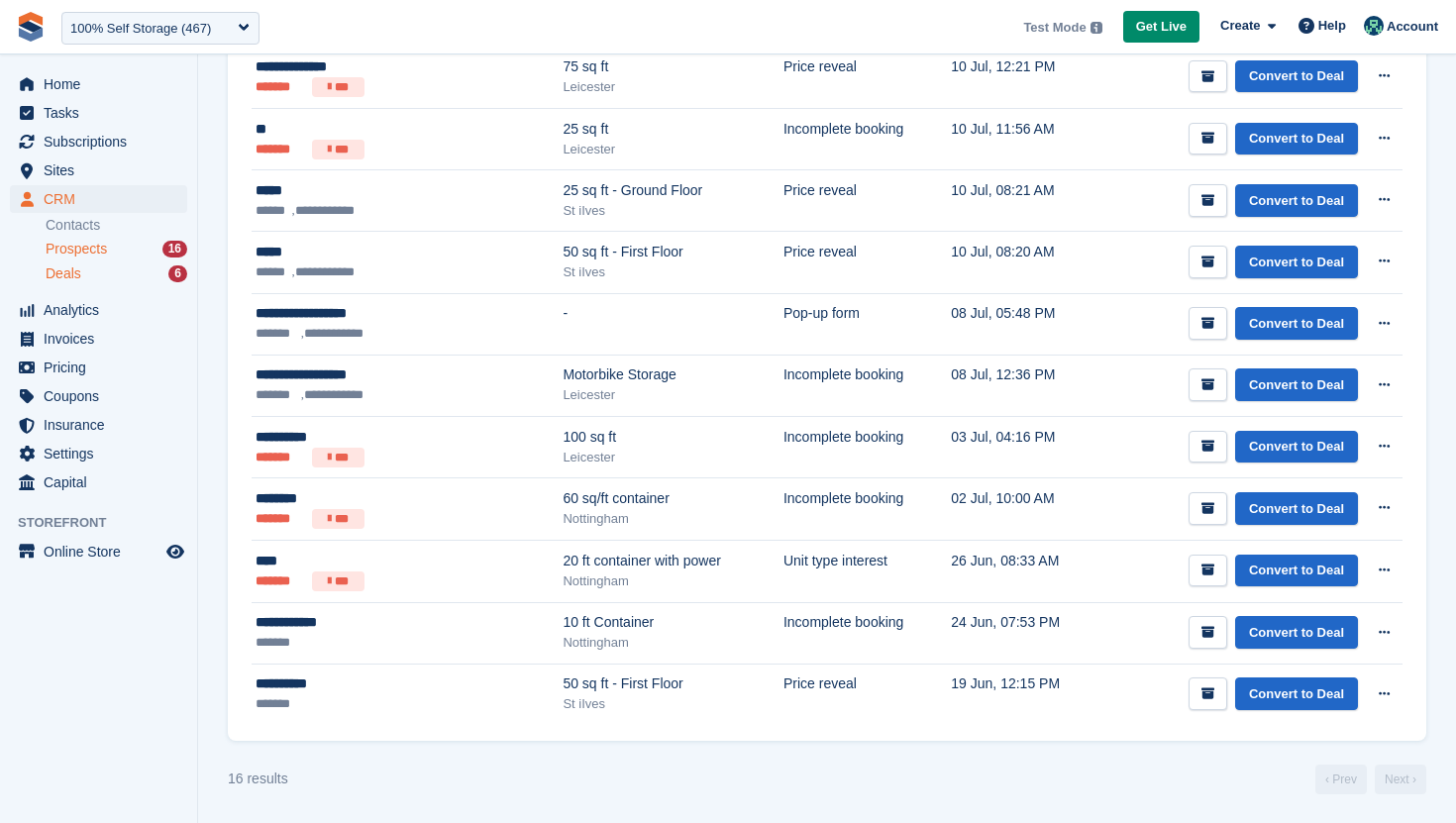 click on "Deals
6" at bounding box center [116, 273] 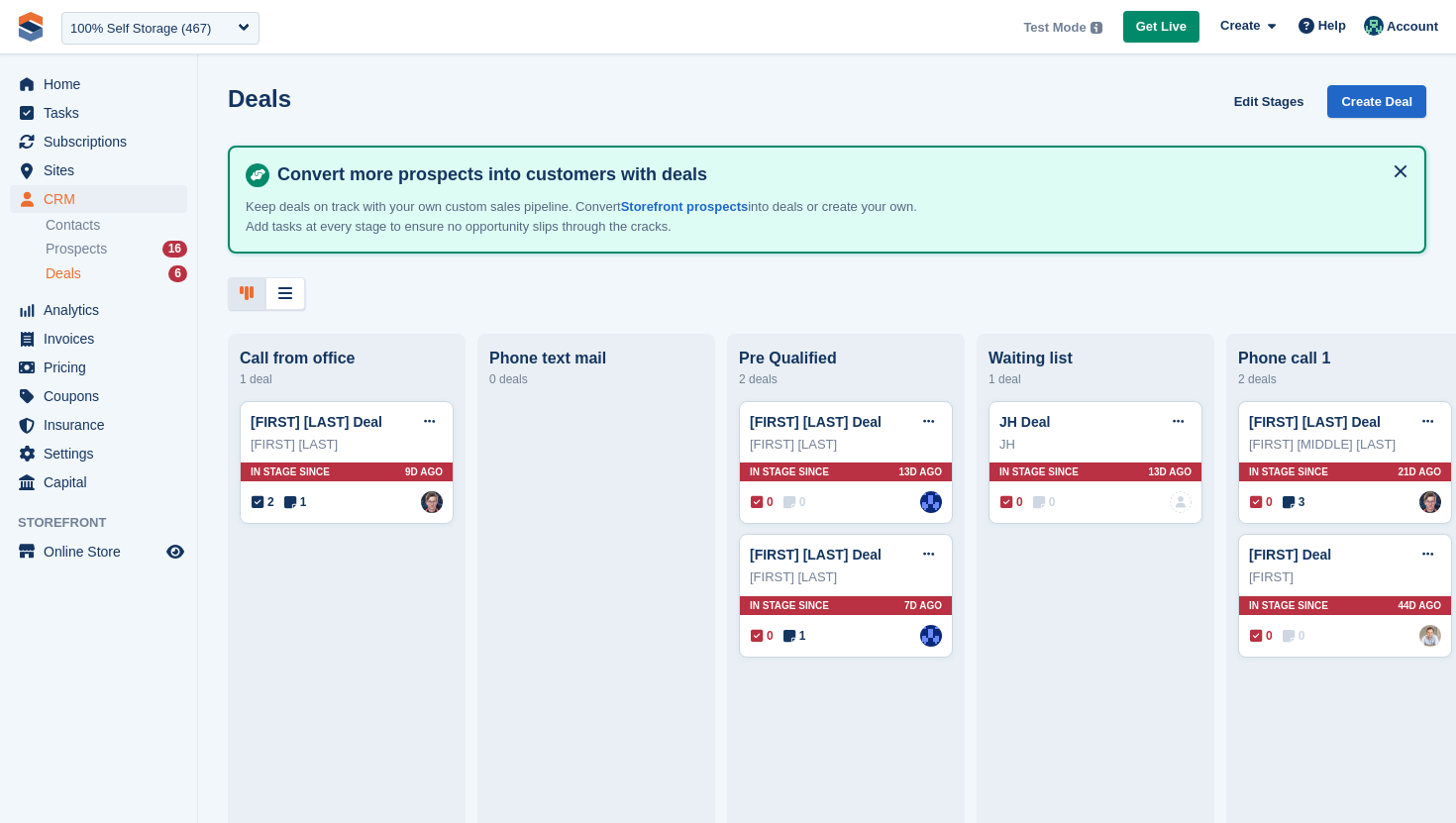scroll, scrollTop: 0, scrollLeft: 0, axis: both 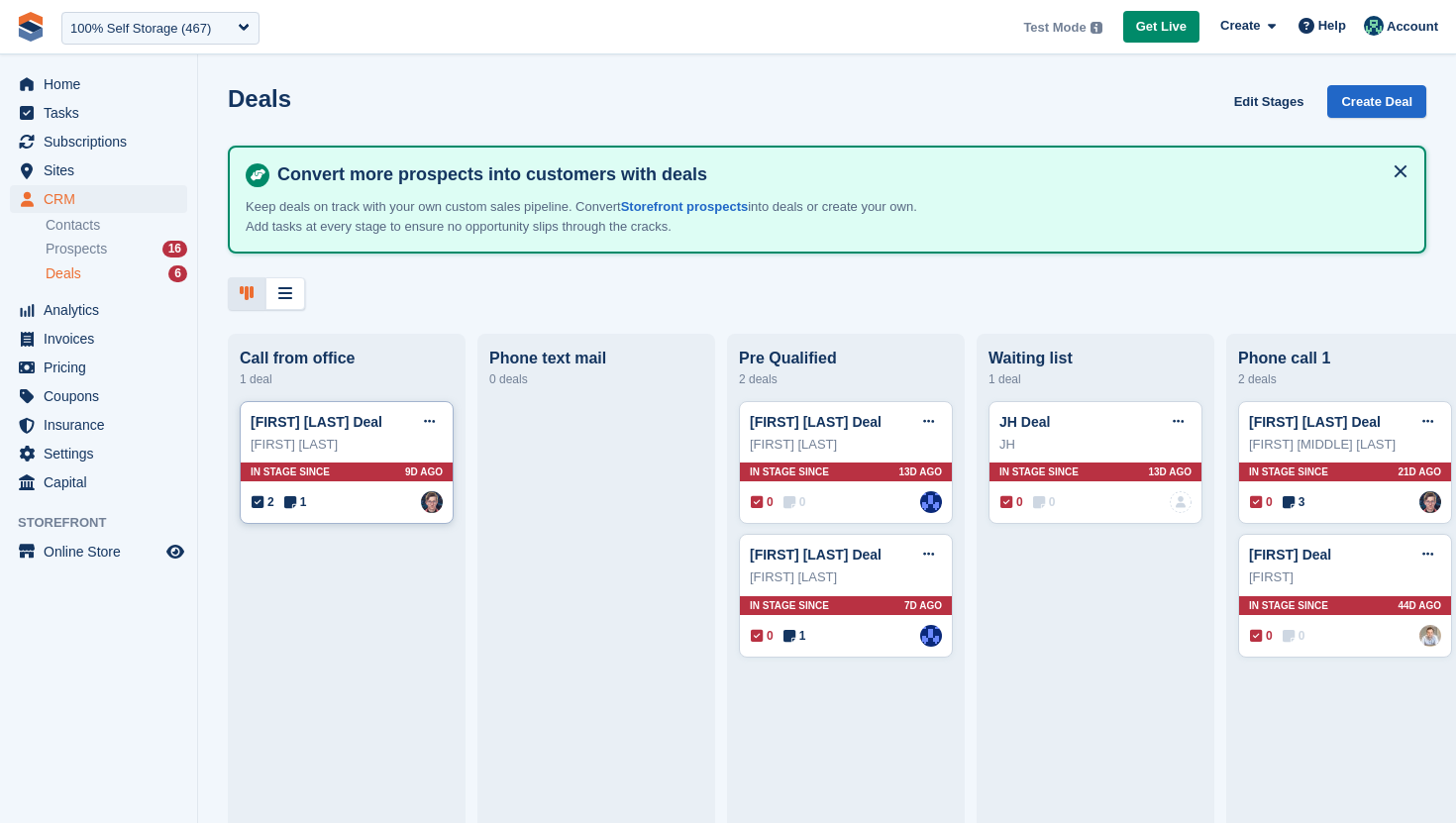 click on "[FIRST] [LAST] Deal
Edit deal
Mark as won
Mark as lost
Delete deal" at bounding box center [347, 422] 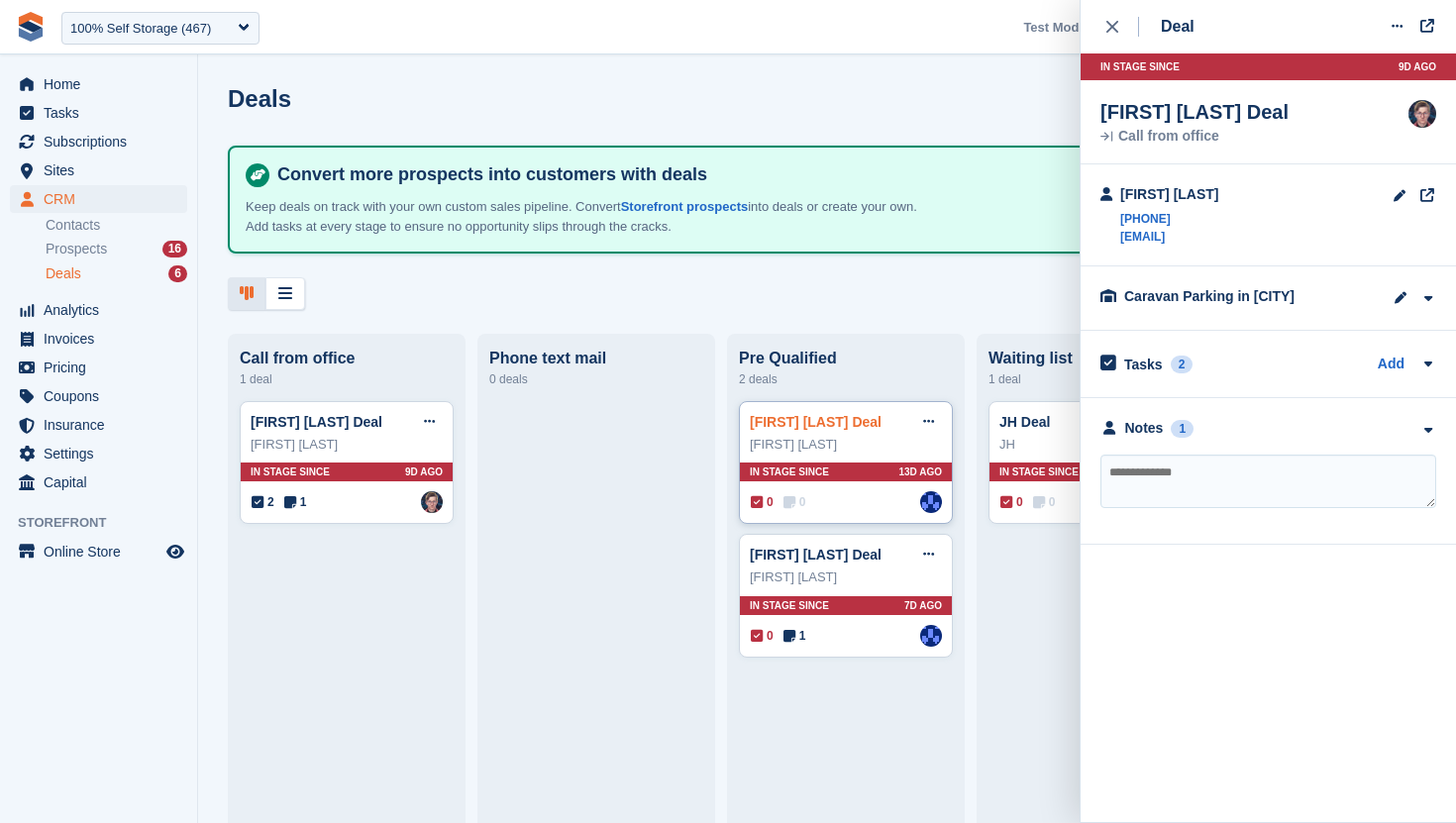 click on "[FIRST] [LAST] Deal" at bounding box center [815, 422] 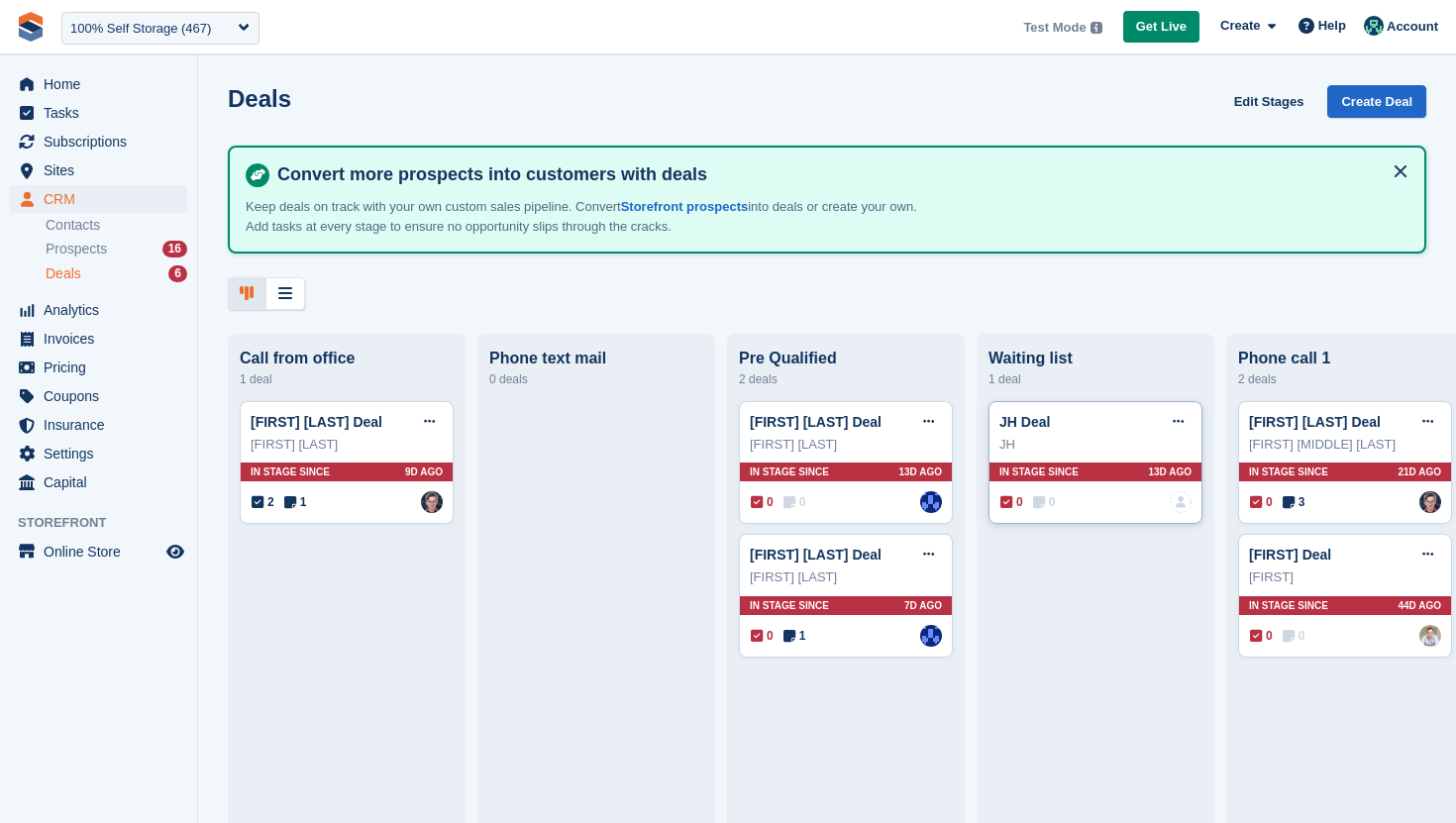 click on "JH" at bounding box center [1095, 445] 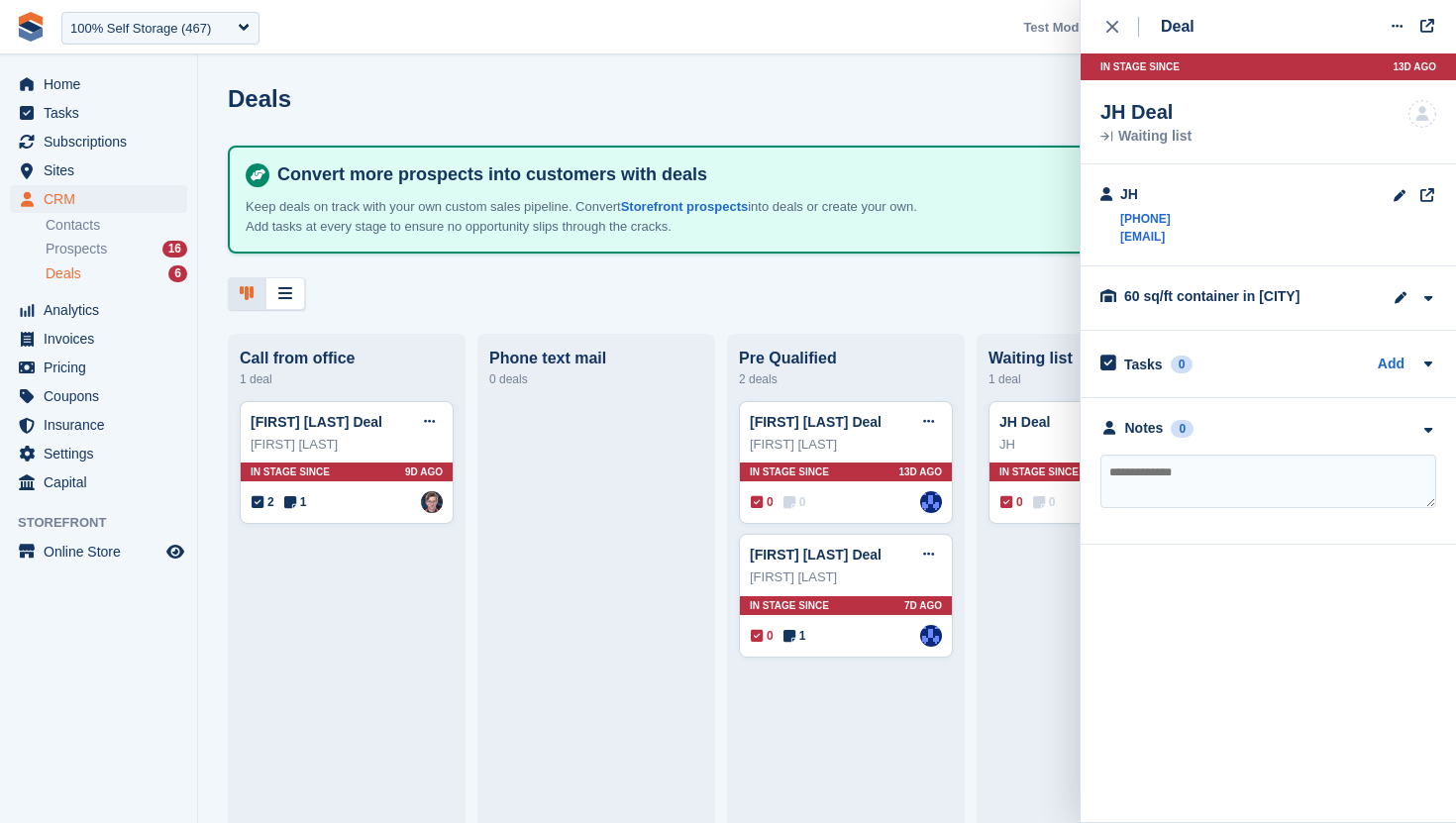 click on "Deals
Edit Stages
Create Deal
Convert more prospects into customers with deals
Keep deals on track with your own custom sales pipeline. Convert  Storefront prospects  into deals or create your own. Add tasks at every stage to ensure no opportunity slips through the cracks." at bounding box center (827, 197) 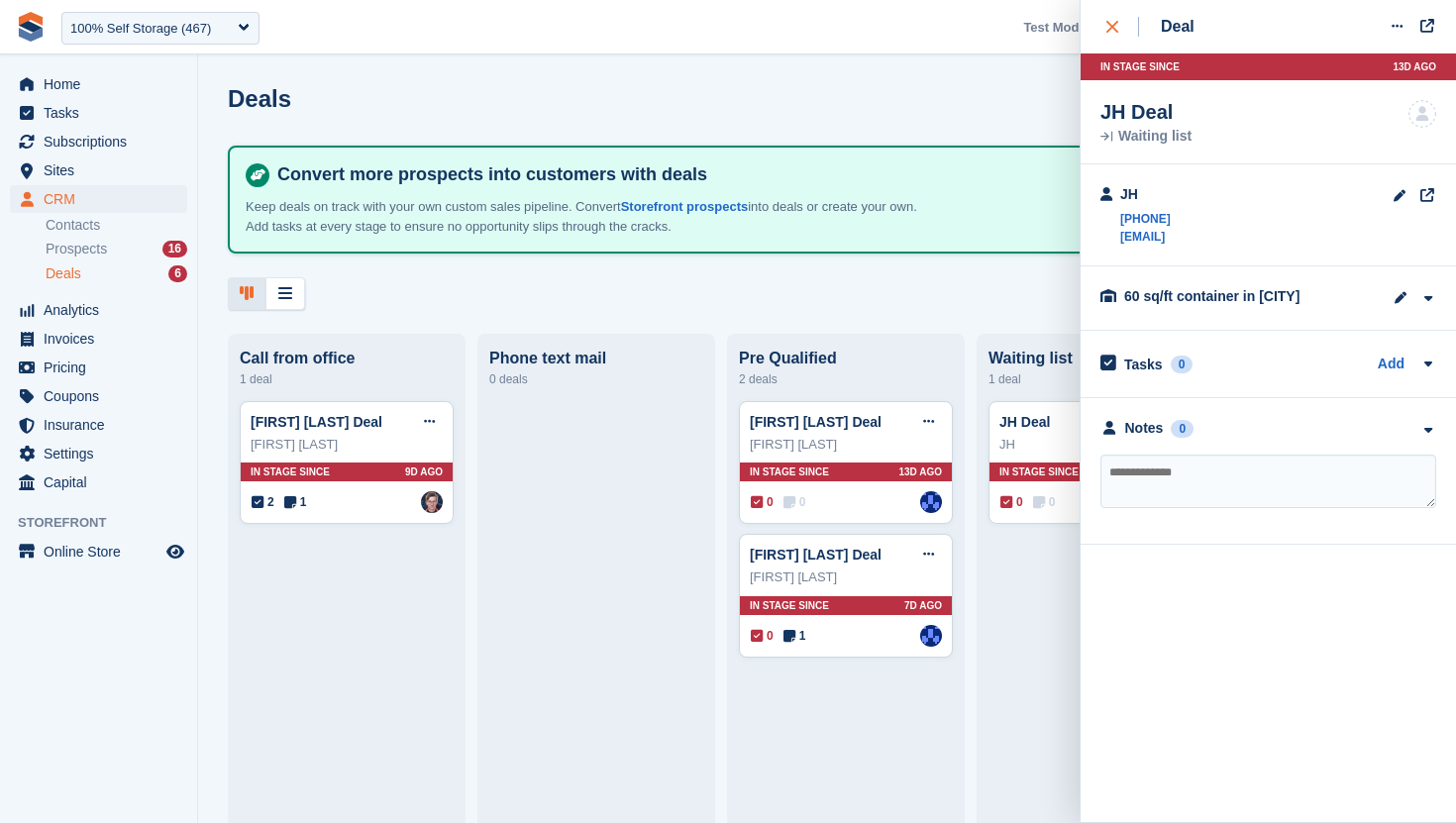 click at bounding box center (1122, 27) 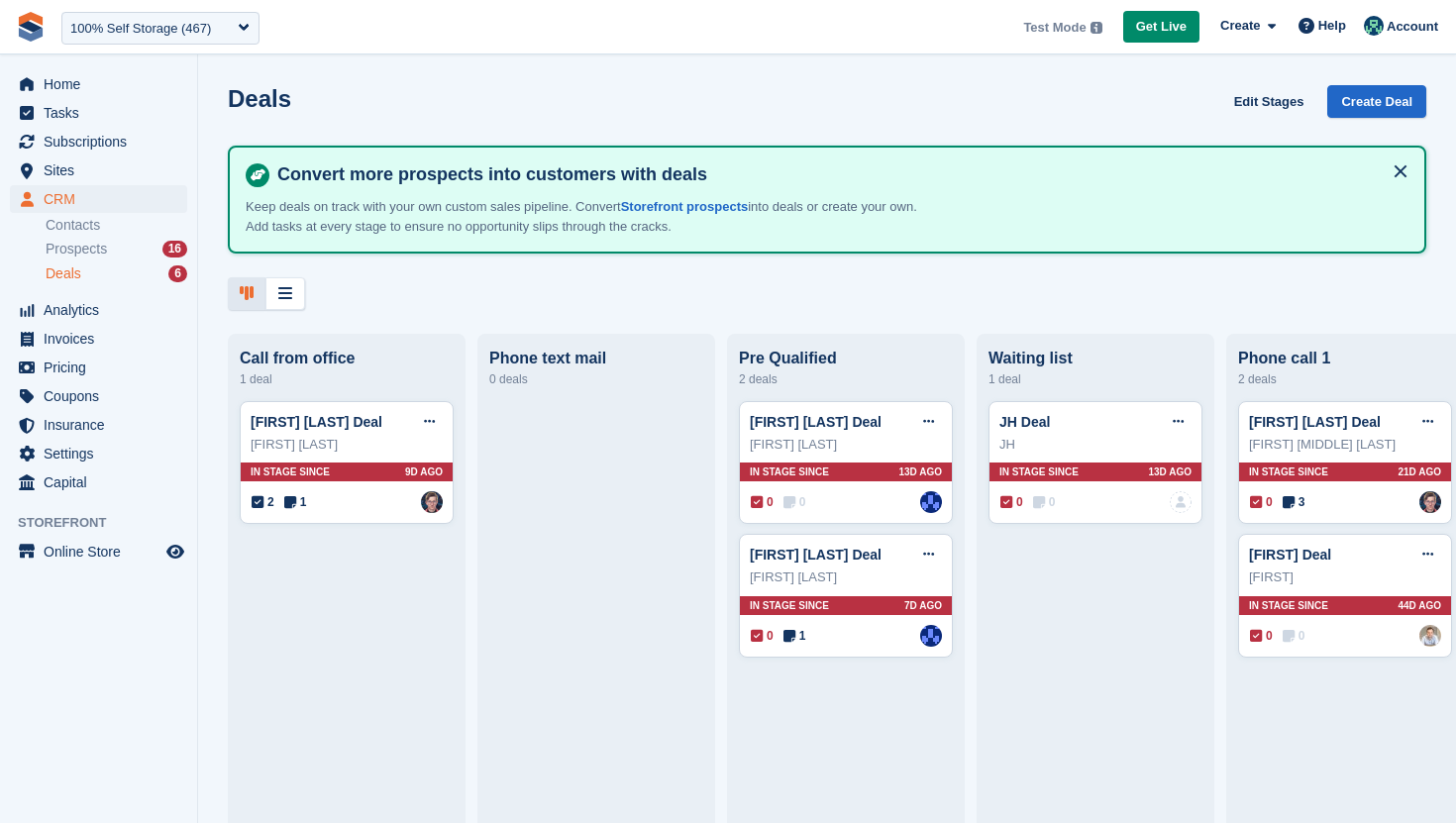 scroll, scrollTop: 0, scrollLeft: 20, axis: horizontal 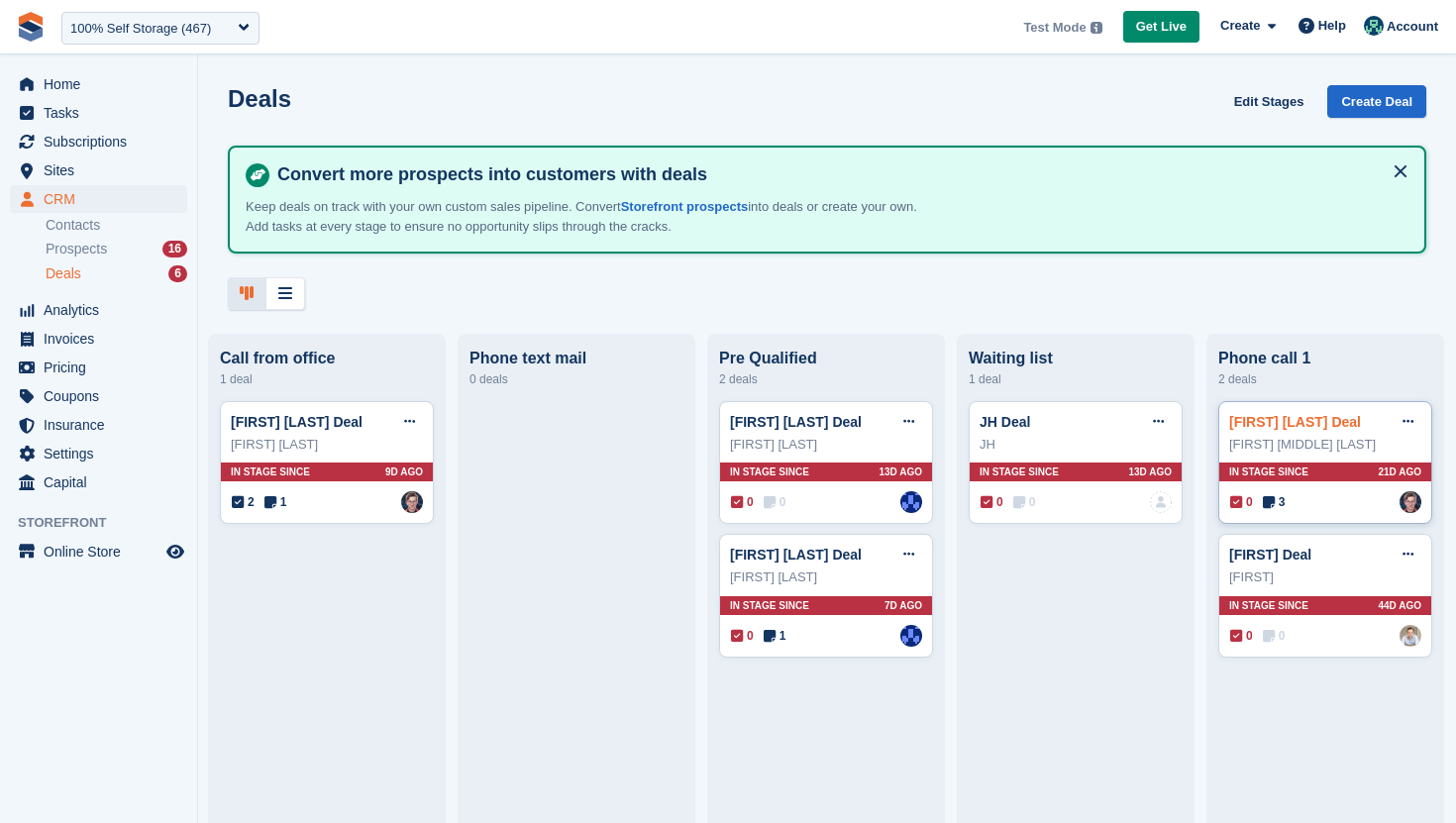 click on "Mohamed O Andalous Deal" at bounding box center (1295, 422) 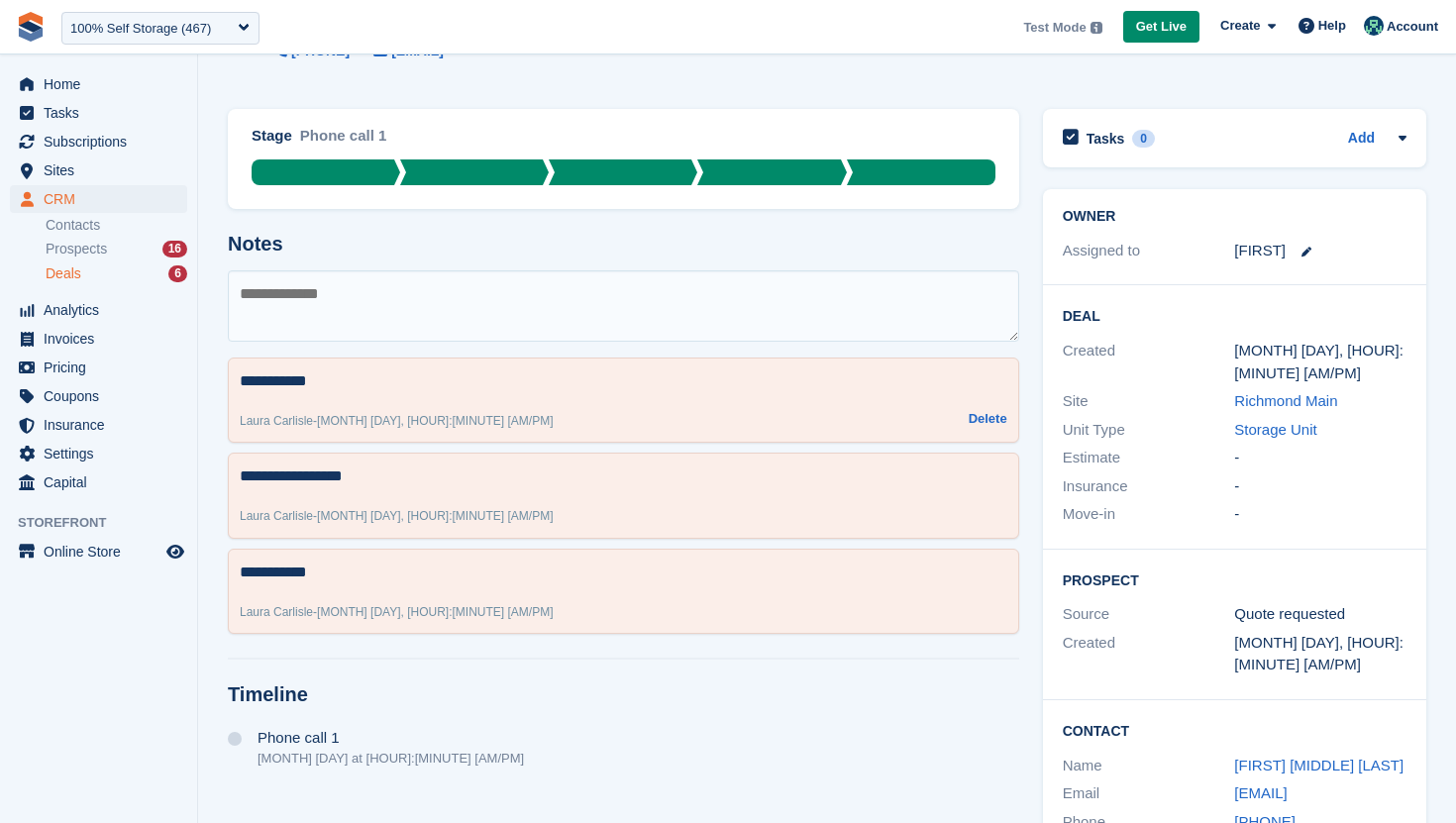 scroll, scrollTop: 0, scrollLeft: 0, axis: both 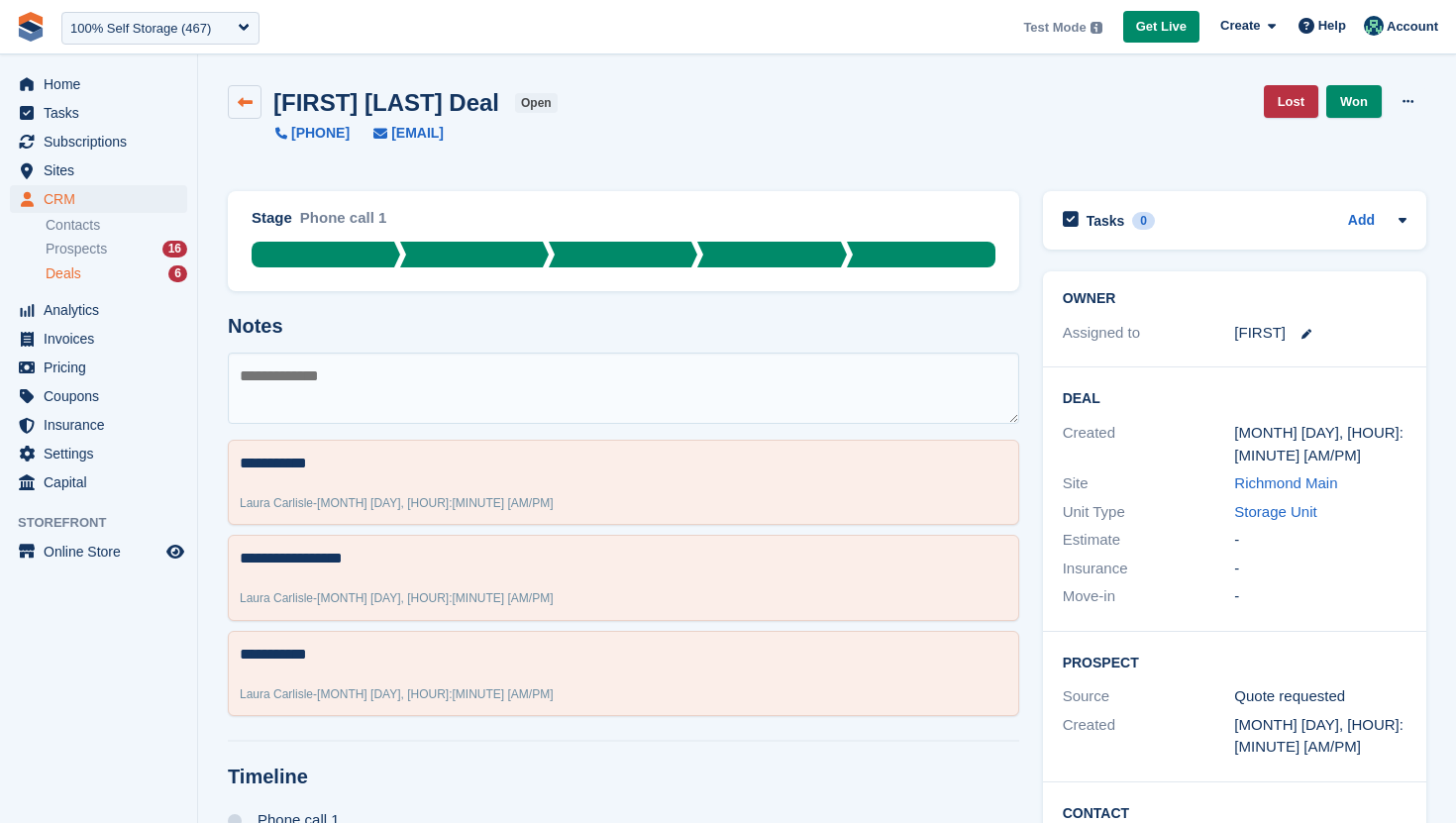 click at bounding box center [245, 102] 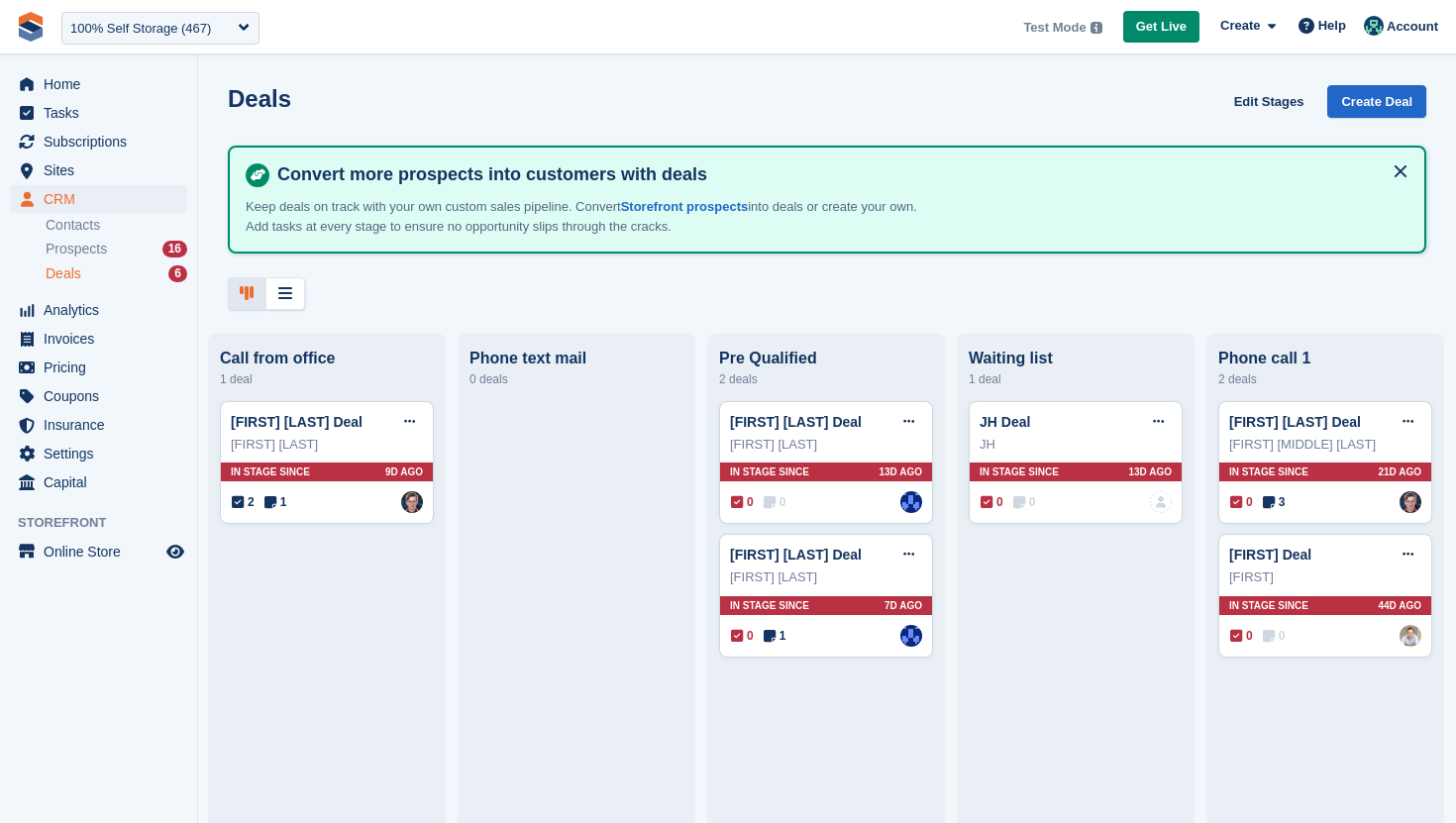 scroll, scrollTop: 0, scrollLeft: 0, axis: both 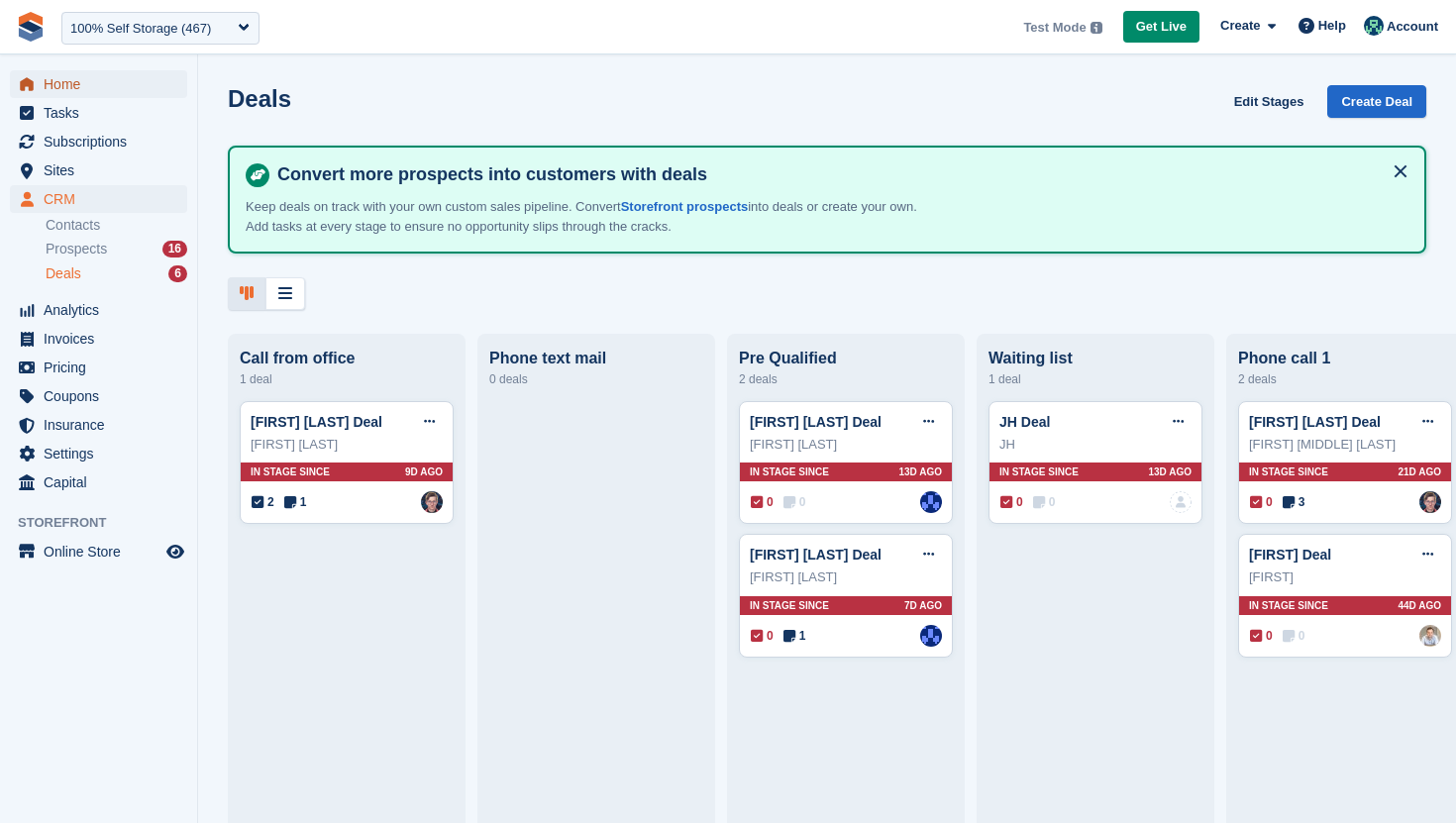 click on "Home" at bounding box center [103, 84] 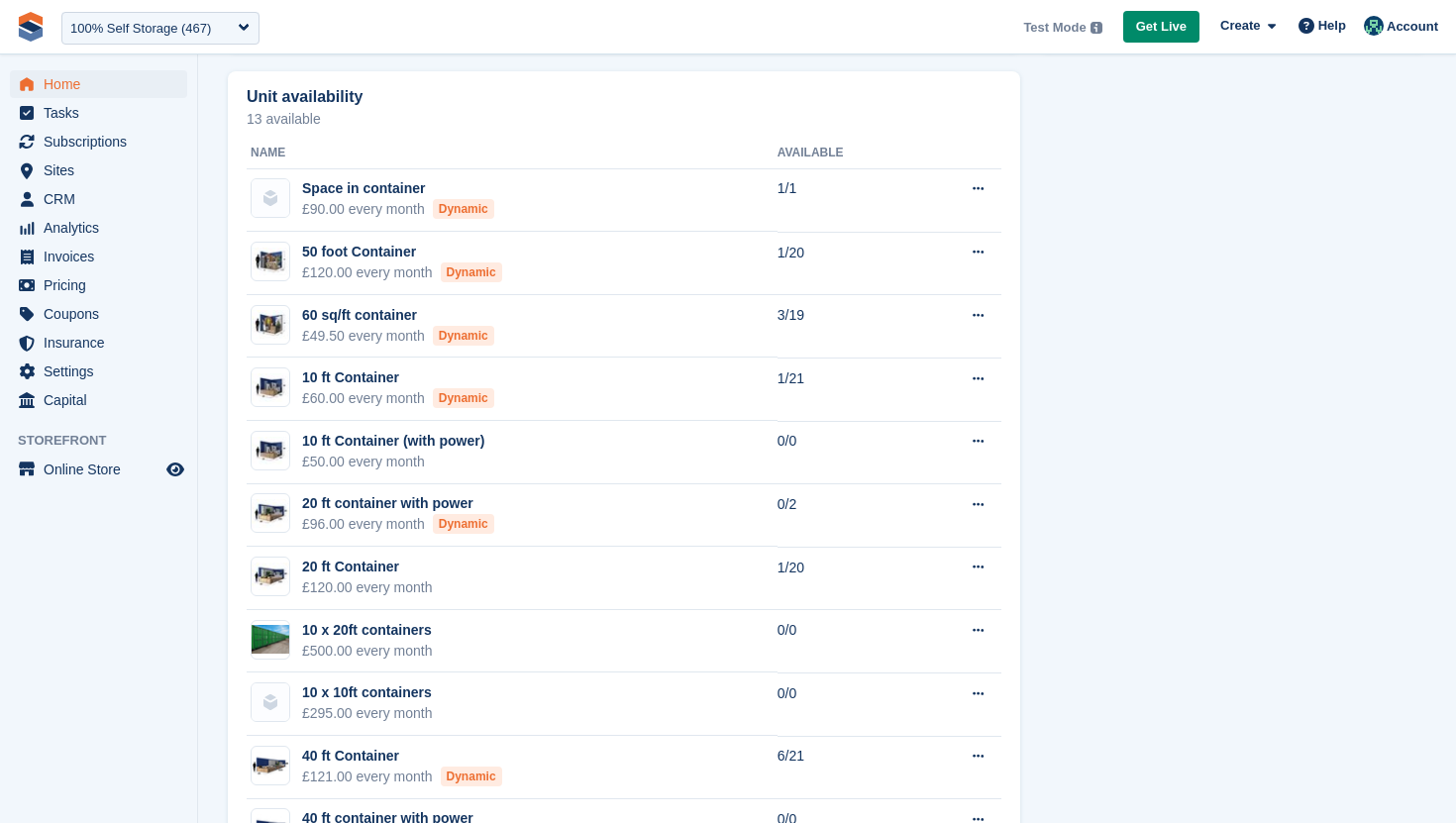 scroll, scrollTop: 1166, scrollLeft: 0, axis: vertical 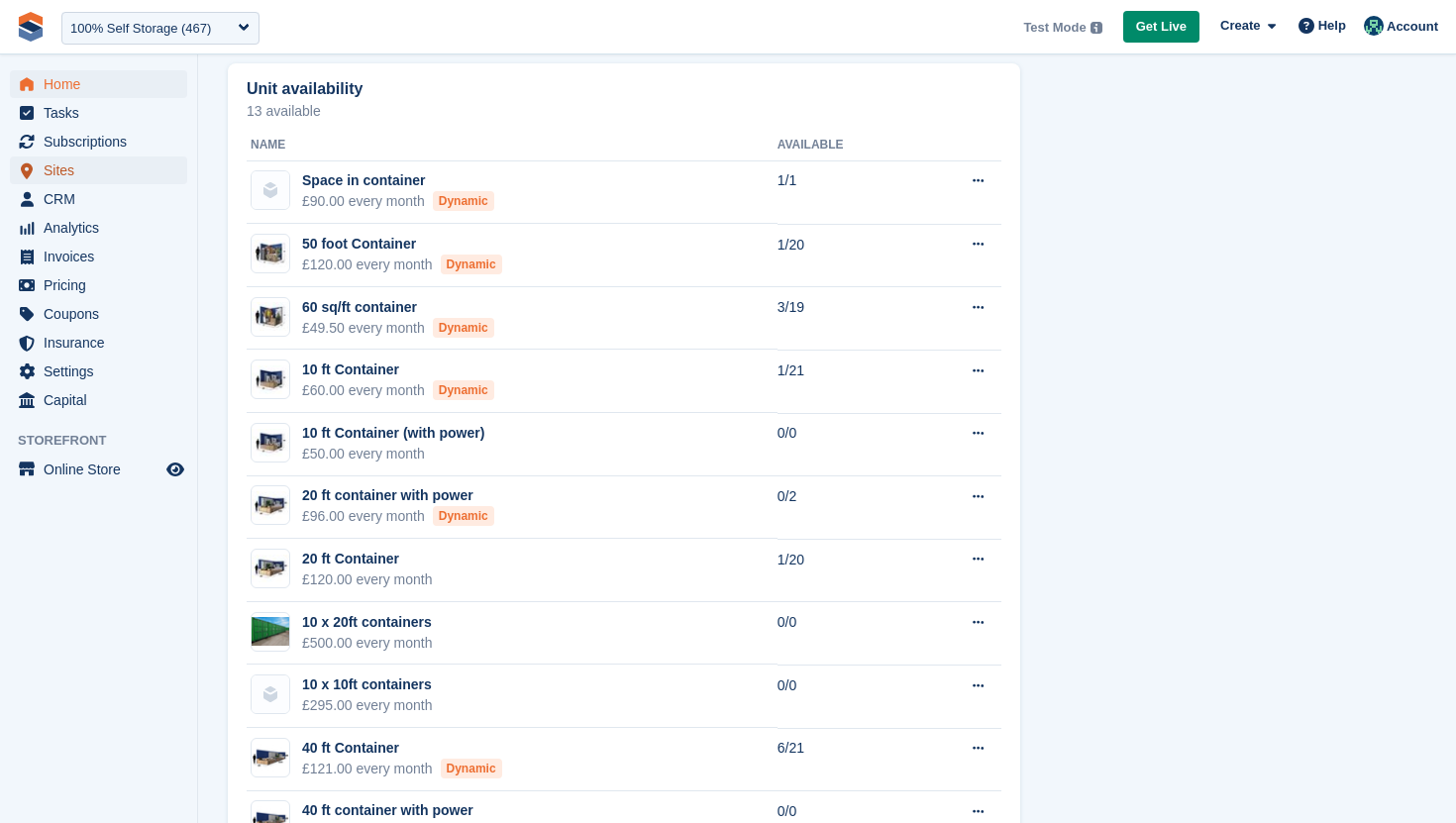 click on "Sites" at bounding box center [103, 170] 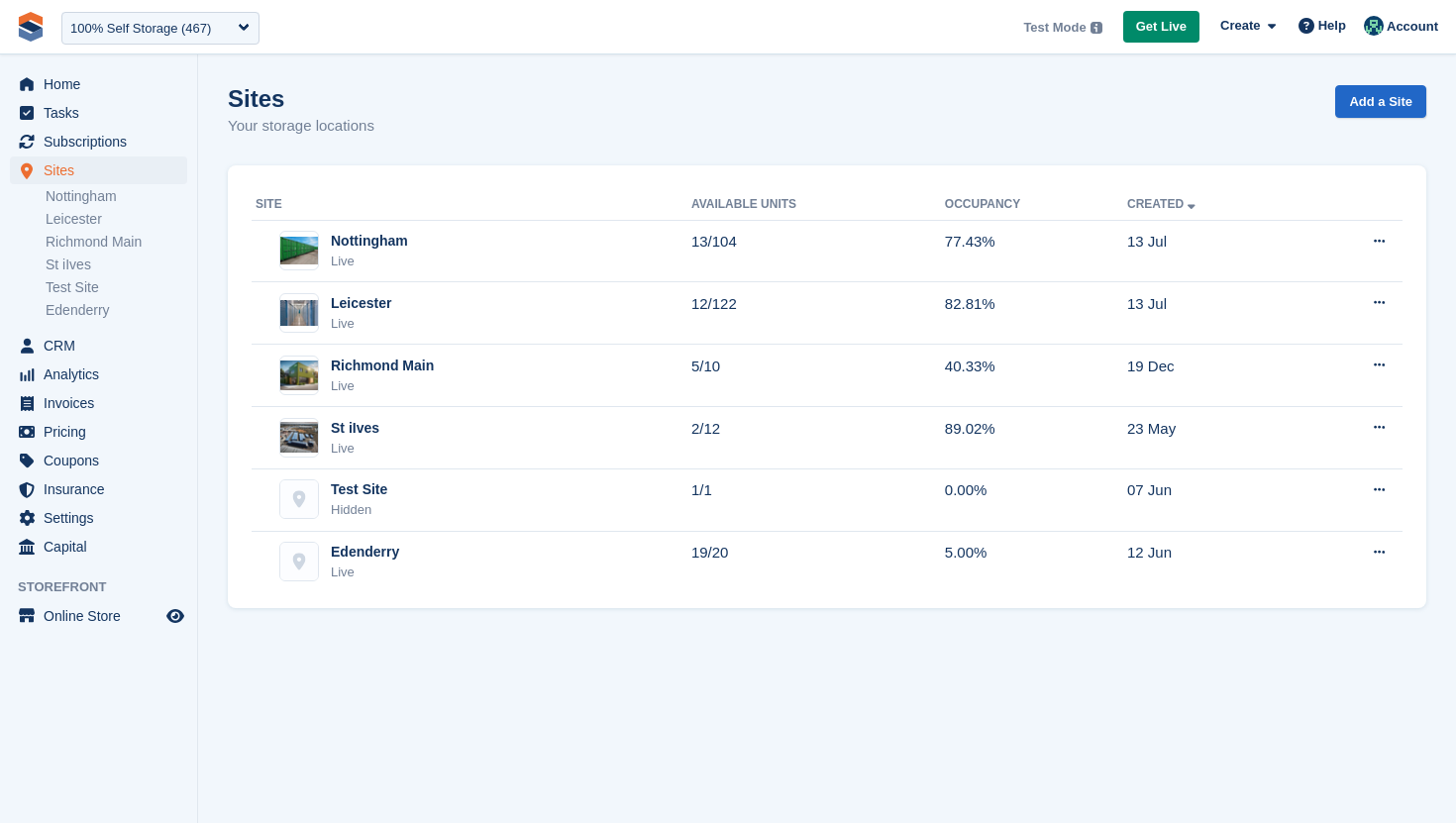 scroll, scrollTop: 0, scrollLeft: 0, axis: both 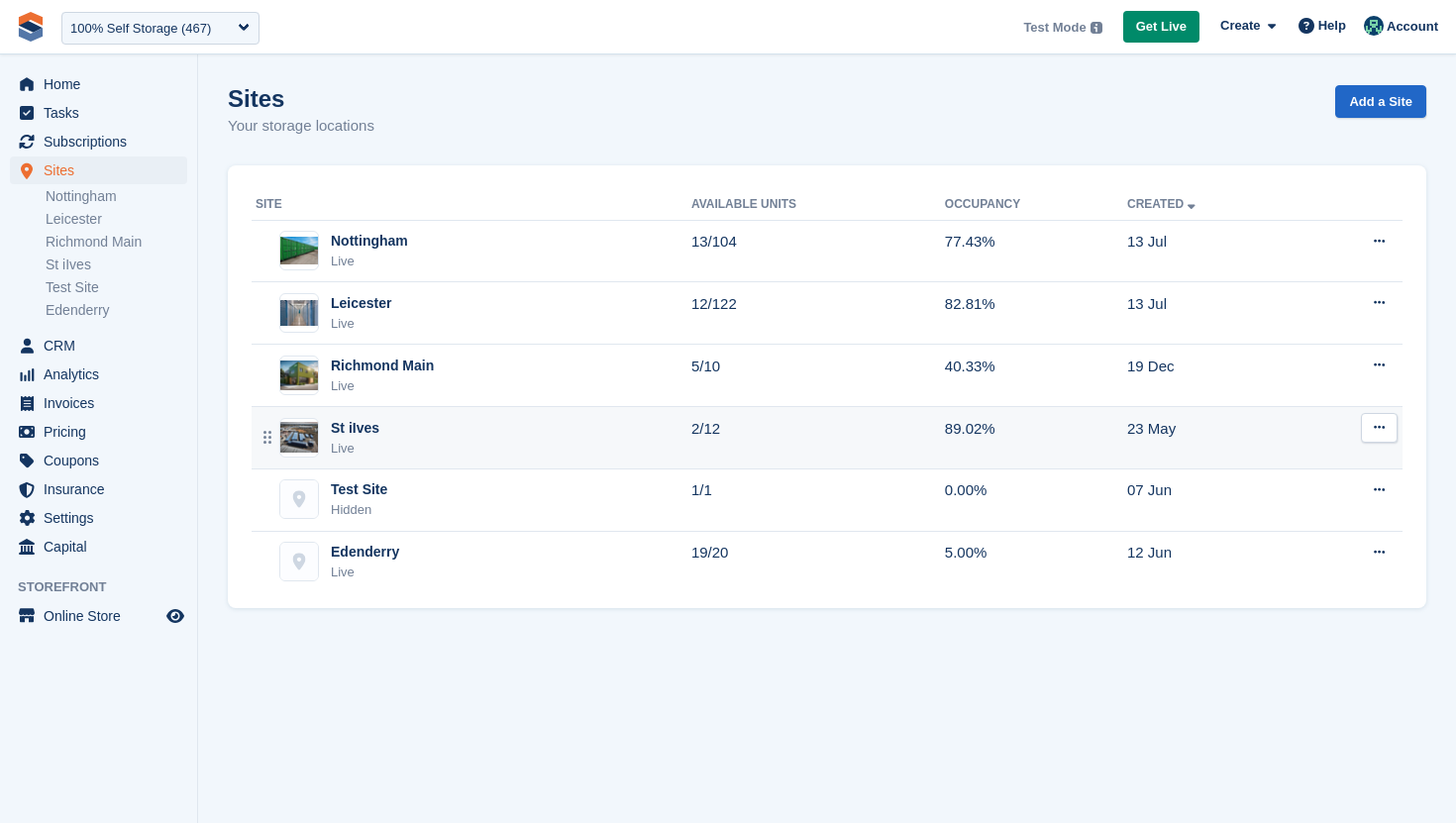 click on "St iIves" at bounding box center (355, 428) 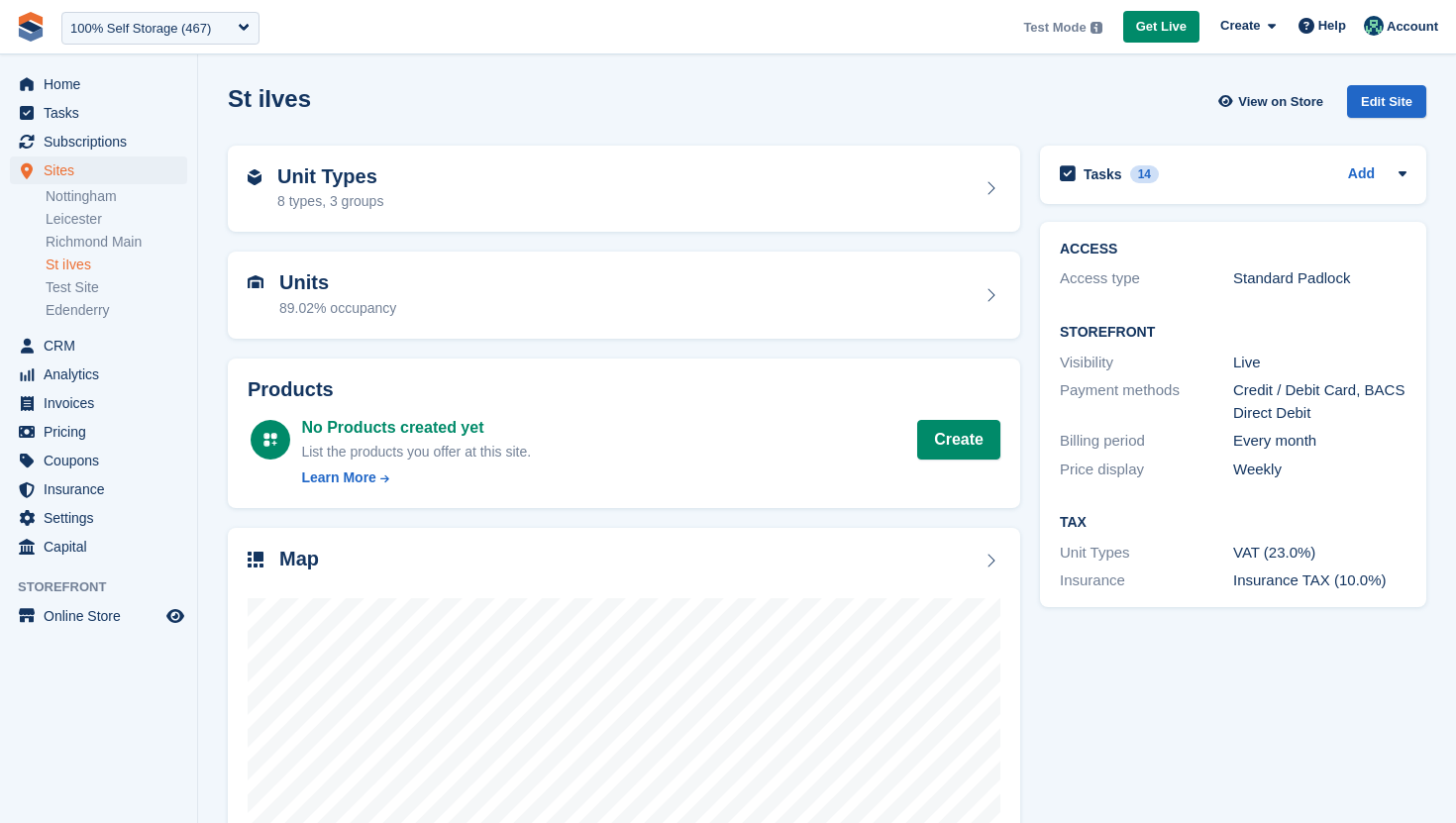 scroll, scrollTop: 0, scrollLeft: 0, axis: both 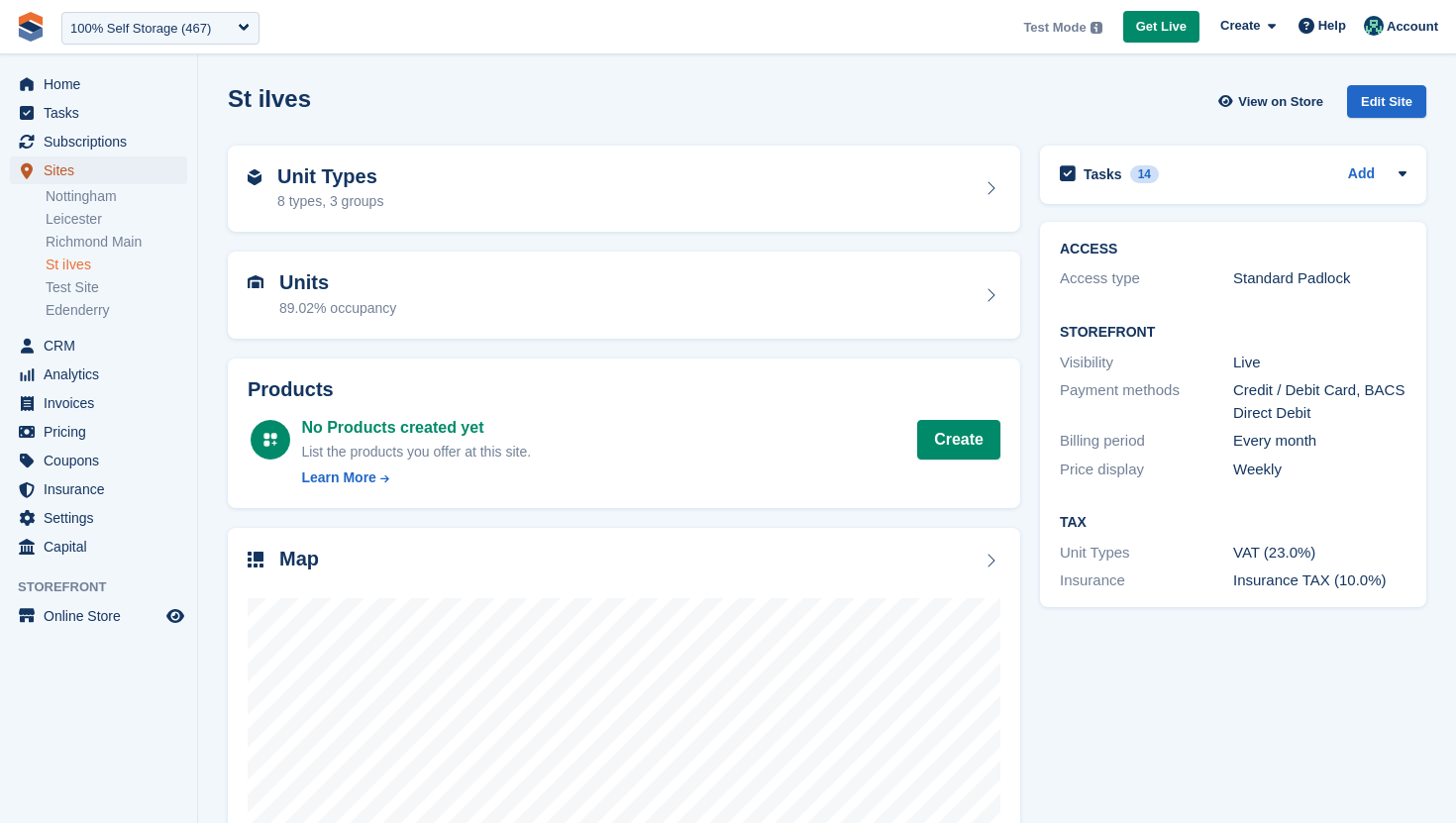 click on "Sites" at bounding box center [103, 170] 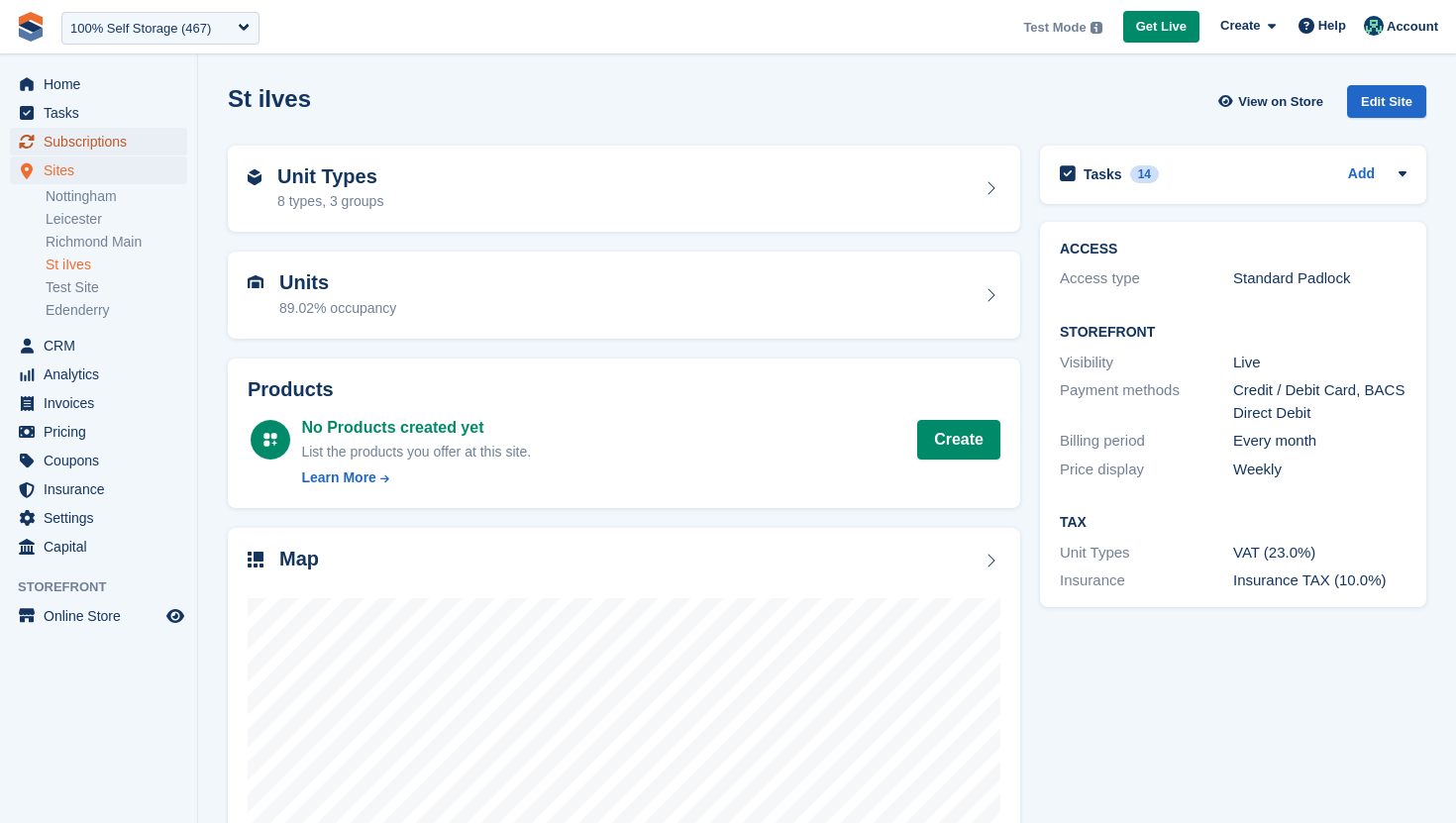 click on "Subscriptions" at bounding box center (103, 142) 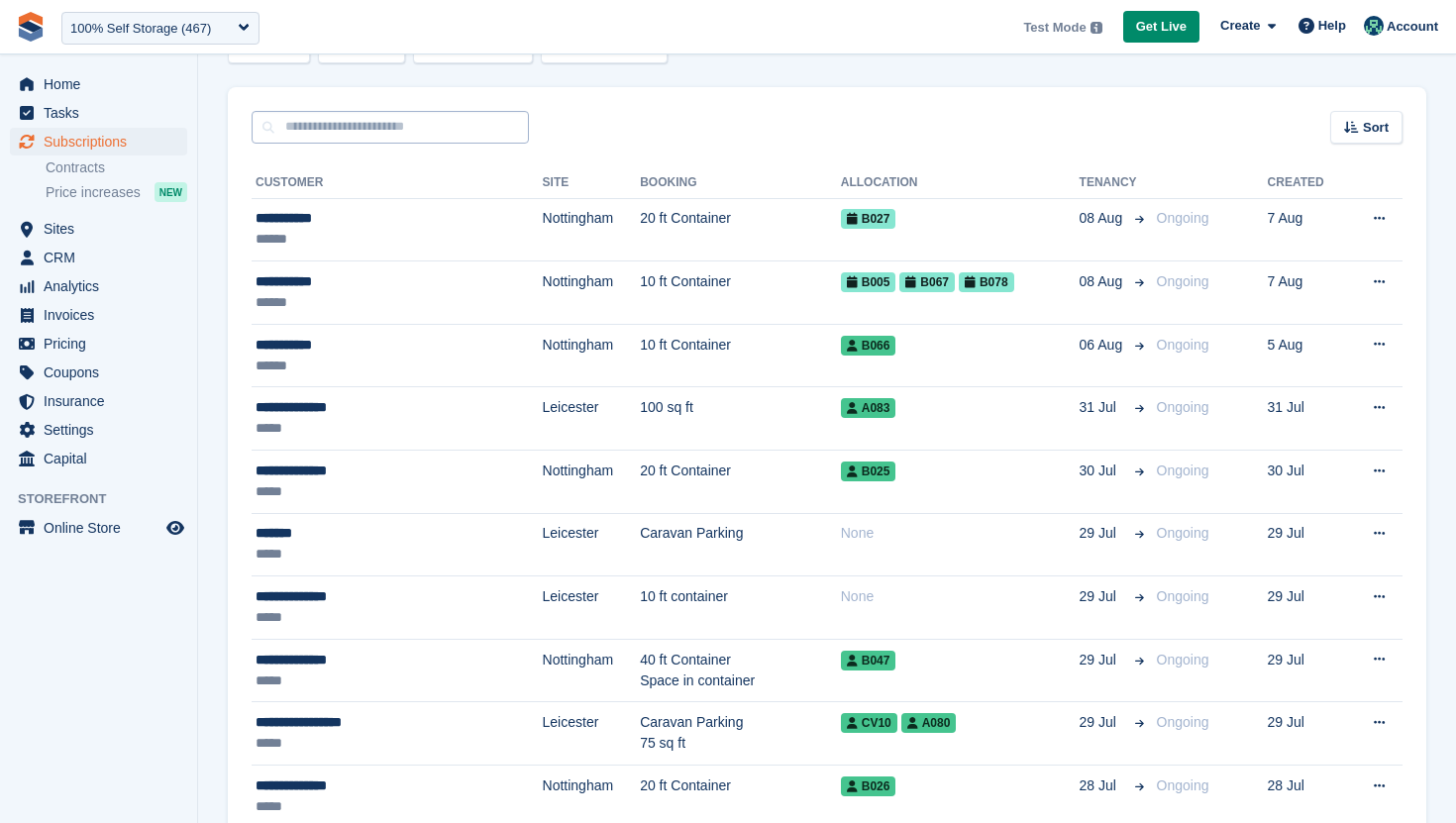 scroll, scrollTop: 189, scrollLeft: 0, axis: vertical 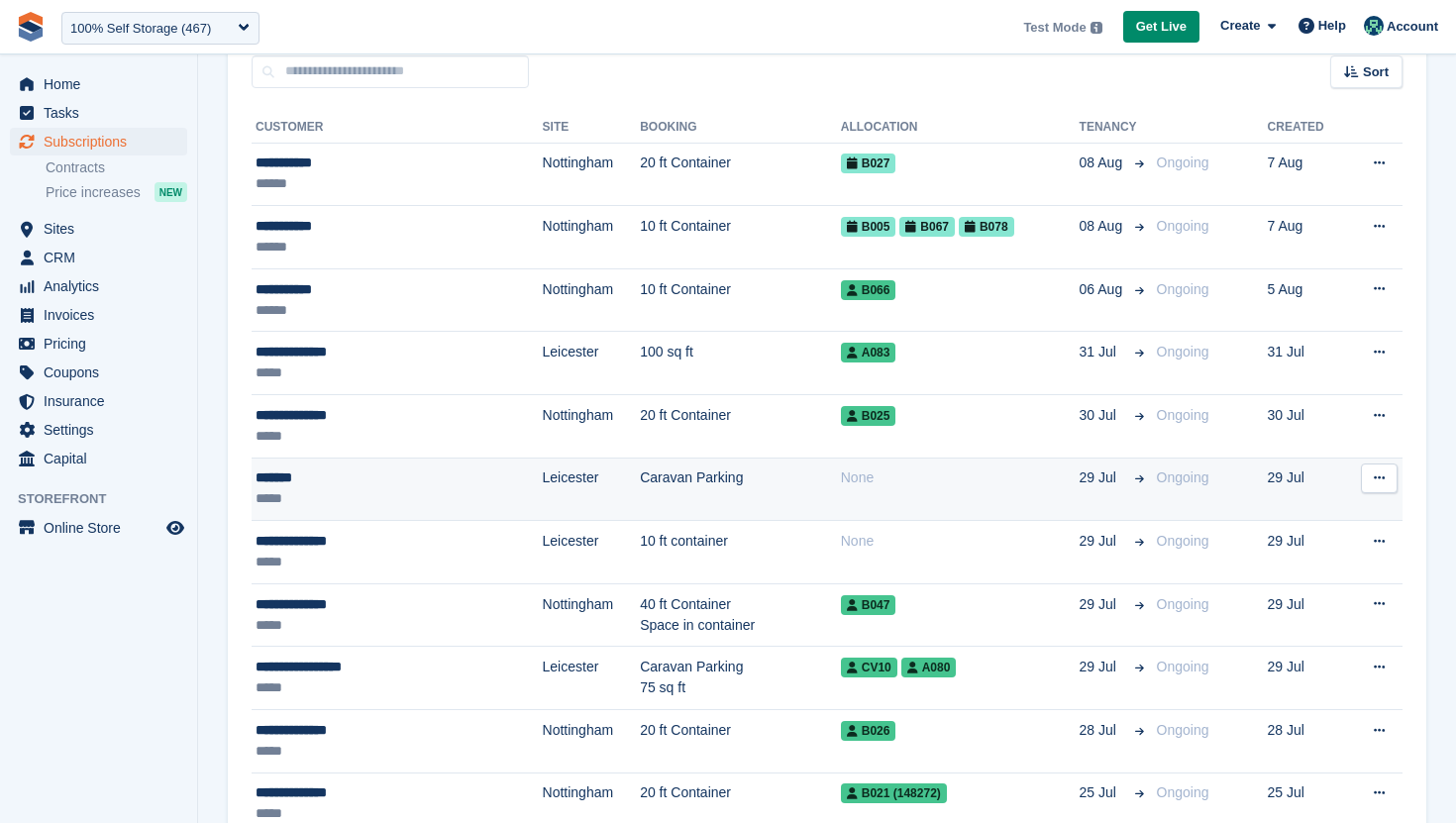 click on "*******" at bounding box center [359, 477] 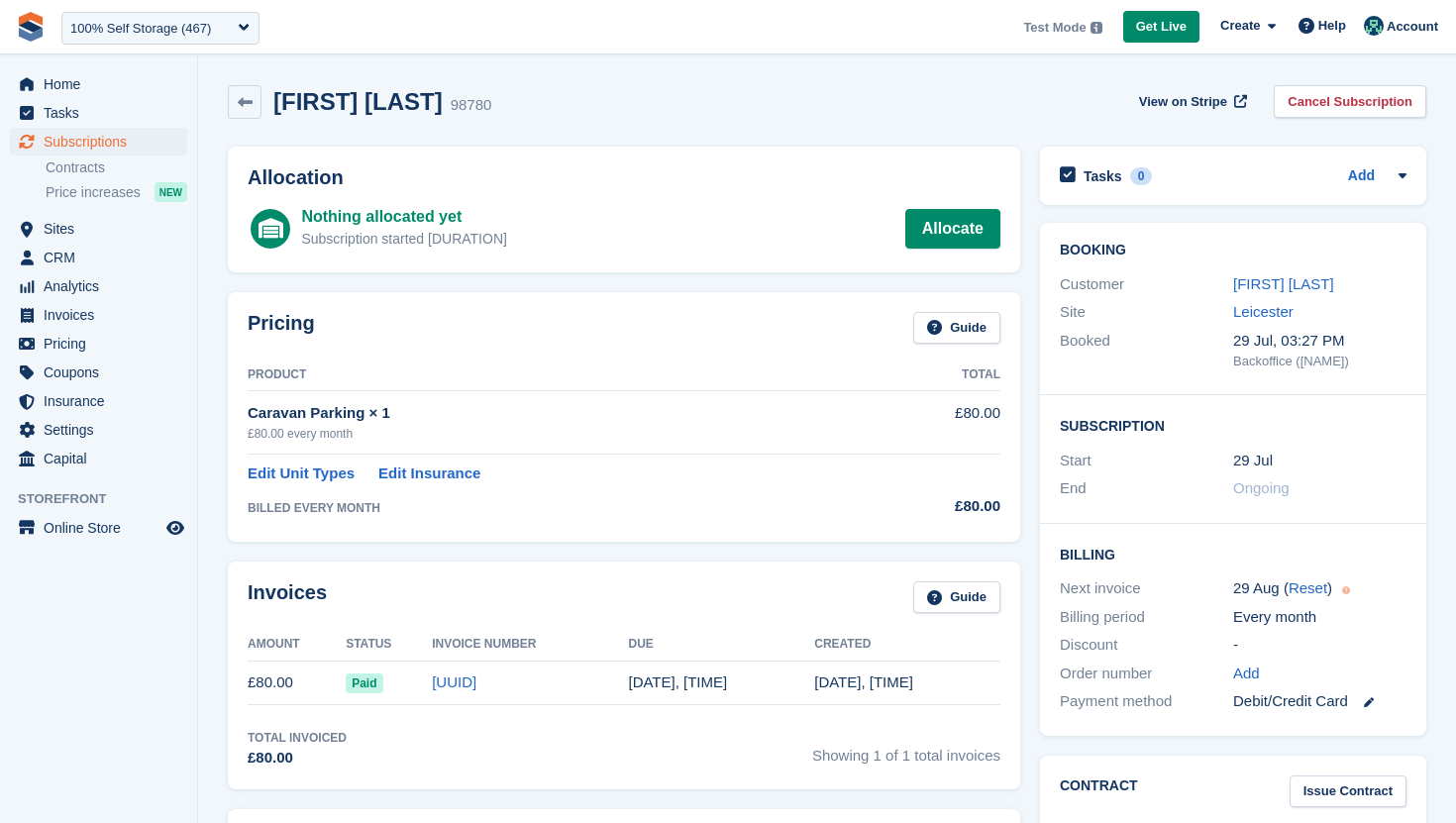 scroll, scrollTop: 43, scrollLeft: 0, axis: vertical 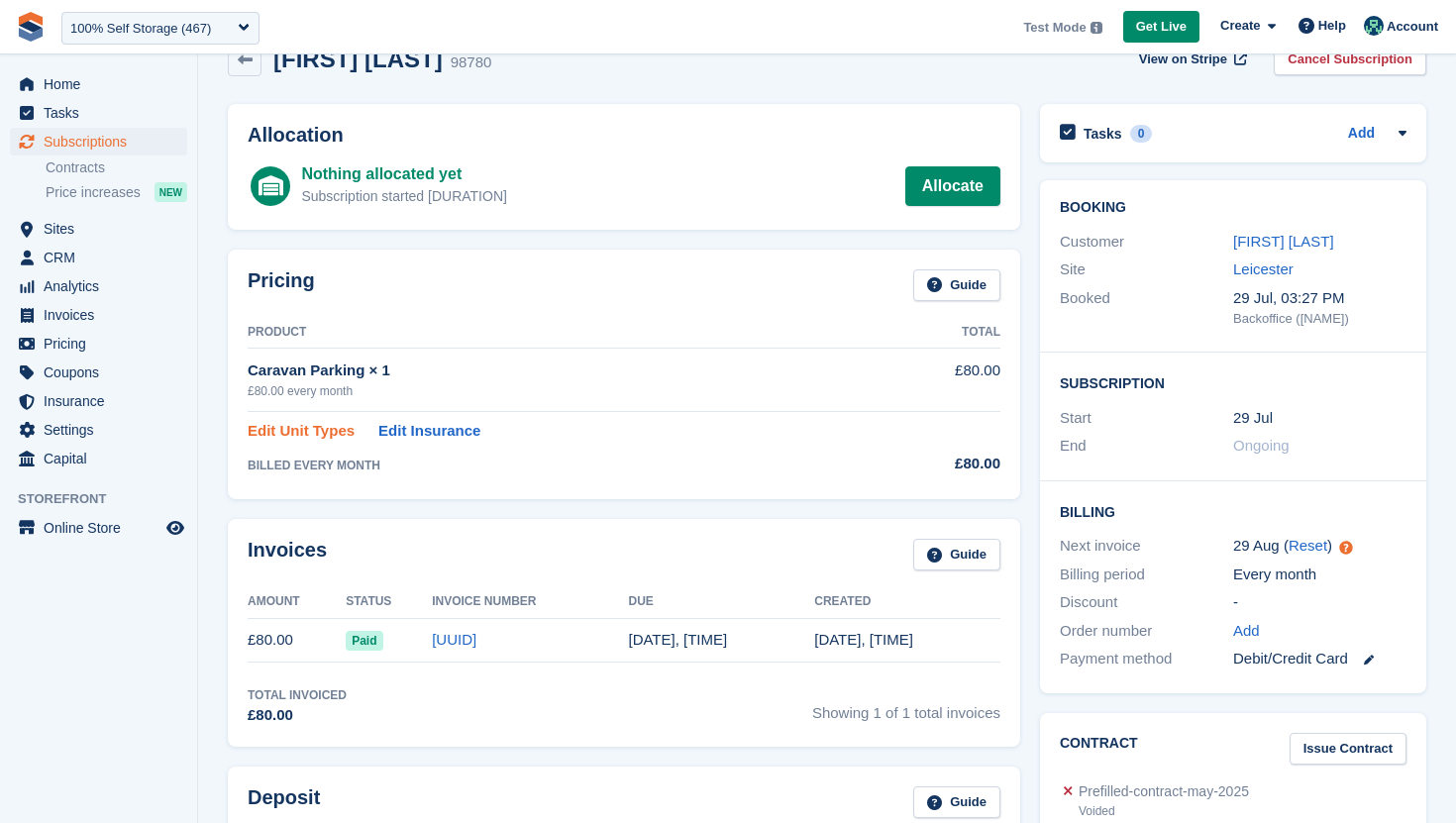 click on "Edit Unit Types" at bounding box center (301, 431) 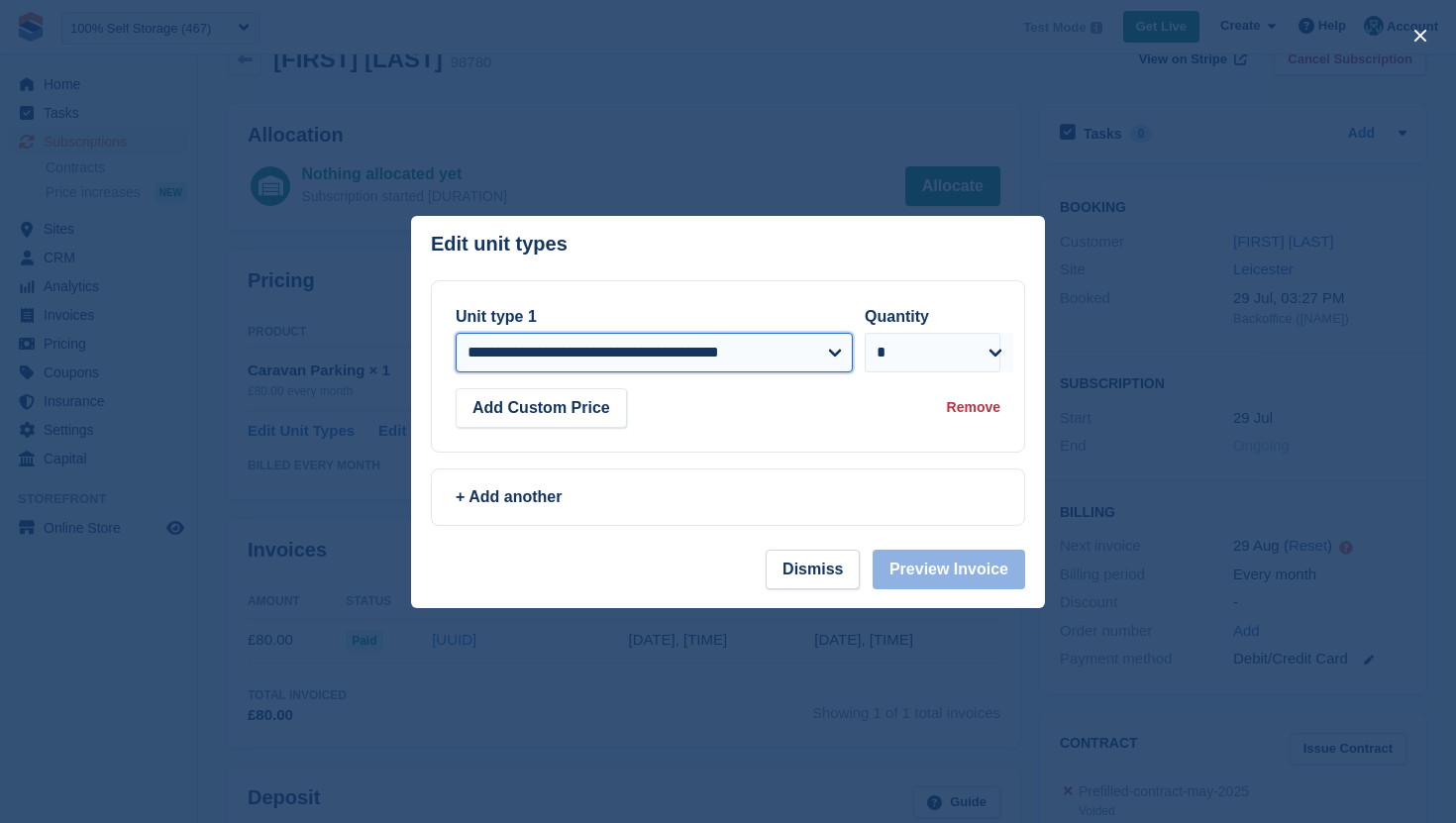 click on "**********" at bounding box center (654, 353) 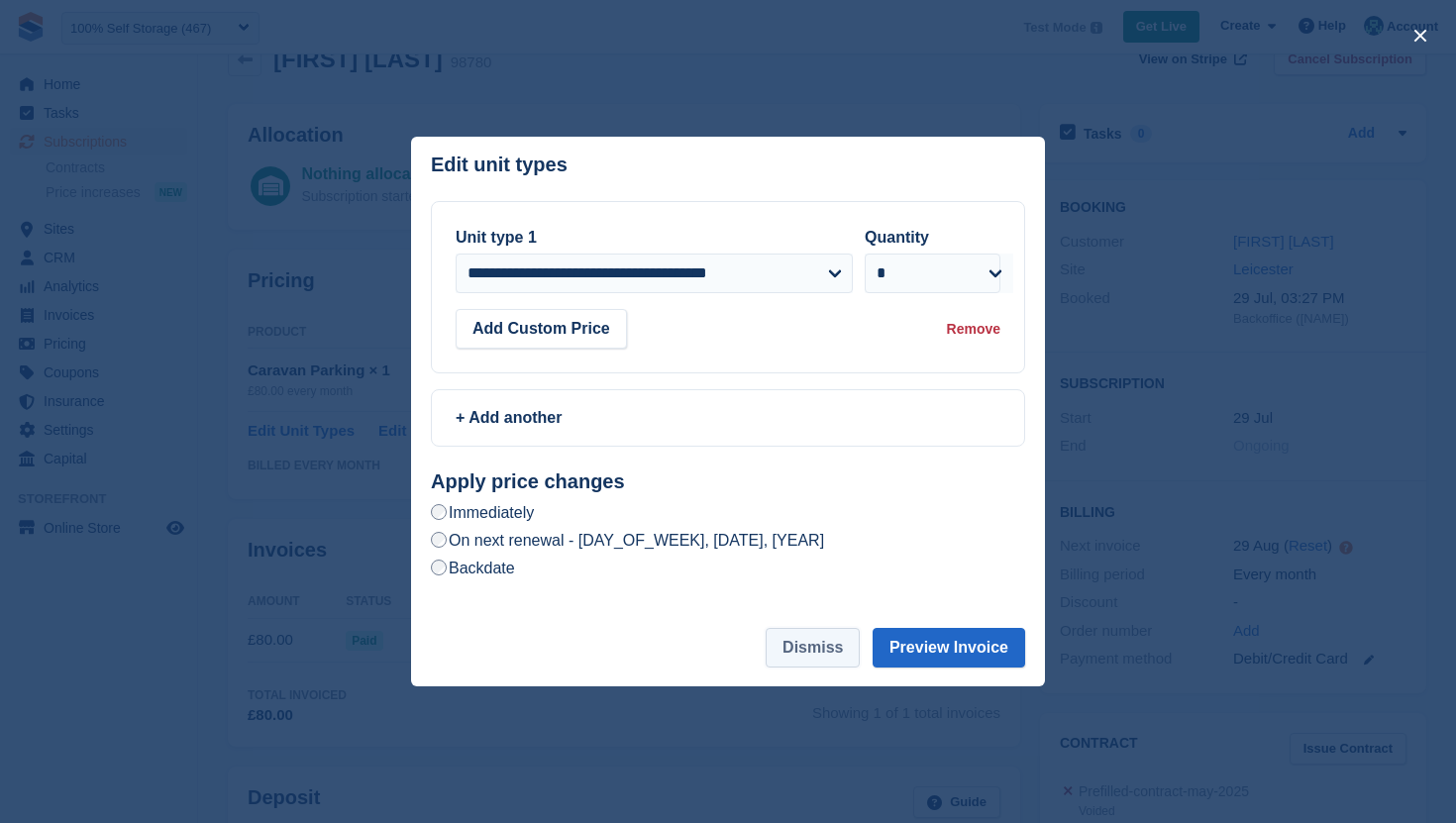 click on "Dismiss" at bounding box center (812, 648) 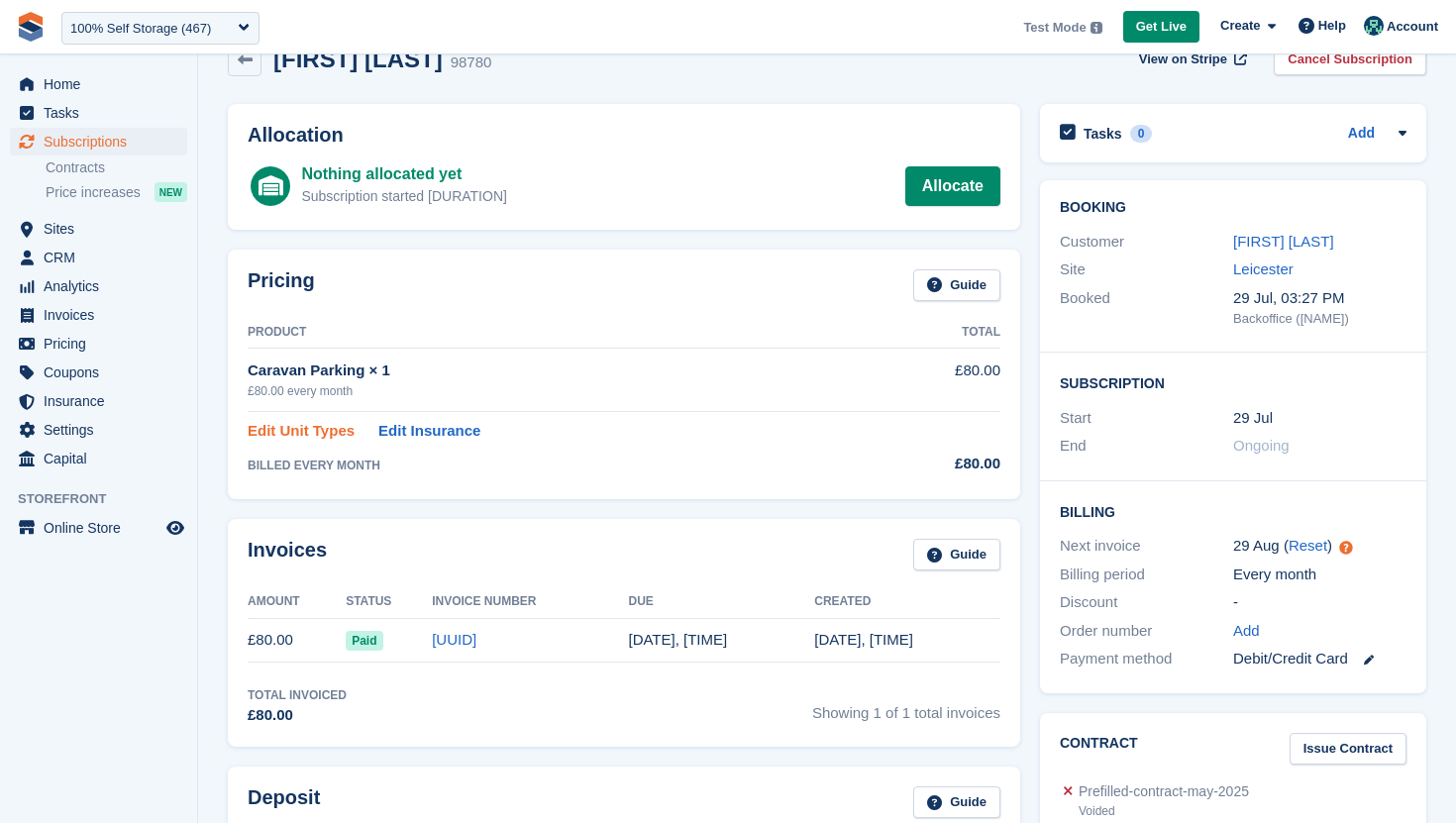 click on "Edit Unit Types" at bounding box center [301, 431] 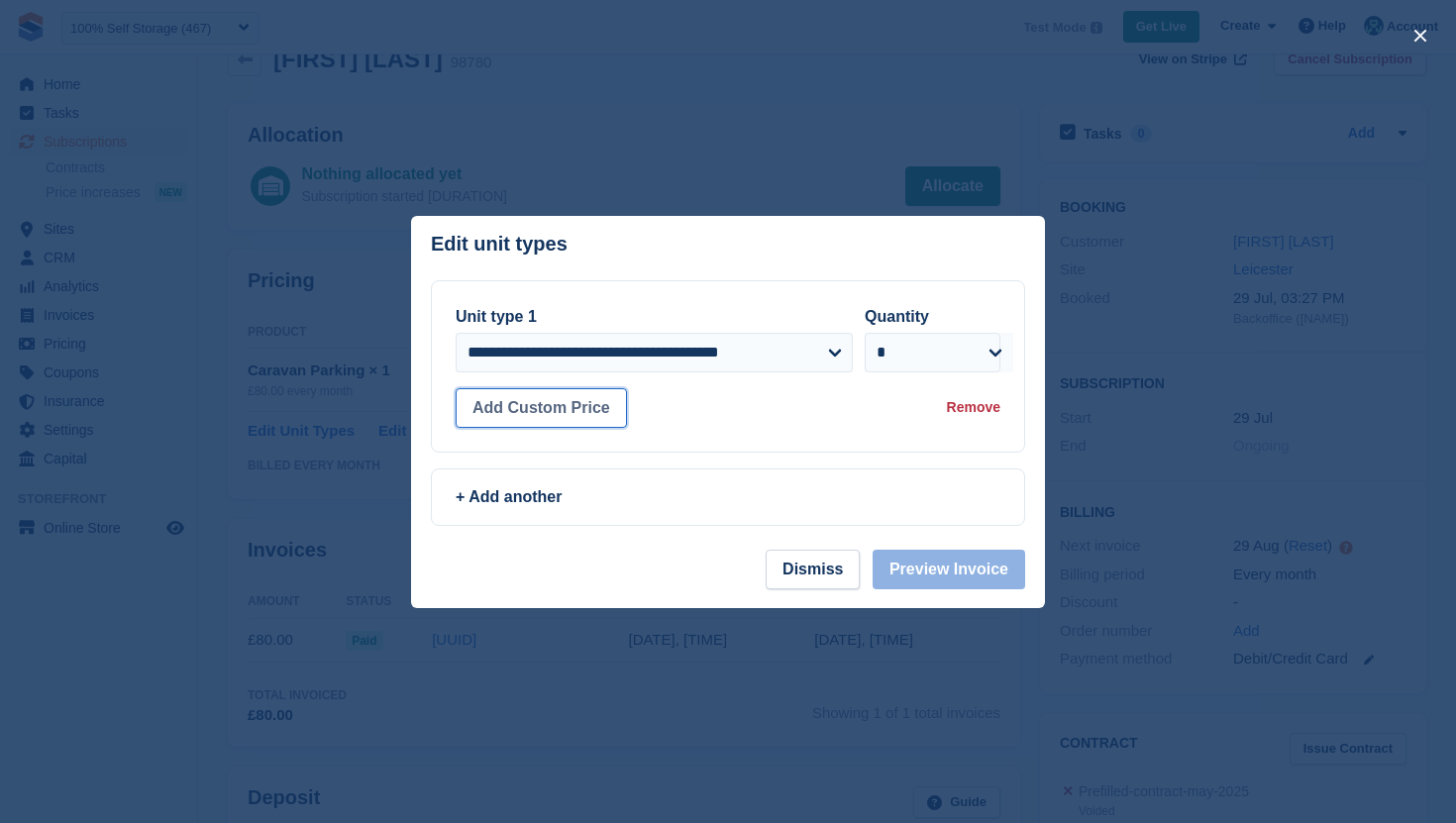 click on "Add Custom Price" at bounding box center [541, 408] 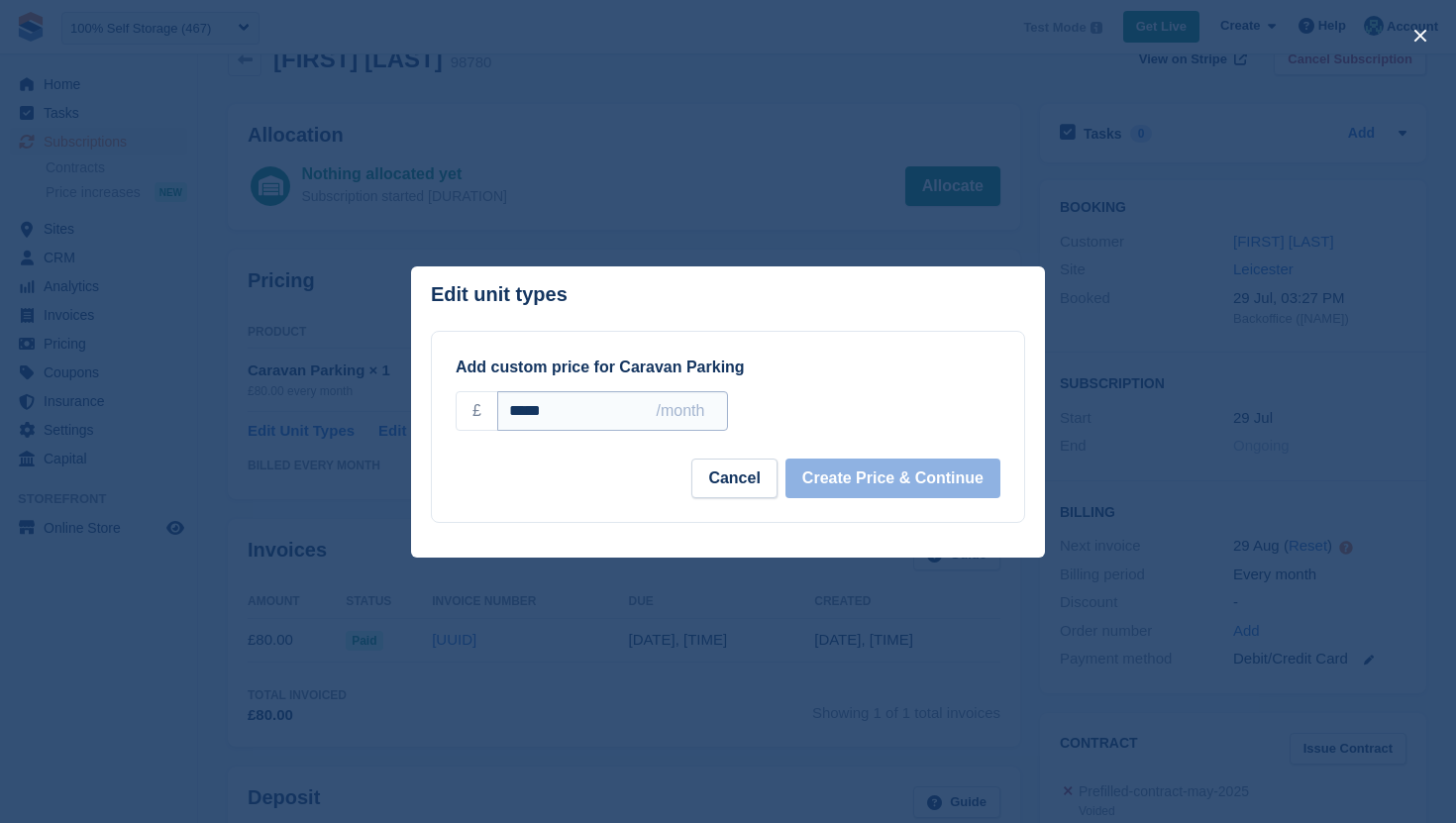 click on "*****" at bounding box center (612, 411) 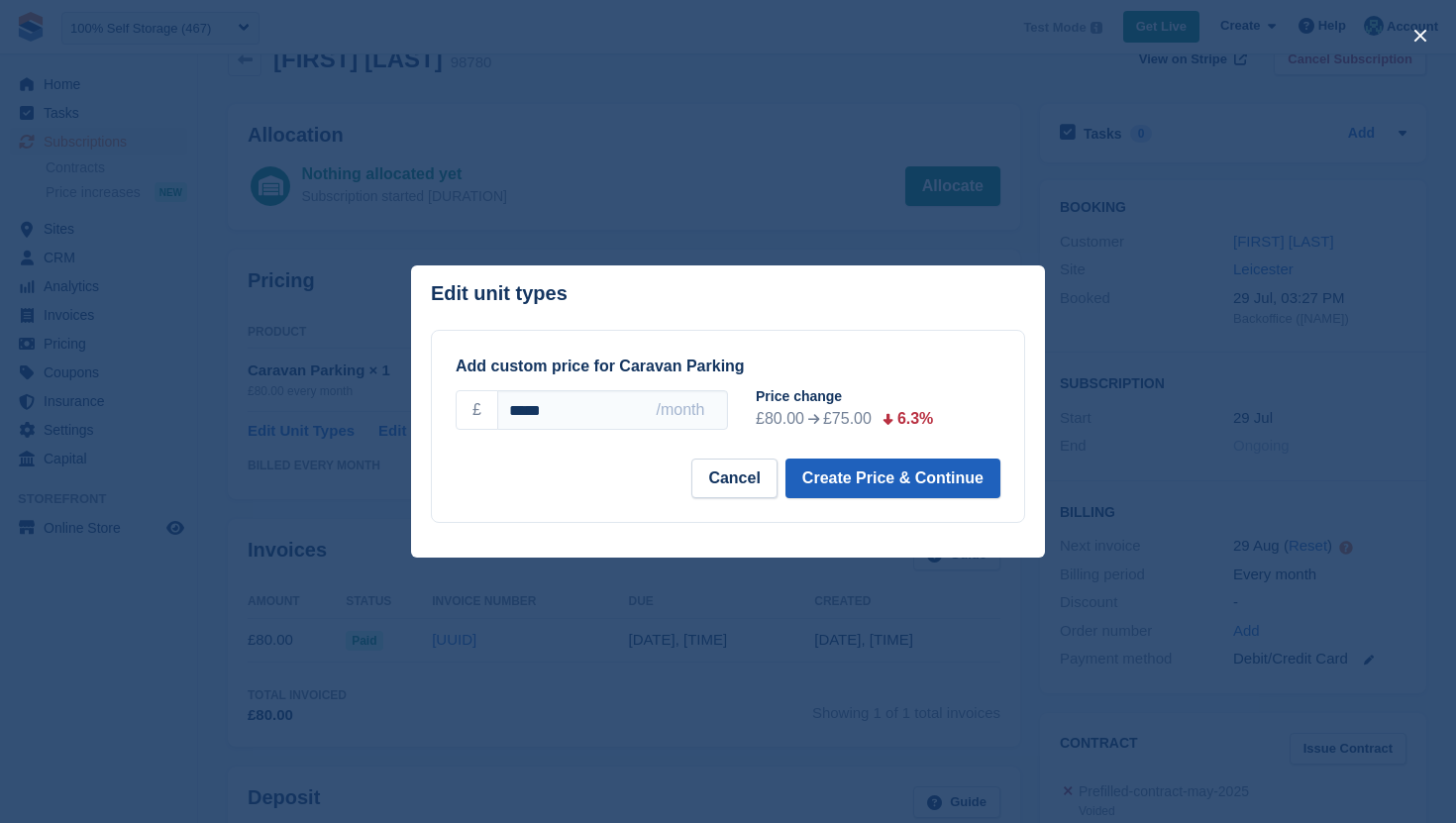 type on "*****" 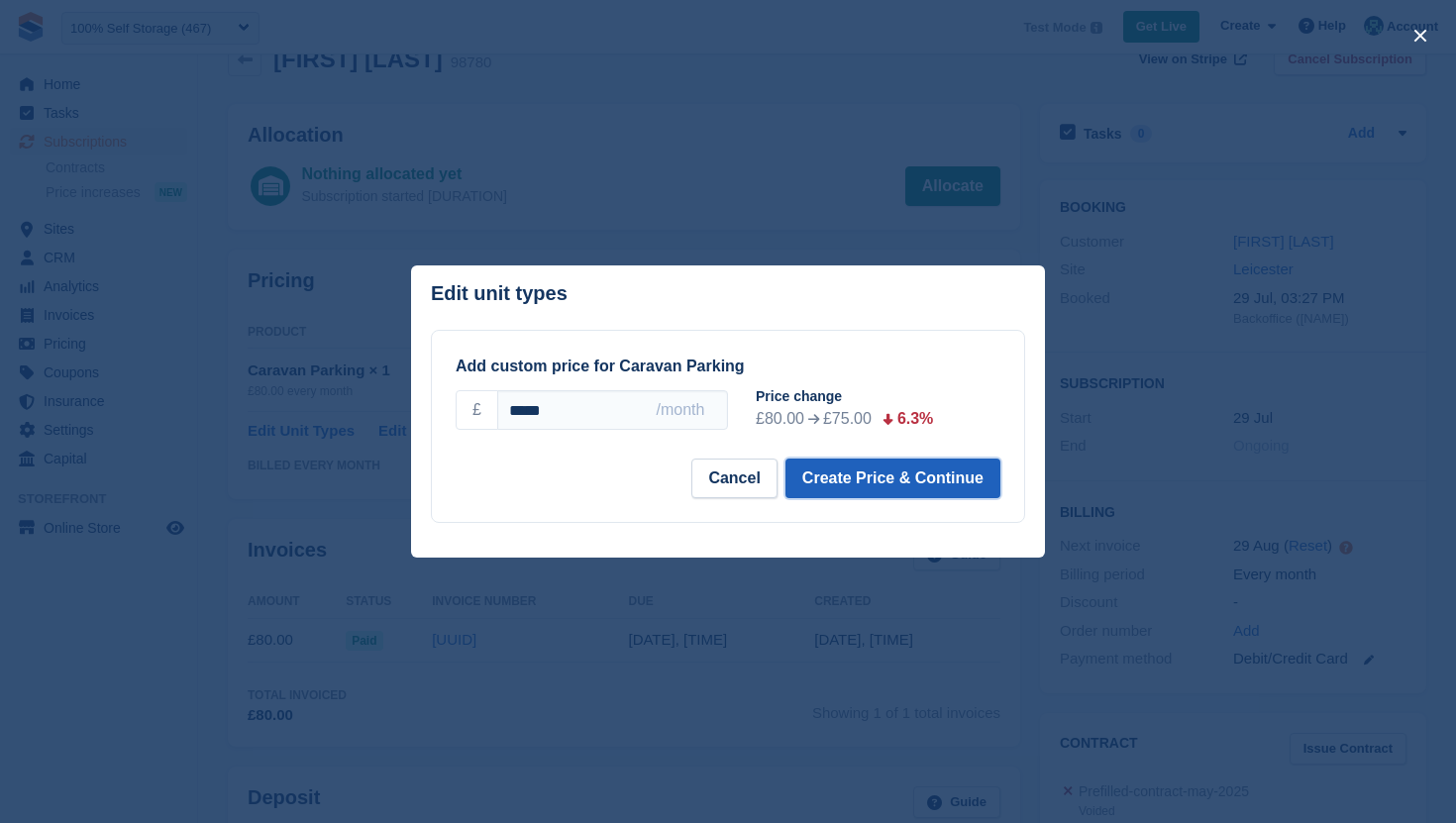 click on "Create Price & Continue" at bounding box center (892, 478) 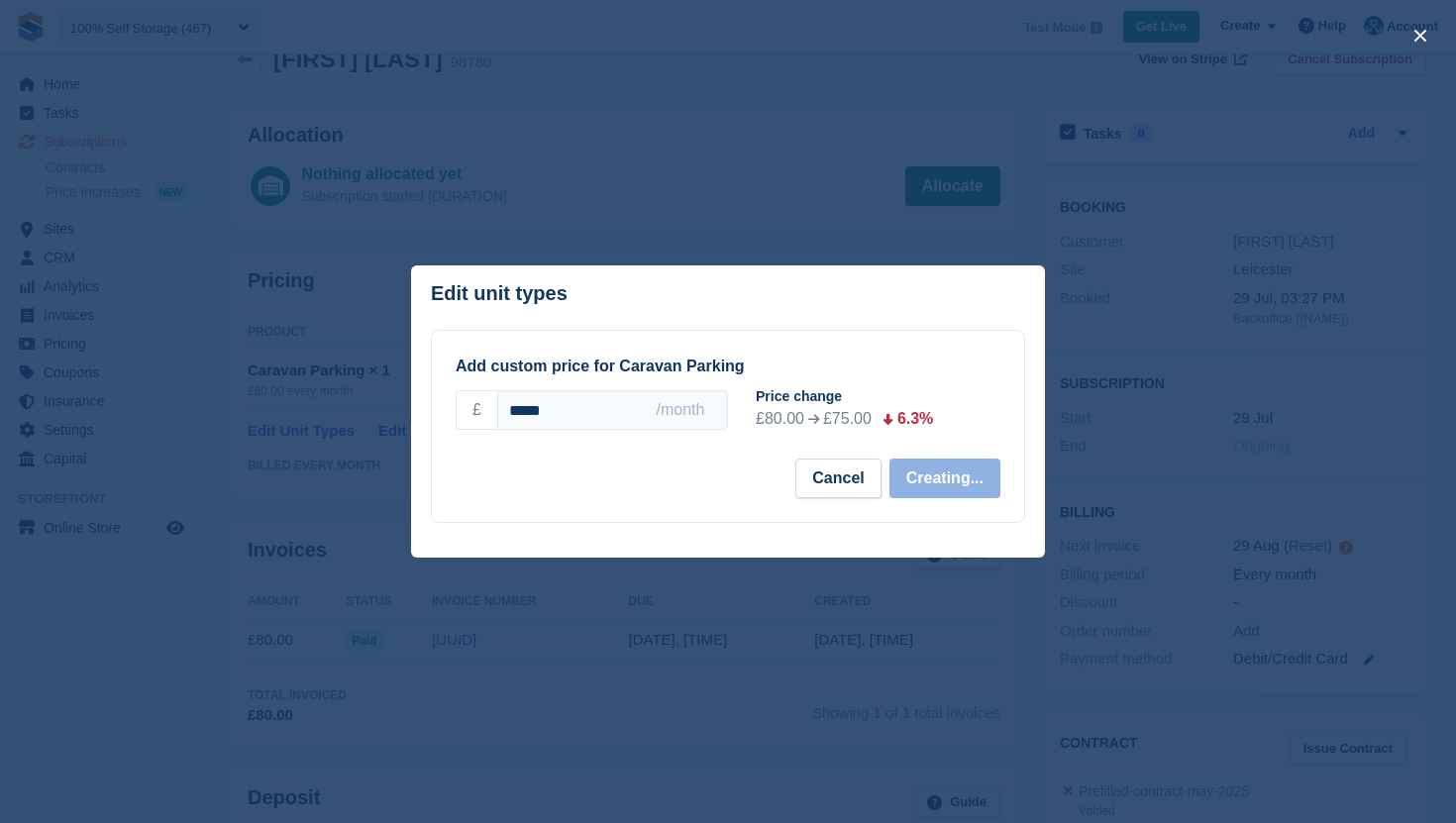 select on "*****" 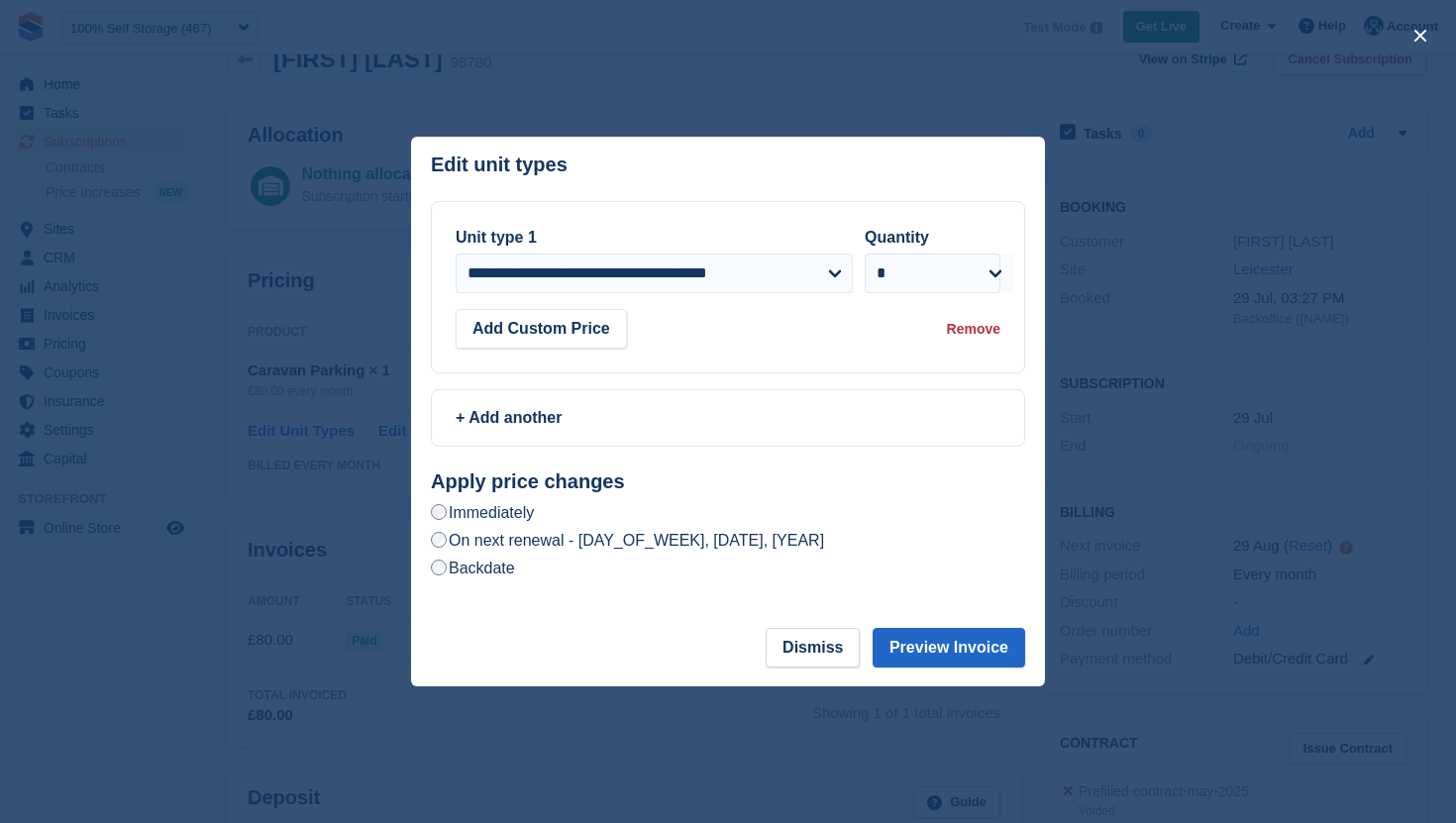 click on "Backdate" at bounding box center (472, 567) 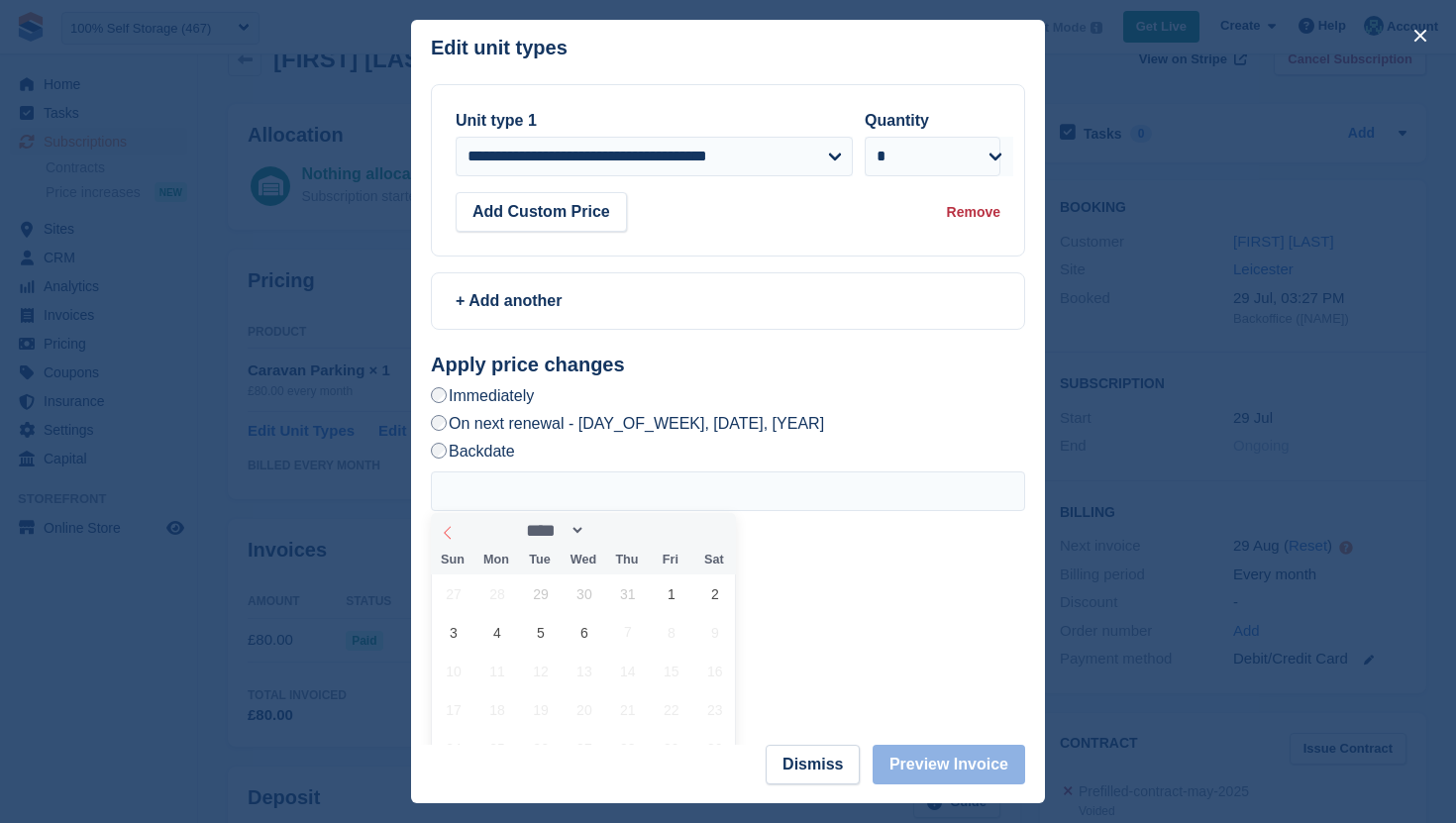 click 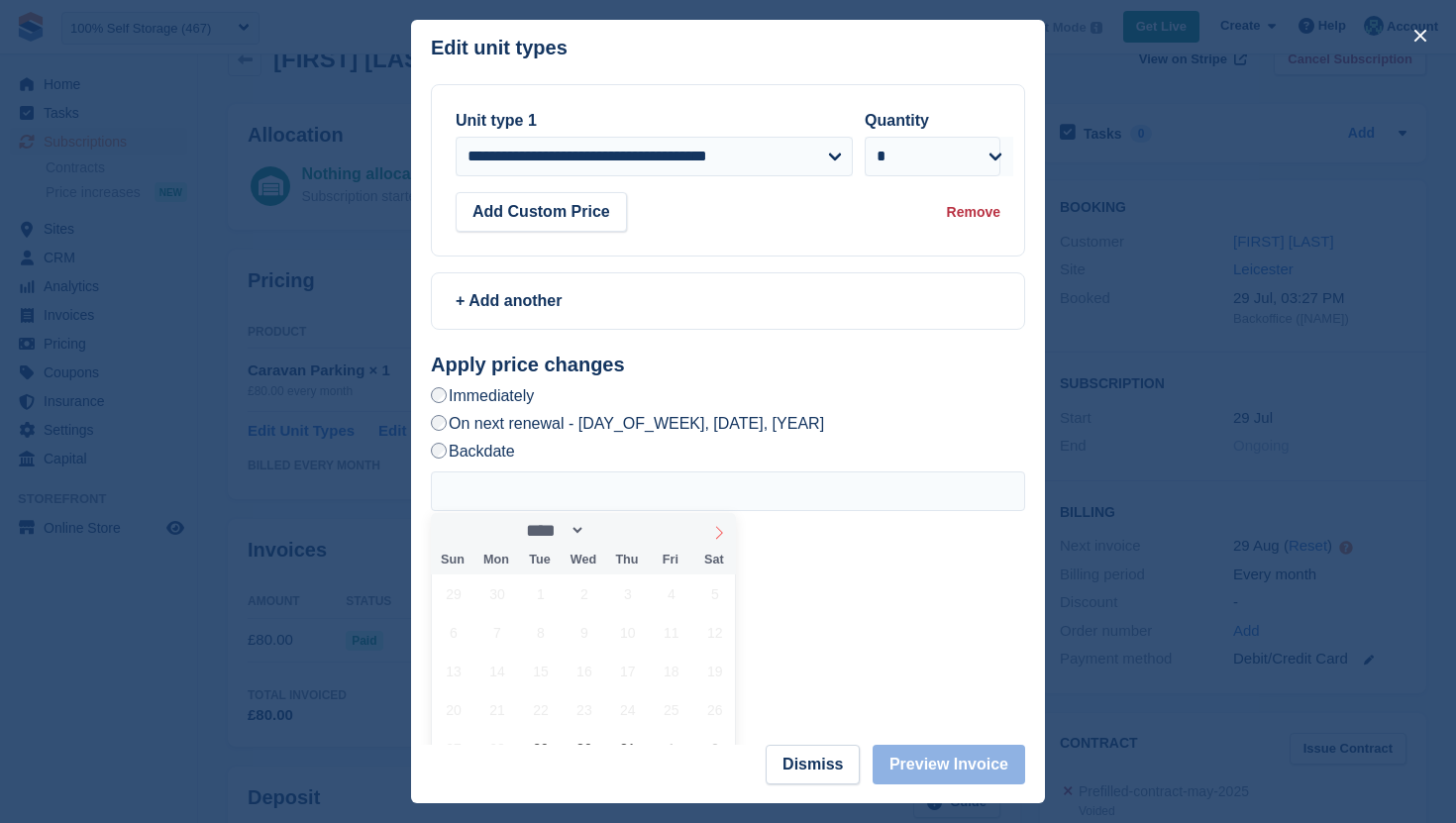 click 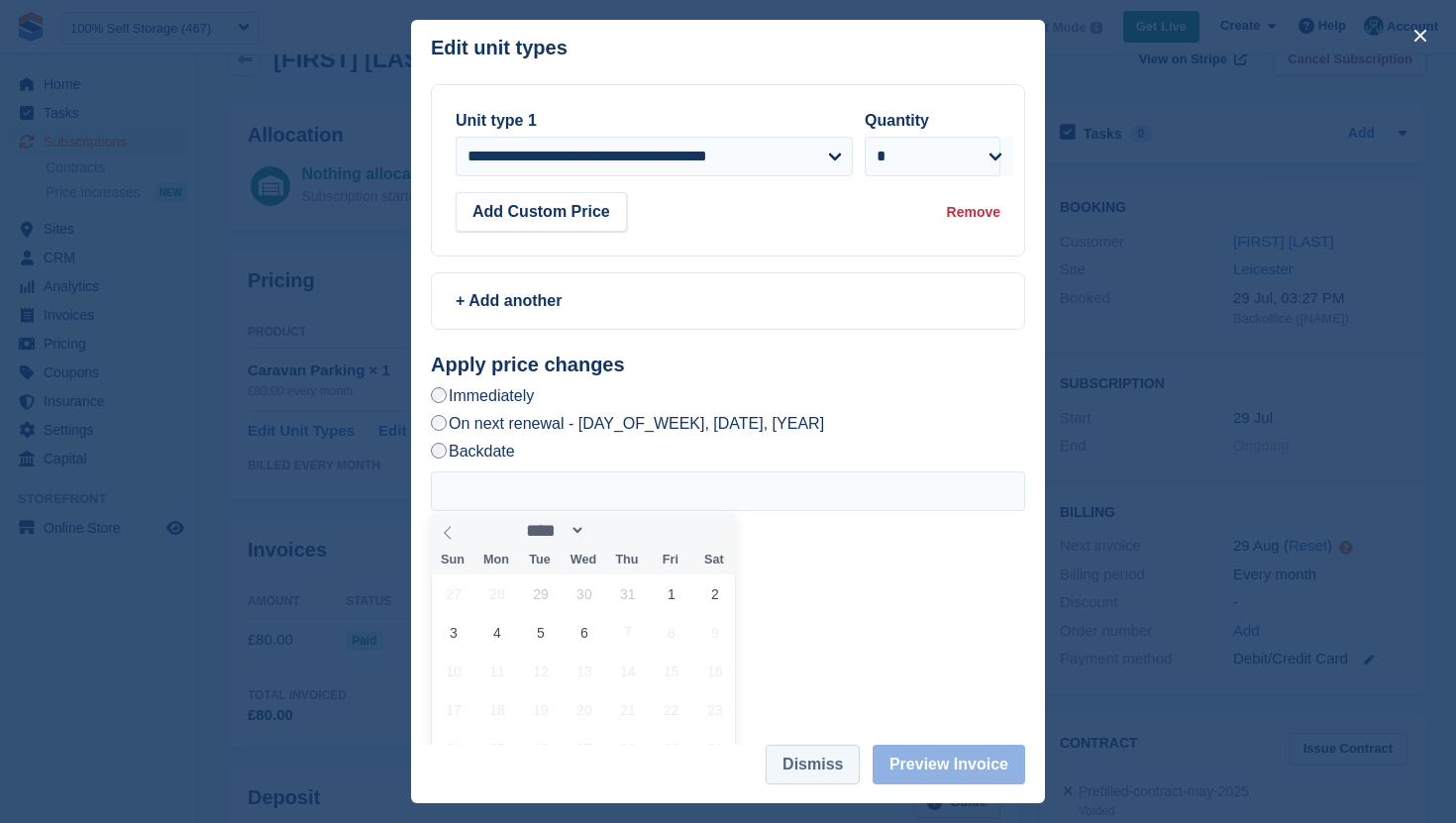 click on "Dismiss" at bounding box center (812, 765) 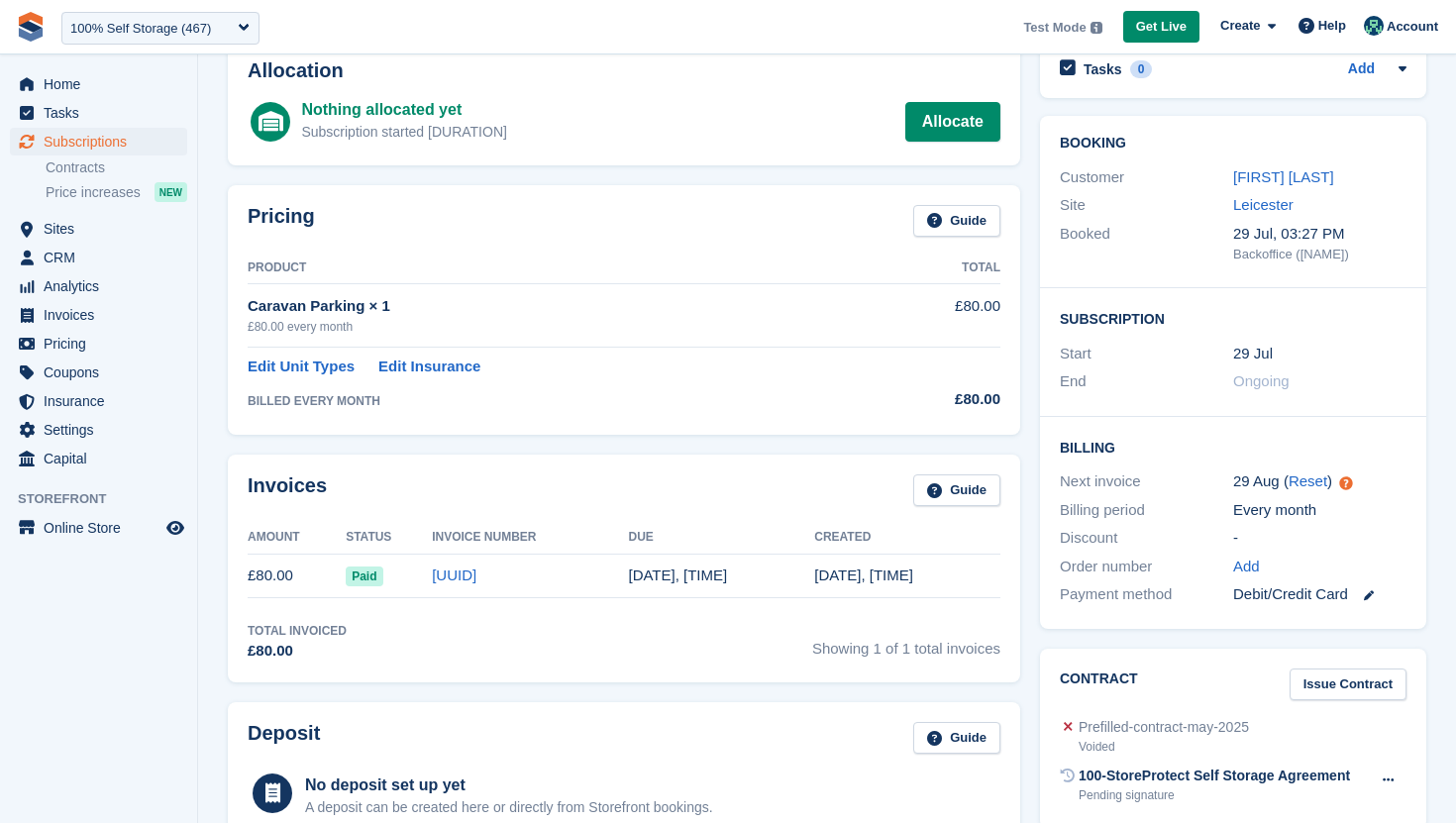 scroll, scrollTop: 101, scrollLeft: 0, axis: vertical 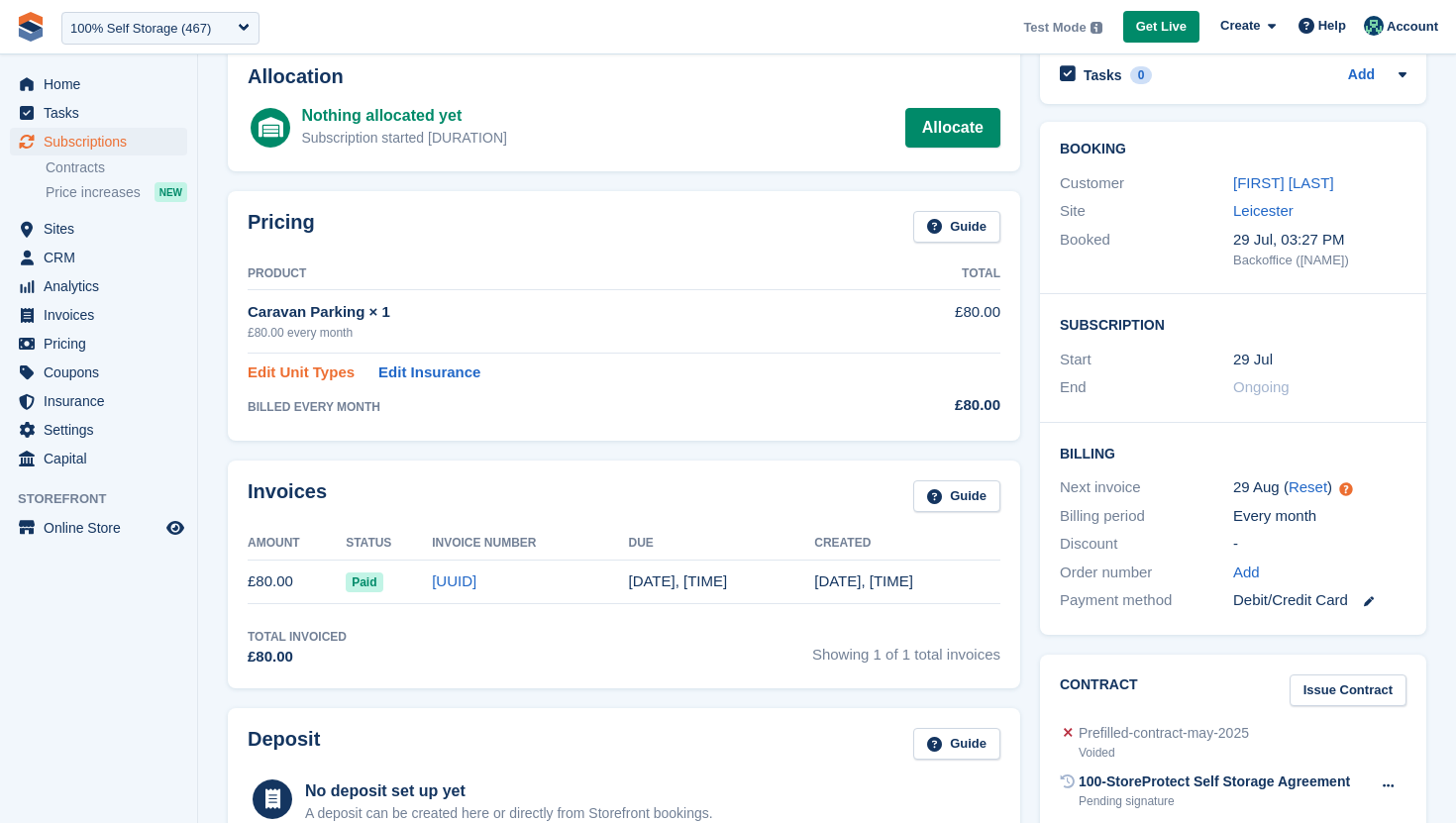 click on "Edit Unit Types" at bounding box center (301, 372) 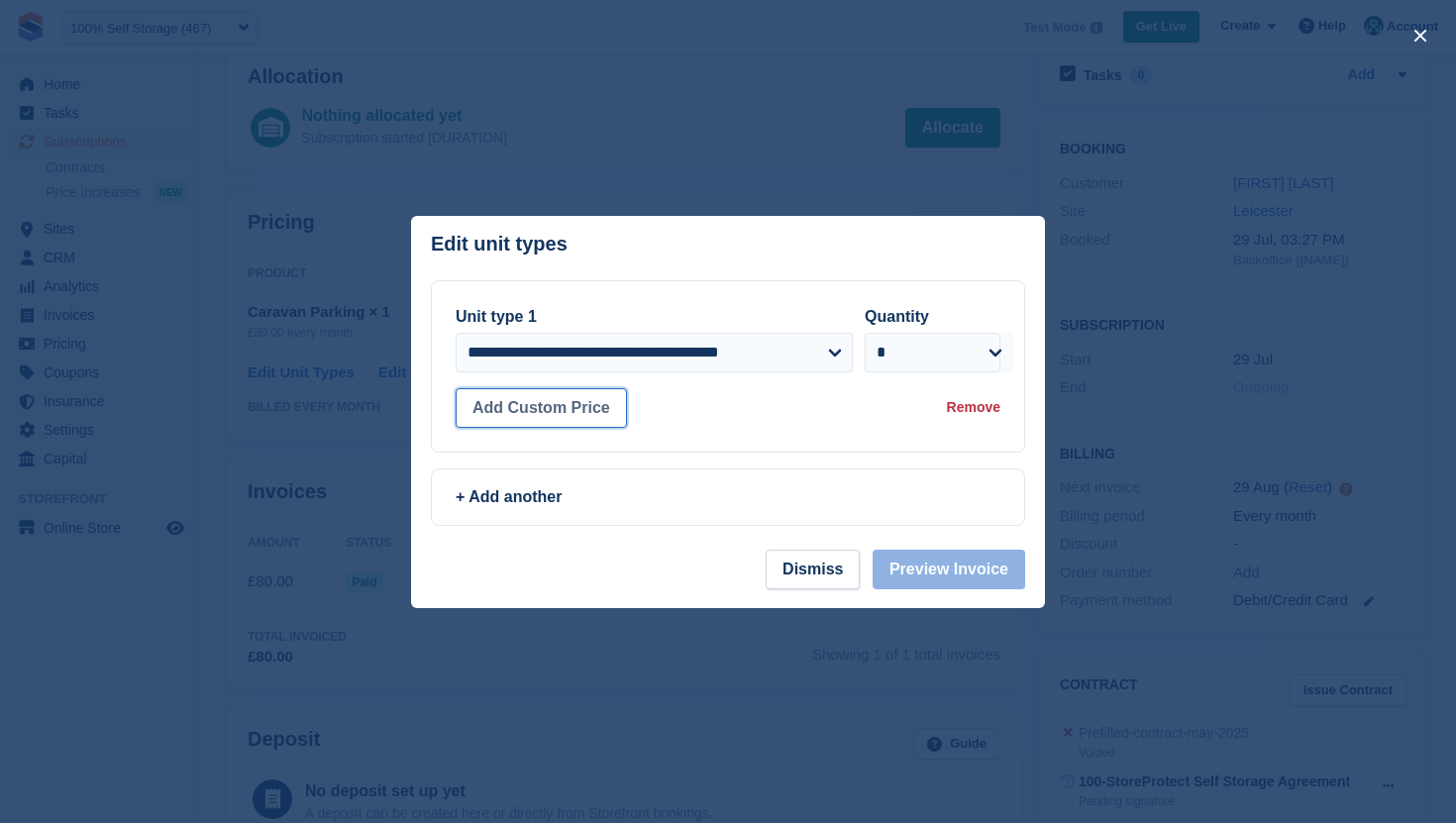 click on "Add Custom Price" at bounding box center [541, 408] 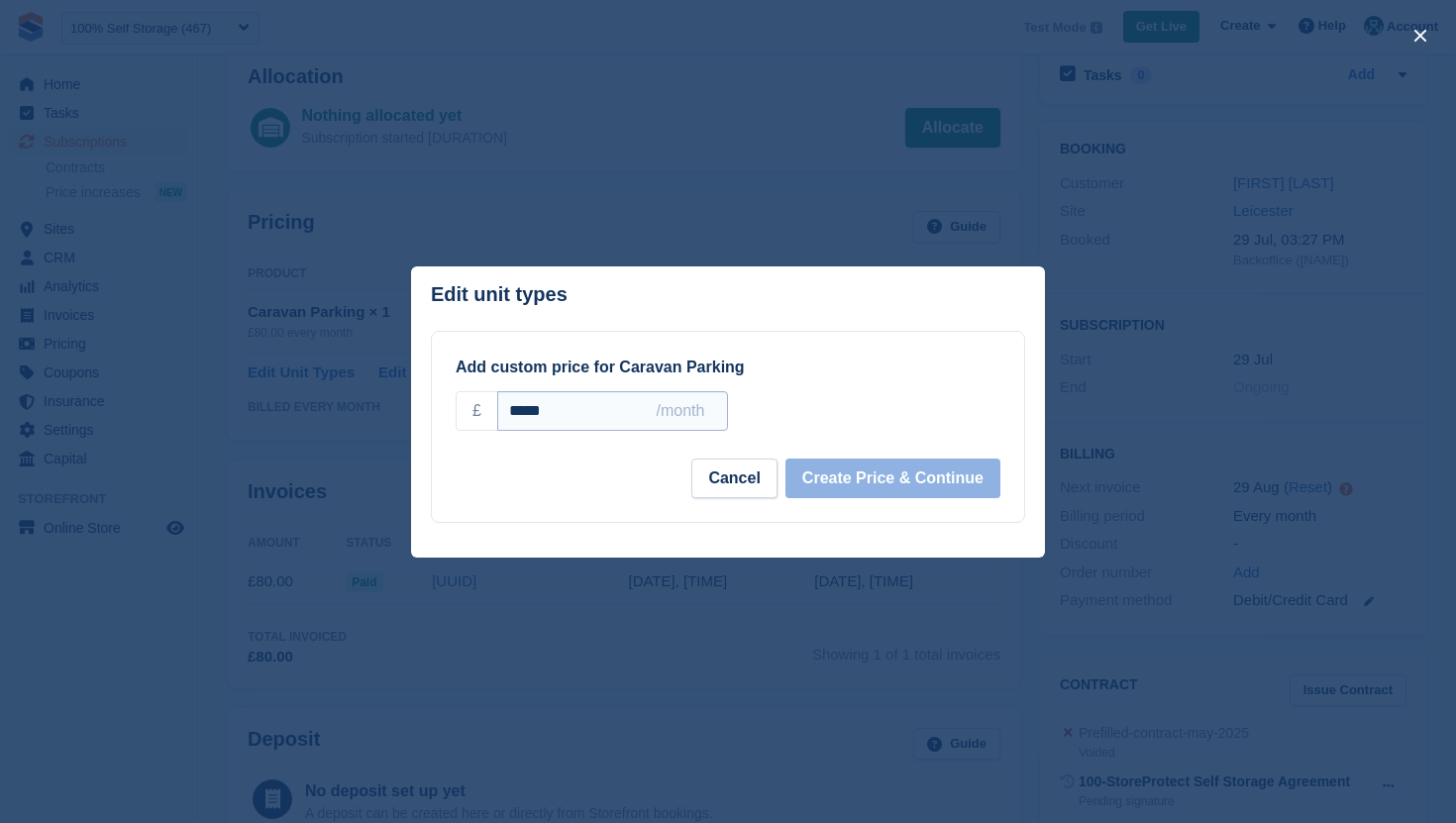 click on "*****" at bounding box center [612, 411] 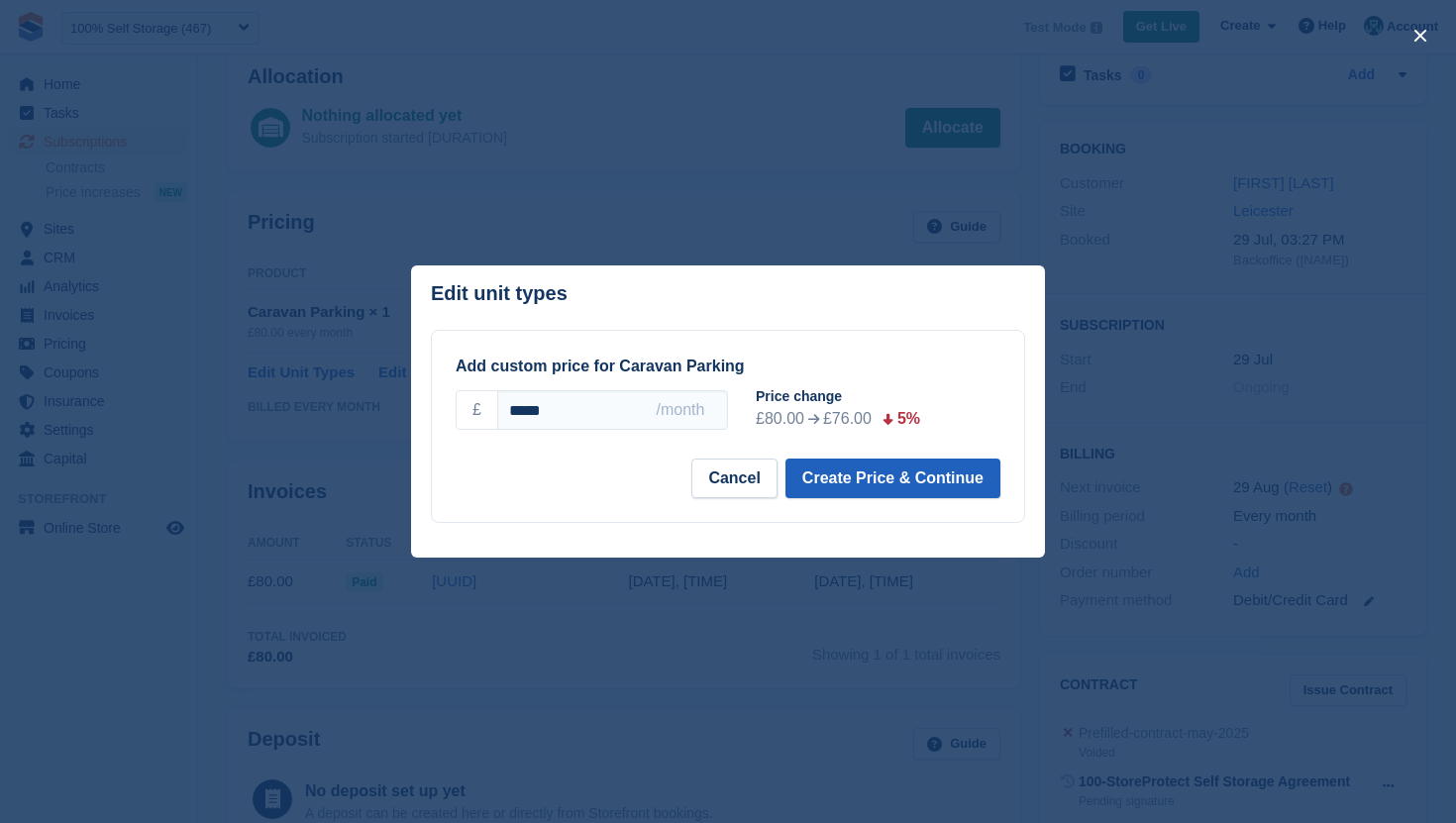 type on "*****" 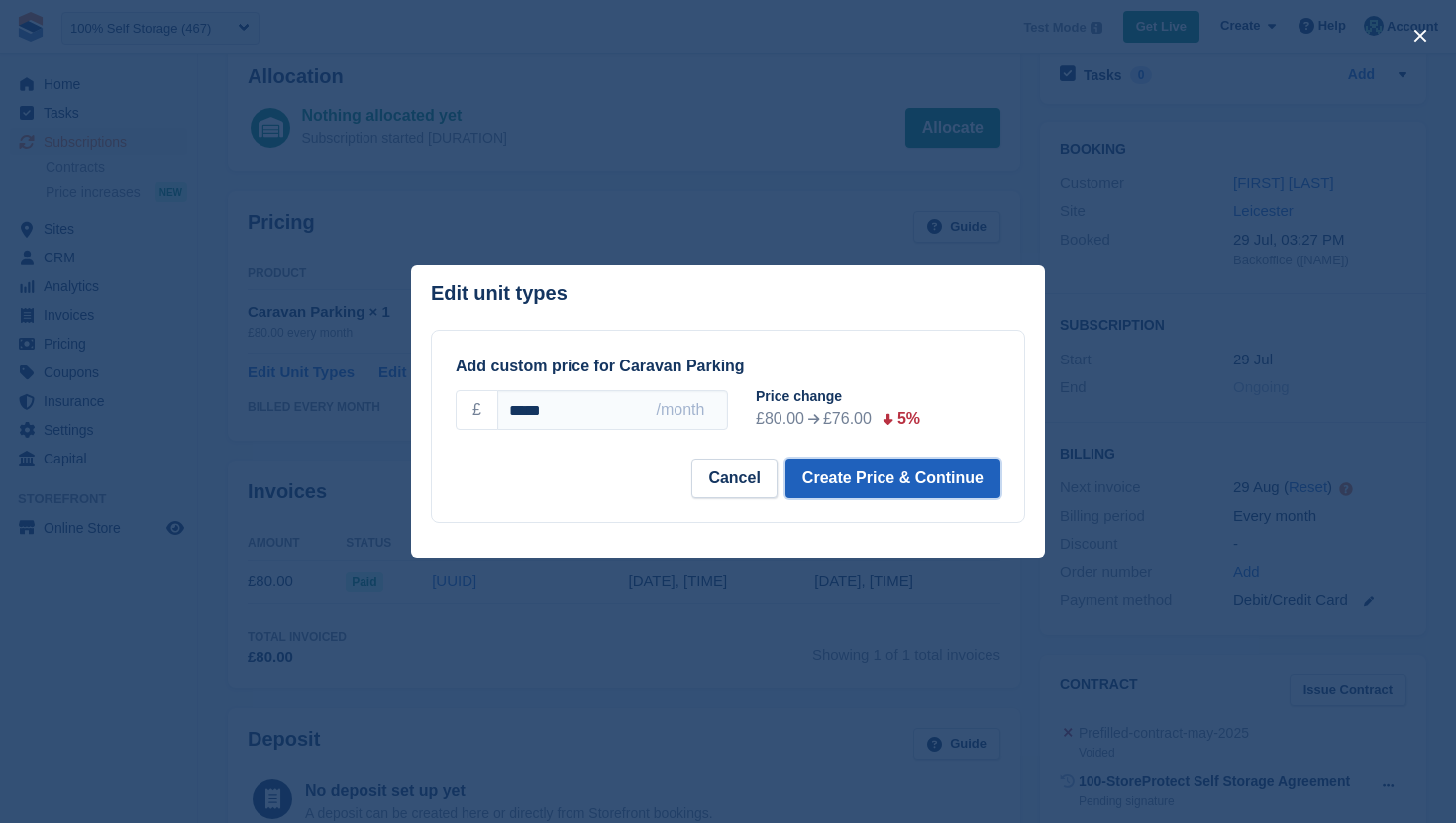 click on "Create Price & Continue" at bounding box center [892, 478] 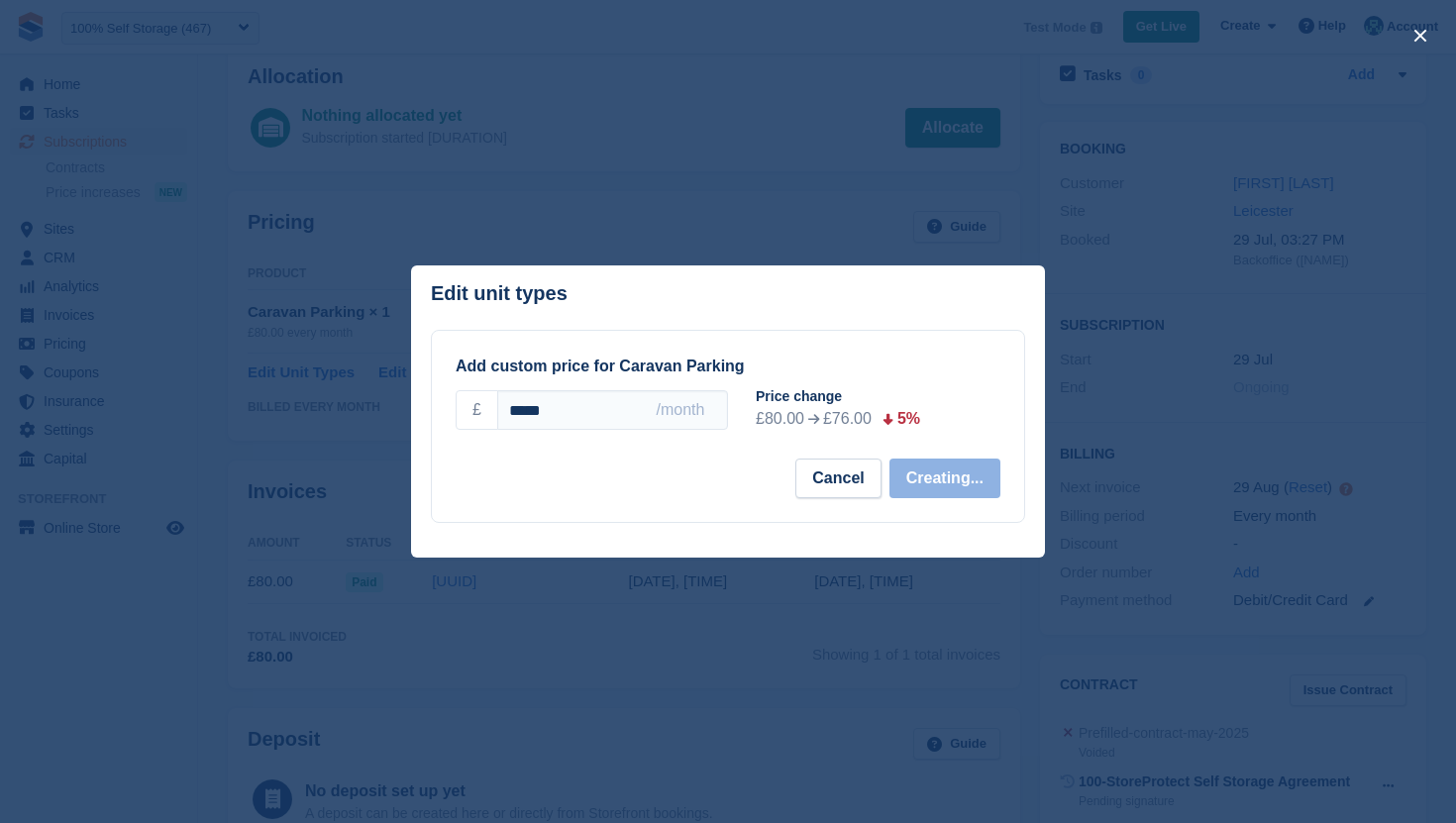 select on "*****" 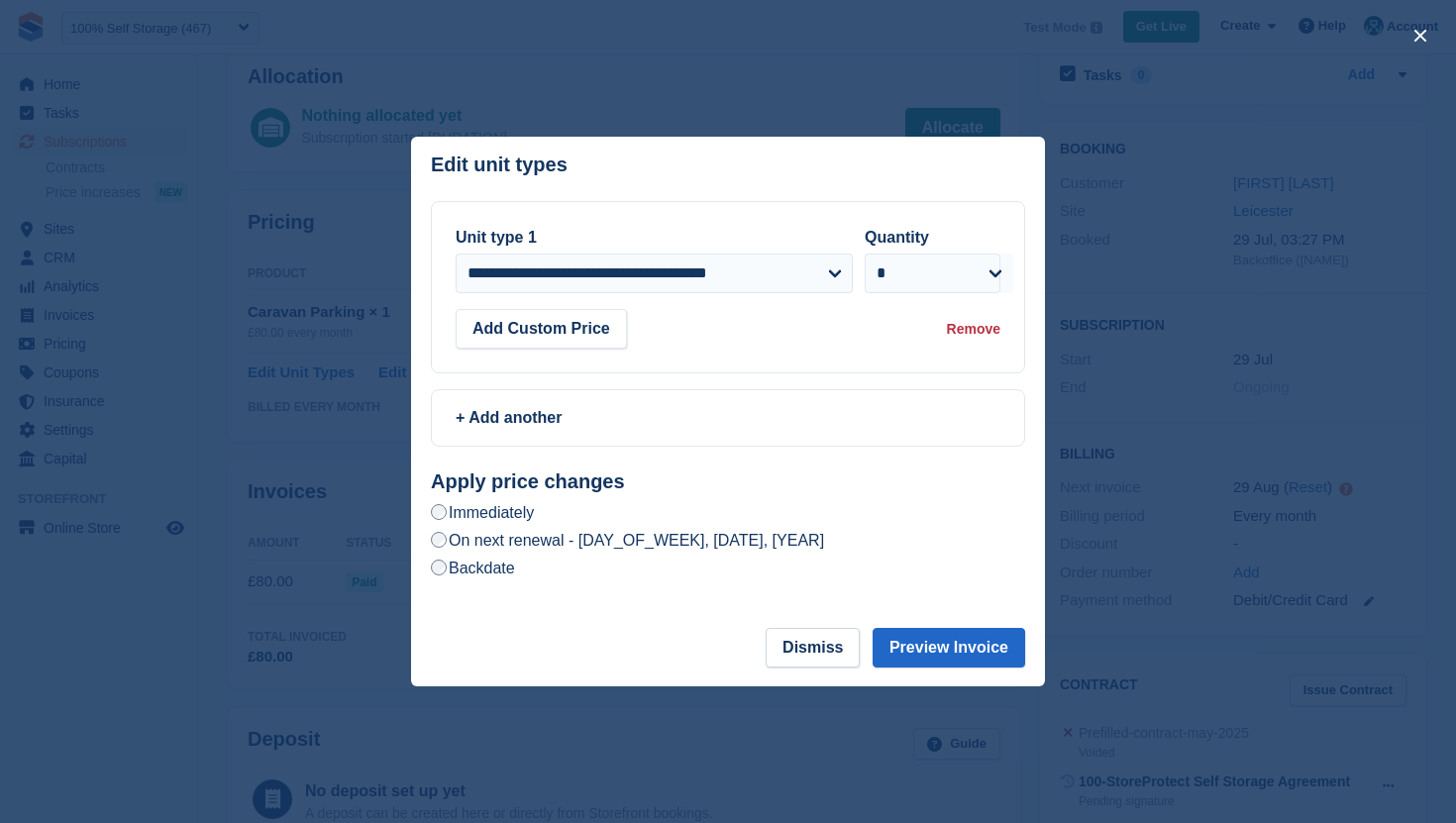 click on "Backdate" at bounding box center (472, 567) 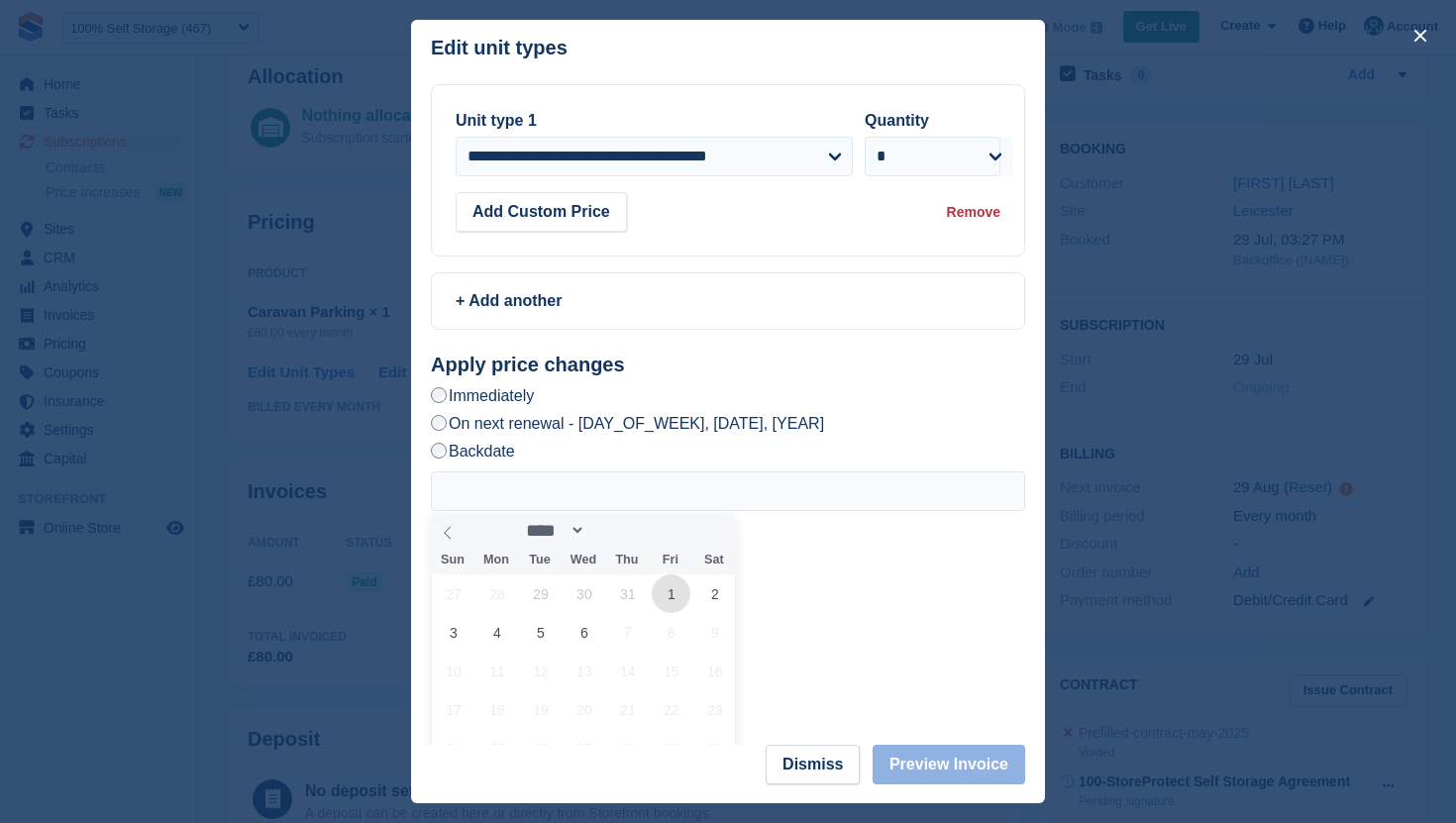 click on "1" at bounding box center (671, 593) 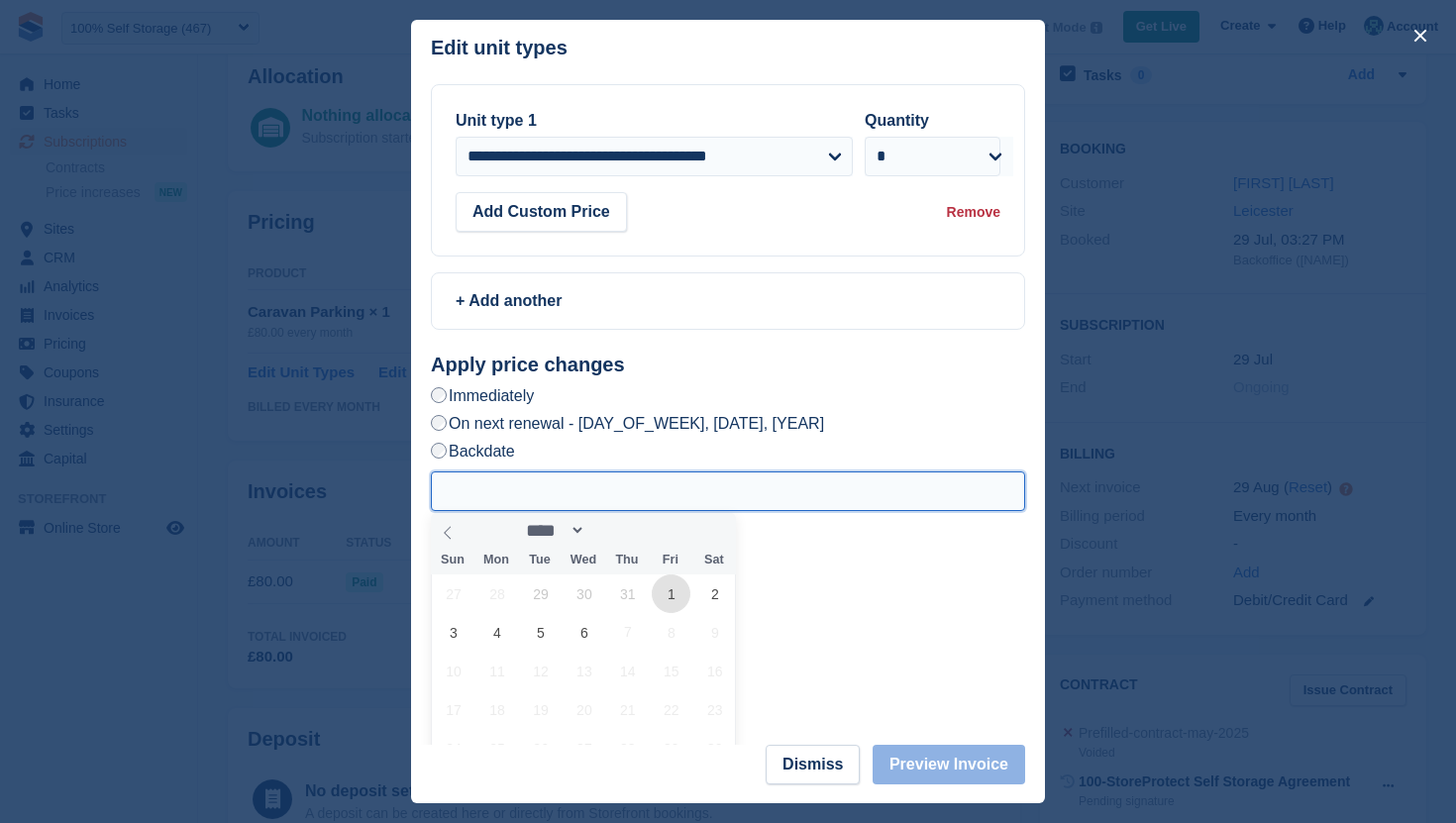 type on "**********" 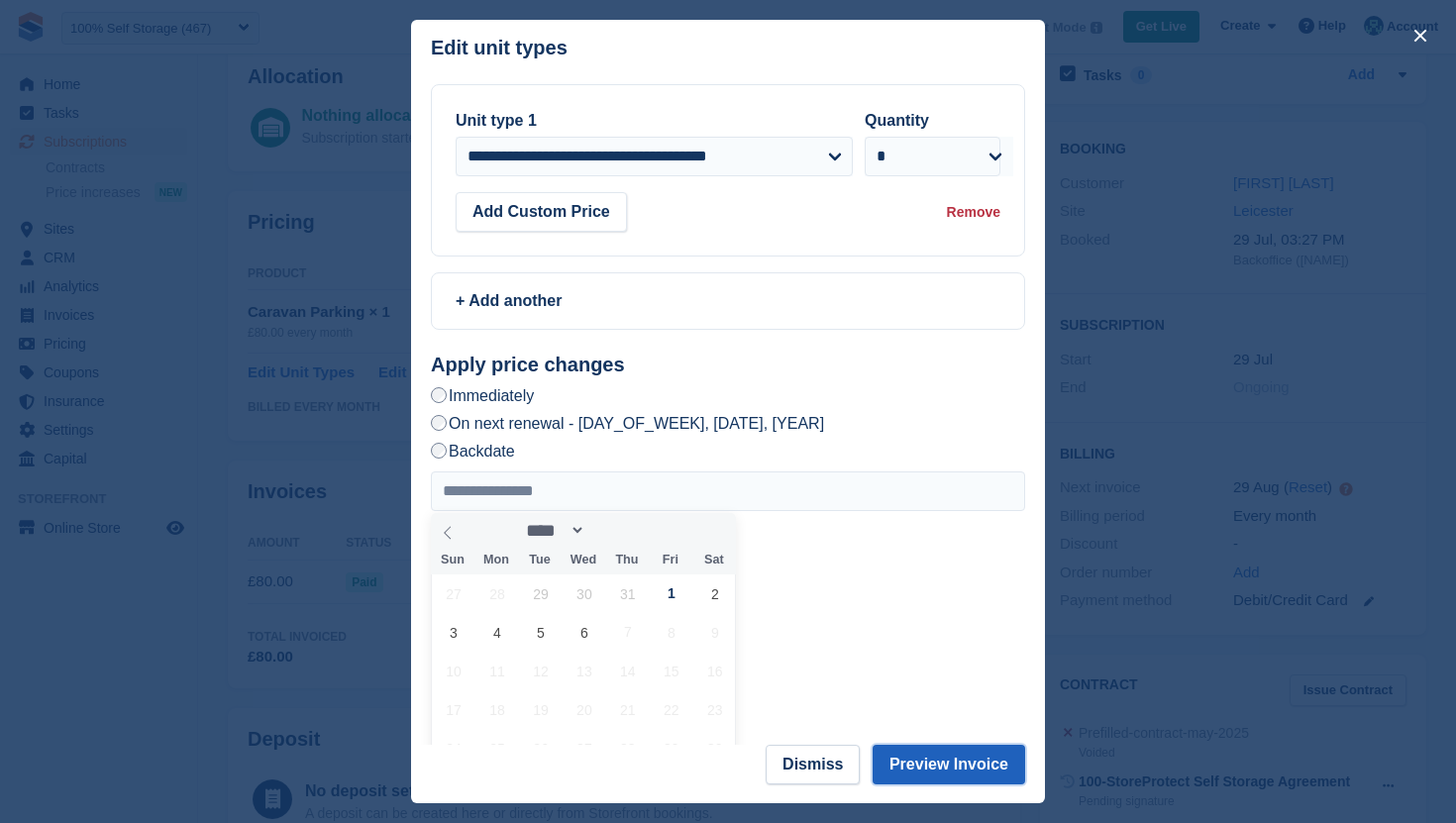 click on "Preview Invoice" at bounding box center (949, 765) 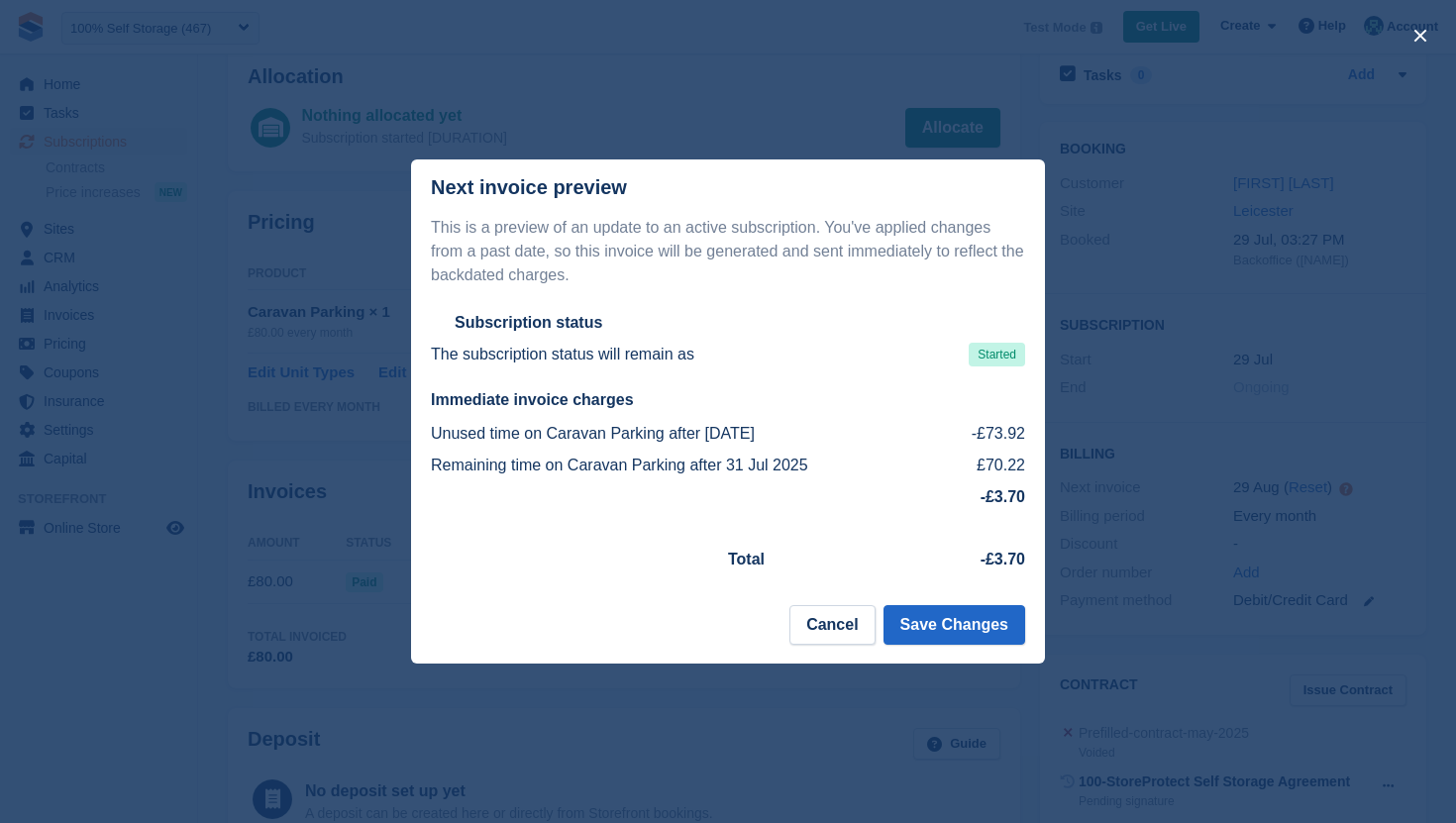 click at bounding box center (728, 411) 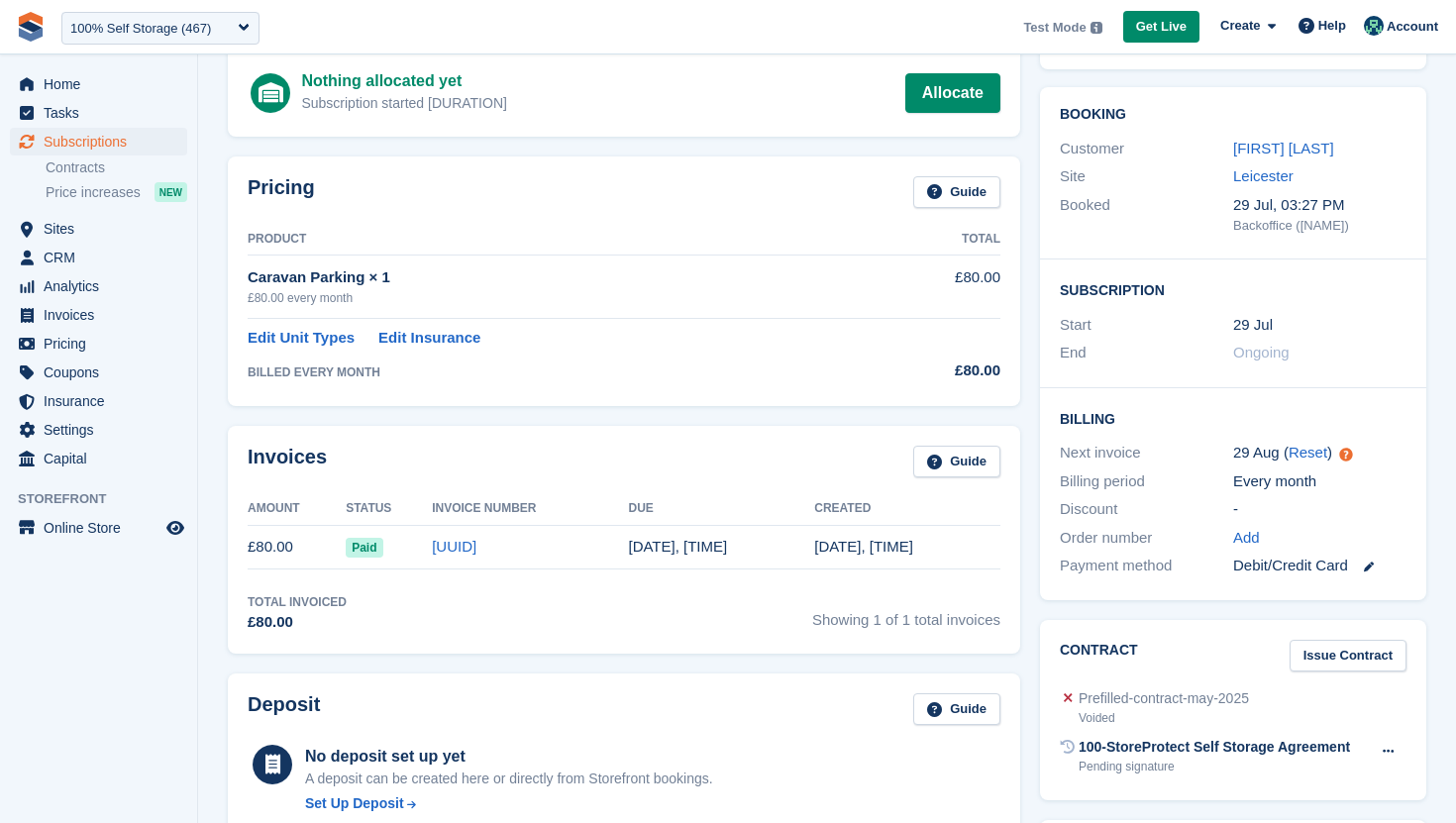 scroll, scrollTop: 133, scrollLeft: 0, axis: vertical 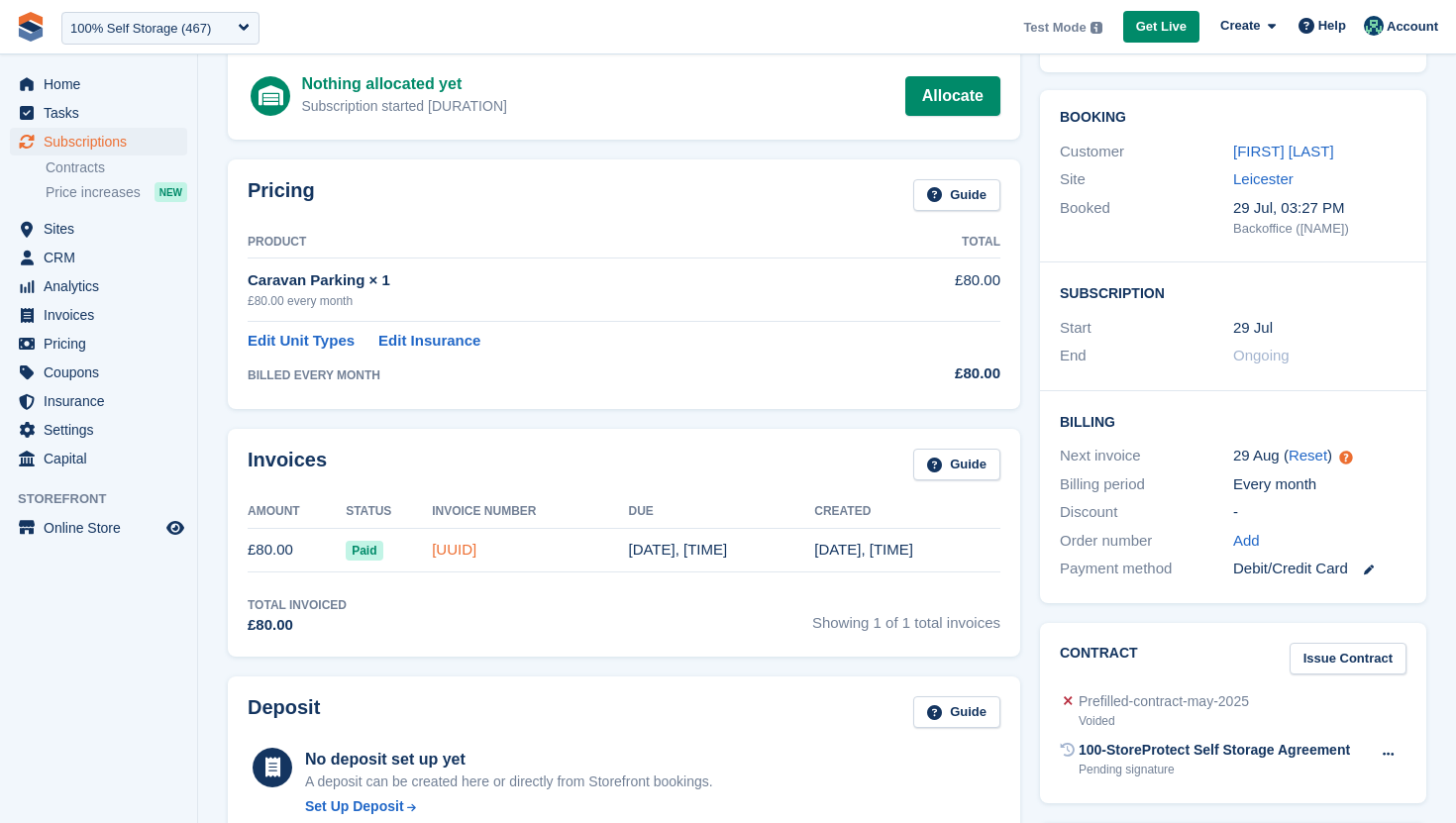 click on "28537ECF-5270" at bounding box center (454, 549) 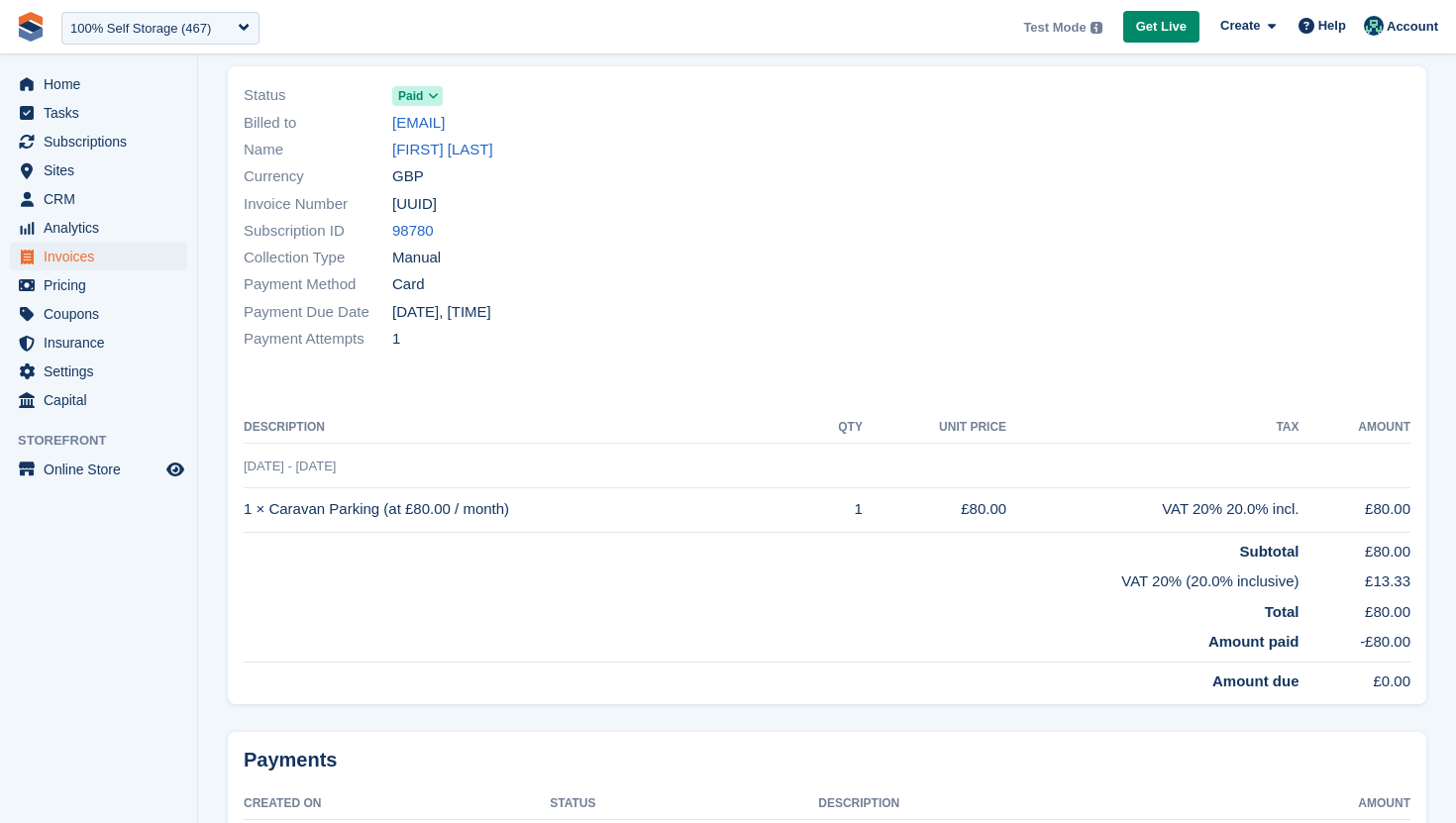 scroll, scrollTop: 131, scrollLeft: 0, axis: vertical 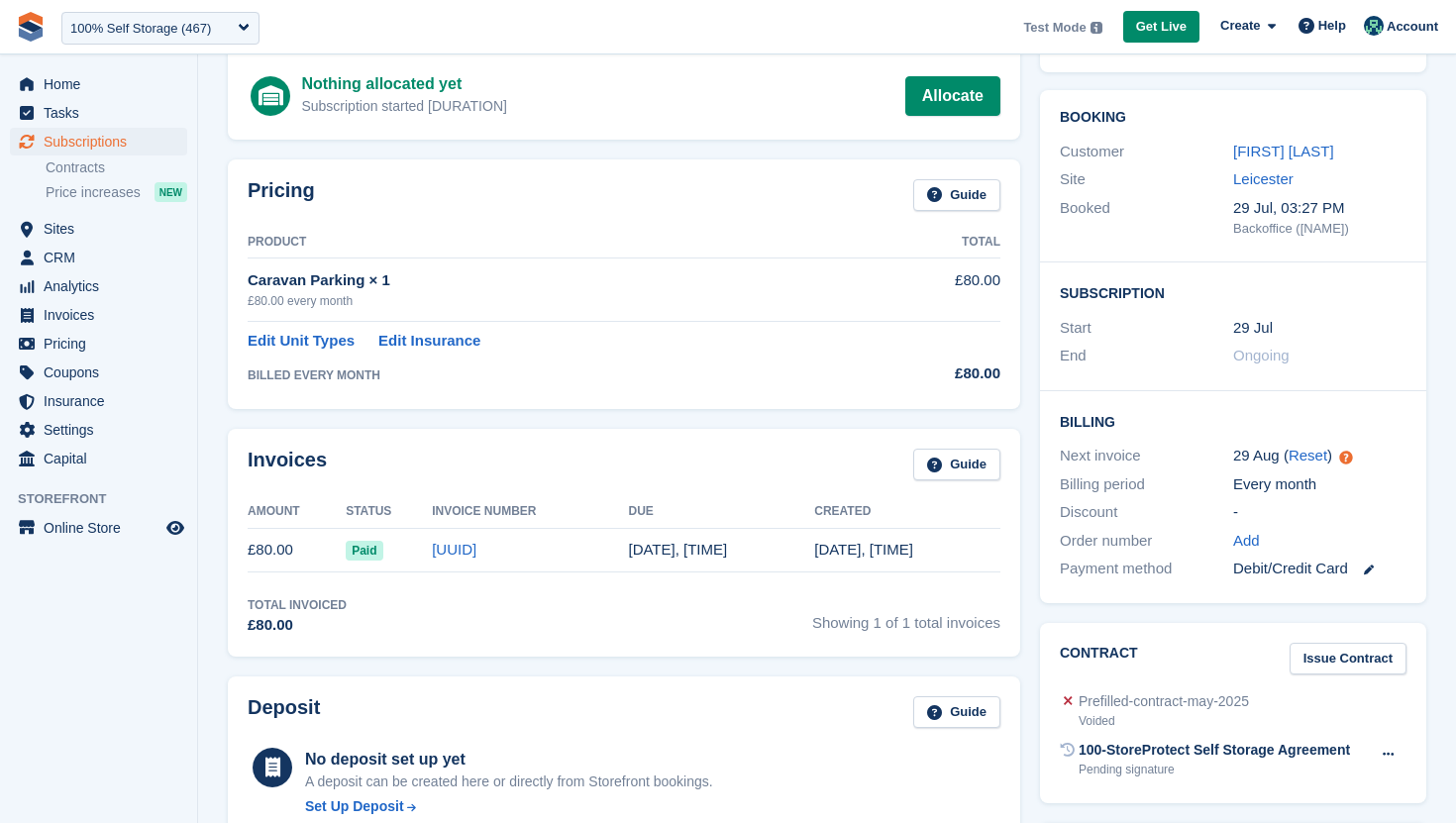 click on "28537ECF-5270" at bounding box center [454, 549] 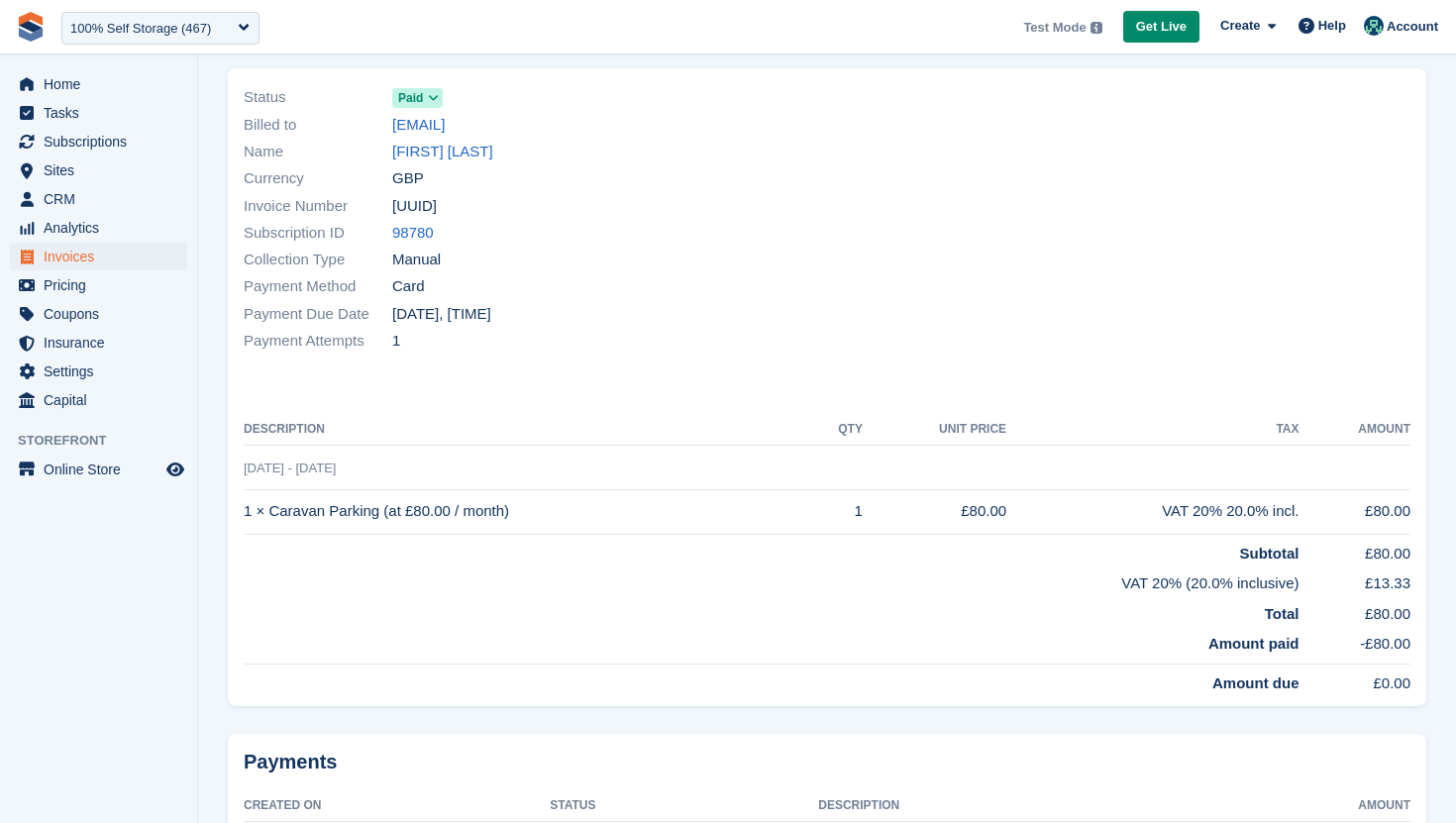 scroll, scrollTop: 0, scrollLeft: 0, axis: both 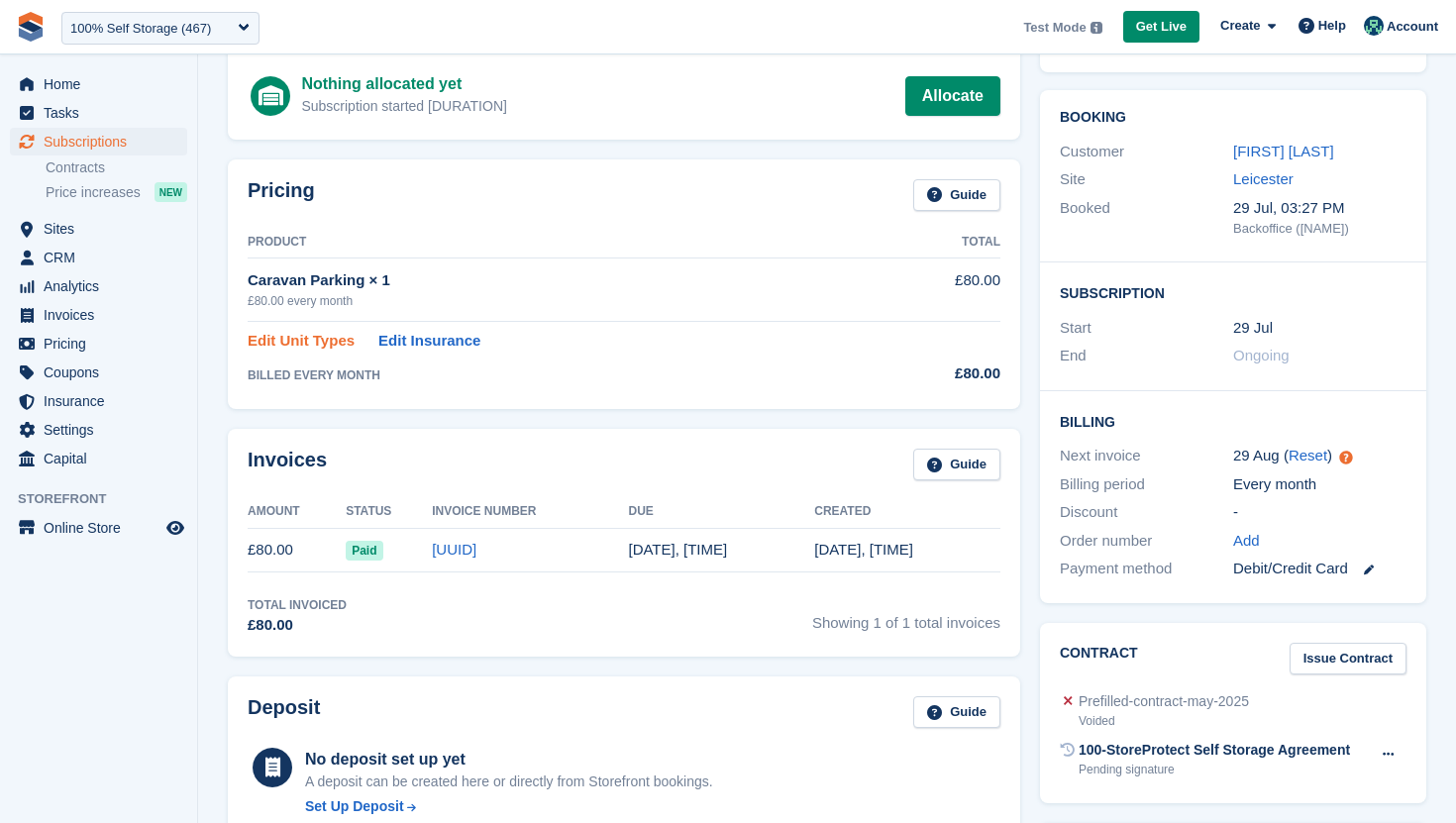 click on "Edit Unit Types" at bounding box center (301, 341) 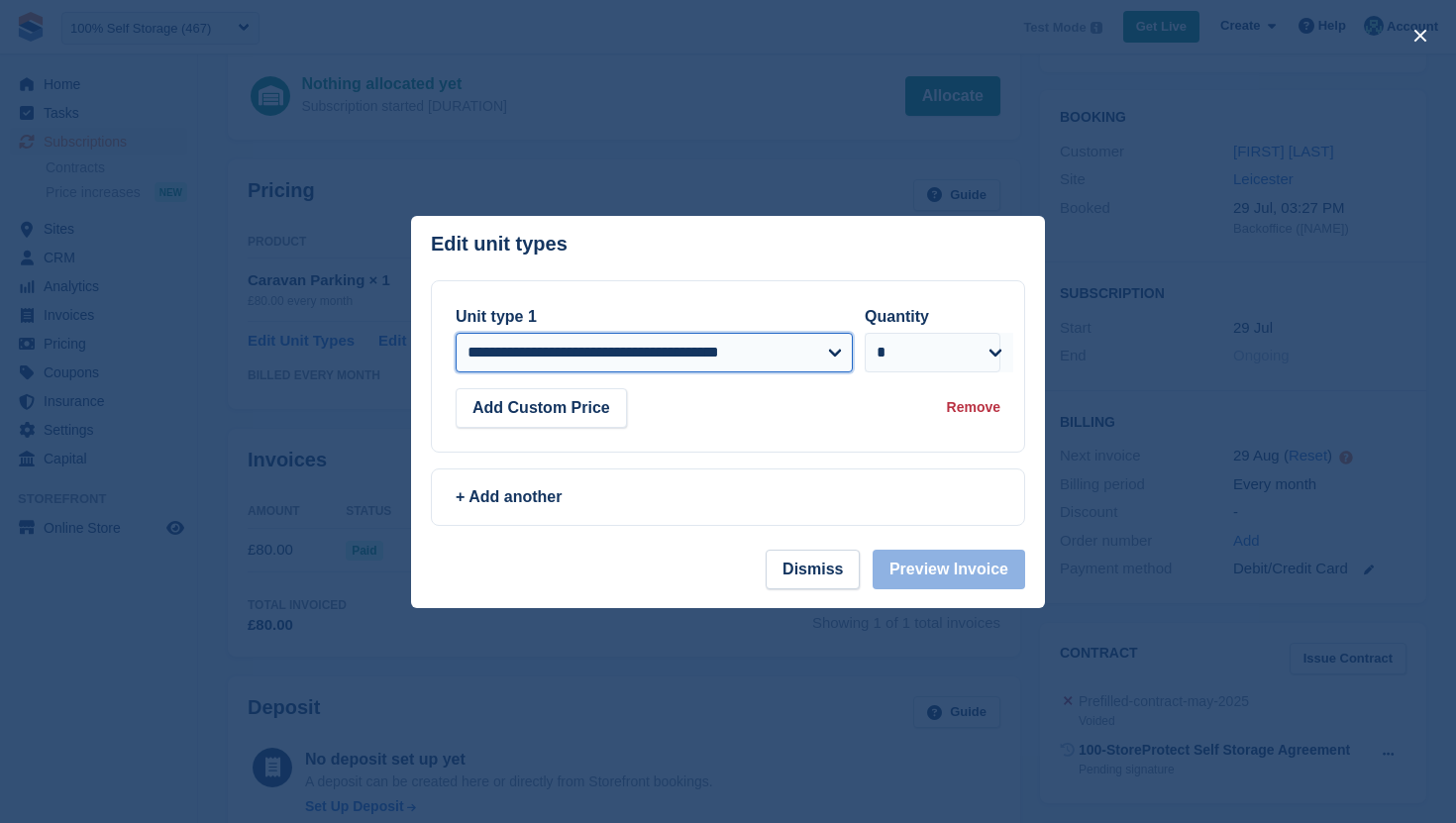 click on "**********" at bounding box center [654, 353] 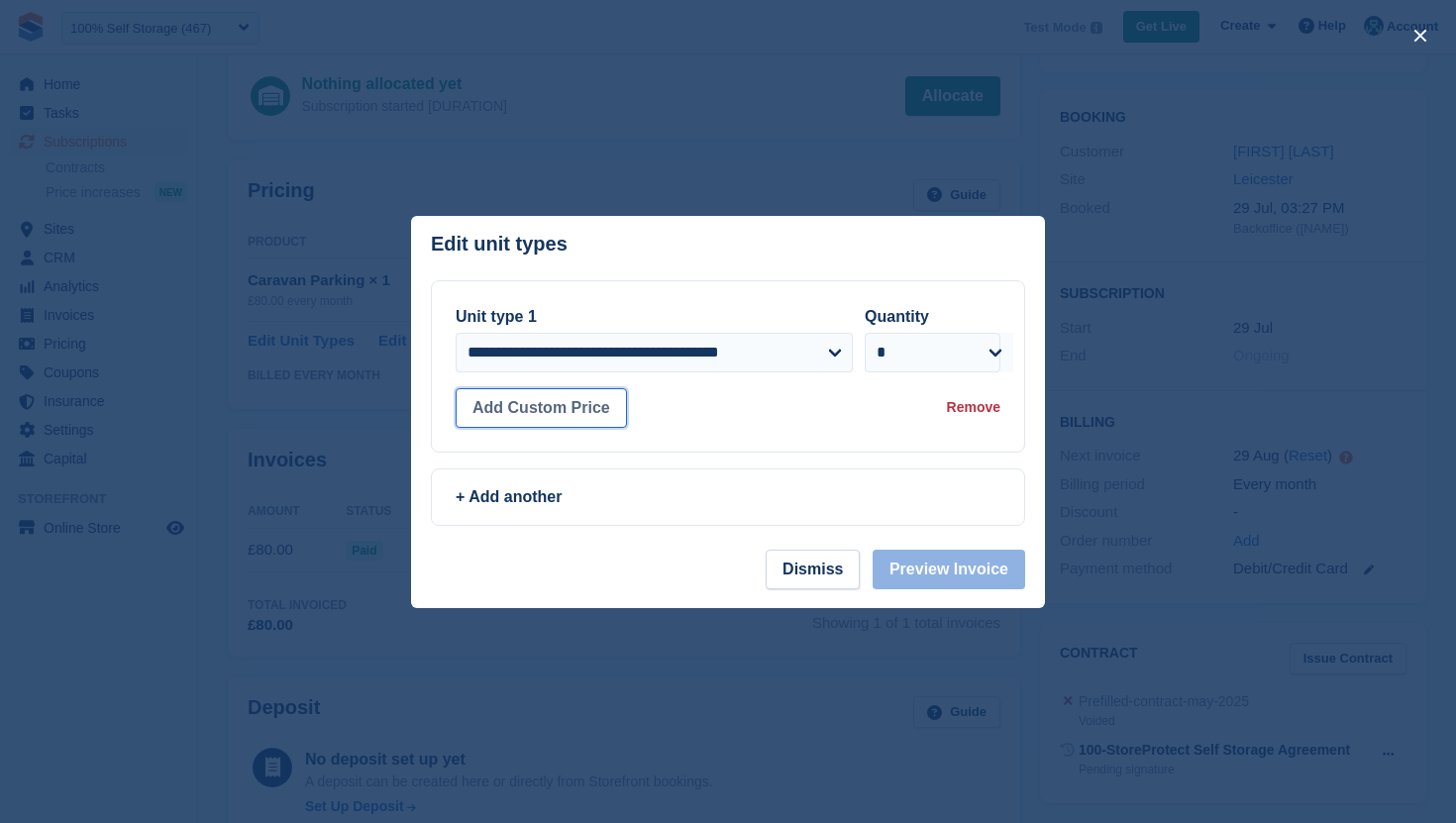 click on "Add Custom Price" at bounding box center (541, 408) 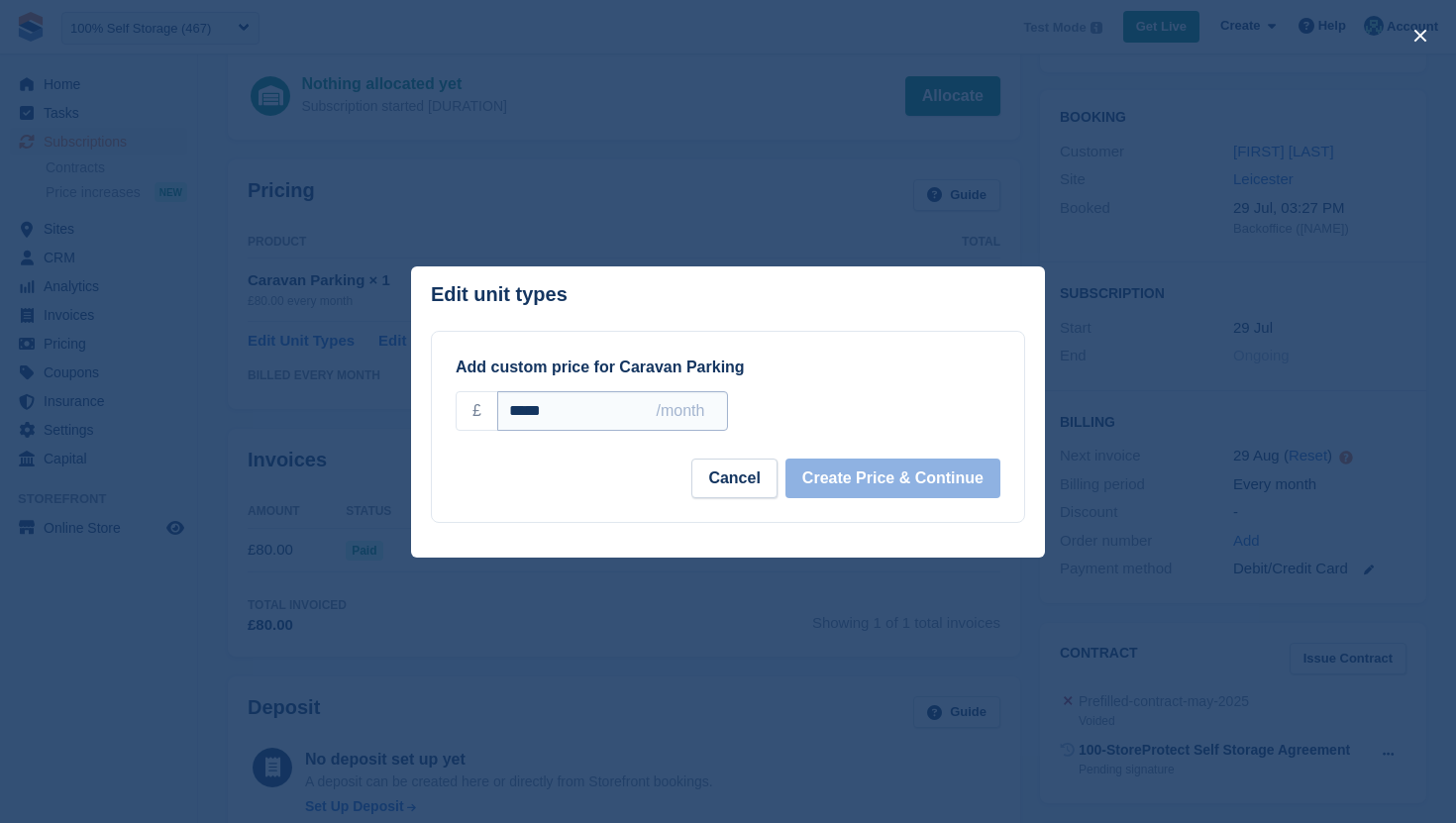 click on "*****" at bounding box center [612, 411] 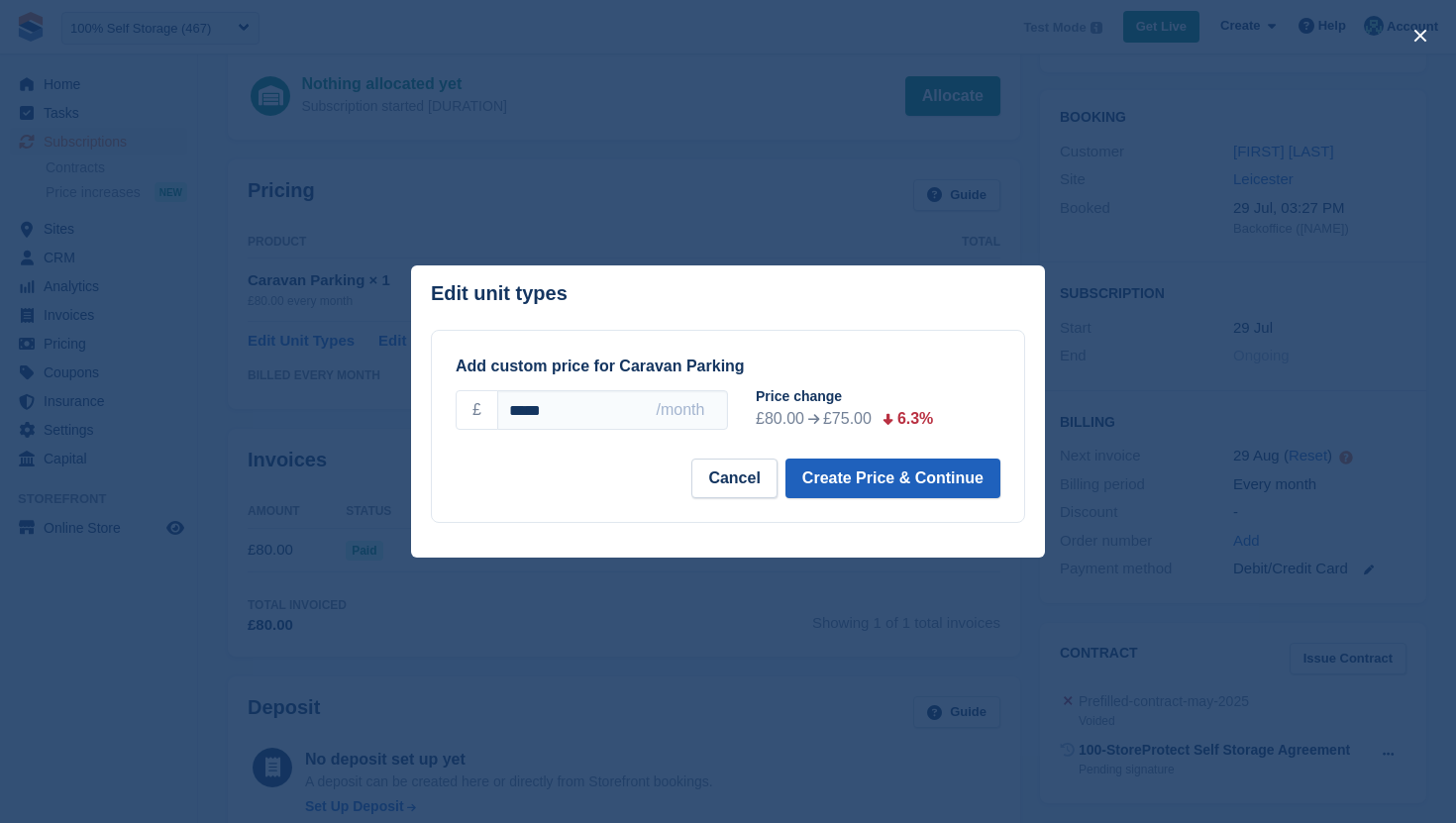 type on "*****" 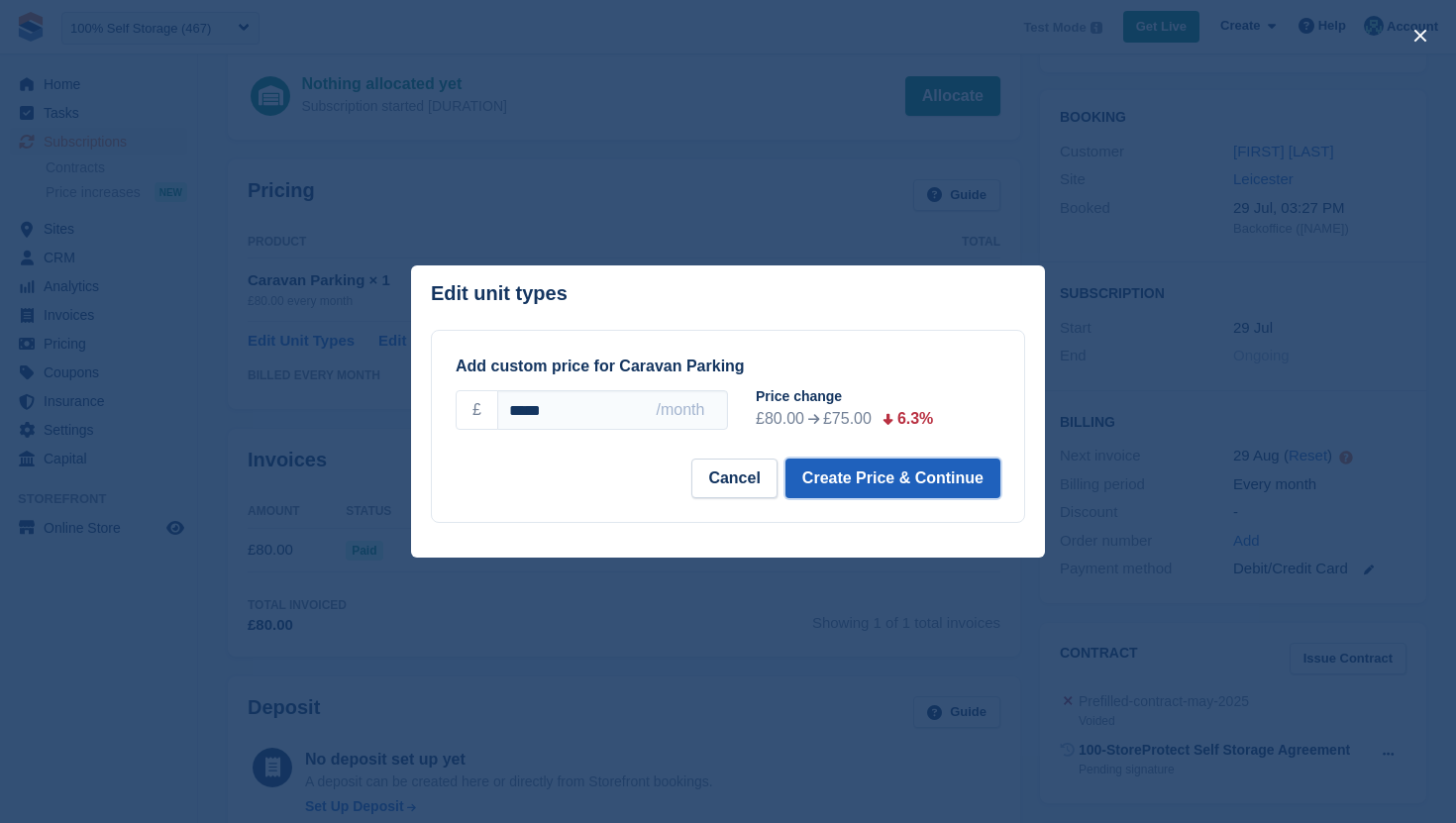 click on "Create Price & Continue" at bounding box center [892, 478] 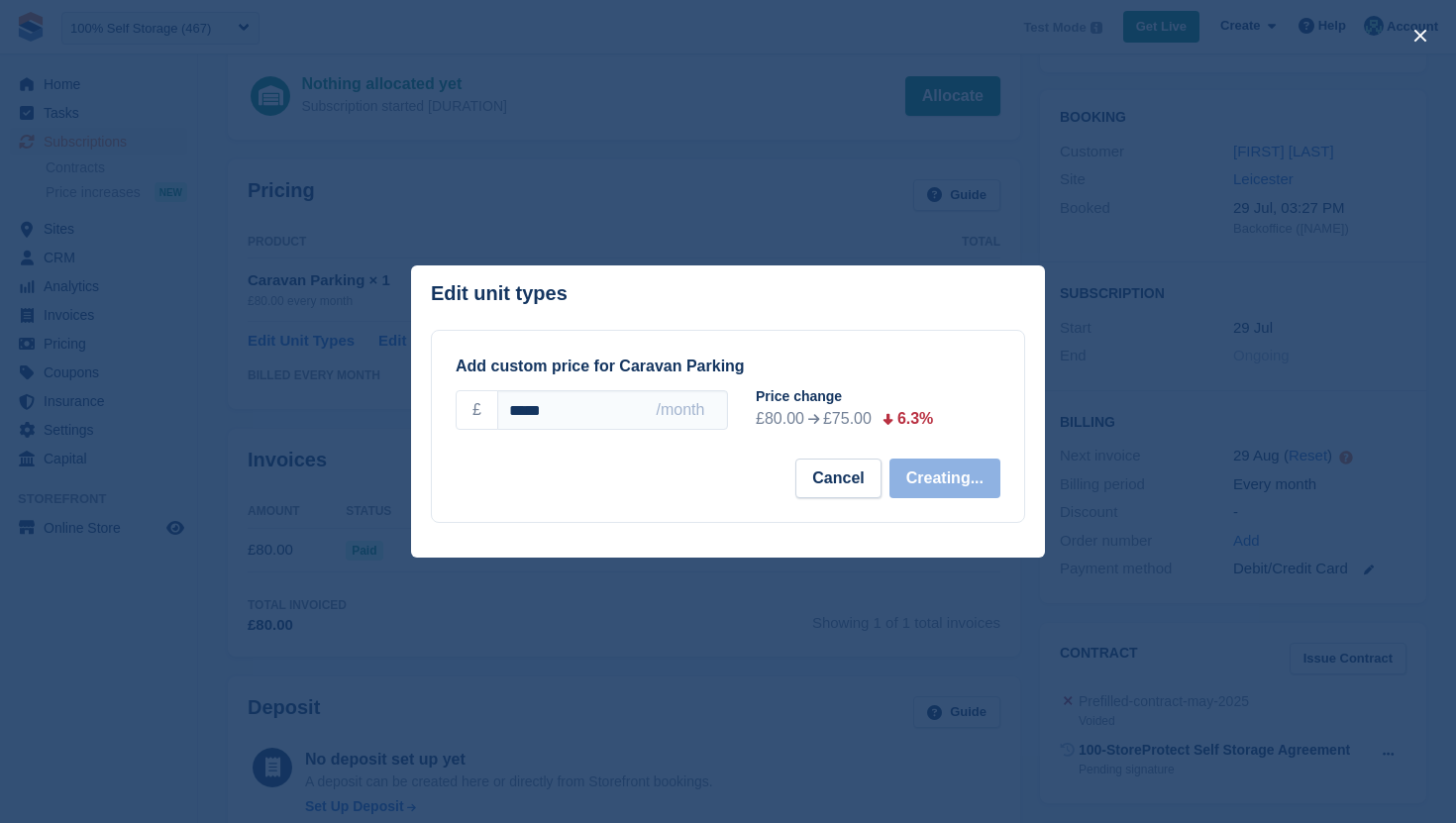 select on "*****" 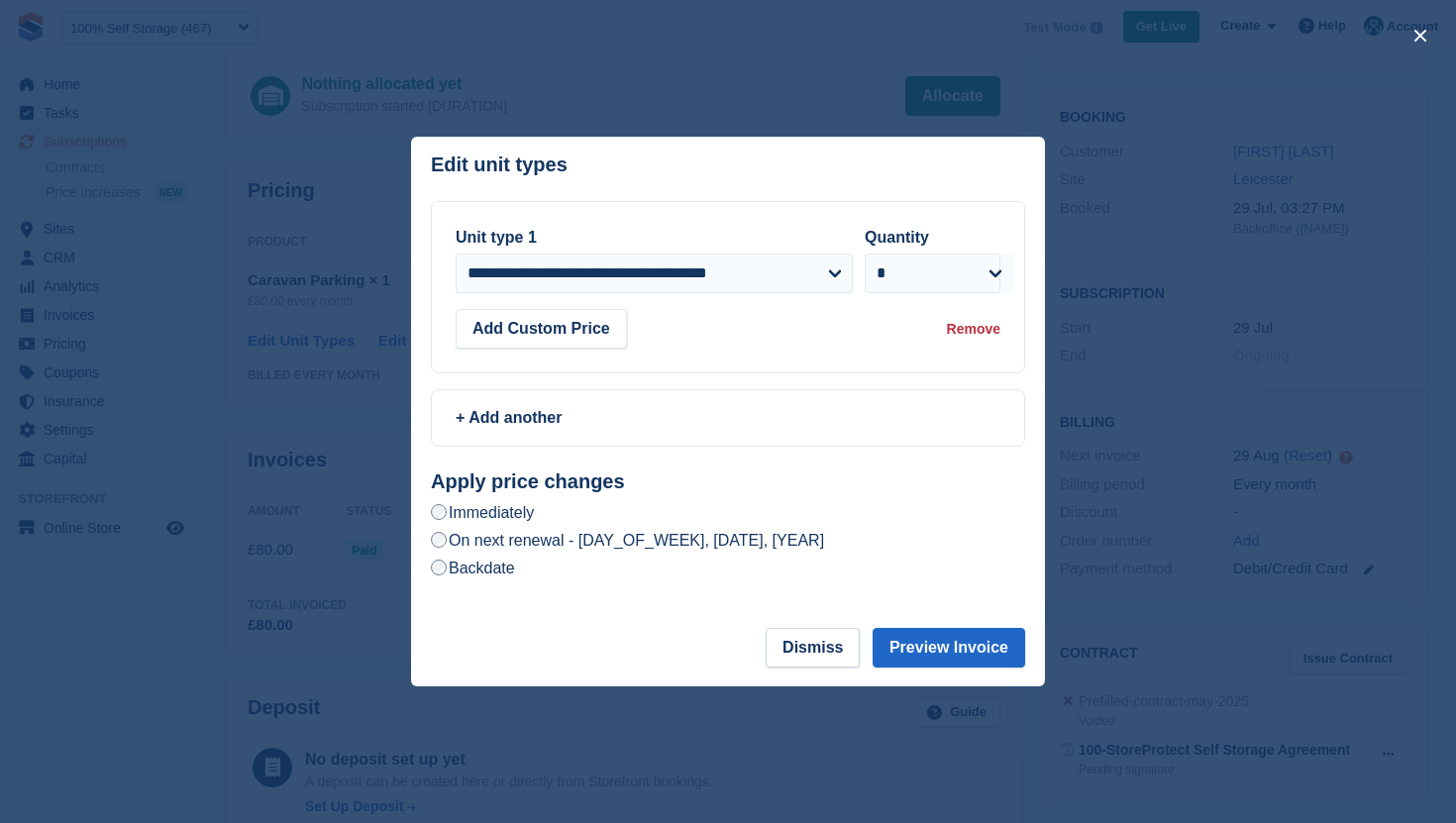 click on "Backdate" at bounding box center [472, 567] 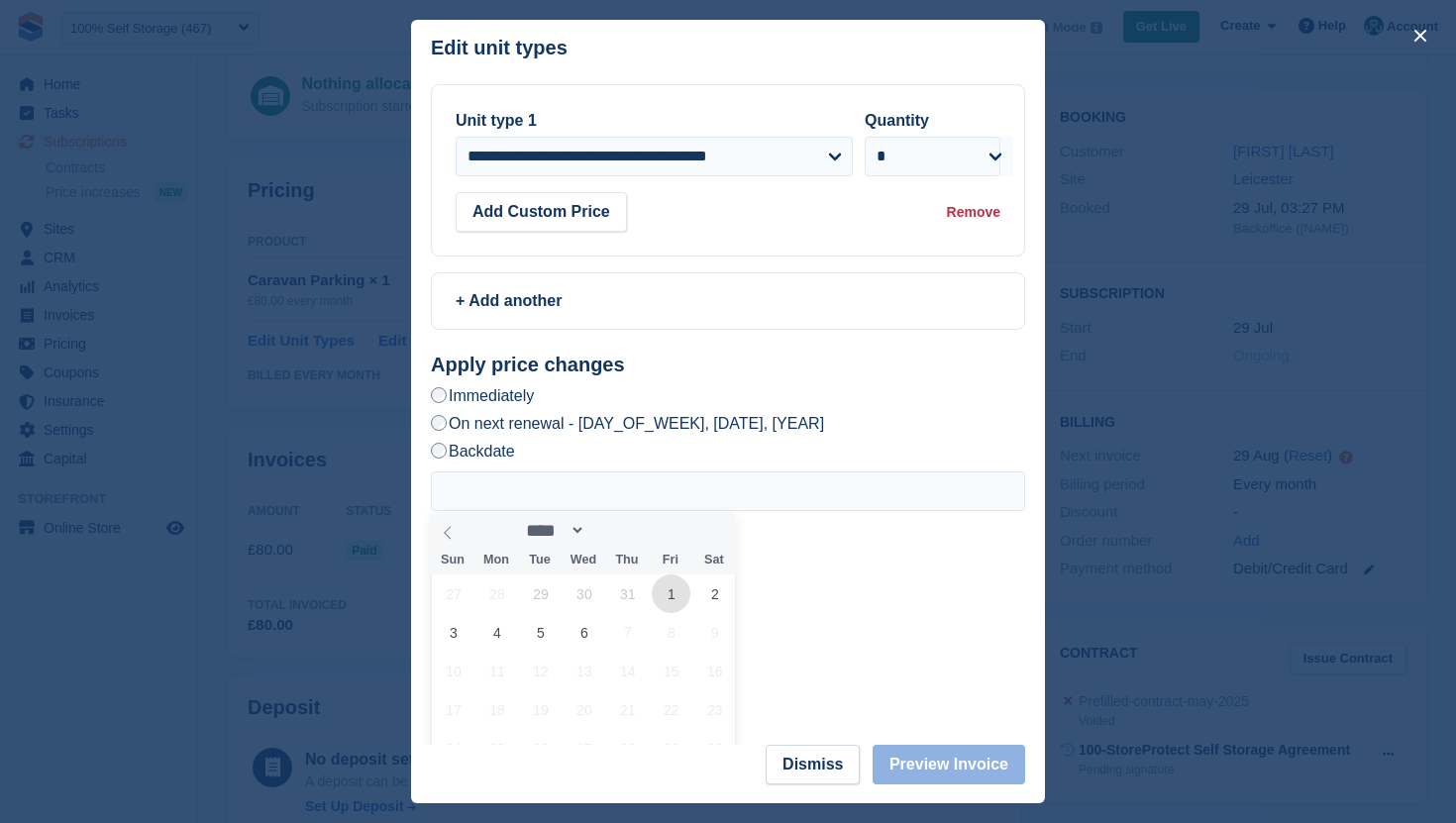 click on "1" at bounding box center (671, 593) 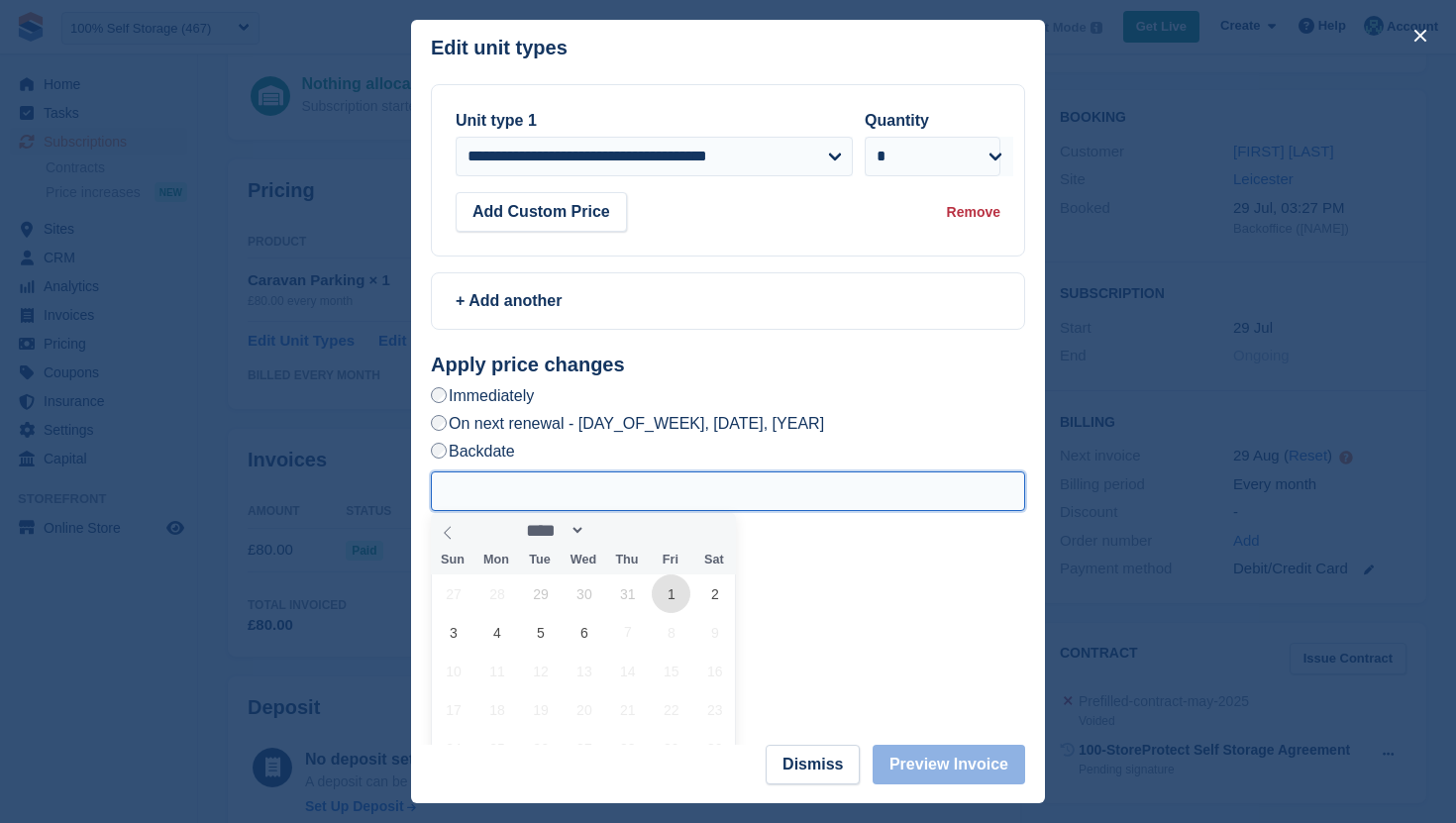 type on "**********" 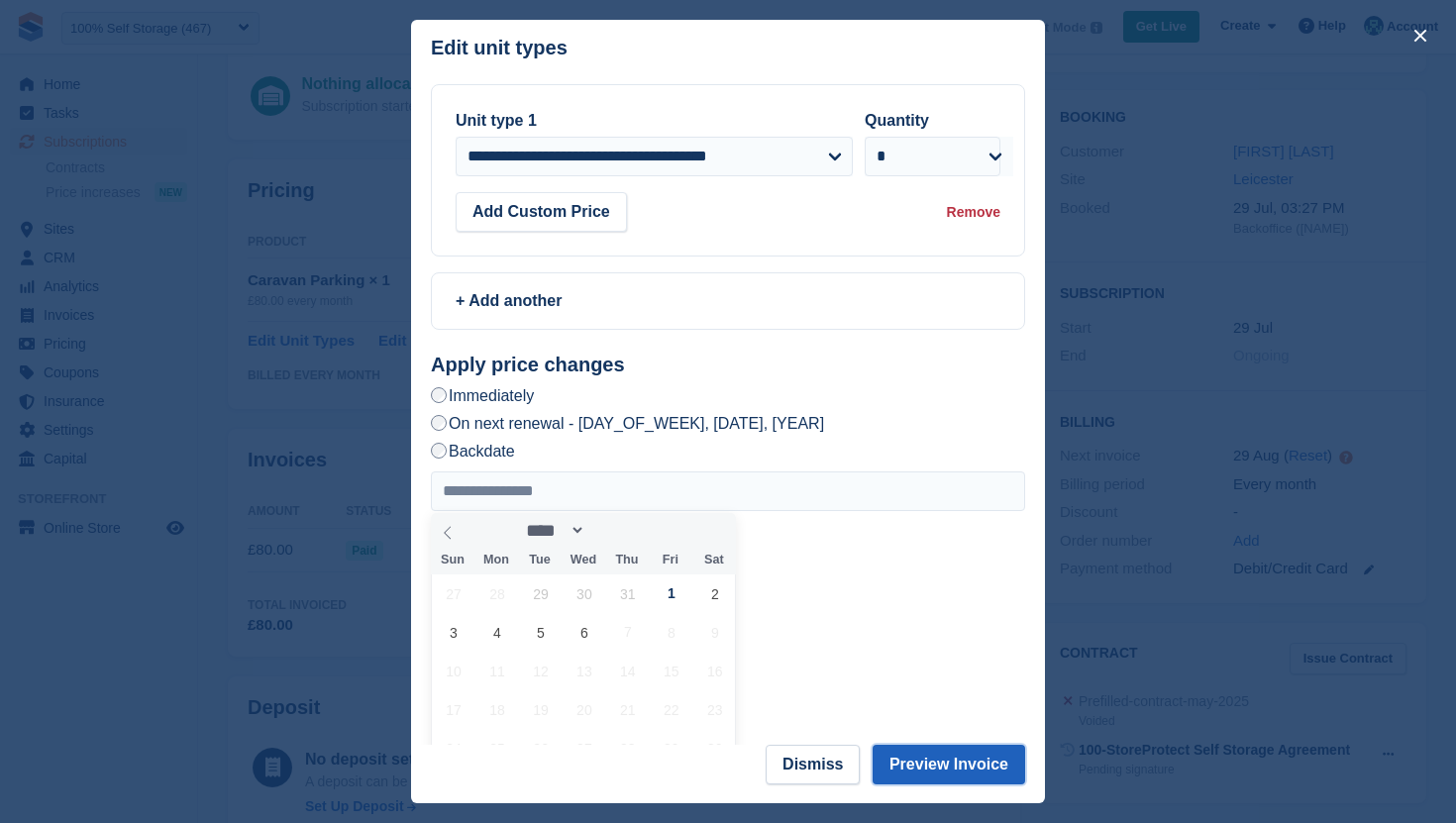 click on "Preview Invoice" at bounding box center [949, 765] 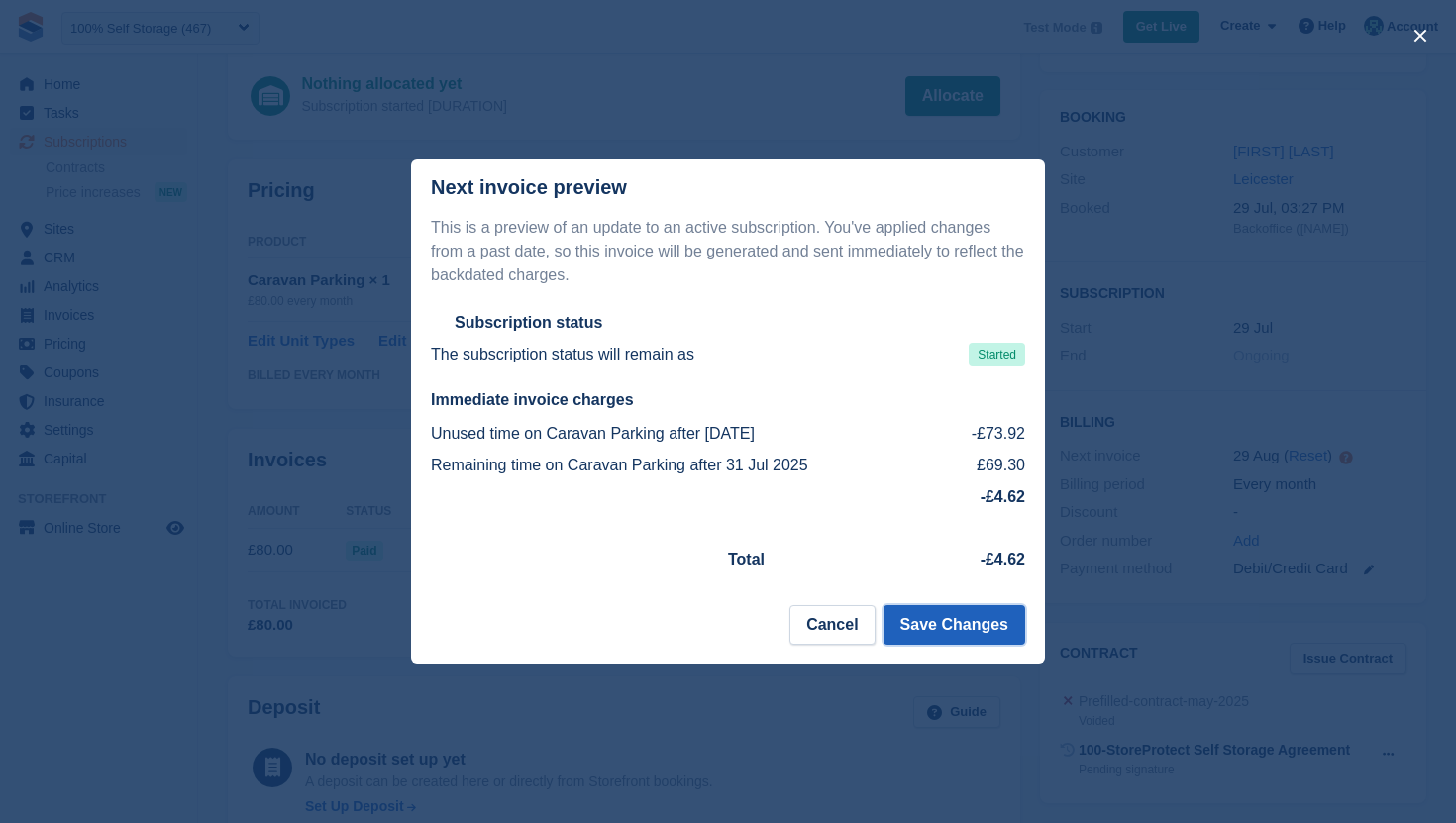 click on "Save Changes" at bounding box center (954, 625) 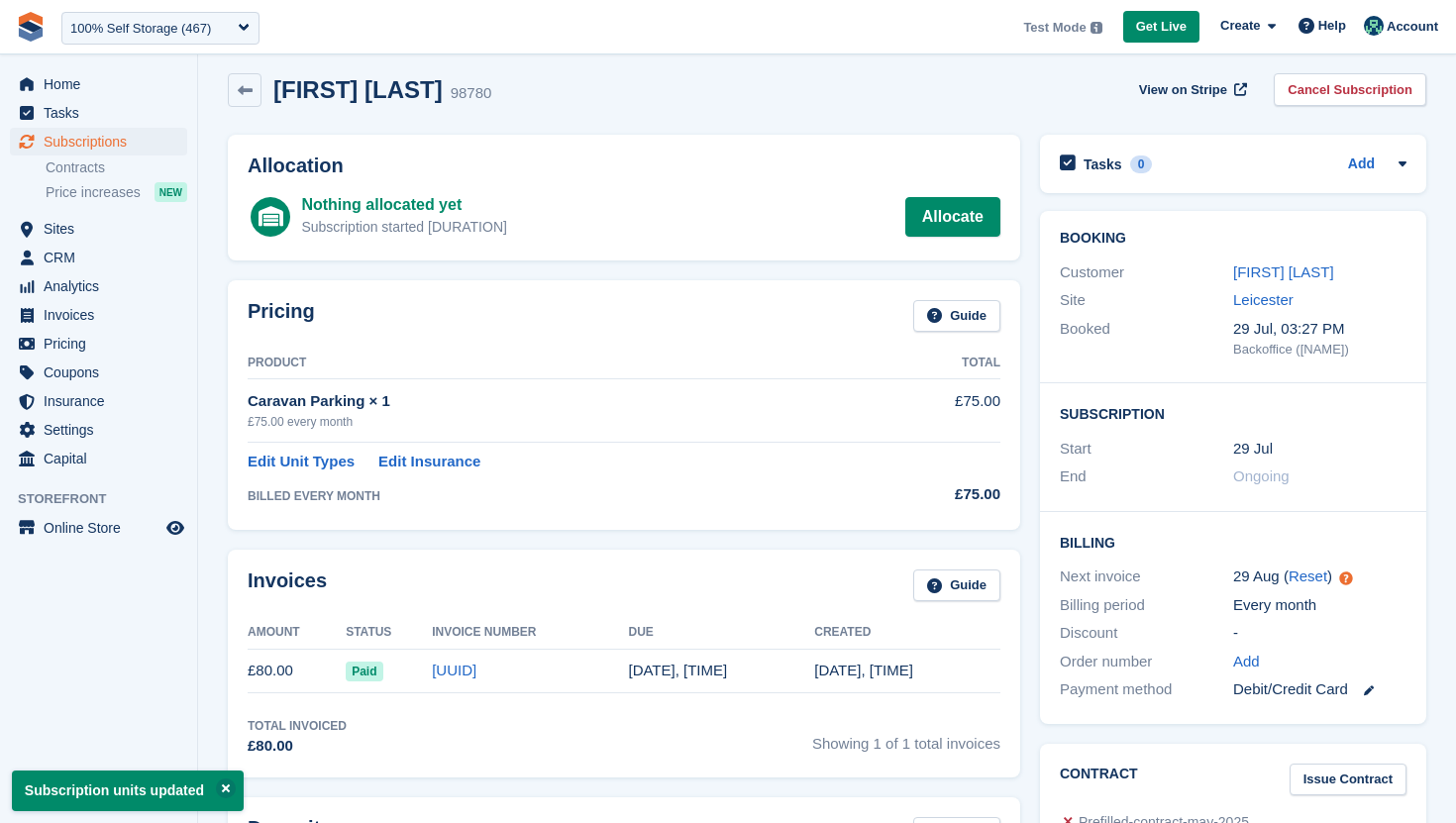 scroll, scrollTop: 0, scrollLeft: 0, axis: both 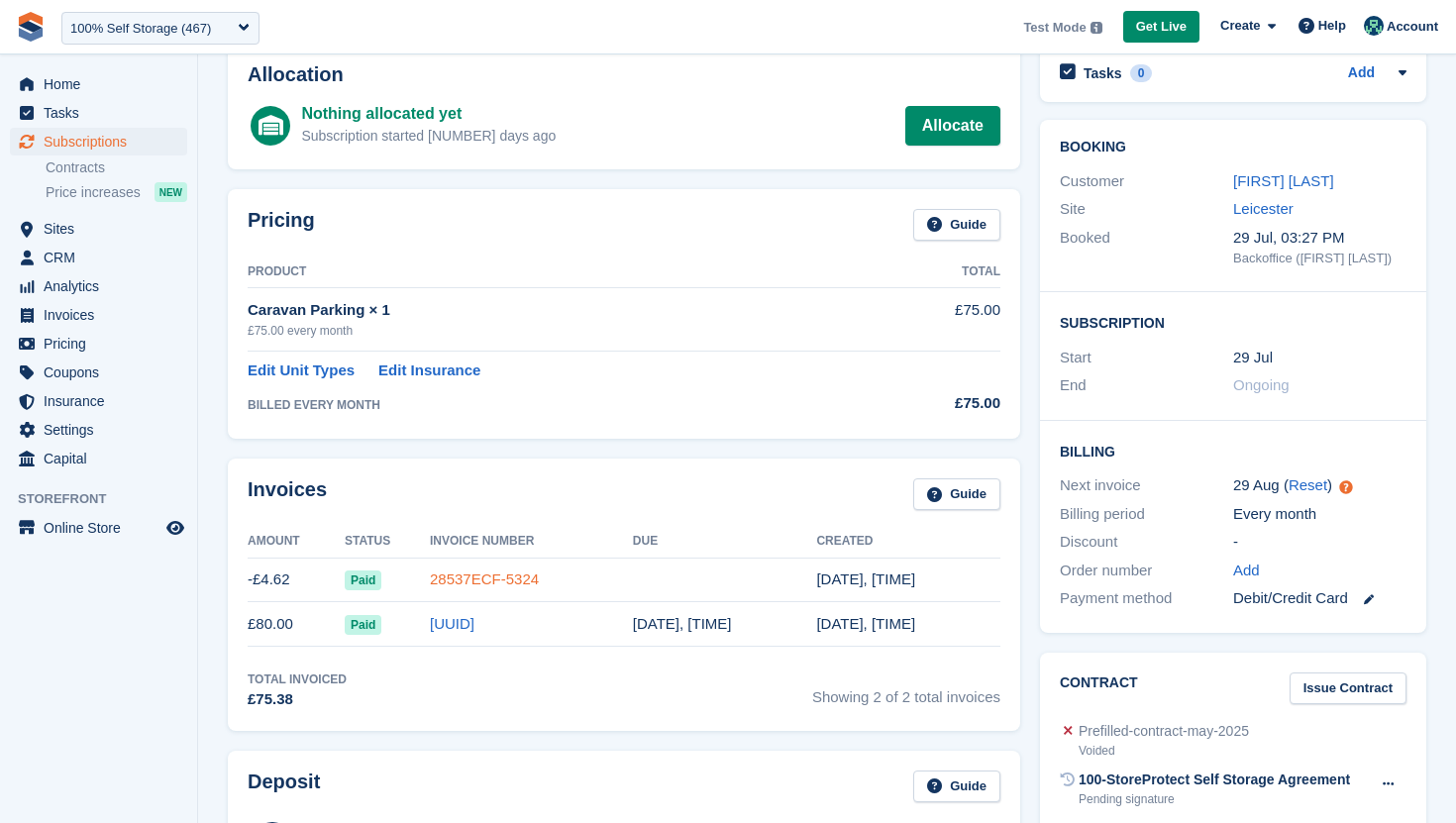 click on "28537ECF-5324" at bounding box center [484, 578] 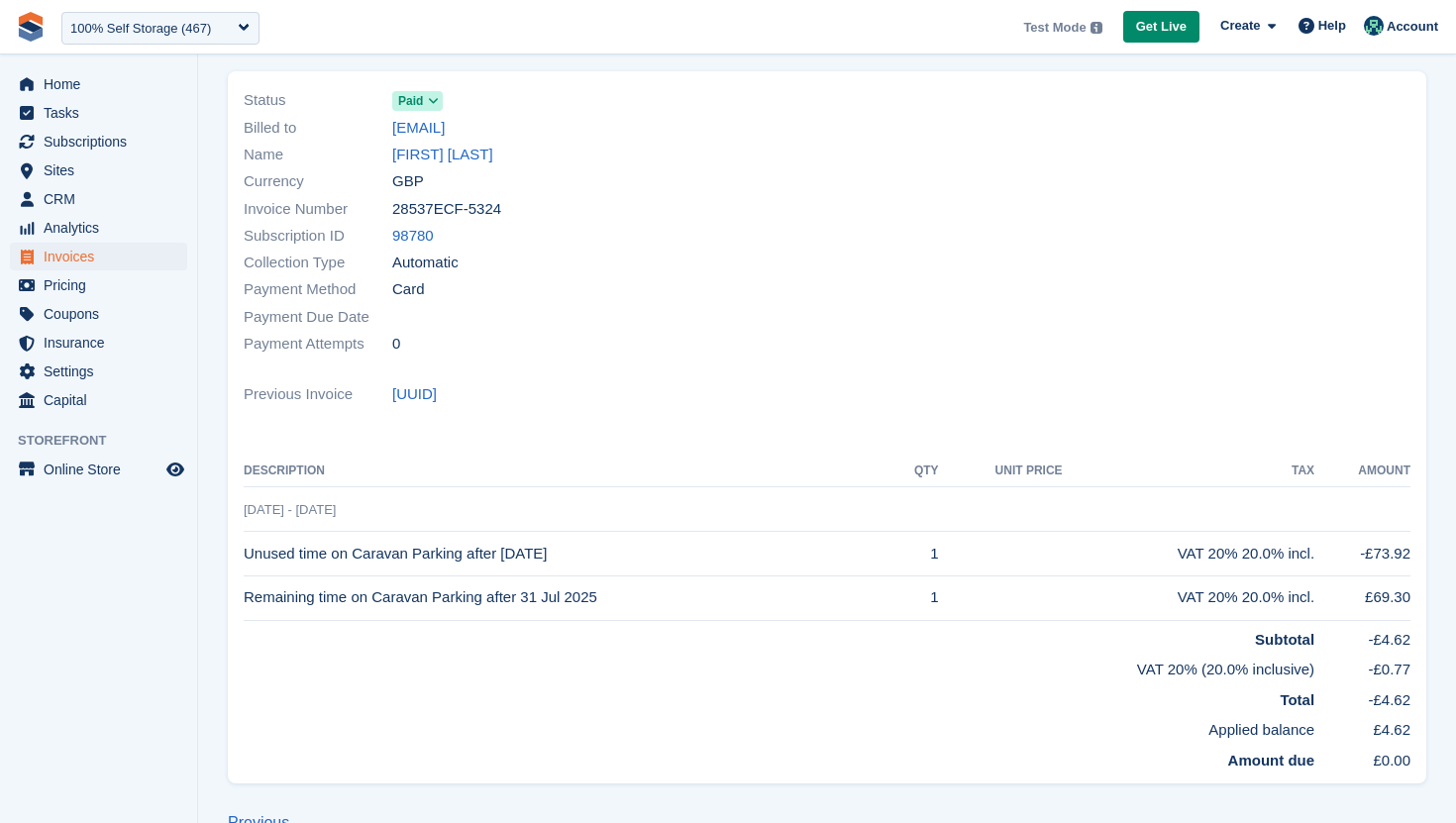 scroll, scrollTop: 123, scrollLeft: 0, axis: vertical 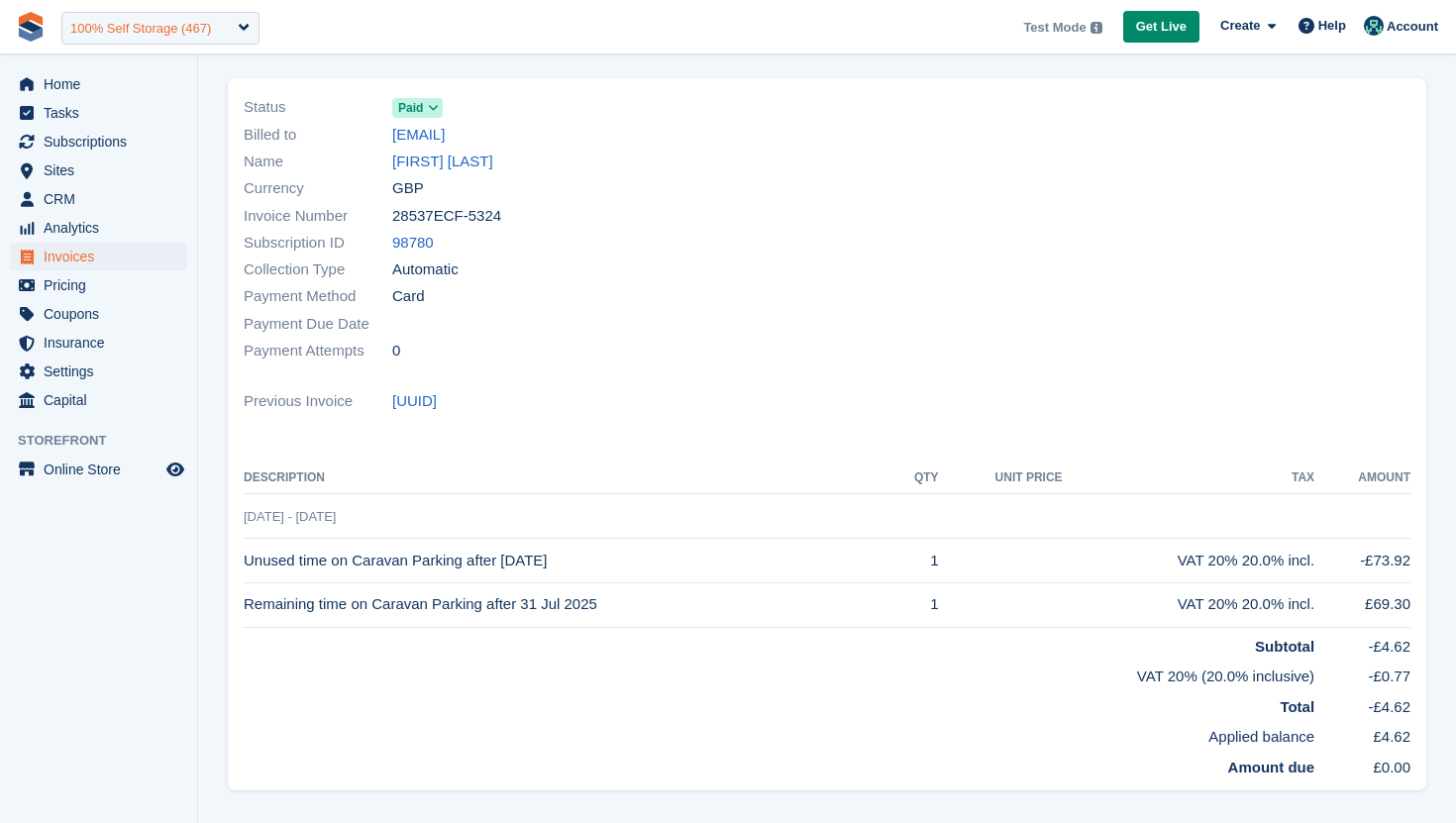 click on "100% Self Storage (467)" at bounding box center (141, 29) 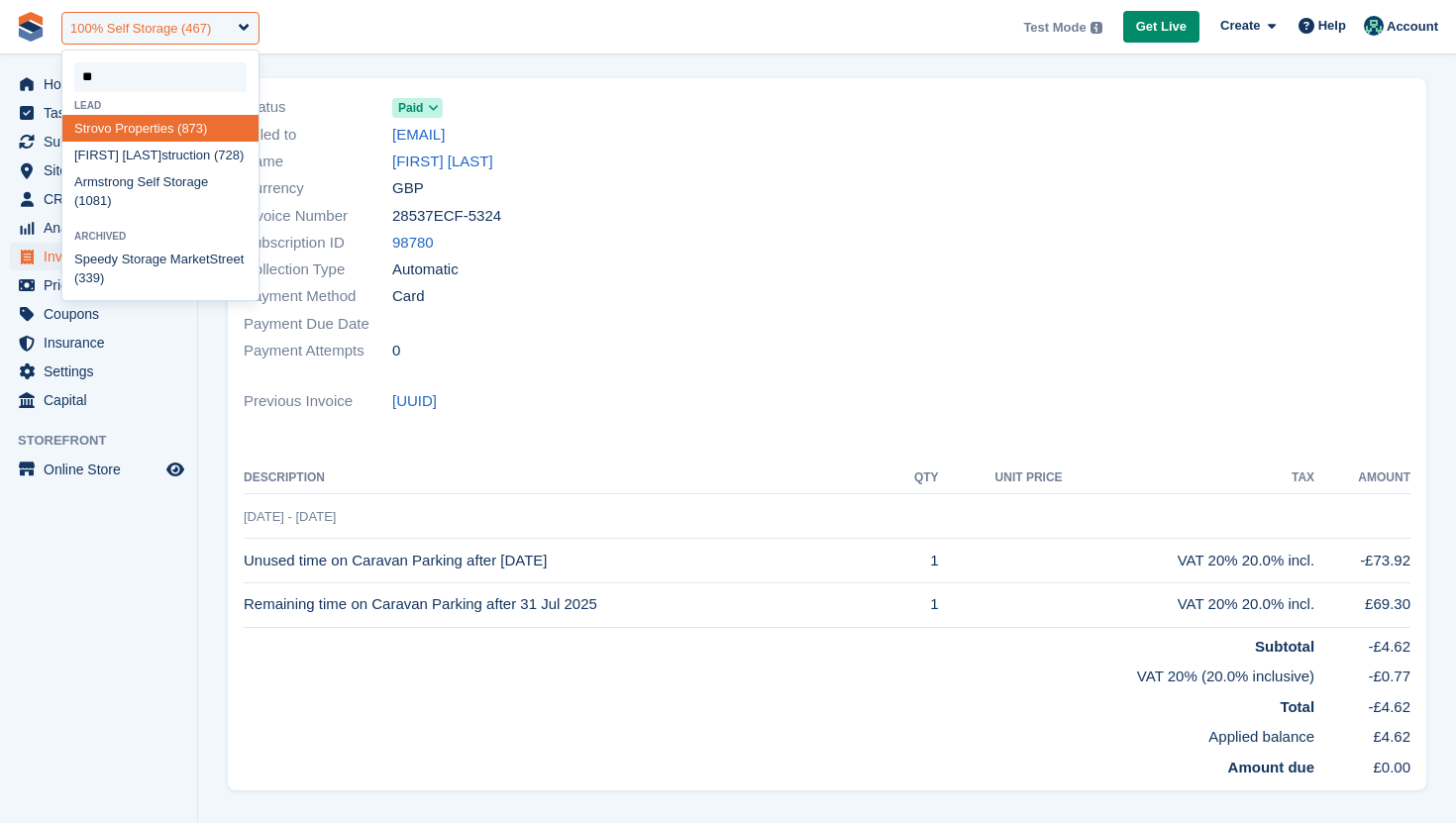 type on "*" 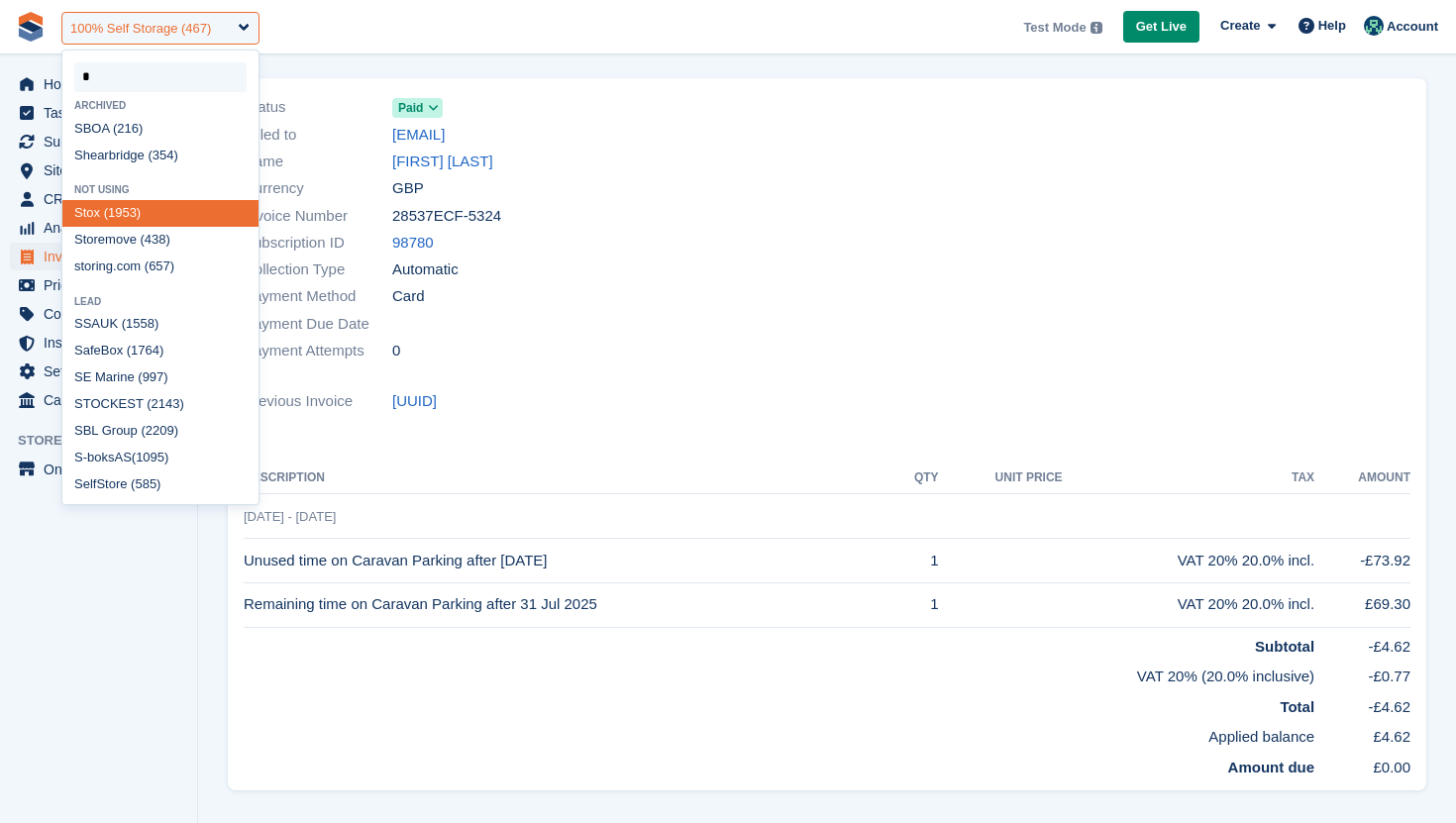 type 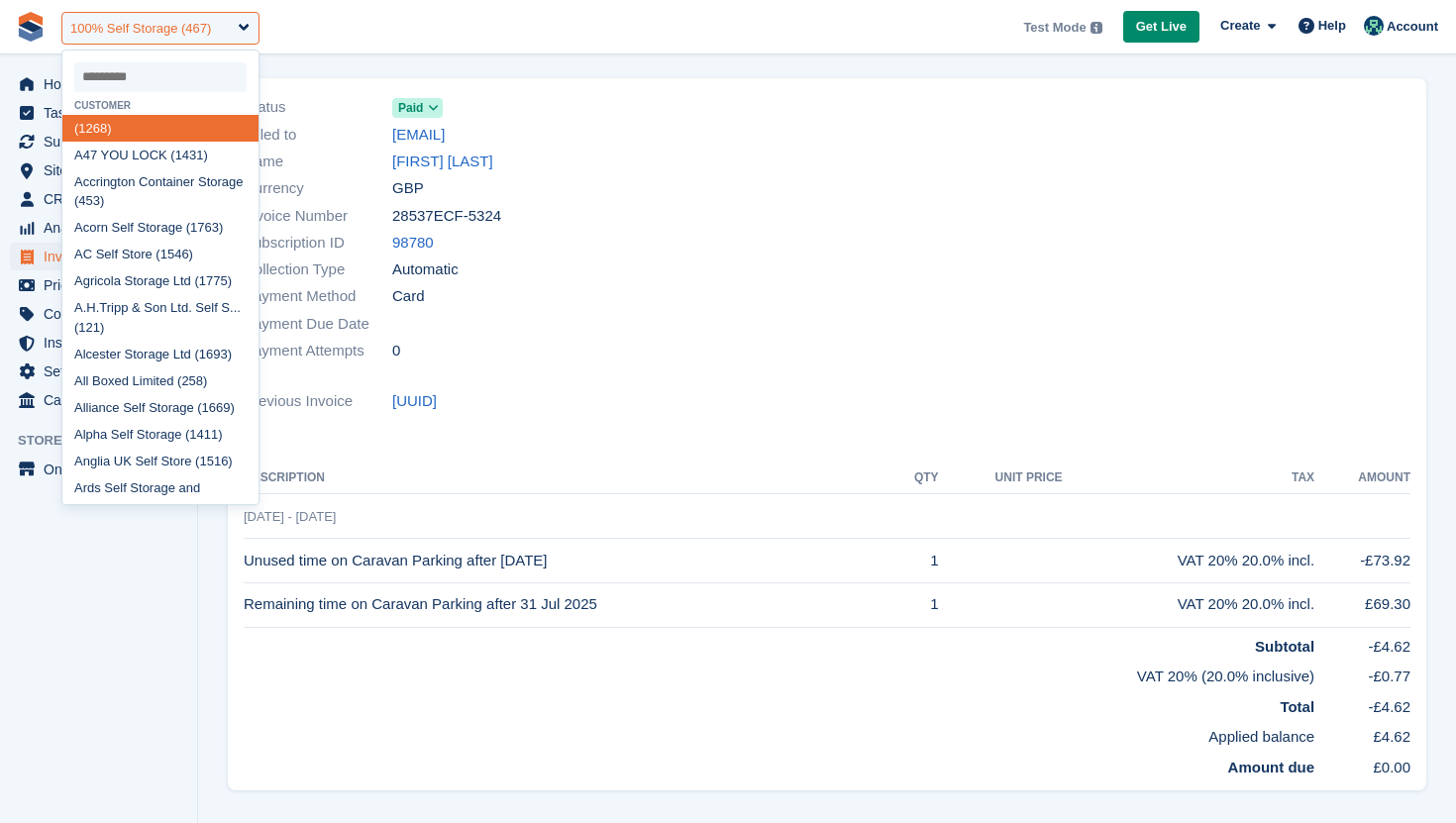 select 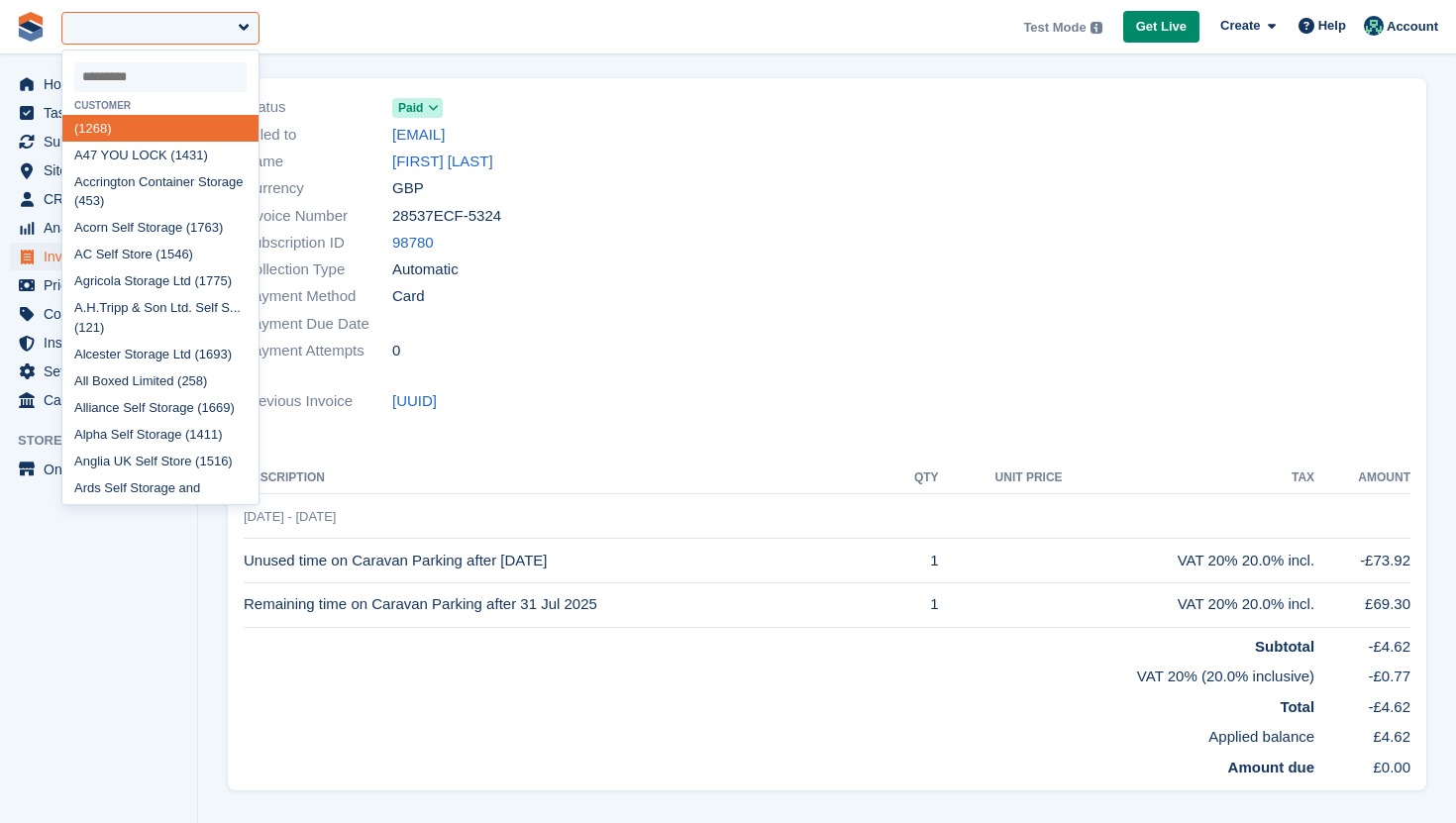 click on "**********" at bounding box center (728, 27) 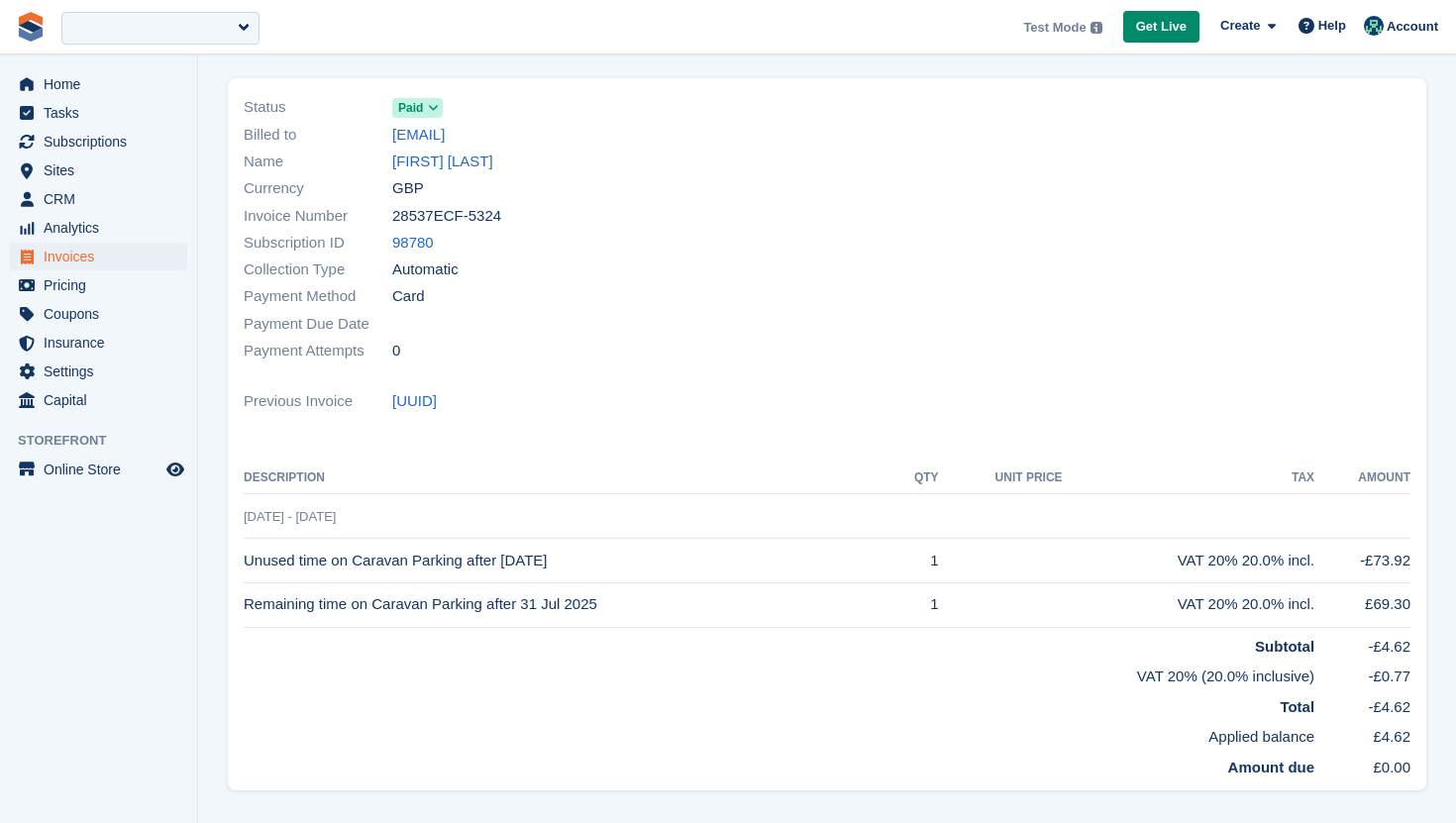 click at bounding box center (160, 28) 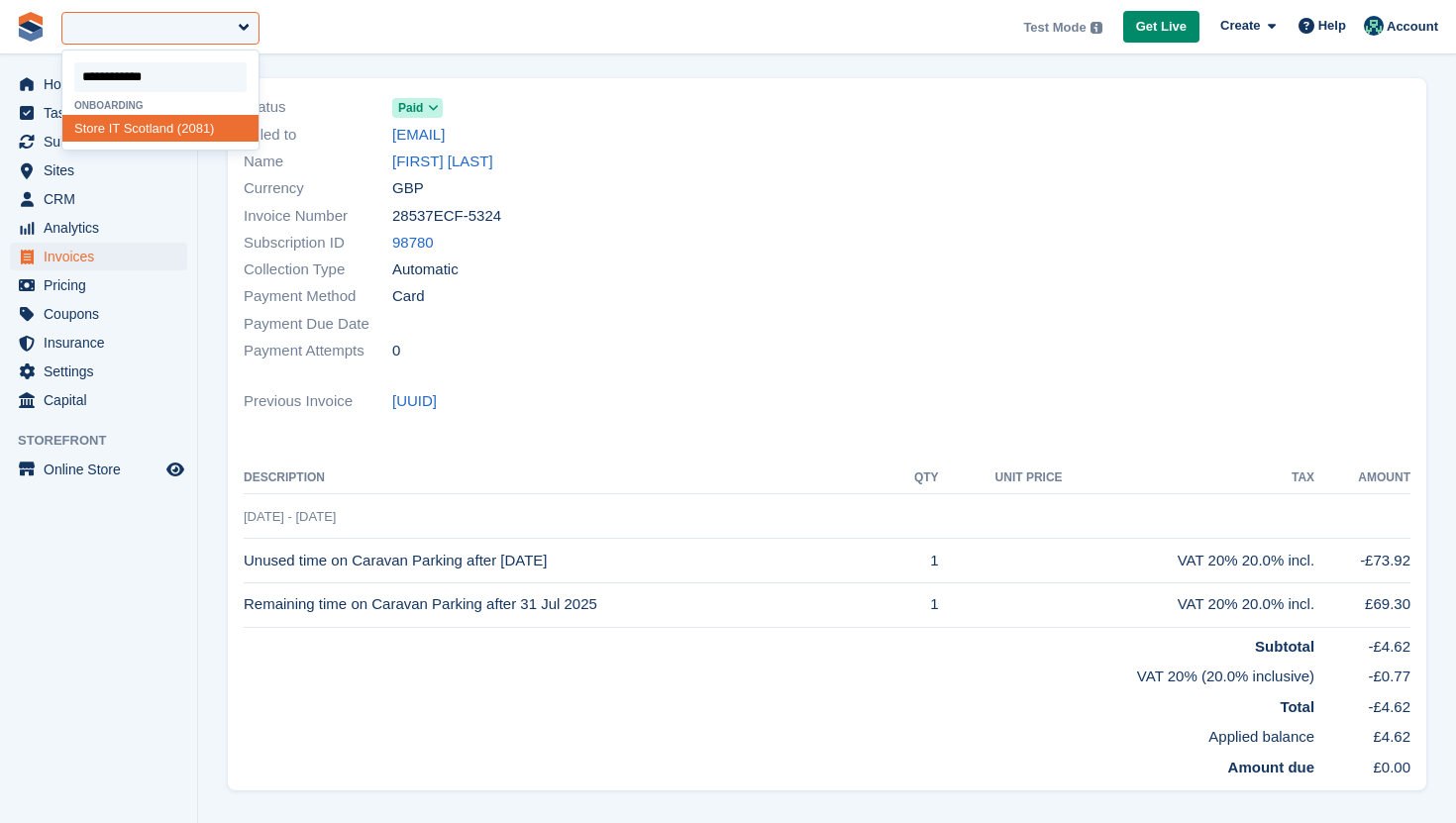 type on "**********" 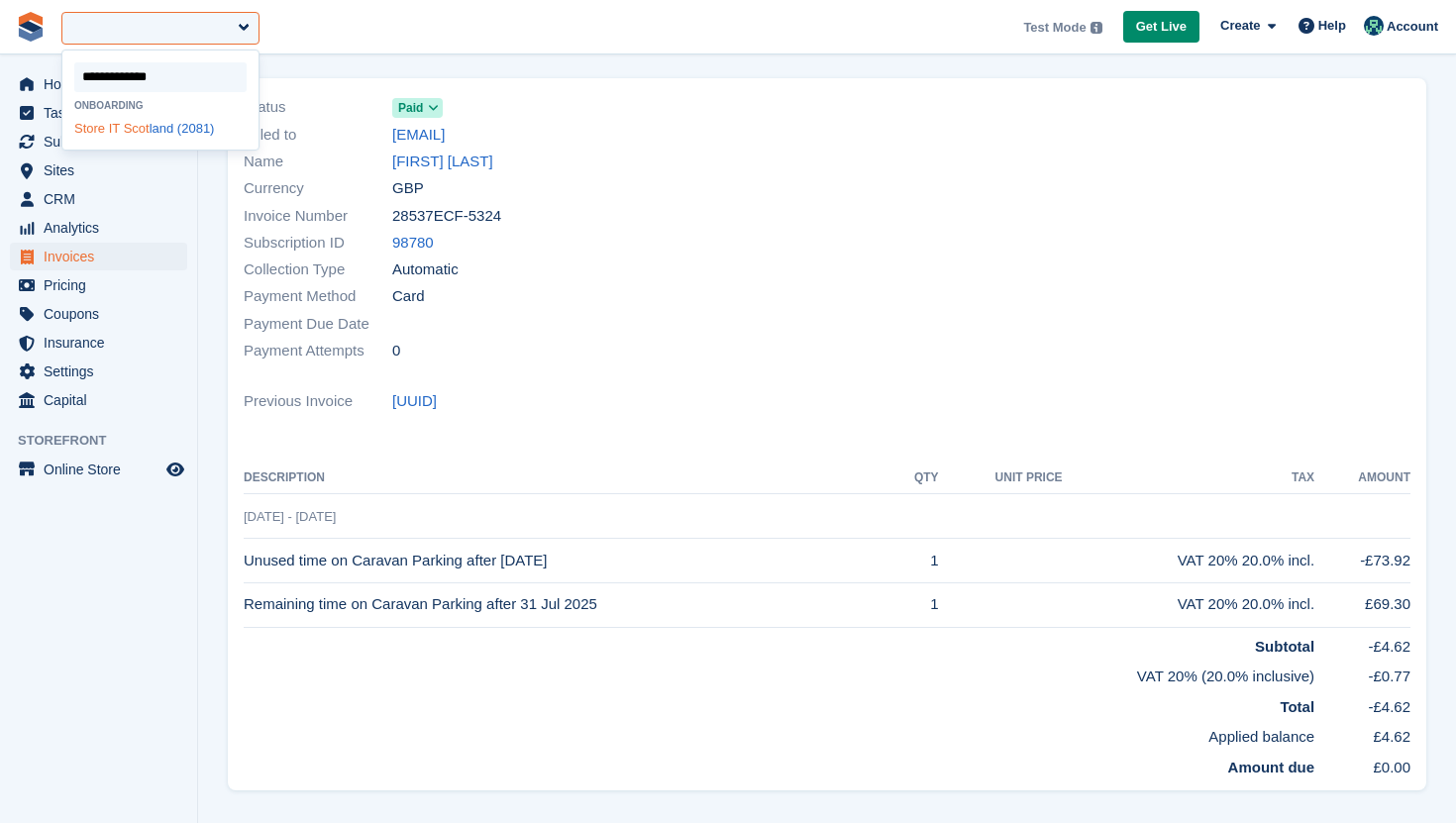 click on "Scot" 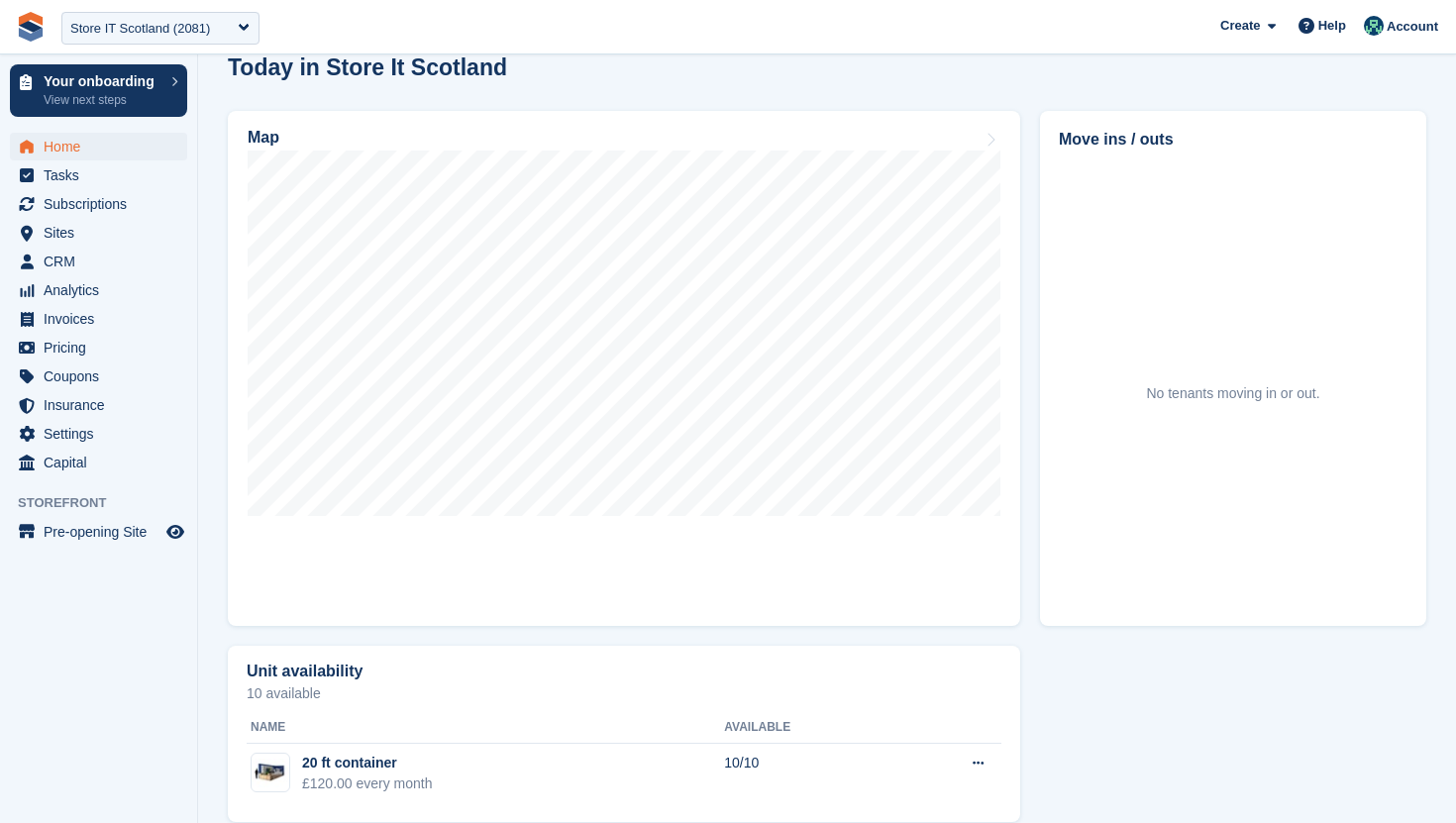 scroll, scrollTop: 622, scrollLeft: 0, axis: vertical 